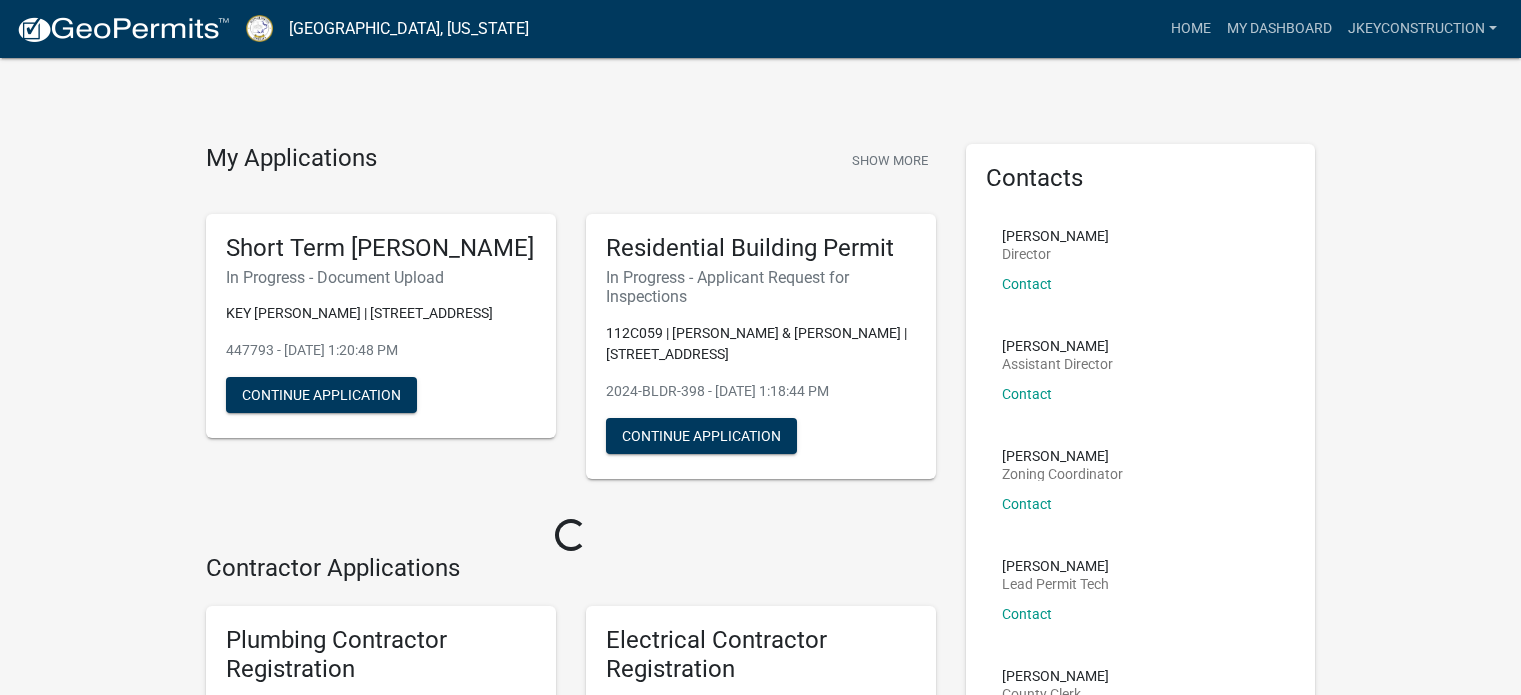 scroll, scrollTop: 0, scrollLeft: 0, axis: both 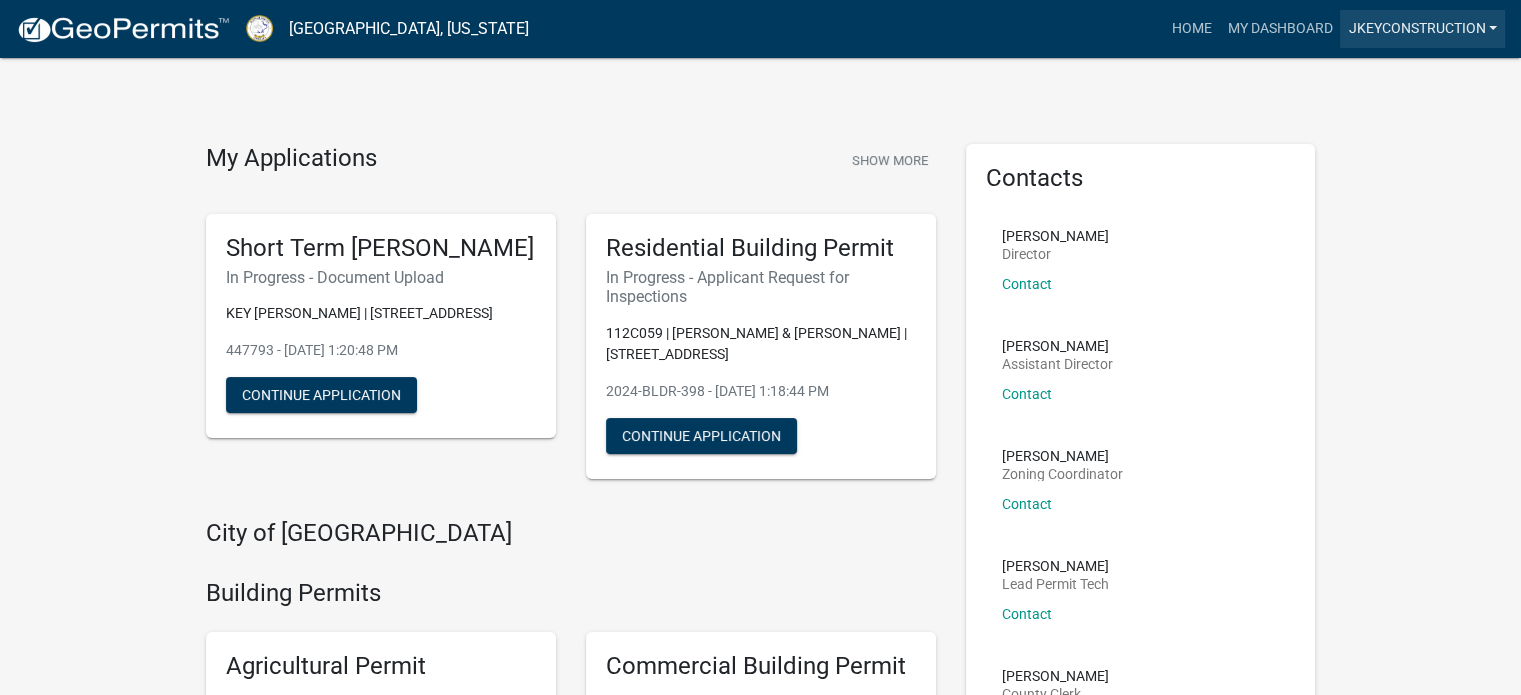click on "jkeyconstruction" at bounding box center [1422, 29] 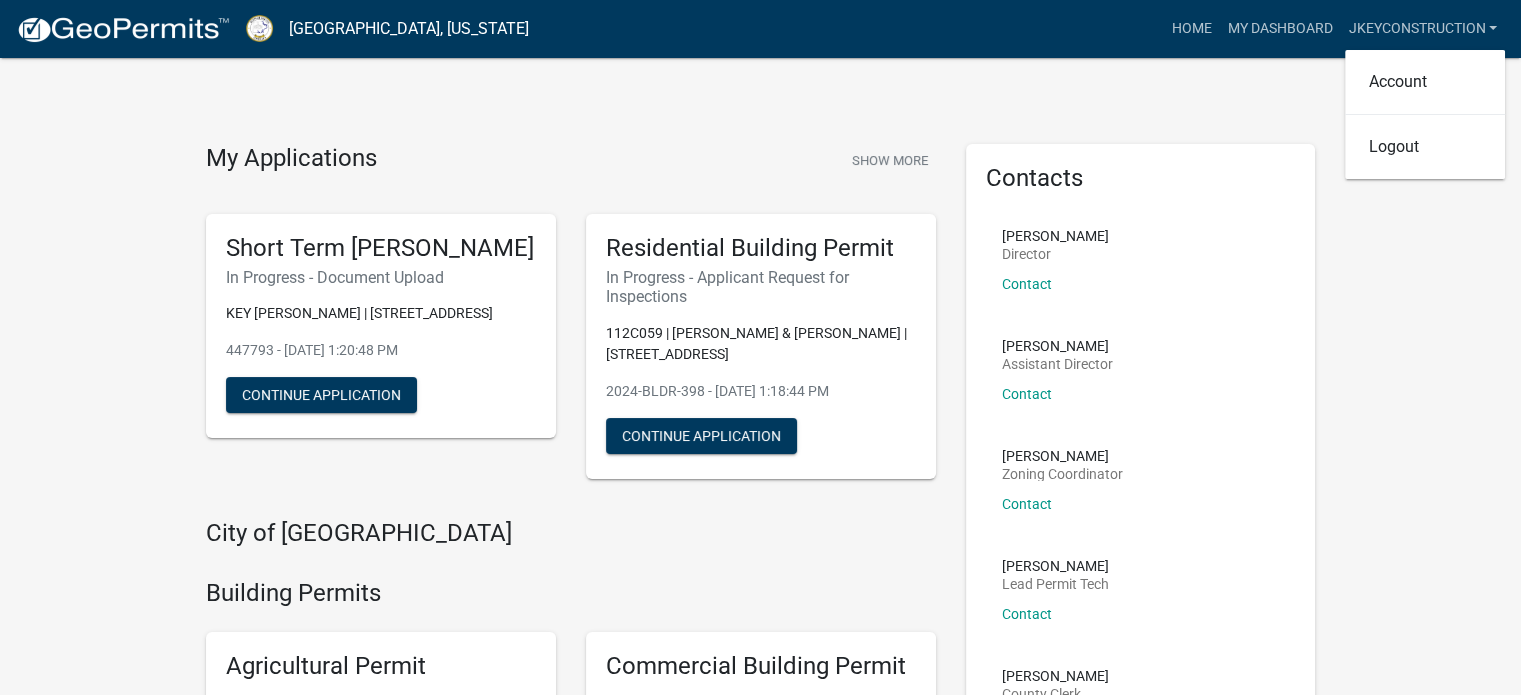 click on "My Applications  Show More  Short Term [PERSON_NAME]   In Progress - Document Upload   KEY [PERSON_NAME] | [STREET_ADDRESS] - [DATE] 1:20:48 PM   Continue Application  Residential Building Permit   In Progress - Applicant Request for Inspections  112C059 | [GEOGRAPHIC_DATA][PERSON_NAME] & [PERSON_NAME] | [STREET_ADDRESS] Nw  2024-BLDR-398 - [DATE] 1:18:44 PM   Continue Application  City of [GEOGRAPHIC_DATA] Permits Agricultural Permit The process of permitting agricultural structures: [GEOGRAPHIC_DATA], Implement Shed, [GEOGRAPHIC_DATA], [GEOGRAPHIC_DATA], [GEOGRAPHIC_DATA], [GEOGRAPHIC_DATA], and more.
Start Application Commercial Building Permit The process of permitting: a New Commercial Building, Remodel, Build-out, Sprinkler System, Addition, an Existing Permit Renewal, and more.
Start Application Manufactured Homes Permit The process of permitting new or used manufactured homes. Start Application Pool Permit Start Application Residential Building Permit Start Application Subcontractor Electrical Permit Start Application Start Application" 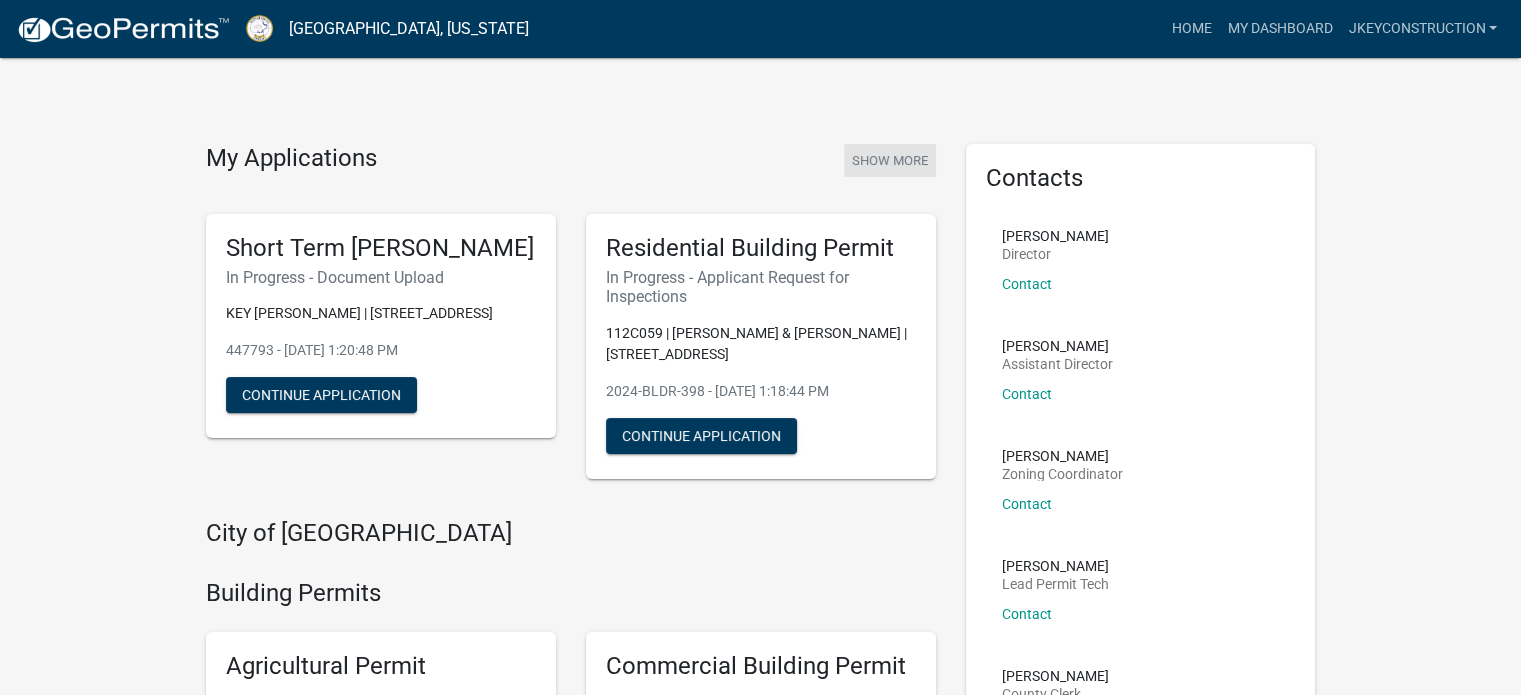 click on "Show More" 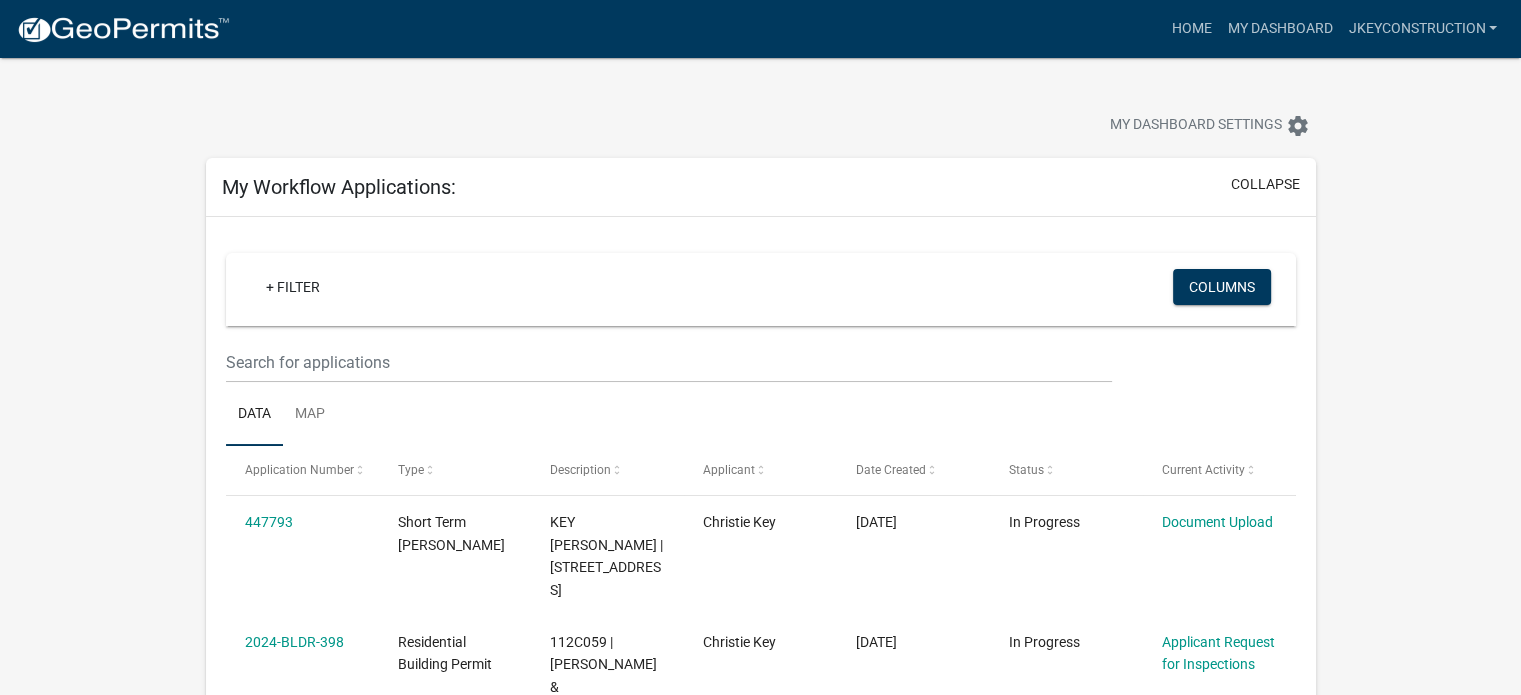 scroll, scrollTop: 608, scrollLeft: 0, axis: vertical 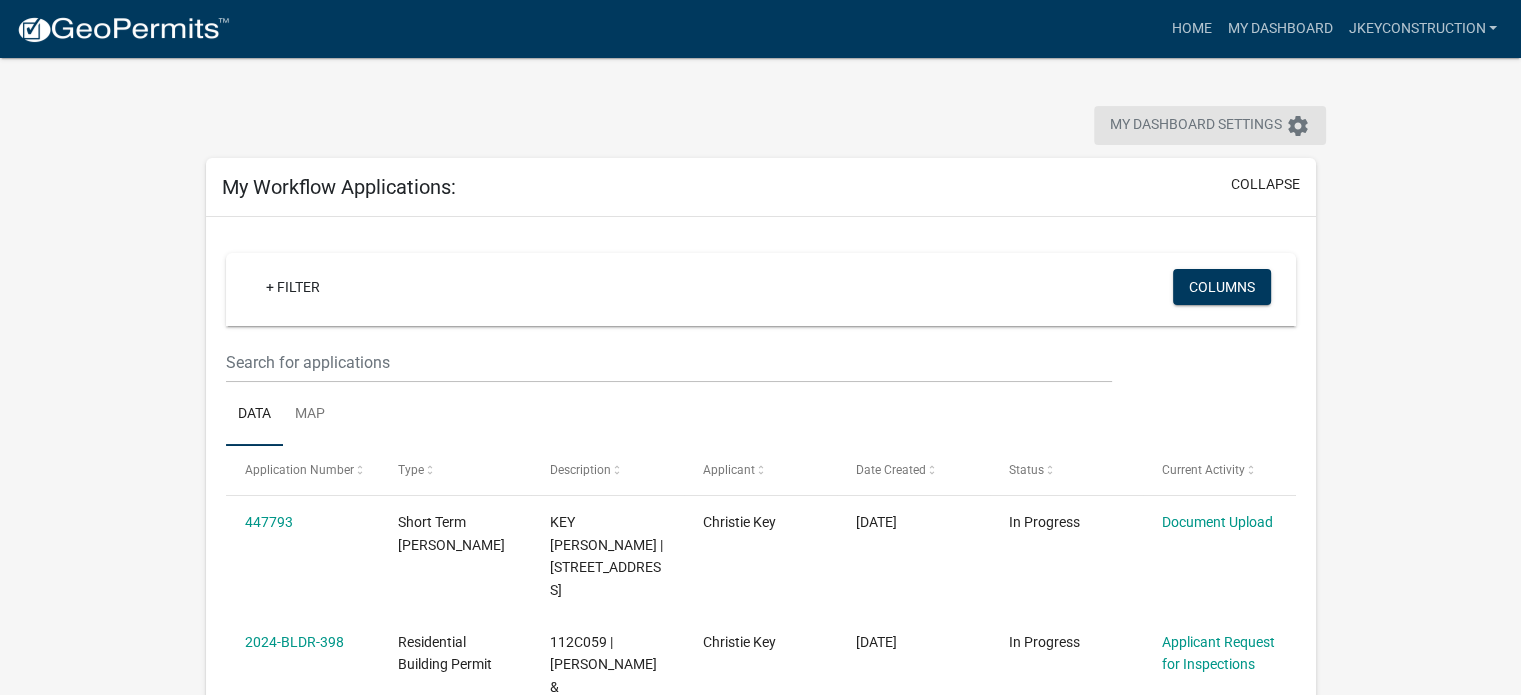 click on "My Dashboard Settings" 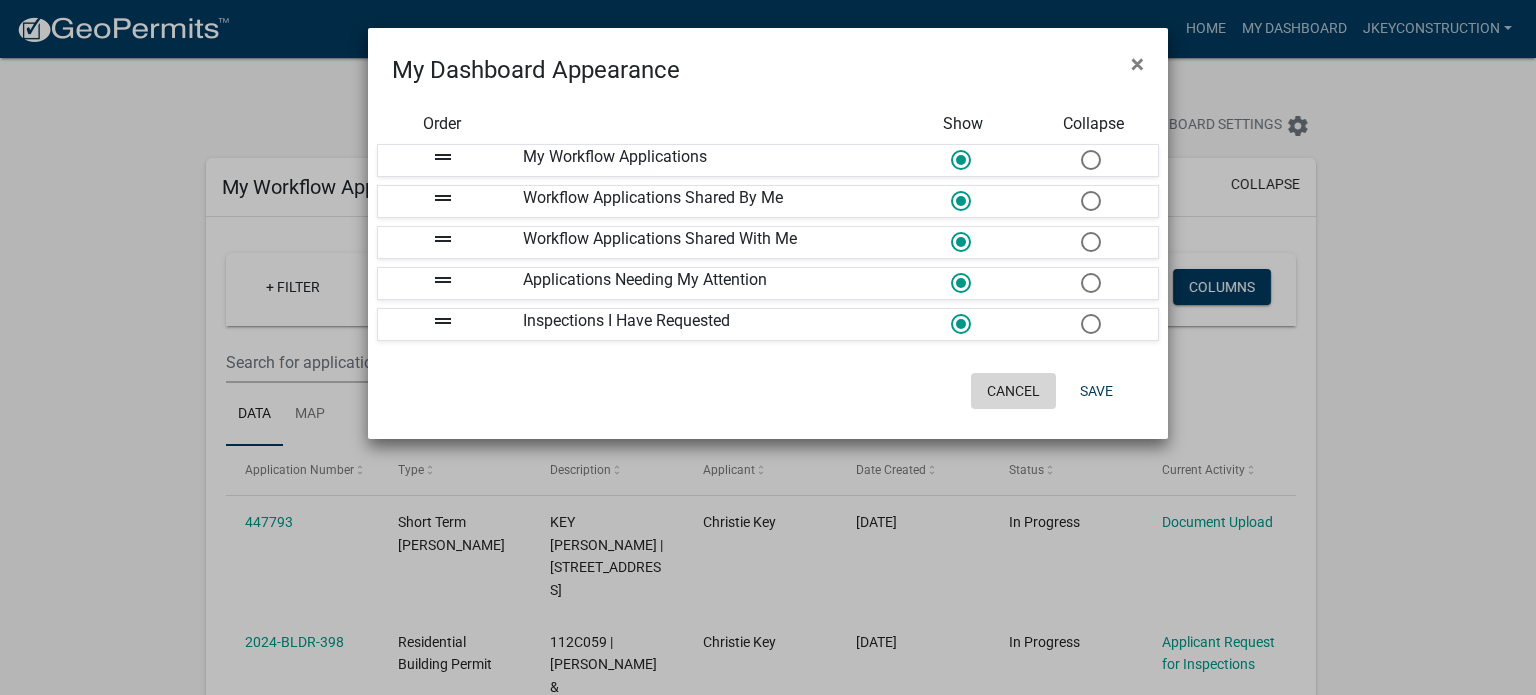 click on "Cancel" 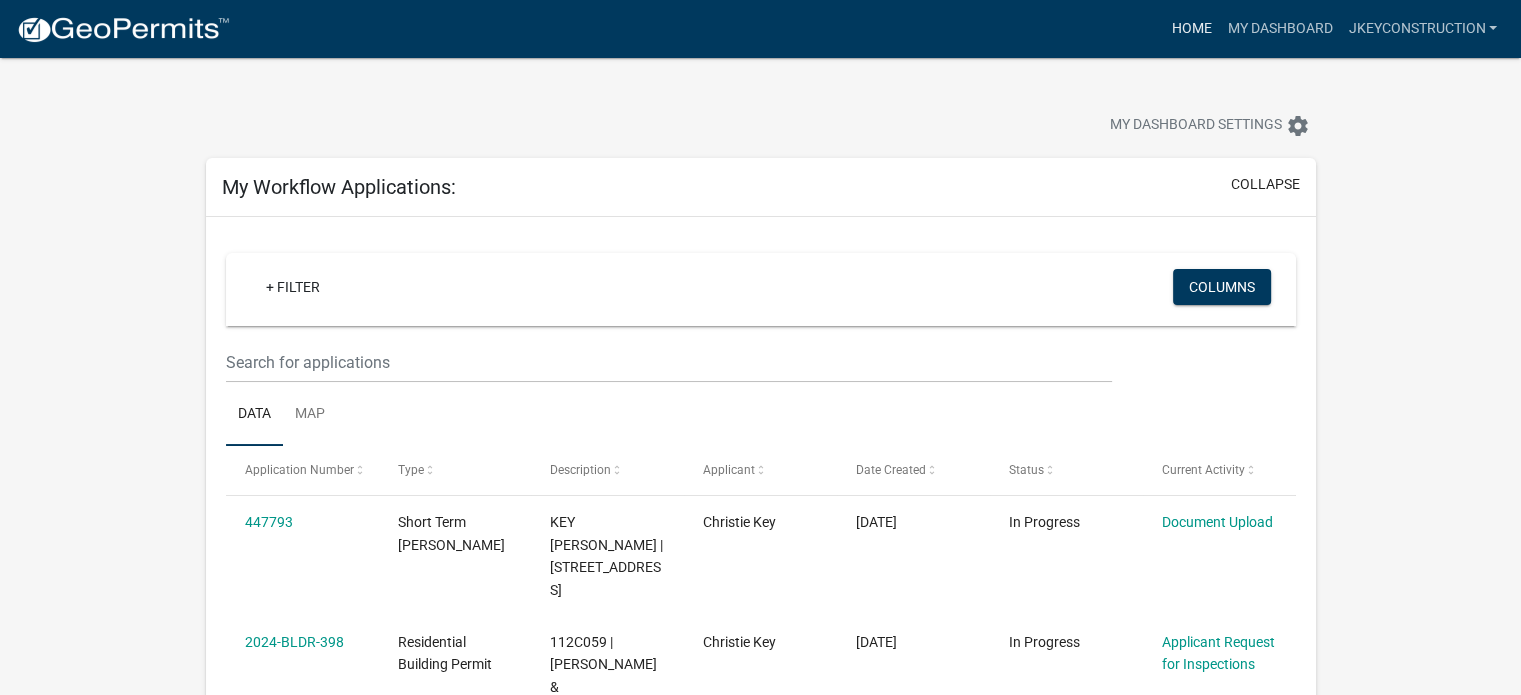 click on "Home" at bounding box center (1191, 29) 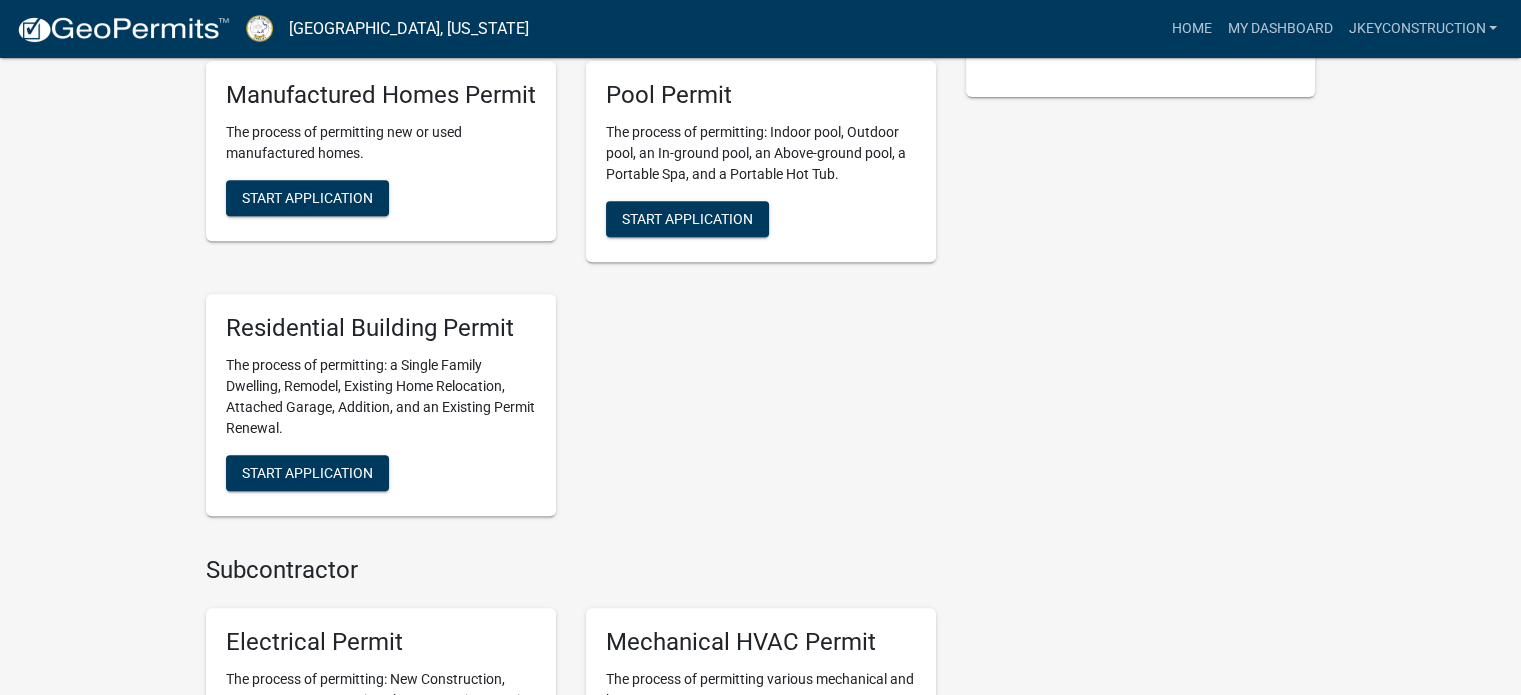 scroll, scrollTop: 811, scrollLeft: 0, axis: vertical 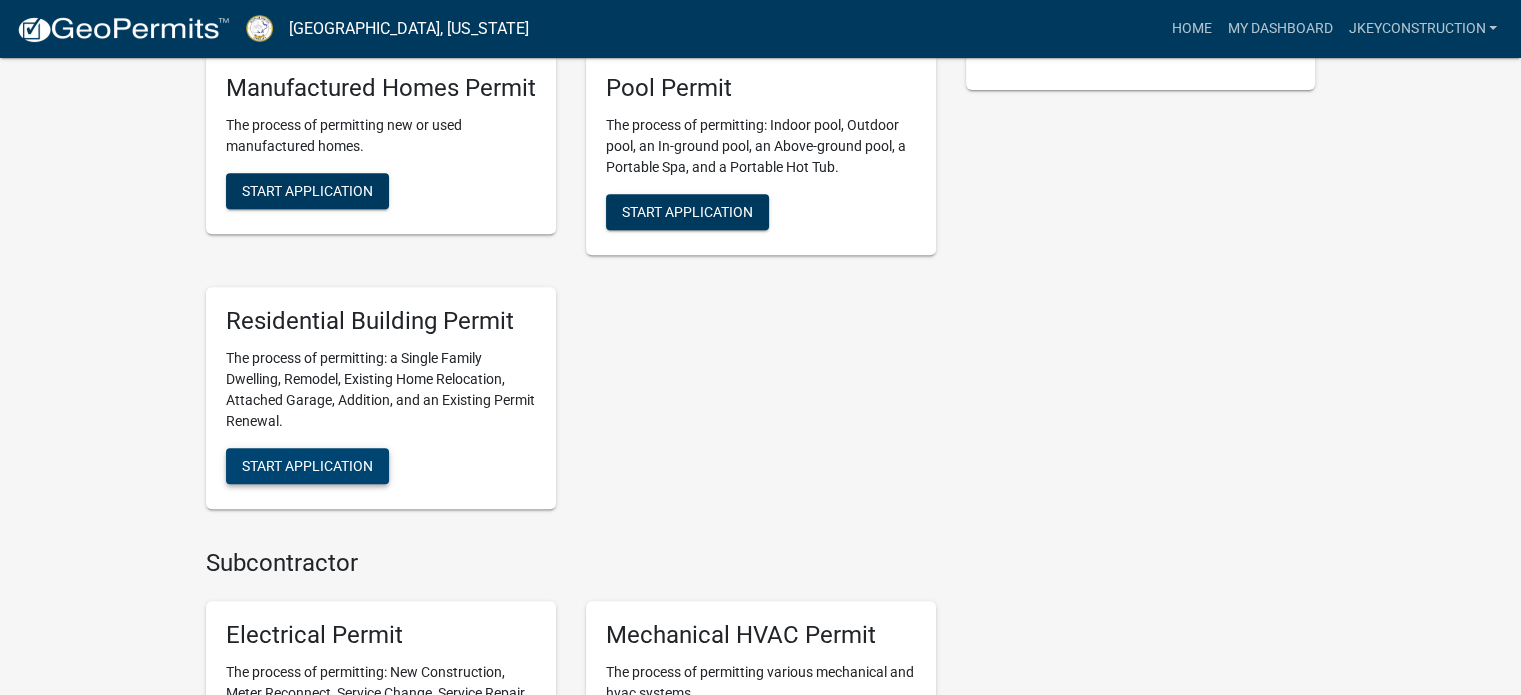 click on "Start Application" at bounding box center [307, 465] 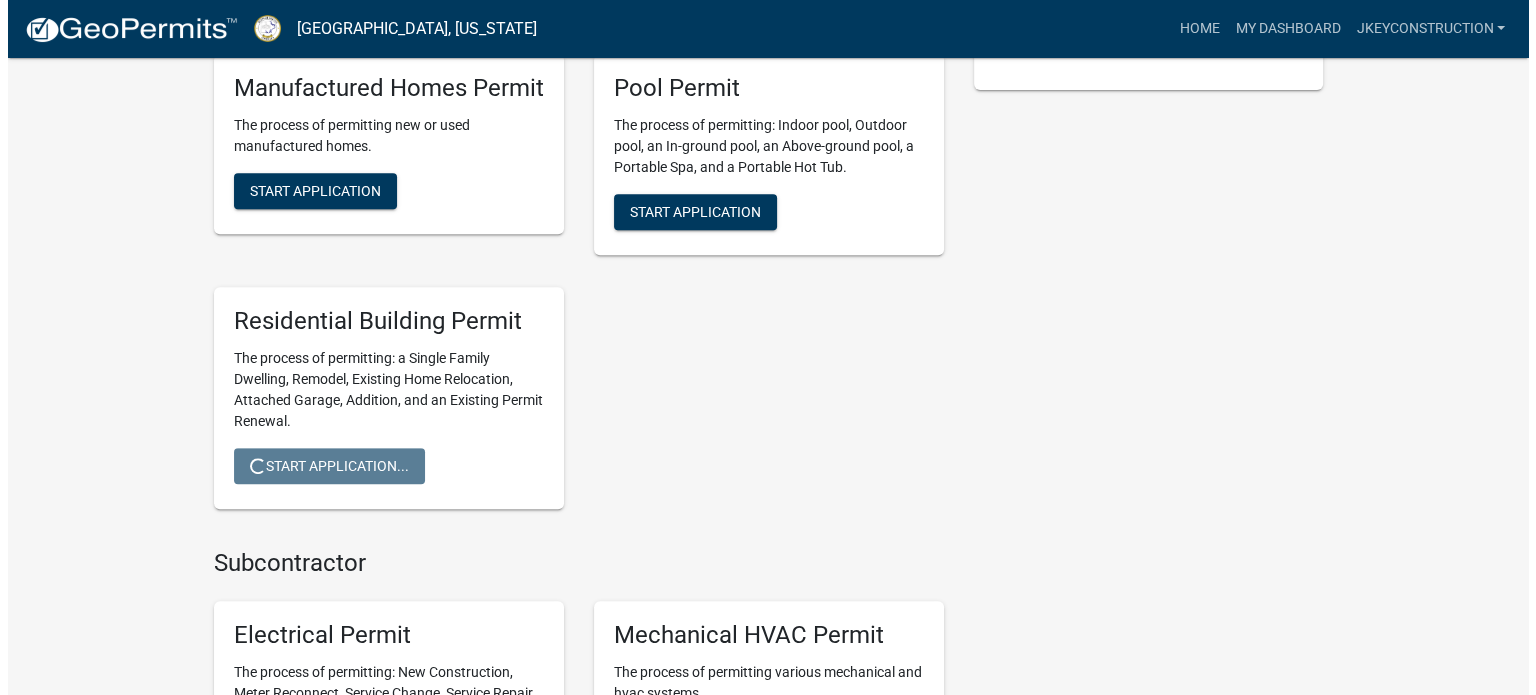 scroll, scrollTop: 0, scrollLeft: 0, axis: both 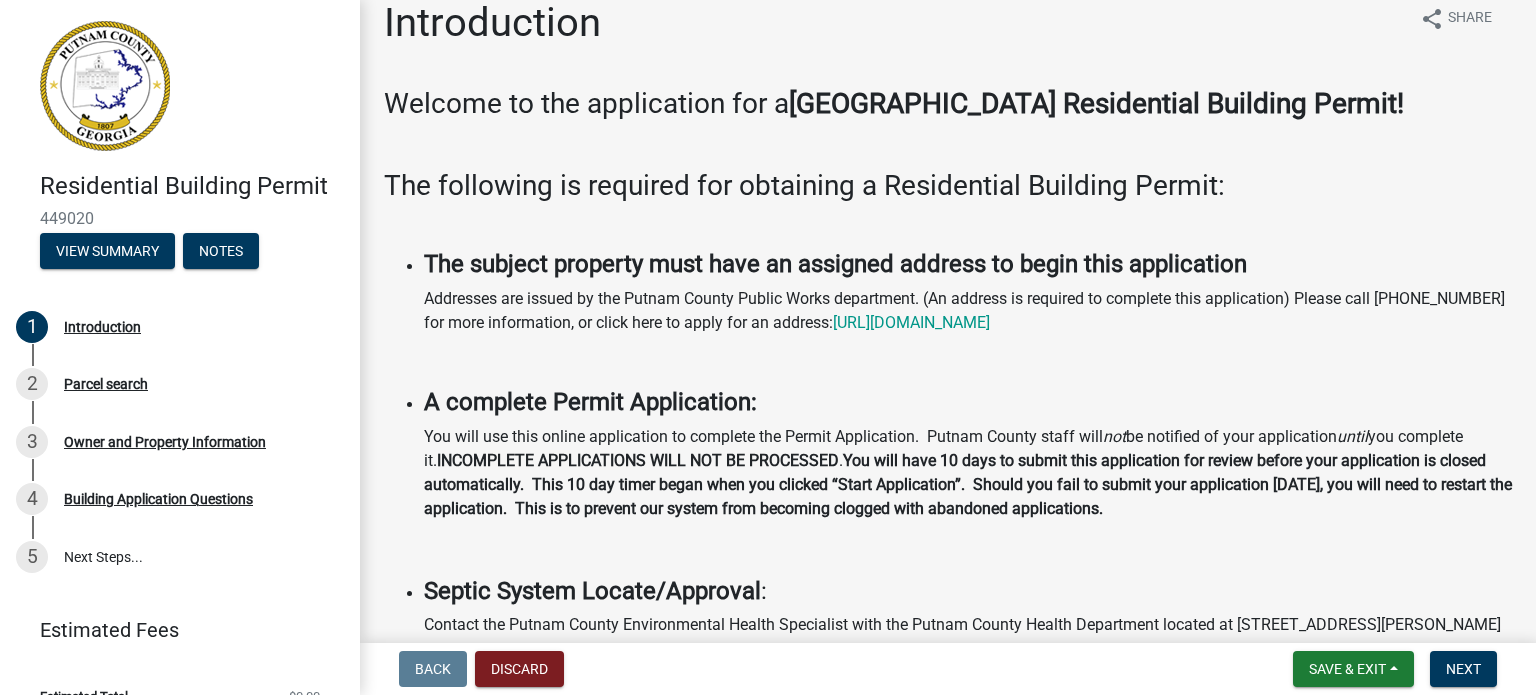 click at bounding box center [105, 86] 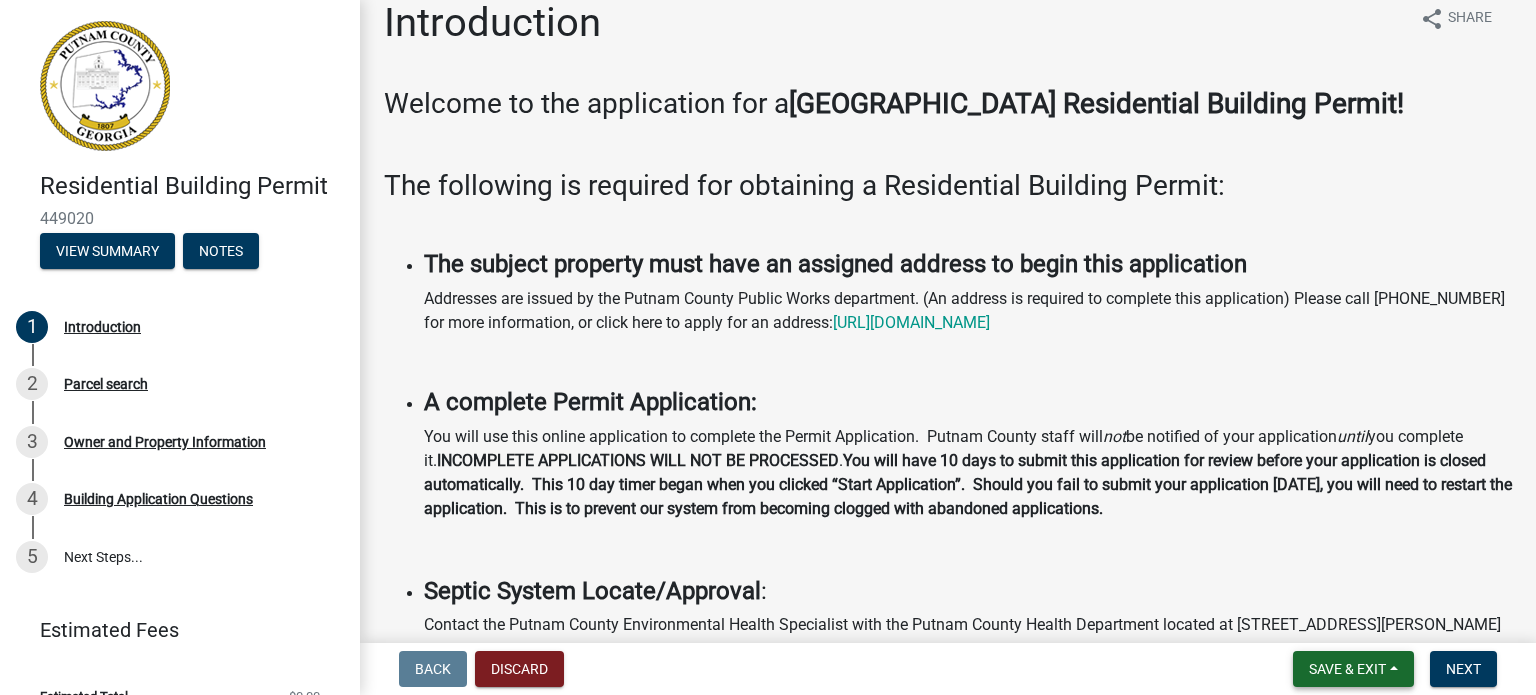 click on "Save & Exit" at bounding box center [1353, 669] 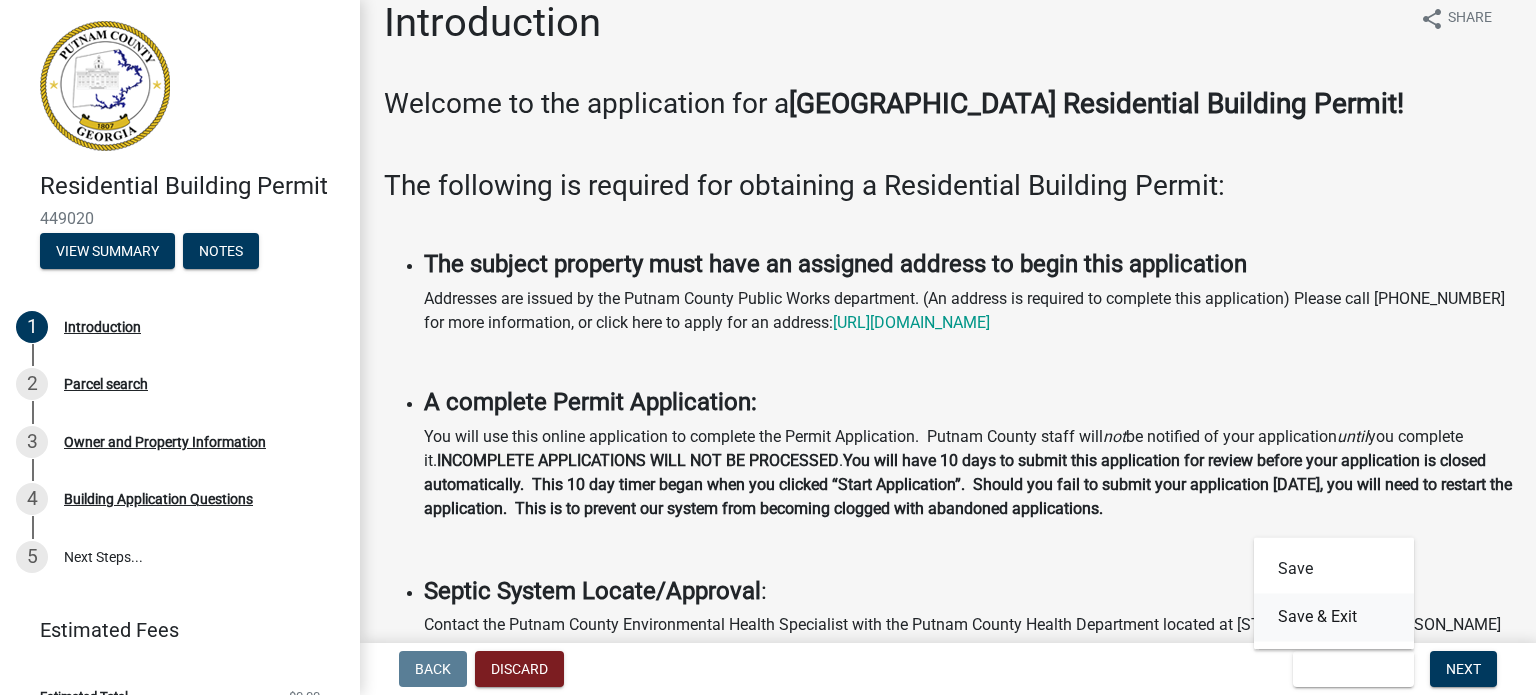 click on "Save & Exit" at bounding box center [1334, 617] 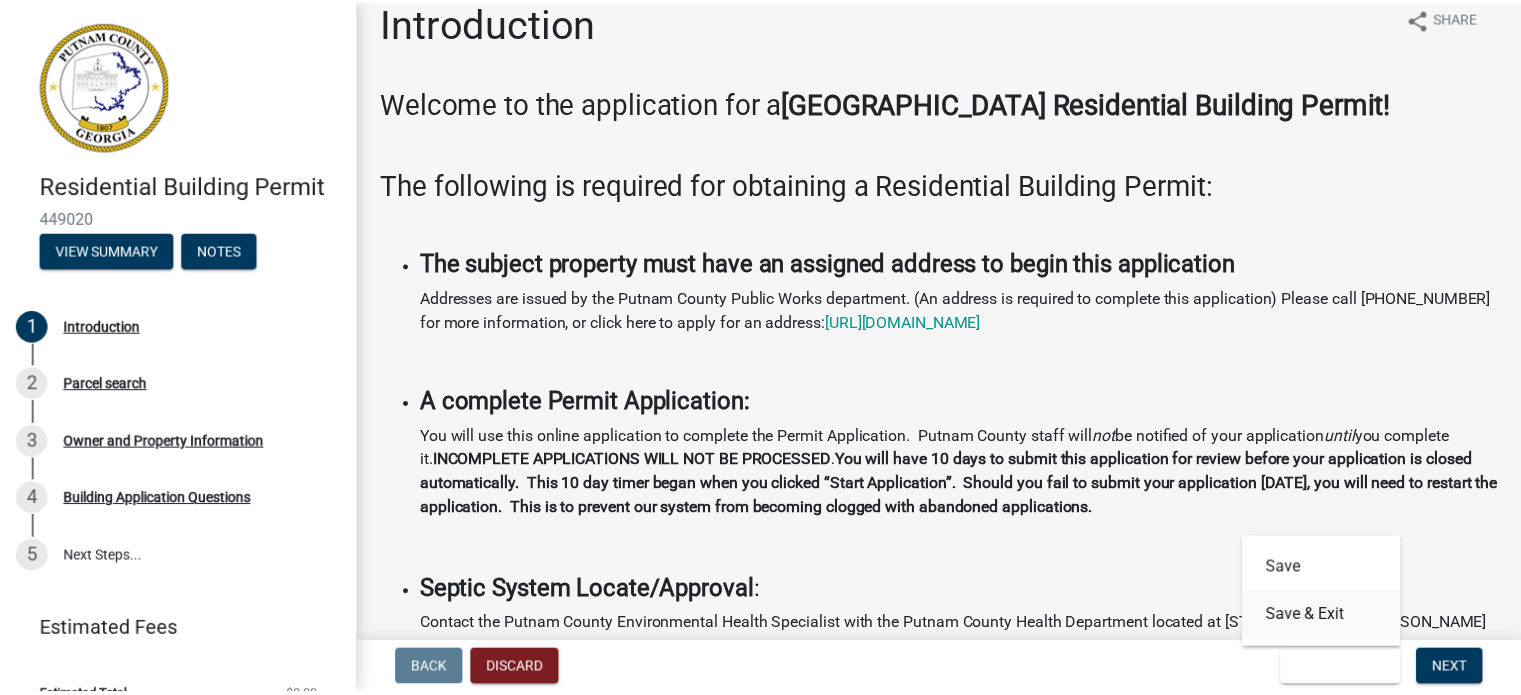 scroll, scrollTop: 0, scrollLeft: 0, axis: both 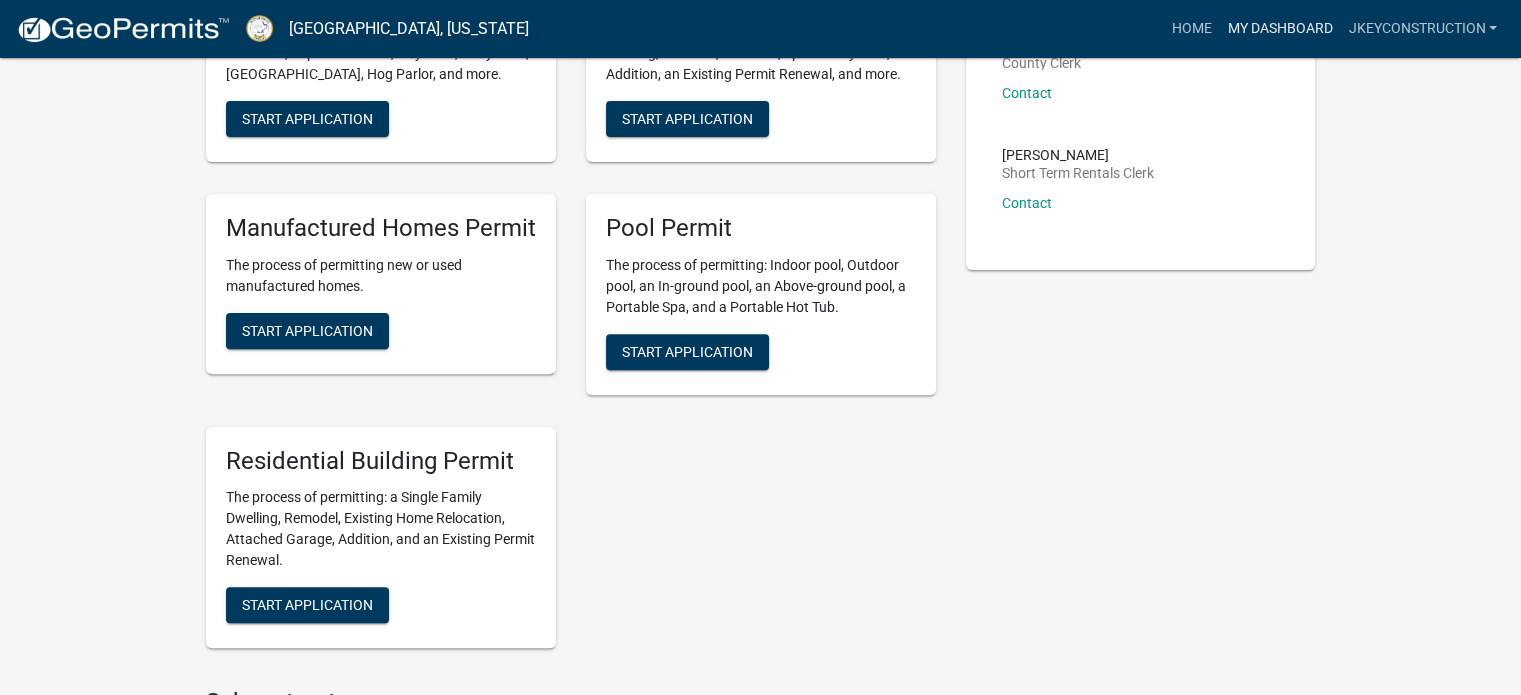 click on "My Dashboard" at bounding box center (1279, 29) 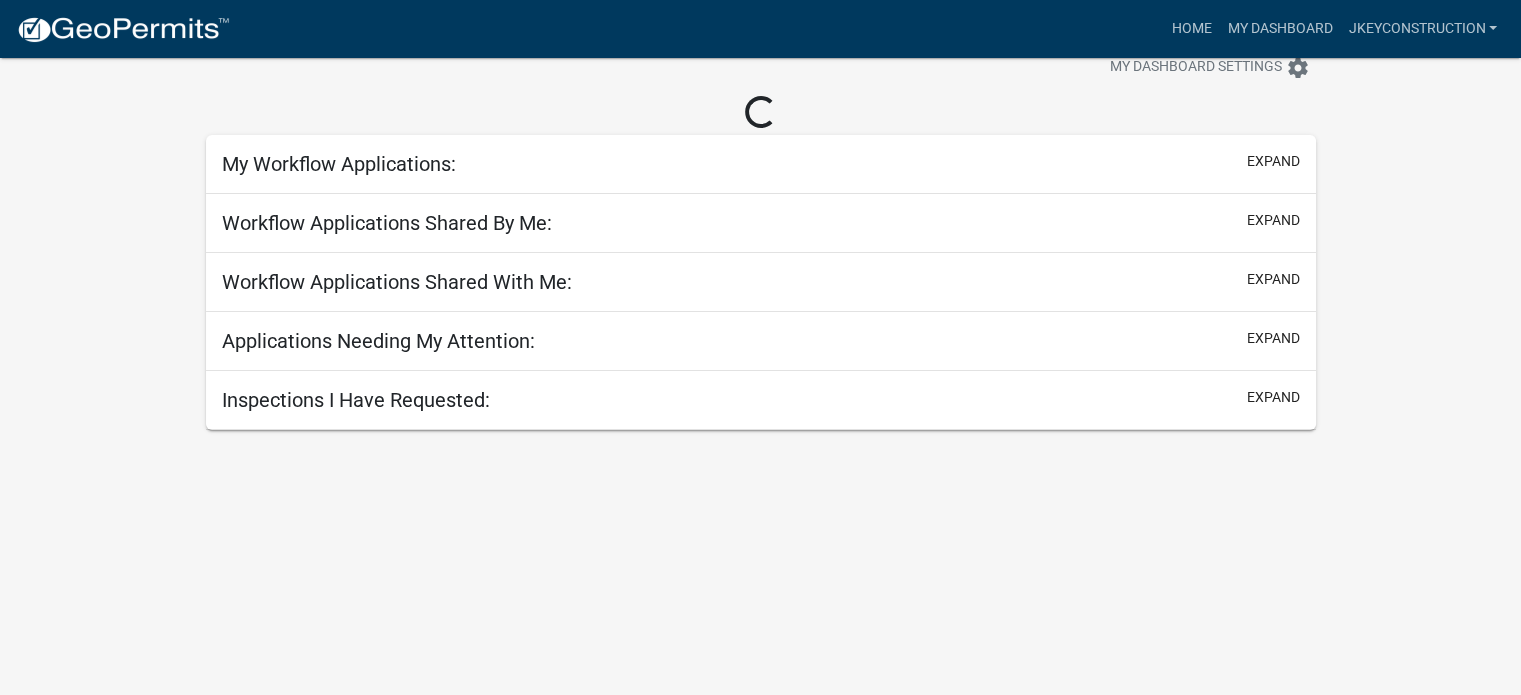 scroll, scrollTop: 689, scrollLeft: 0, axis: vertical 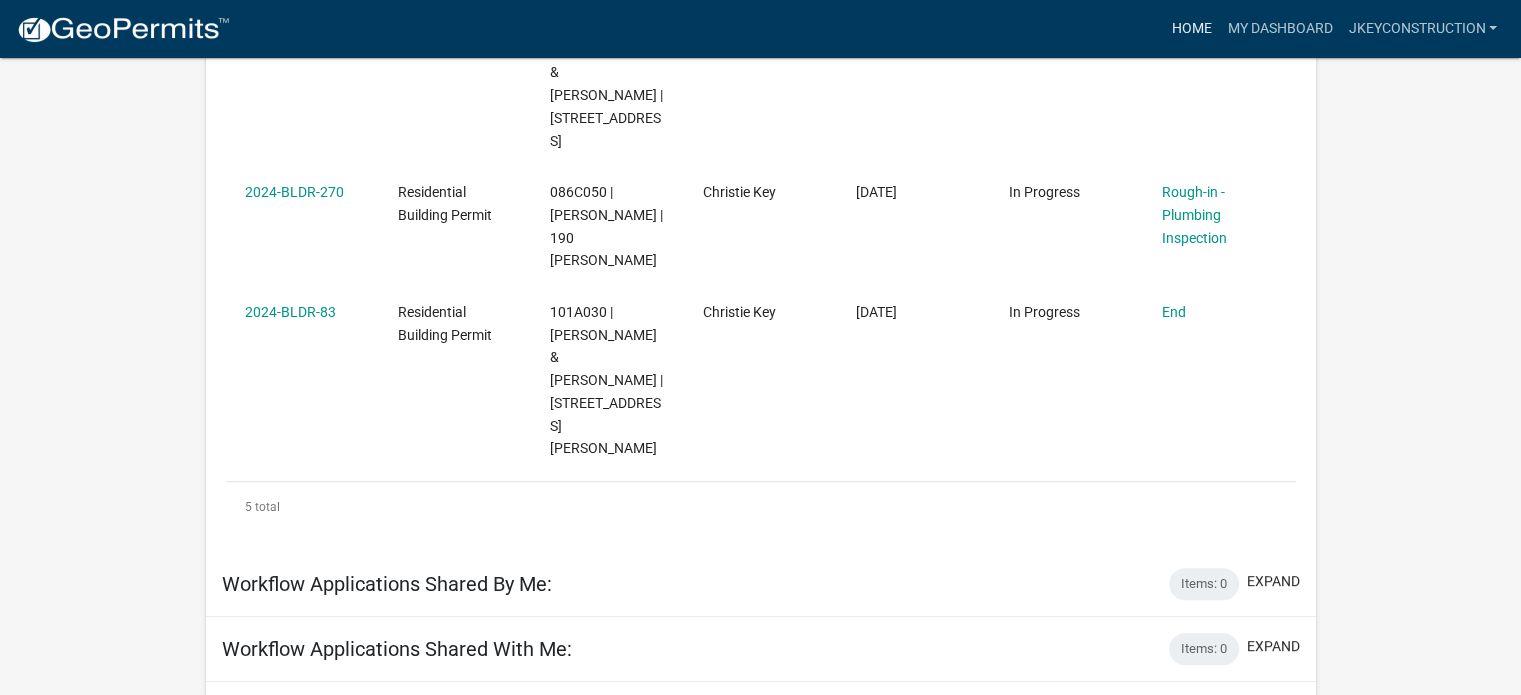 click on "Home" at bounding box center (1191, 29) 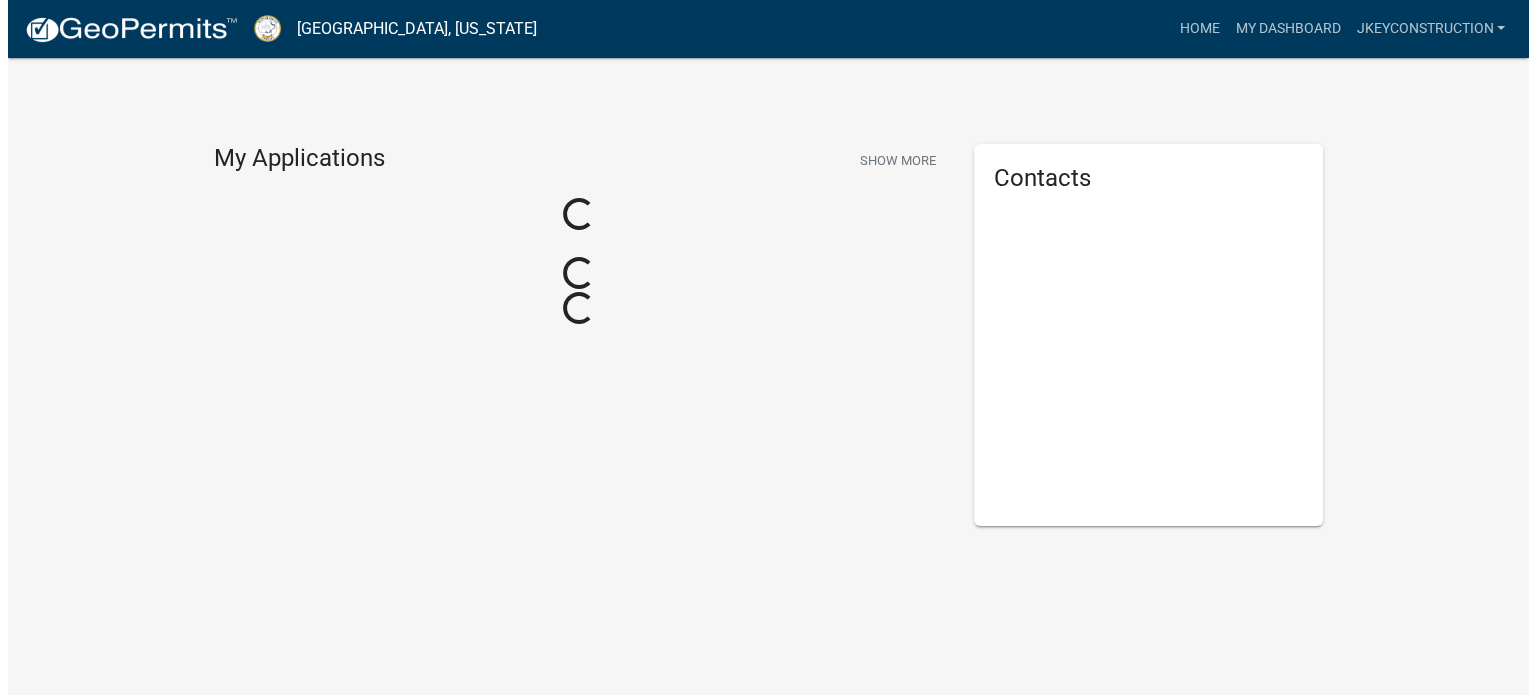 scroll, scrollTop: 0, scrollLeft: 0, axis: both 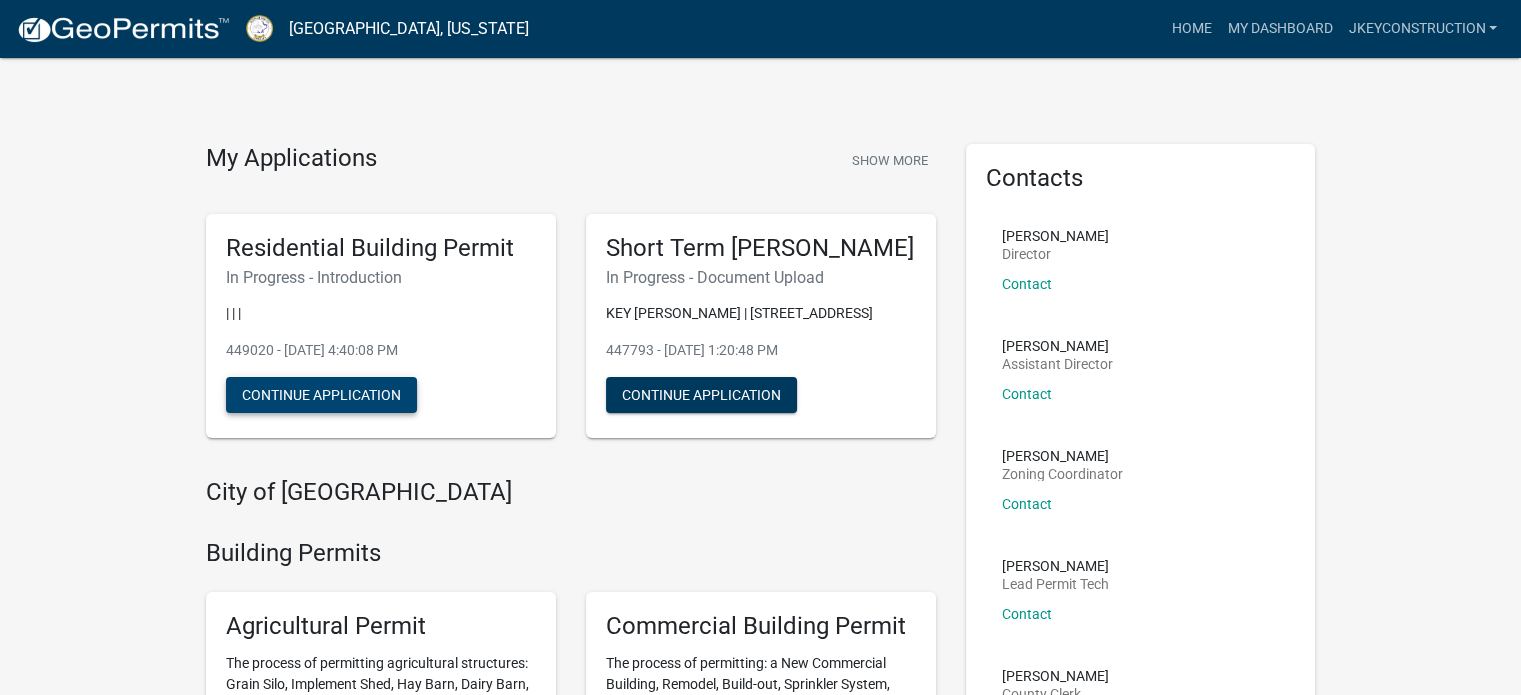 click on "Continue Application" 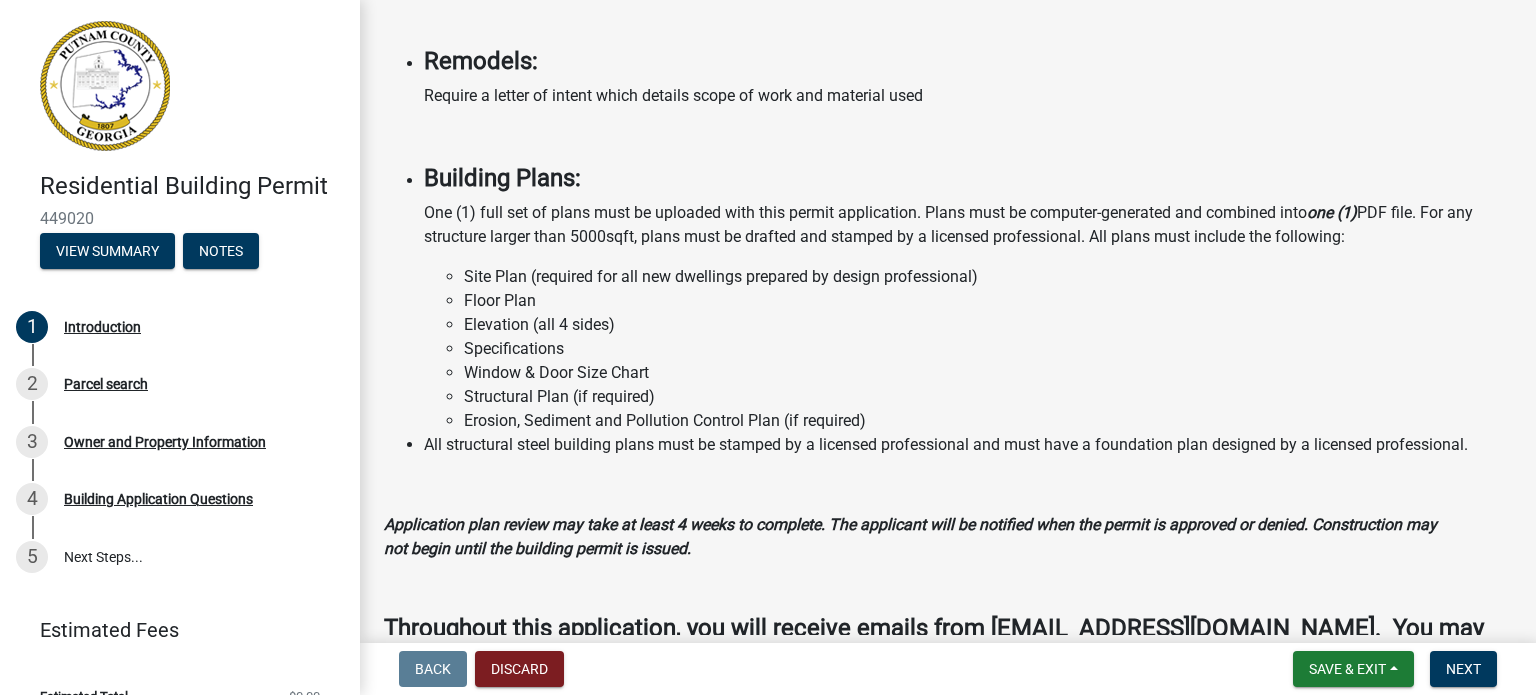 scroll, scrollTop: 1702, scrollLeft: 0, axis: vertical 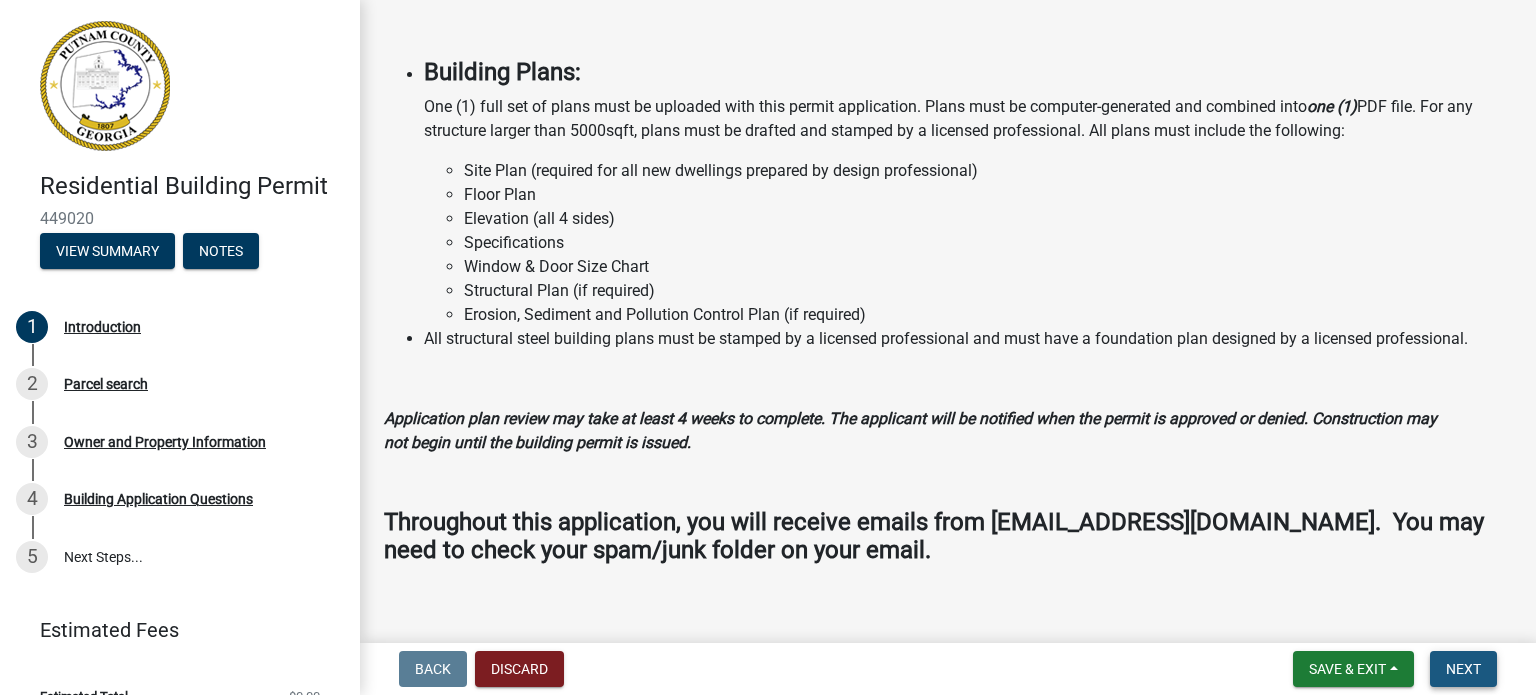 click on "Next" at bounding box center [1463, 669] 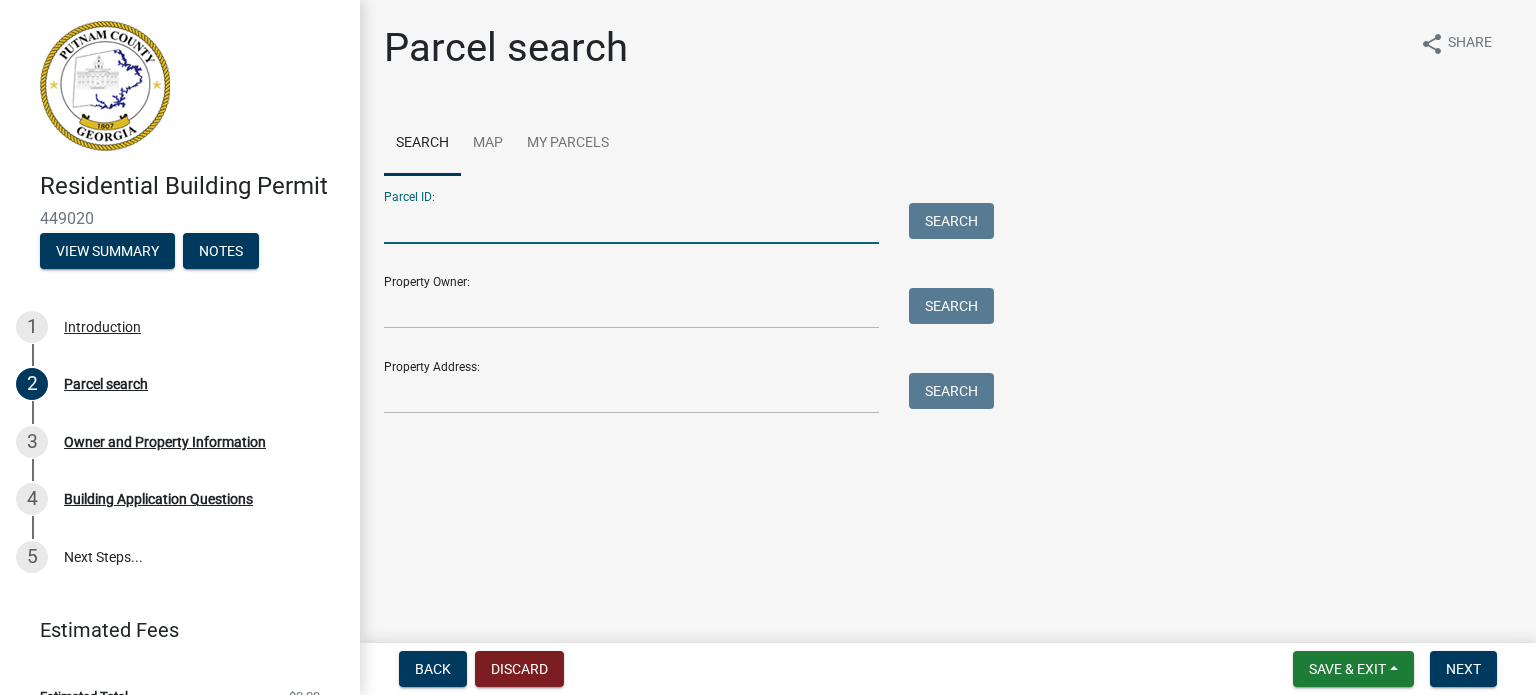click on "Parcel ID:" at bounding box center (631, 223) 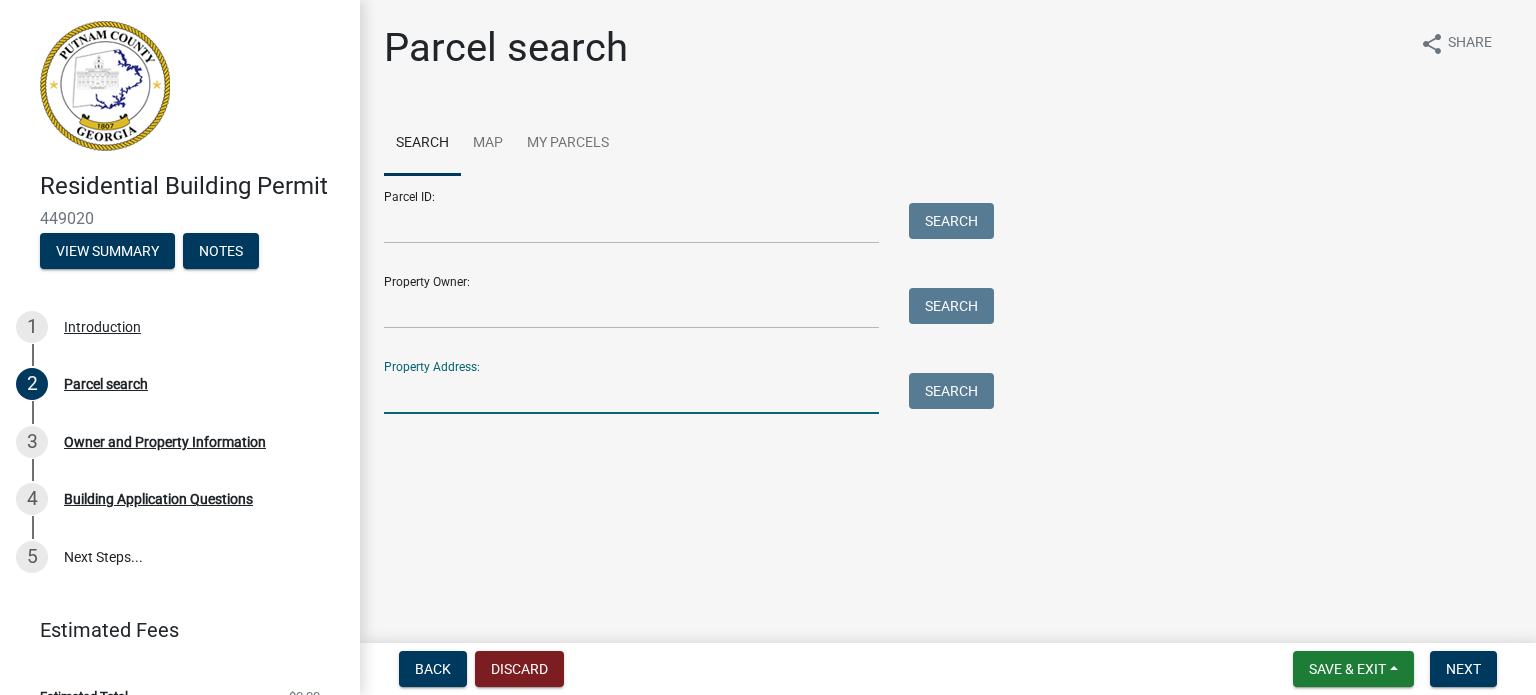 click on "Property Address:" at bounding box center [631, 393] 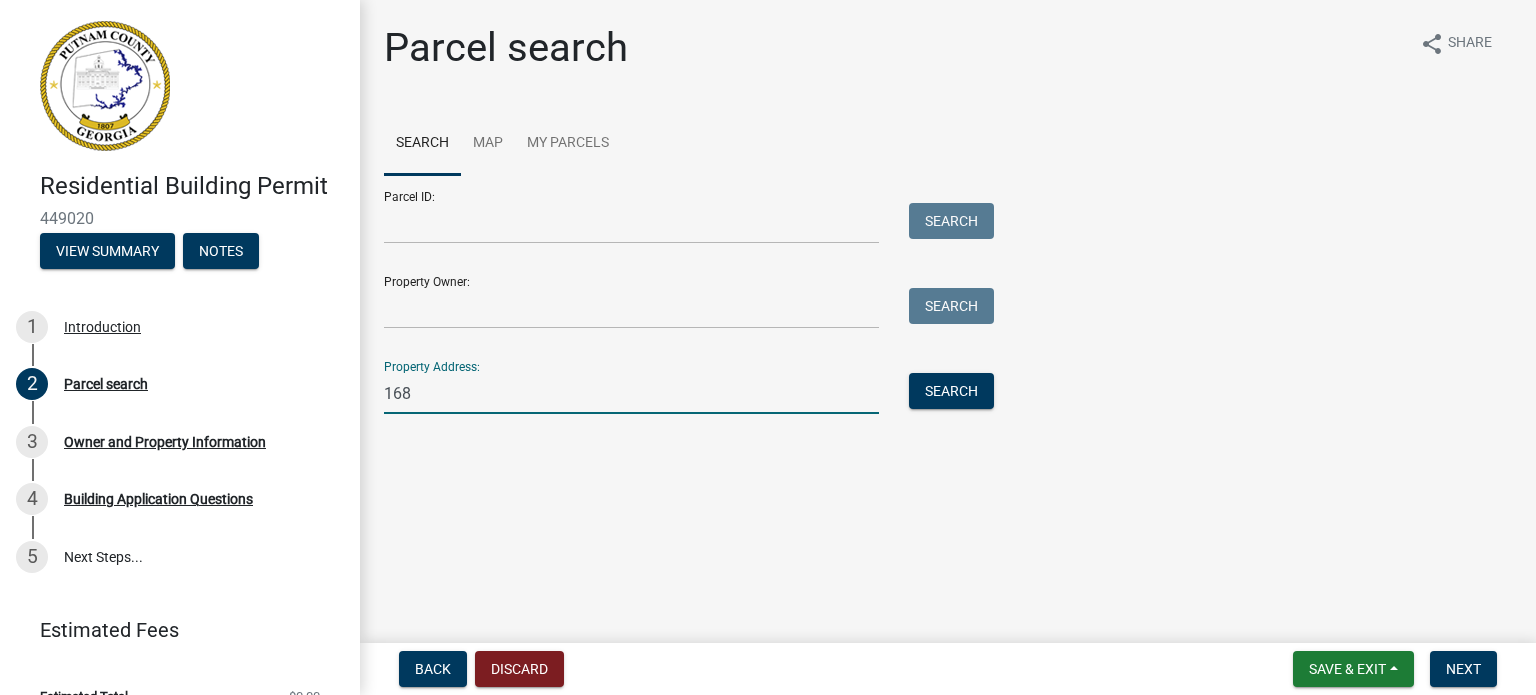type on "[STREET_ADDRESS]" 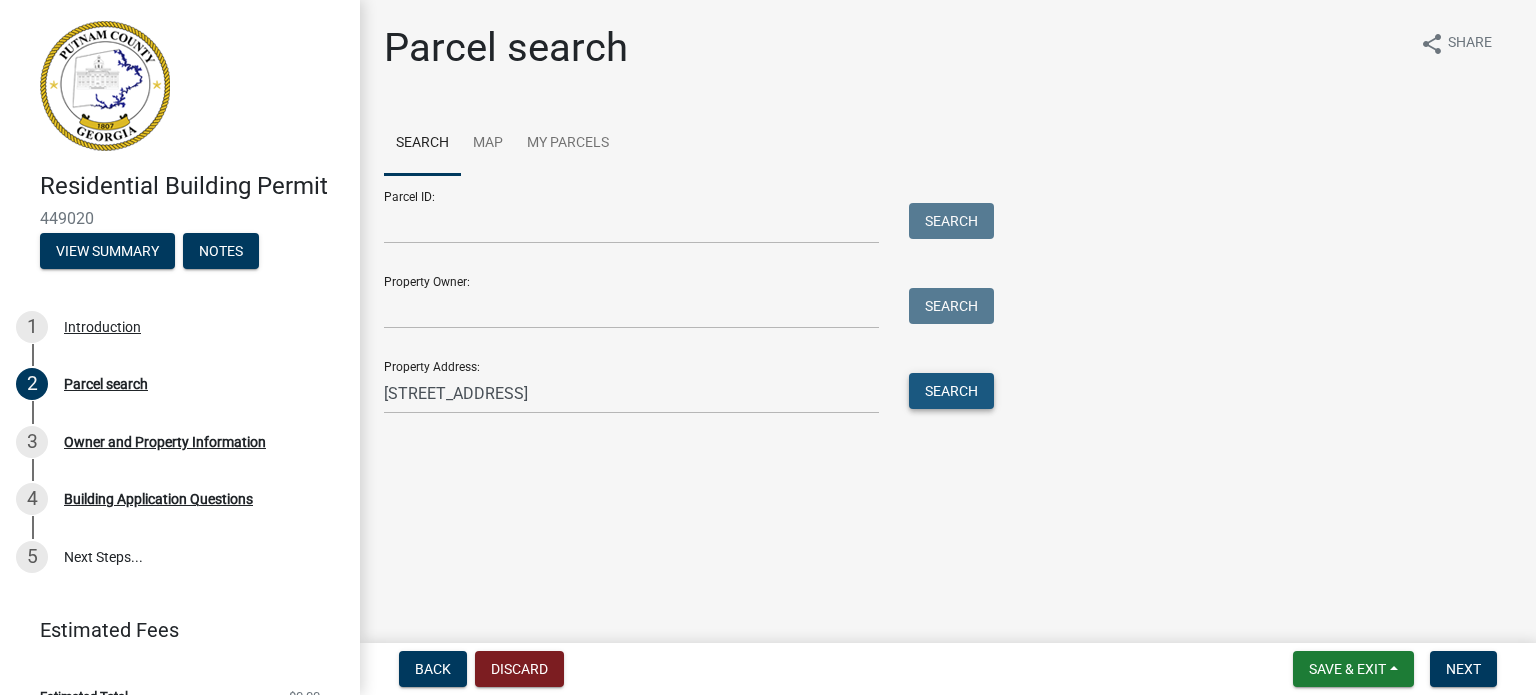 click on "Search" at bounding box center [951, 391] 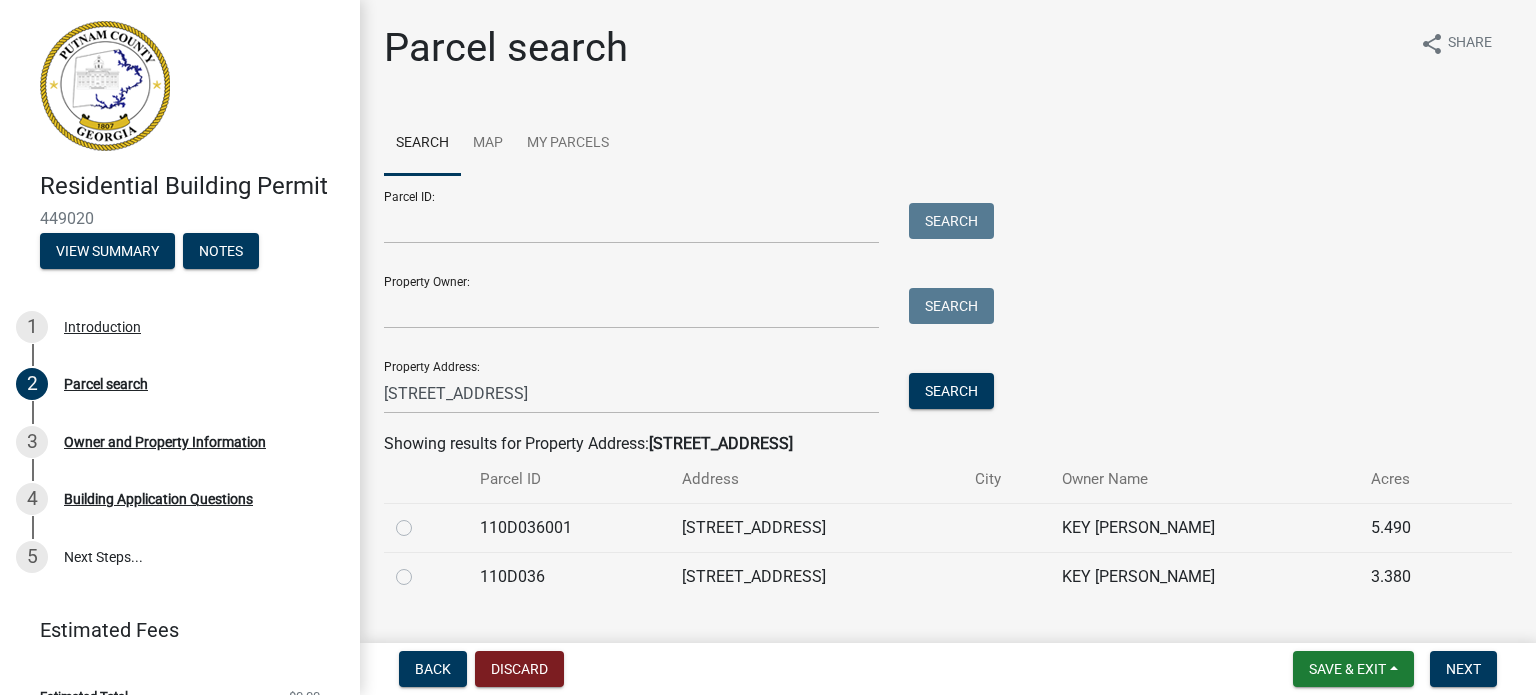 click 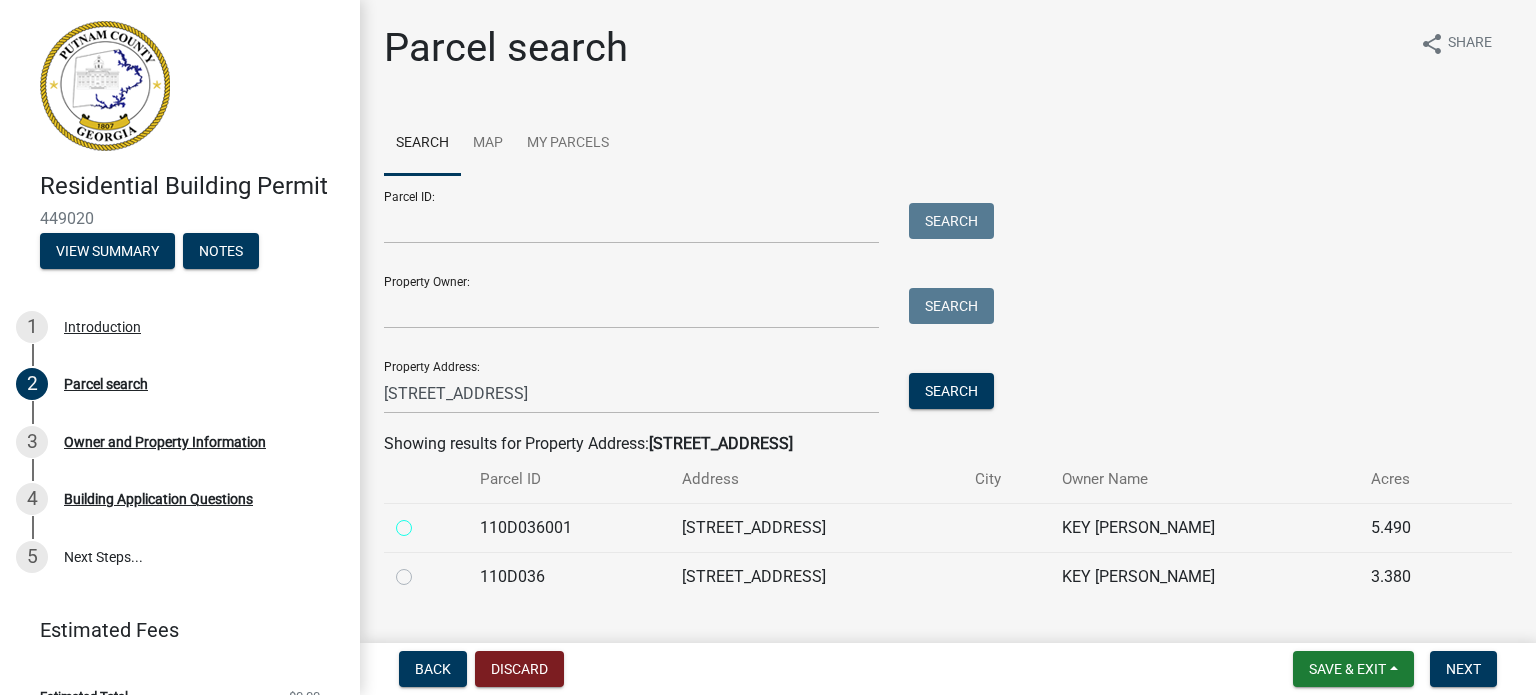 click at bounding box center [426, 522] 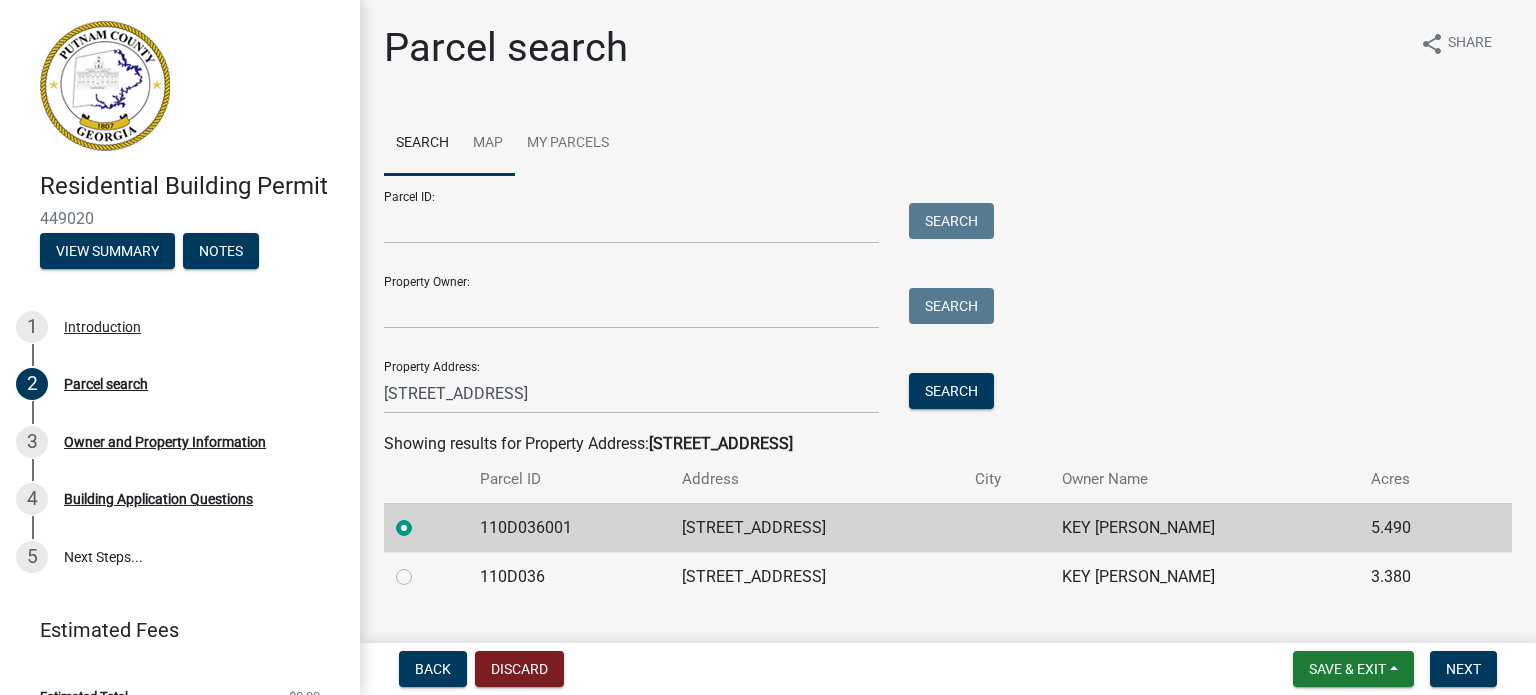 click on "Map" at bounding box center (488, 144) 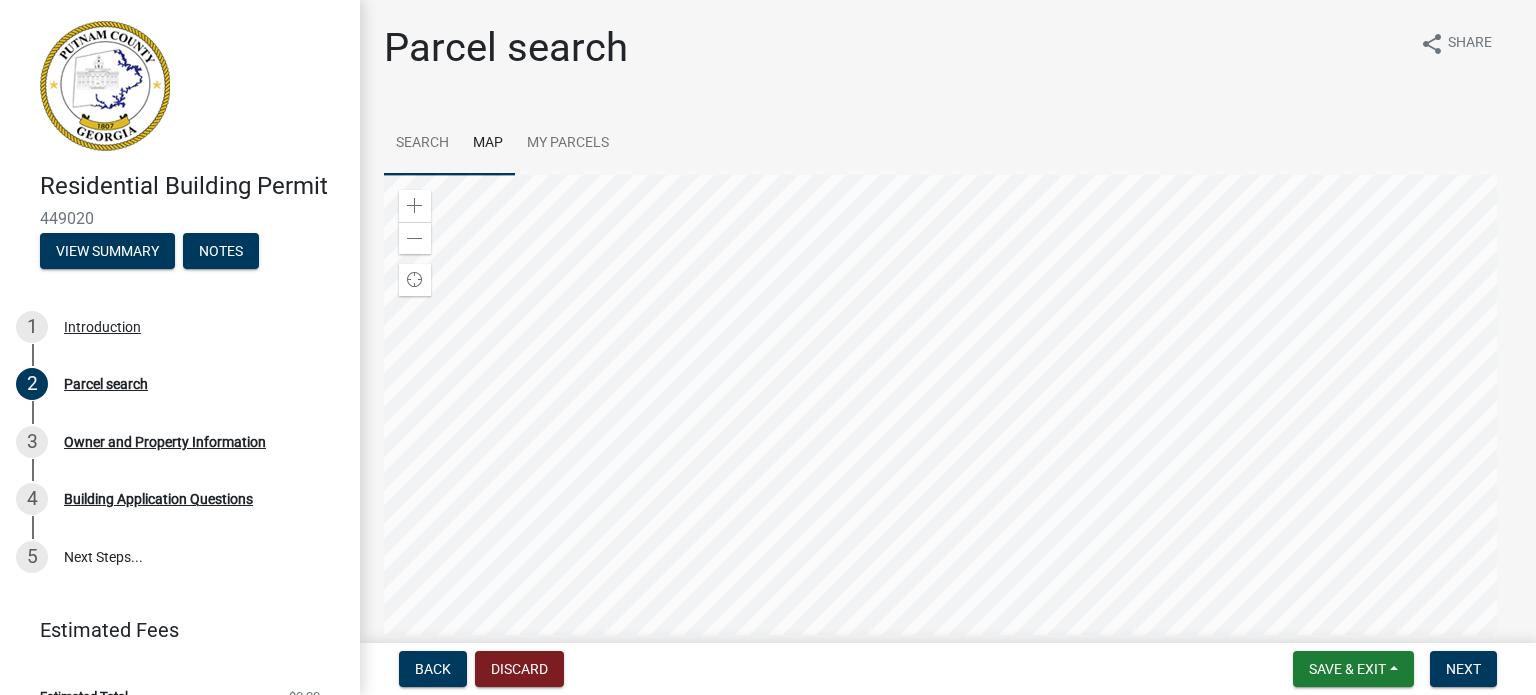 click on "Search" at bounding box center [422, 144] 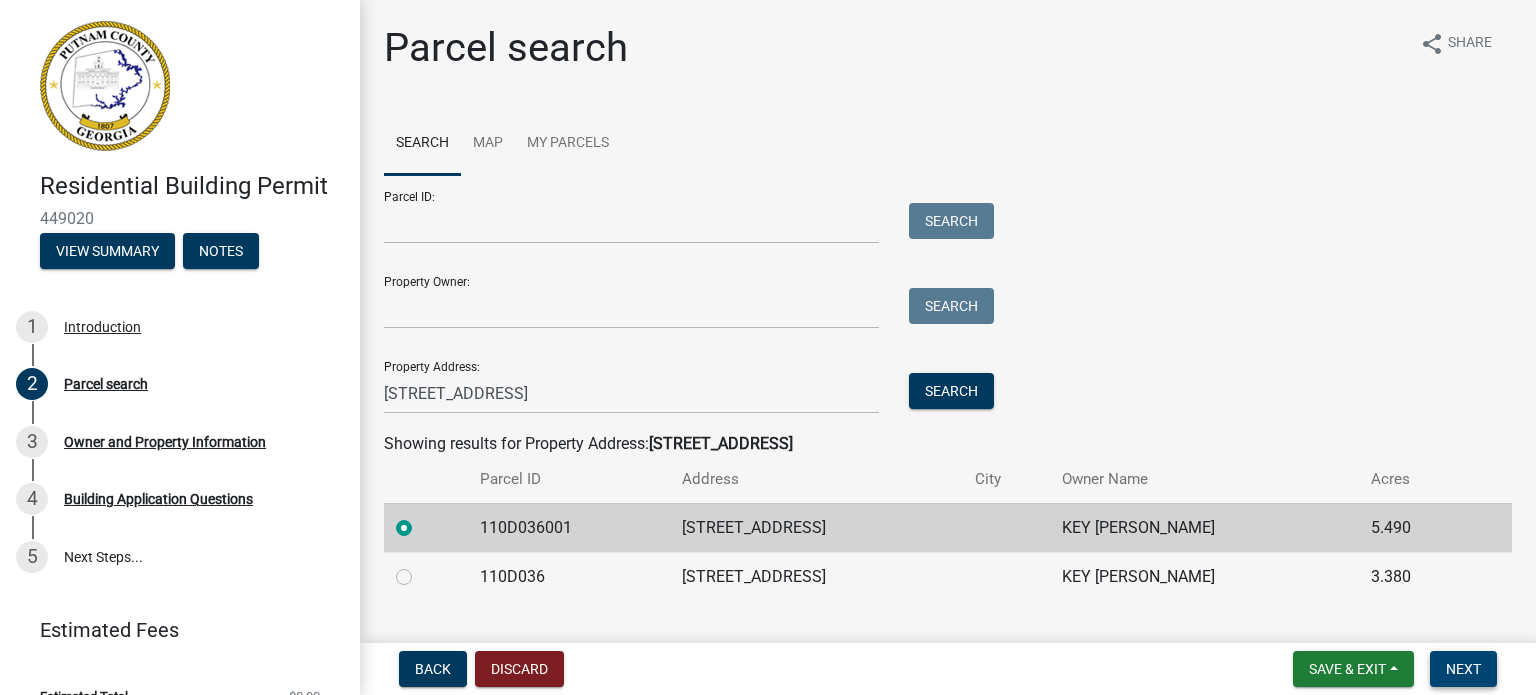 click on "Next" at bounding box center [1463, 669] 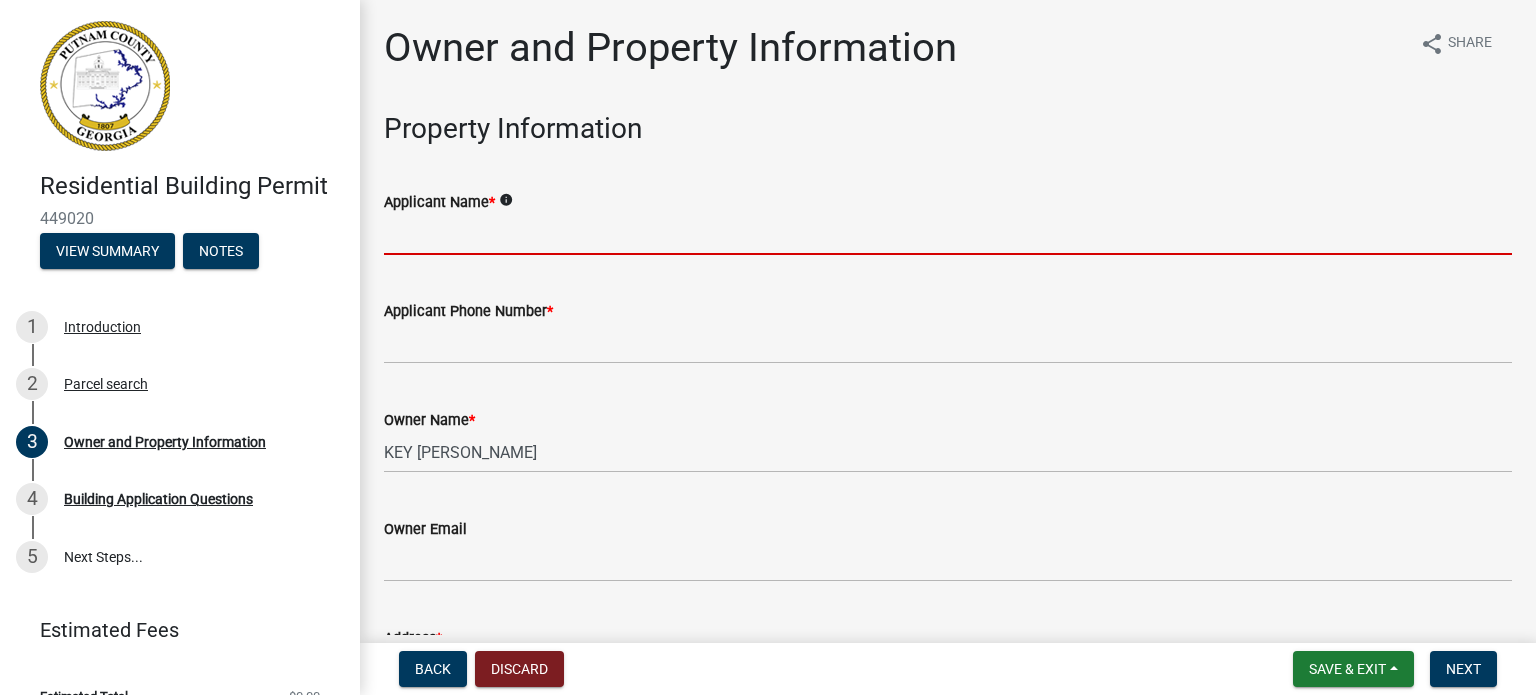 click on "Applicant Name  *" at bounding box center (948, 234) 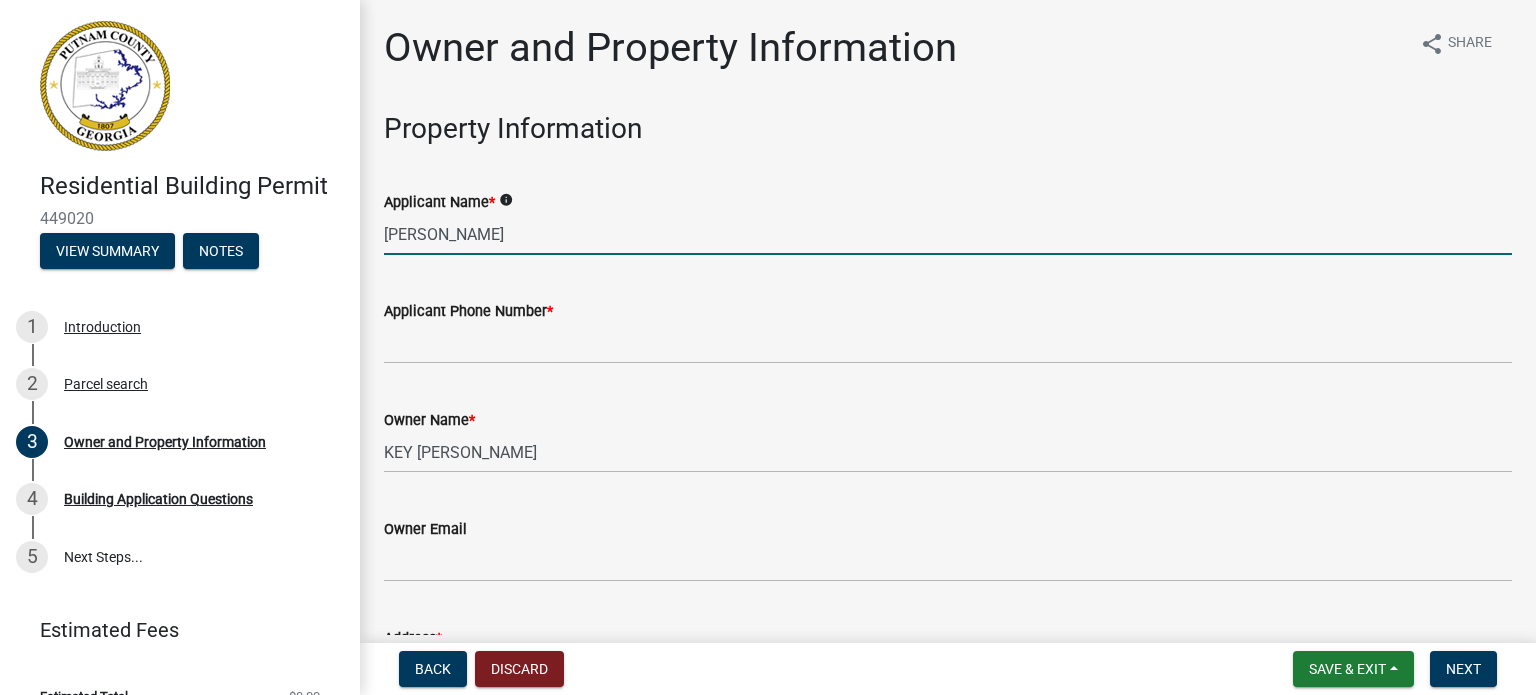 type on "[PERSON_NAME]" 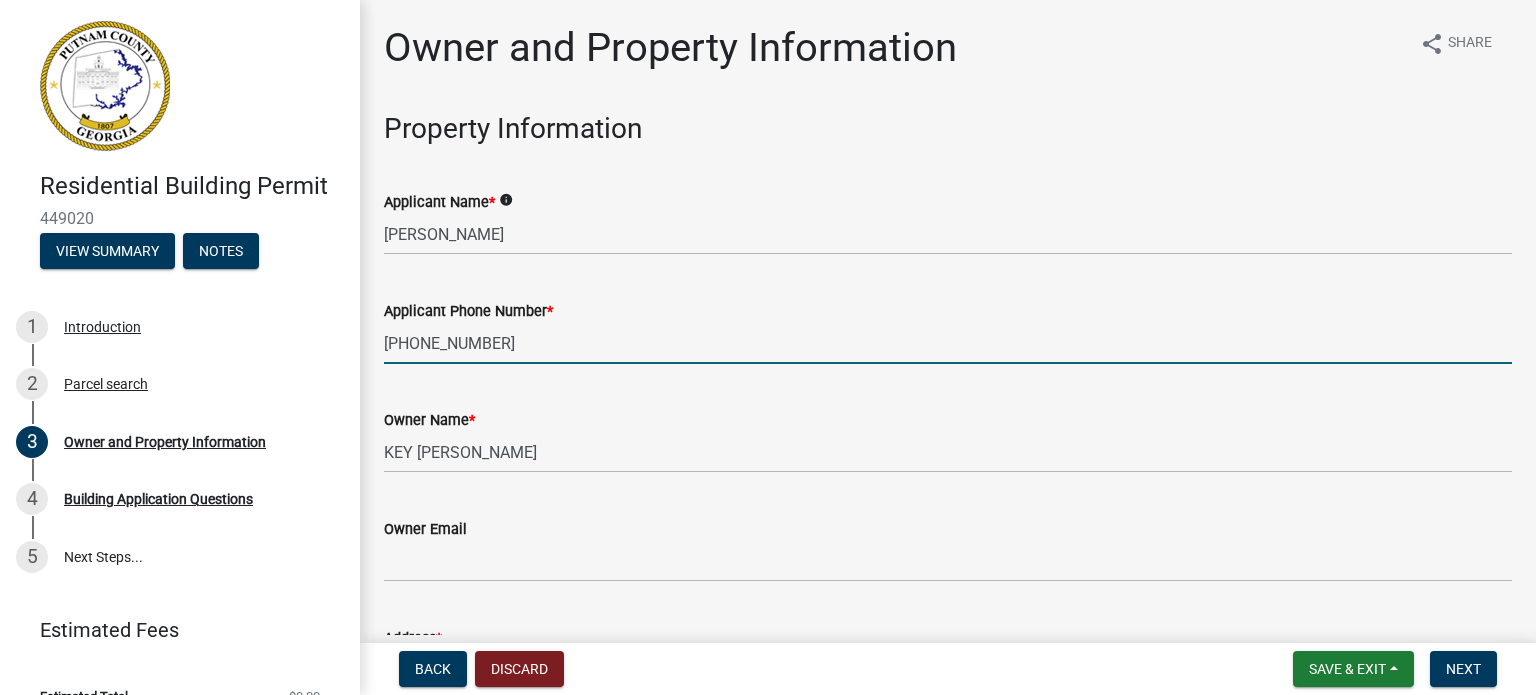 type on "[PHONE_NUMBER]" 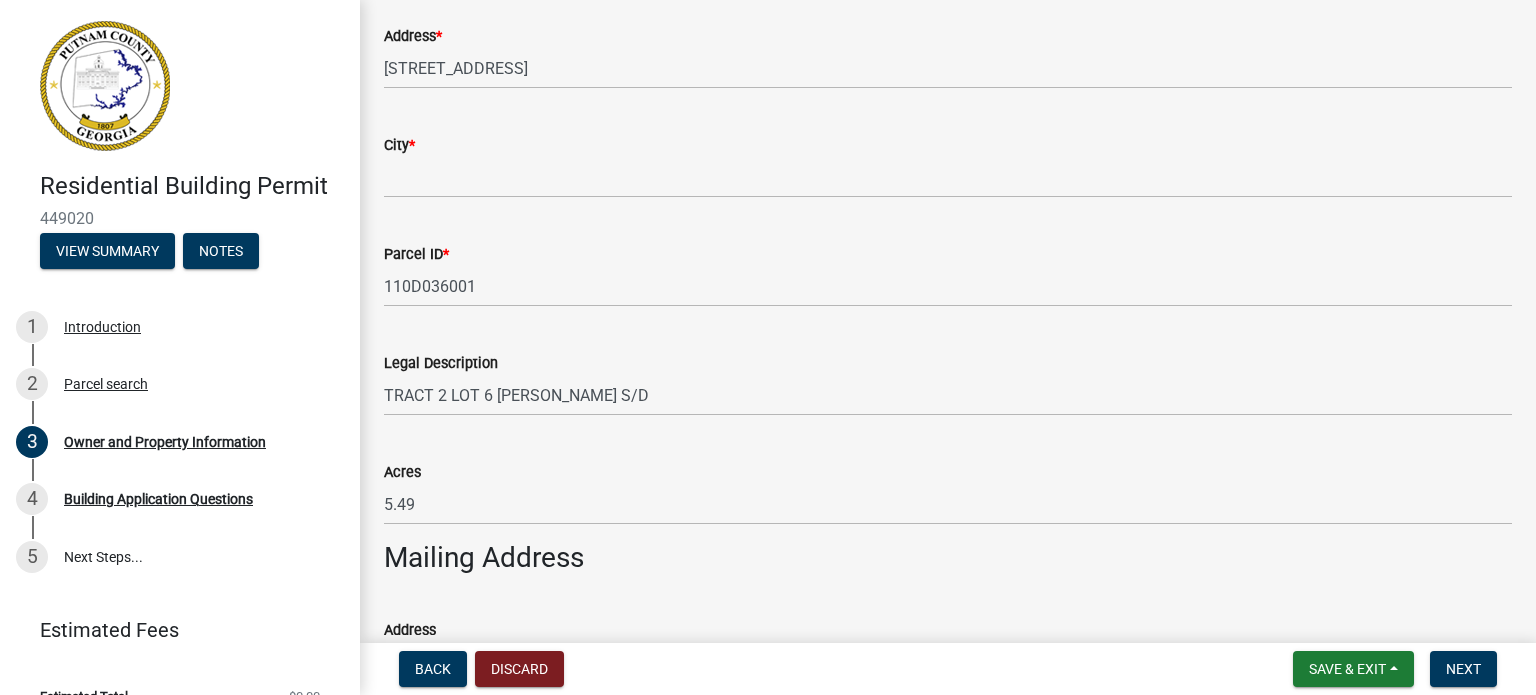 scroll, scrollTop: 635, scrollLeft: 0, axis: vertical 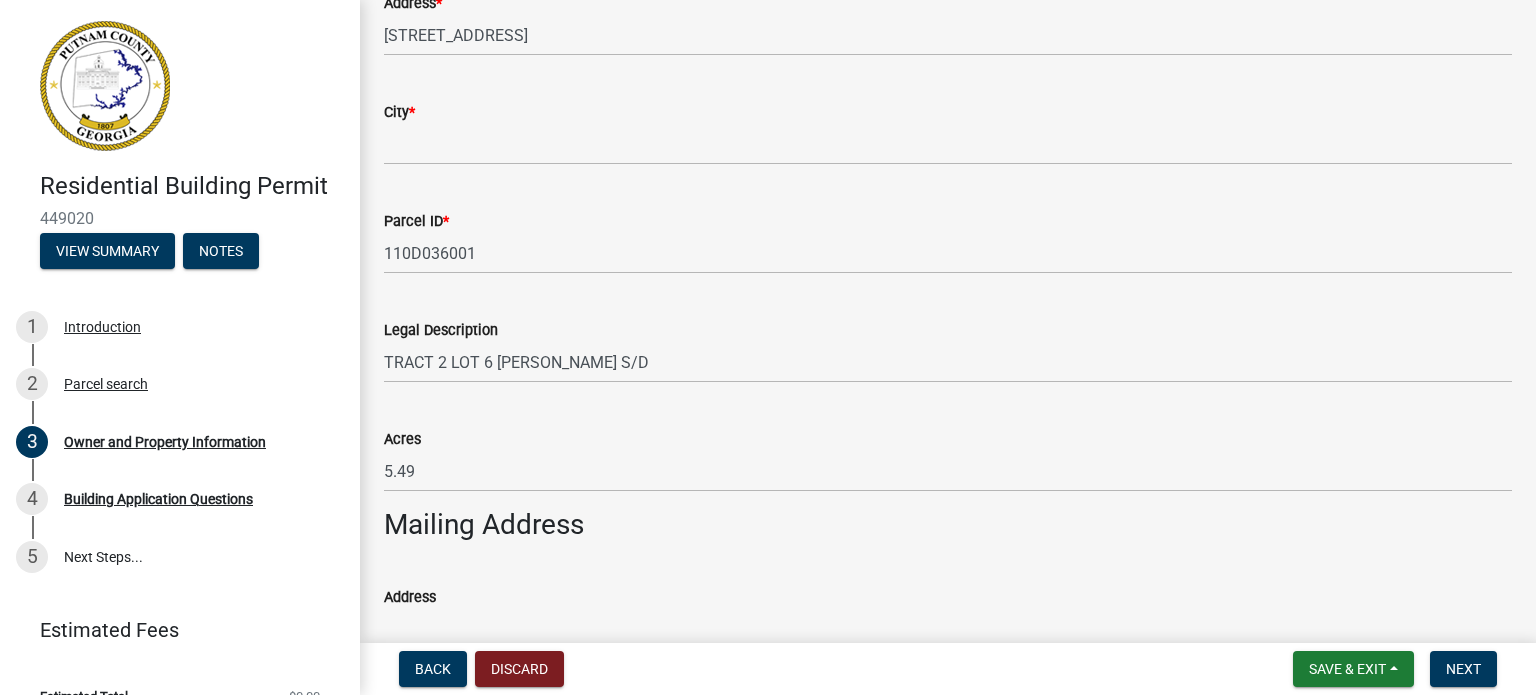 type on "[PERSON_NAME][EMAIL_ADDRESS][DOMAIN_NAME]" 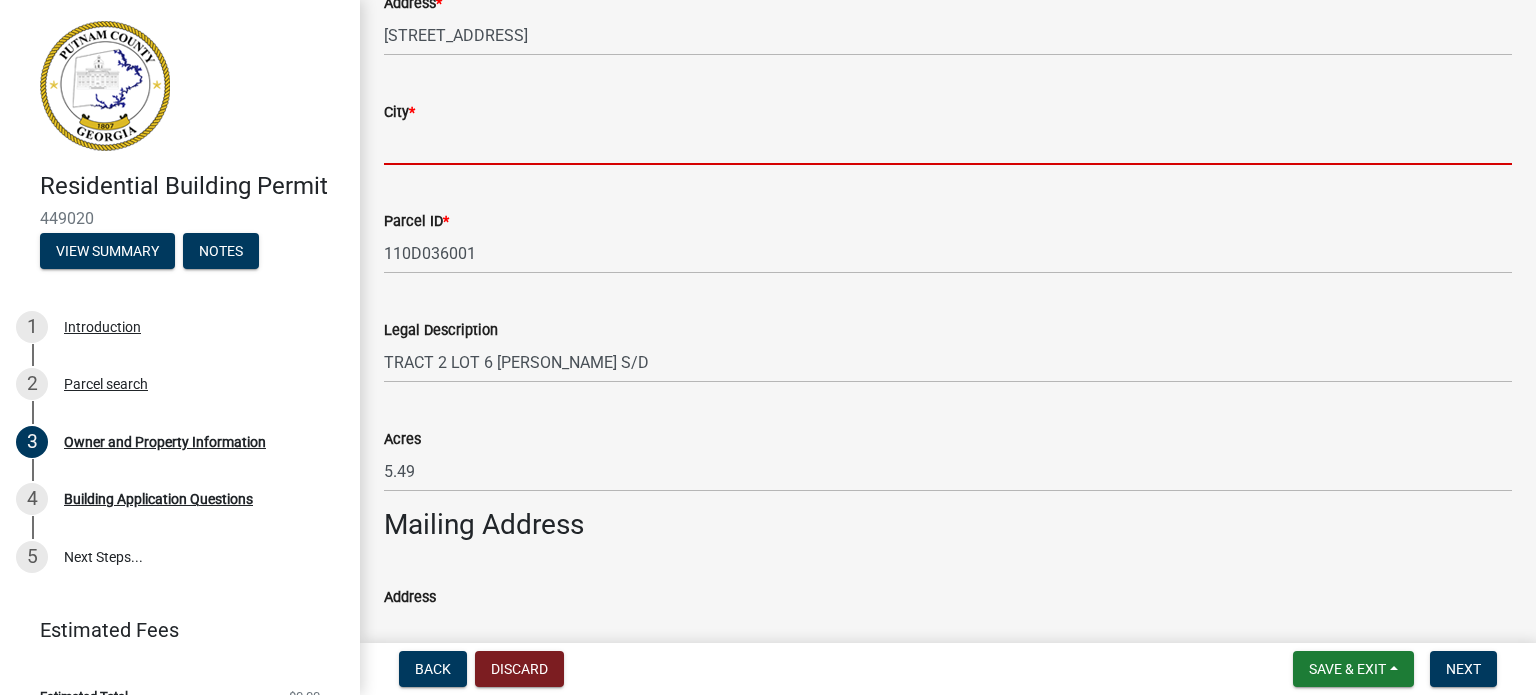 click on "City  *" at bounding box center [948, 144] 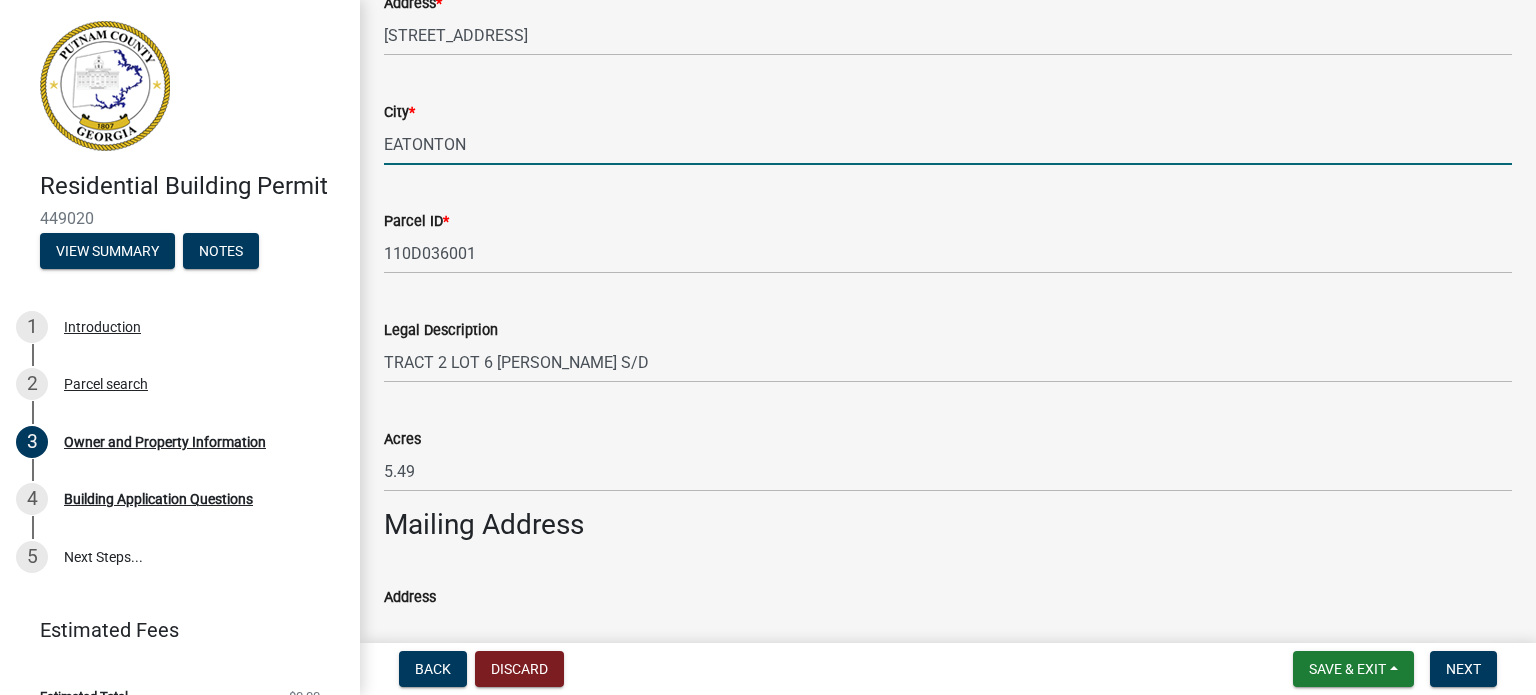 type on "EATONTON" 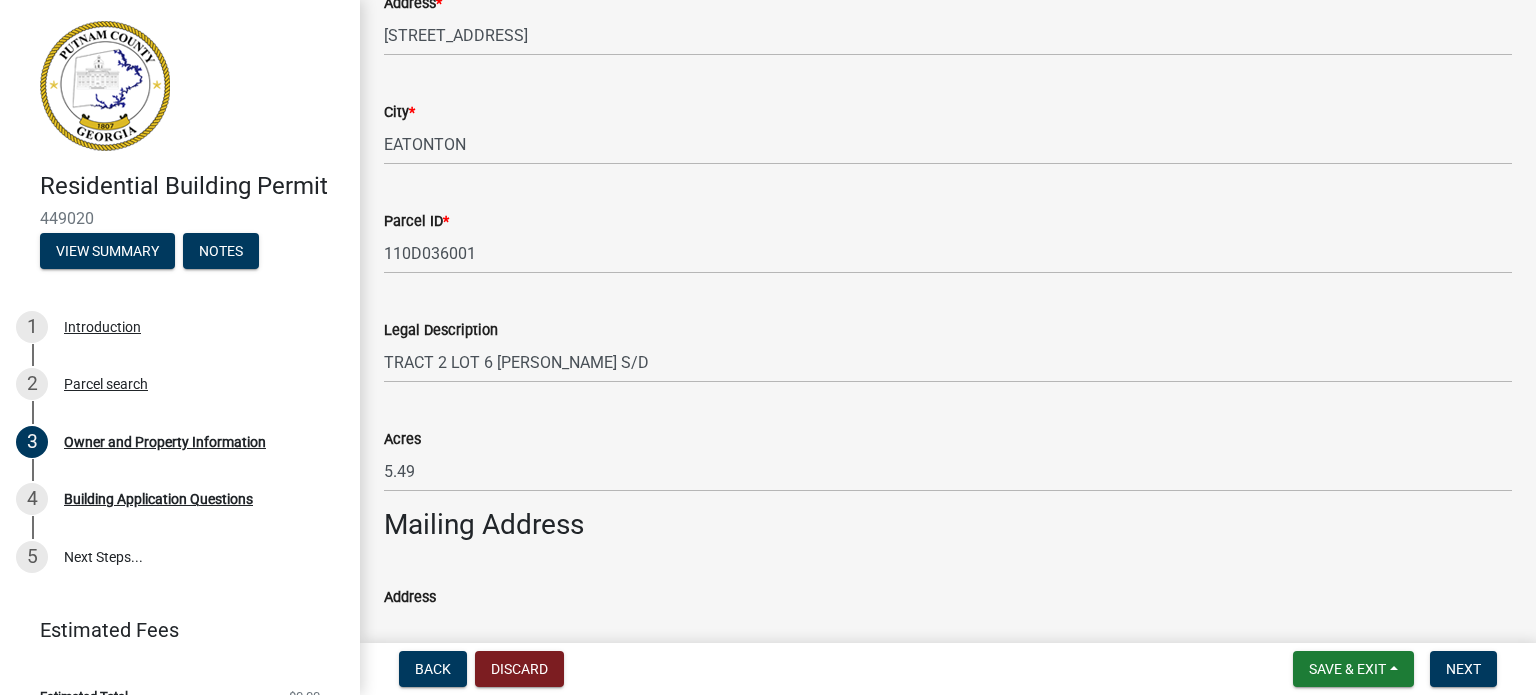 scroll, scrollTop: 650, scrollLeft: 0, axis: vertical 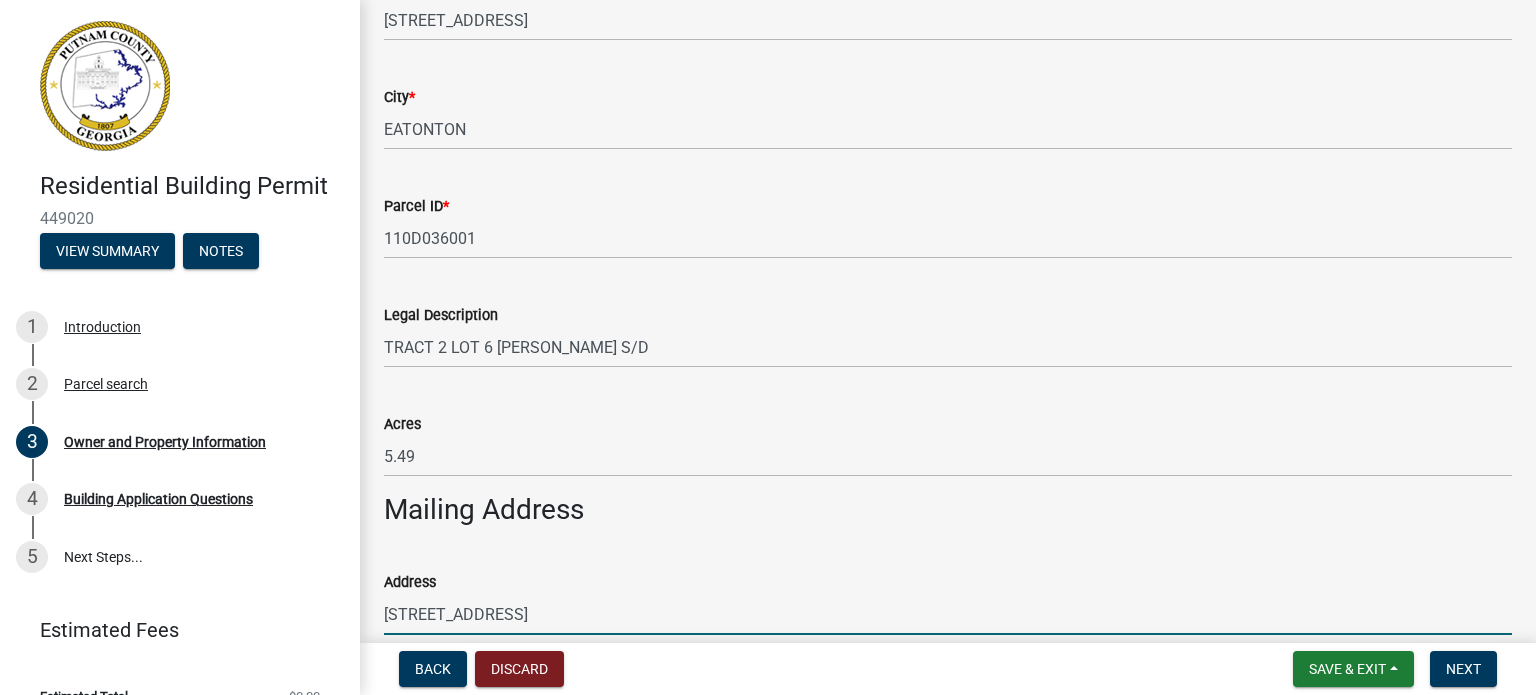 type on "[STREET_ADDRESS]" 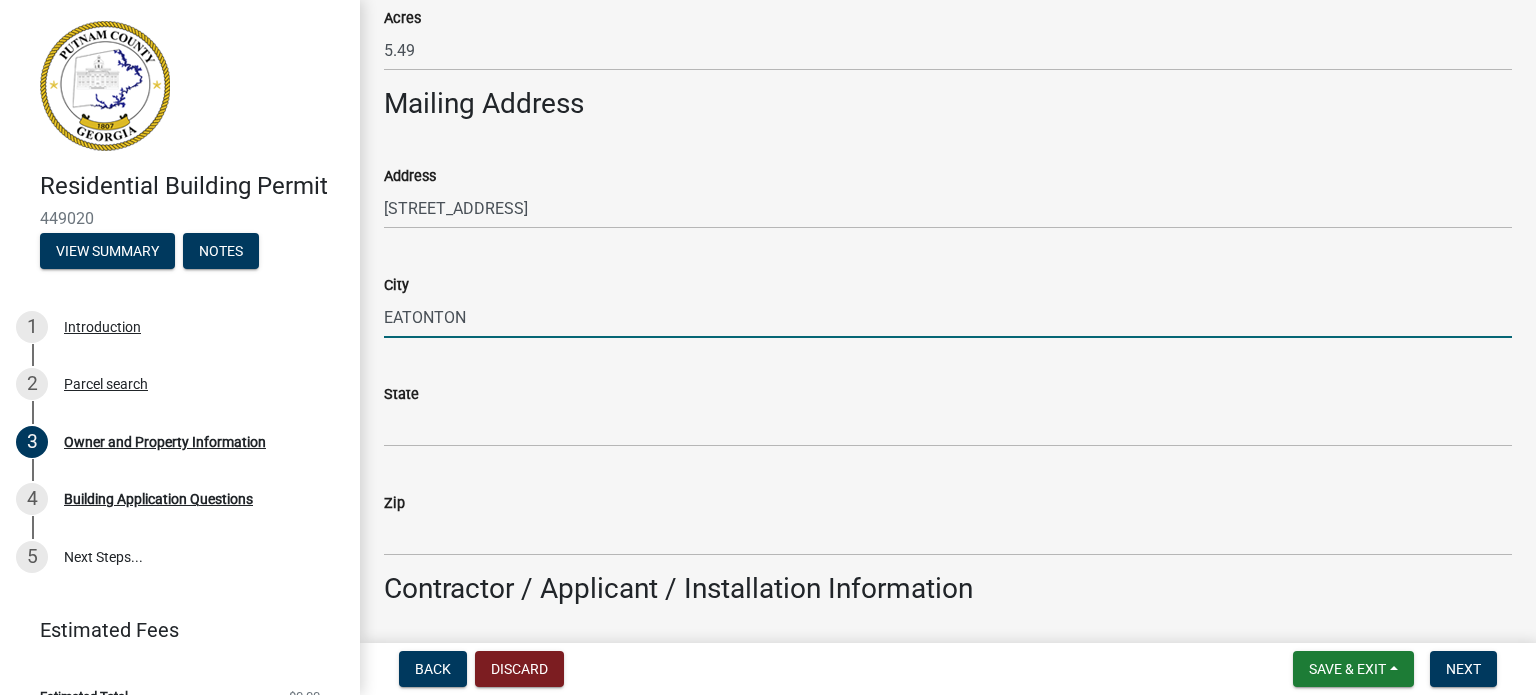 type on "EATONTON" 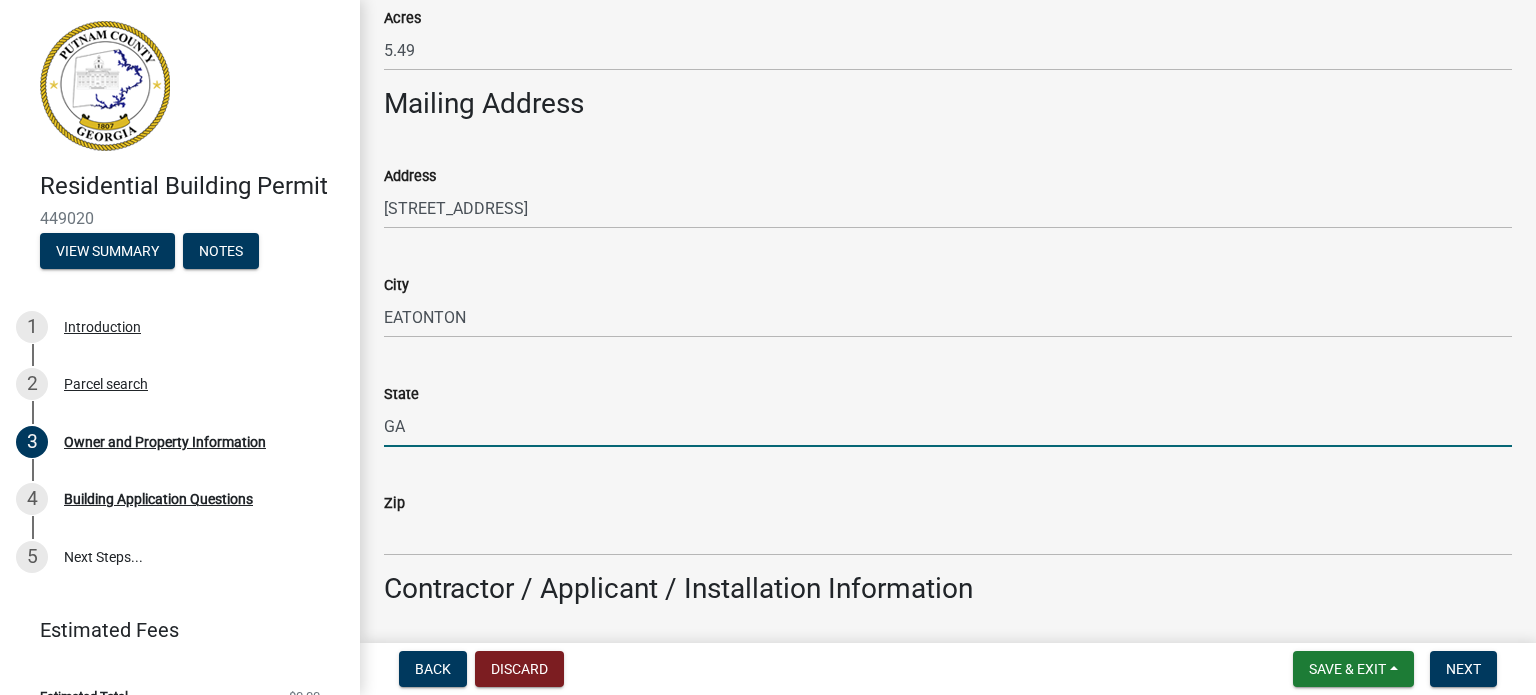 type on "GA" 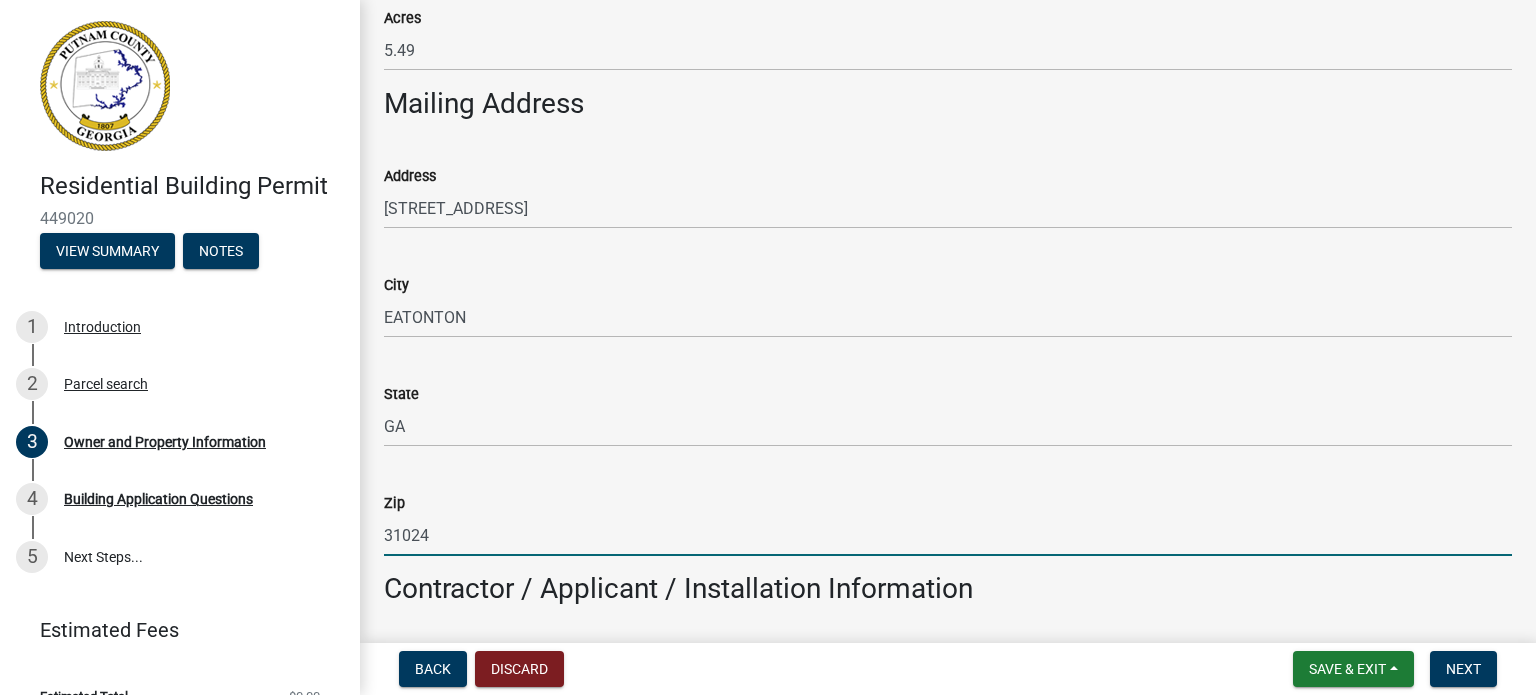 type on "31024" 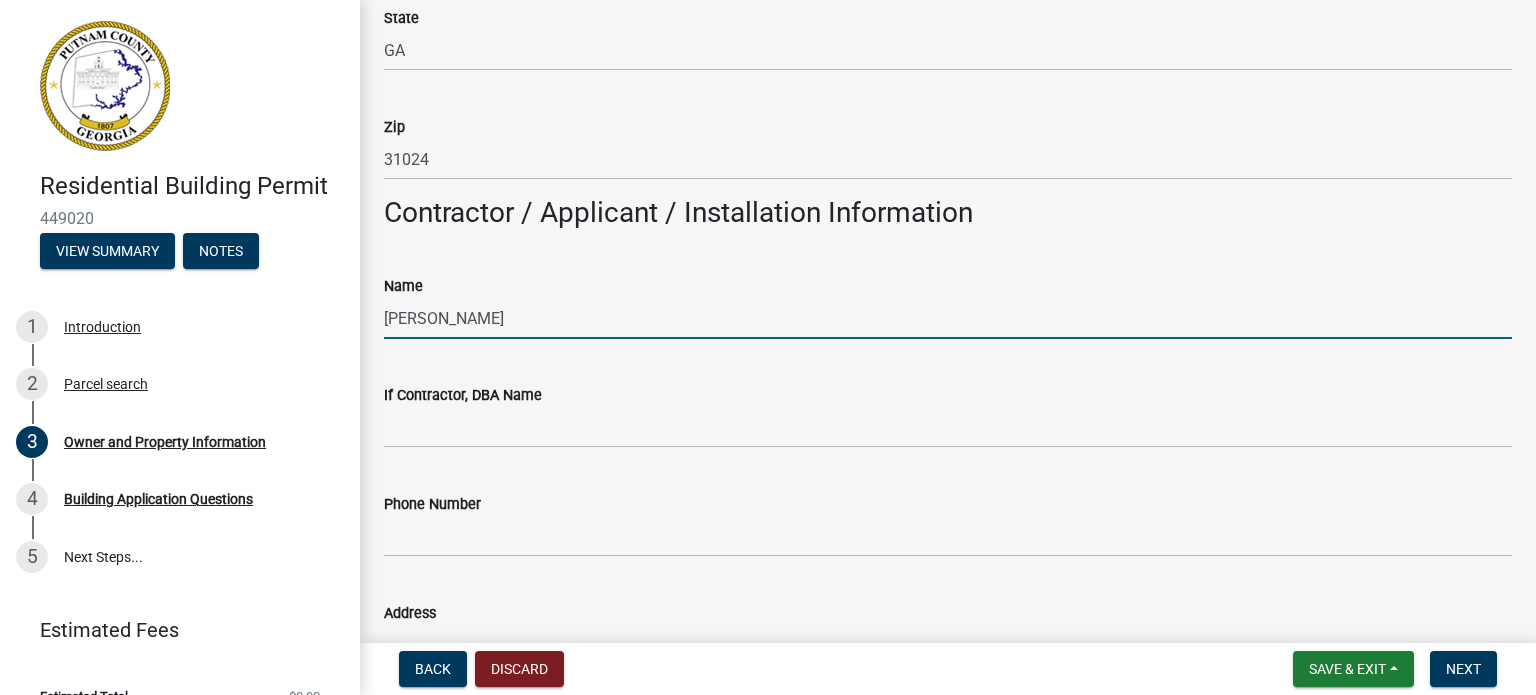 type on "[PERSON_NAME]" 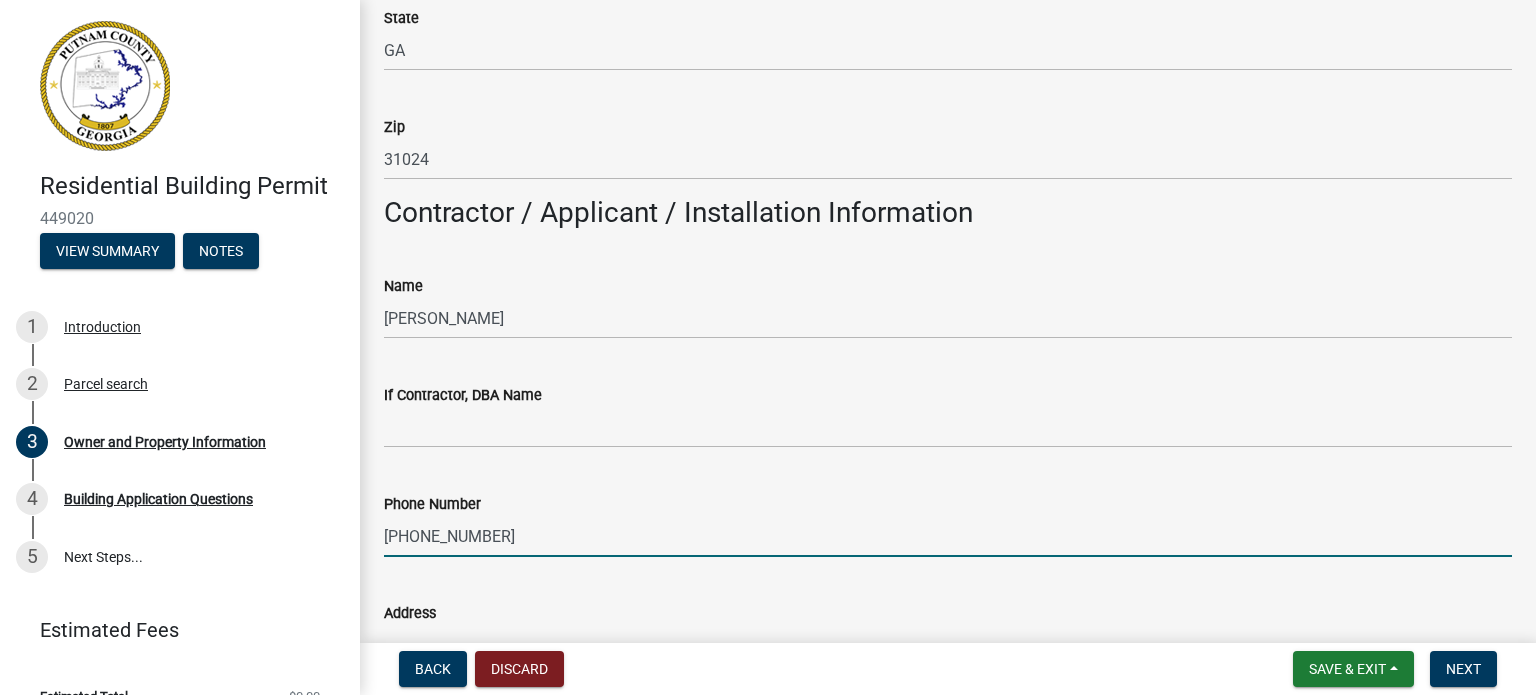 type on "[PHONE_NUMBER]" 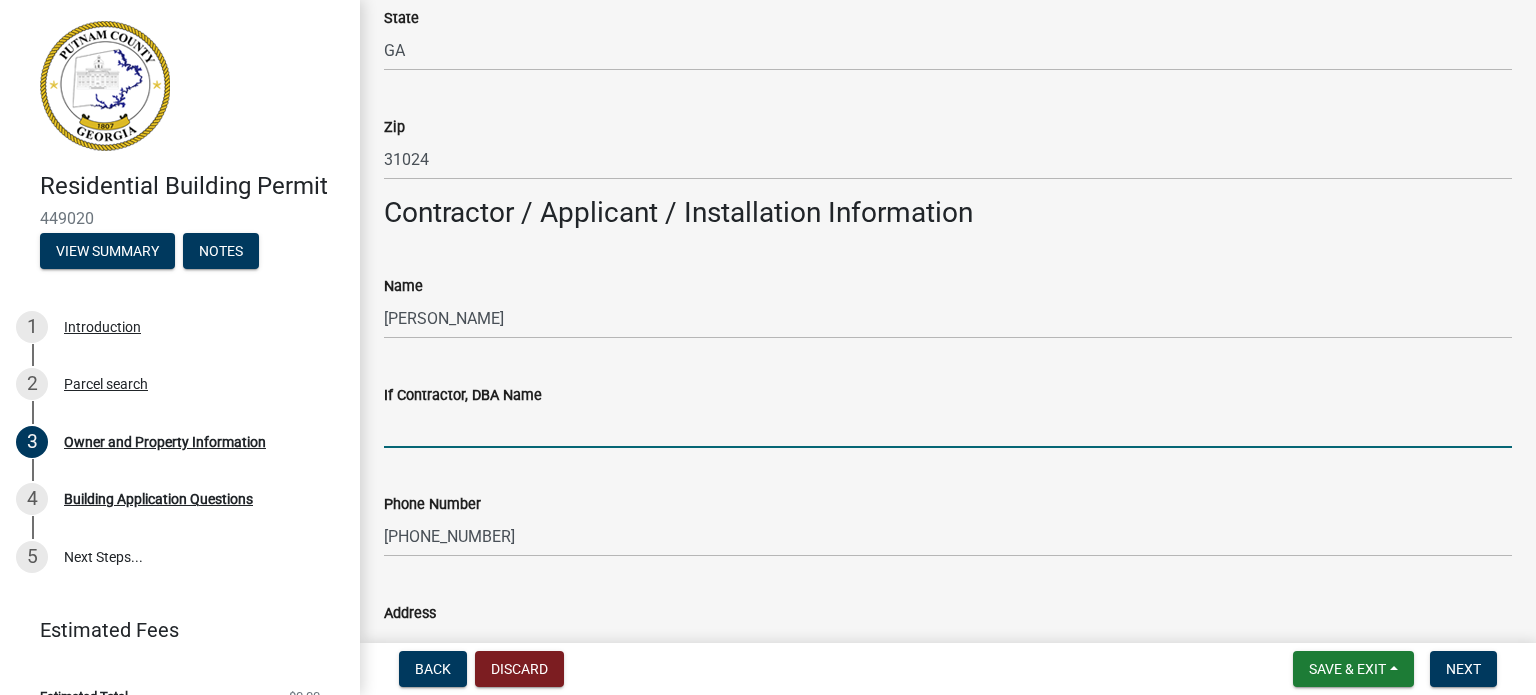 click on "If Contractor, DBA Name" at bounding box center (948, 427) 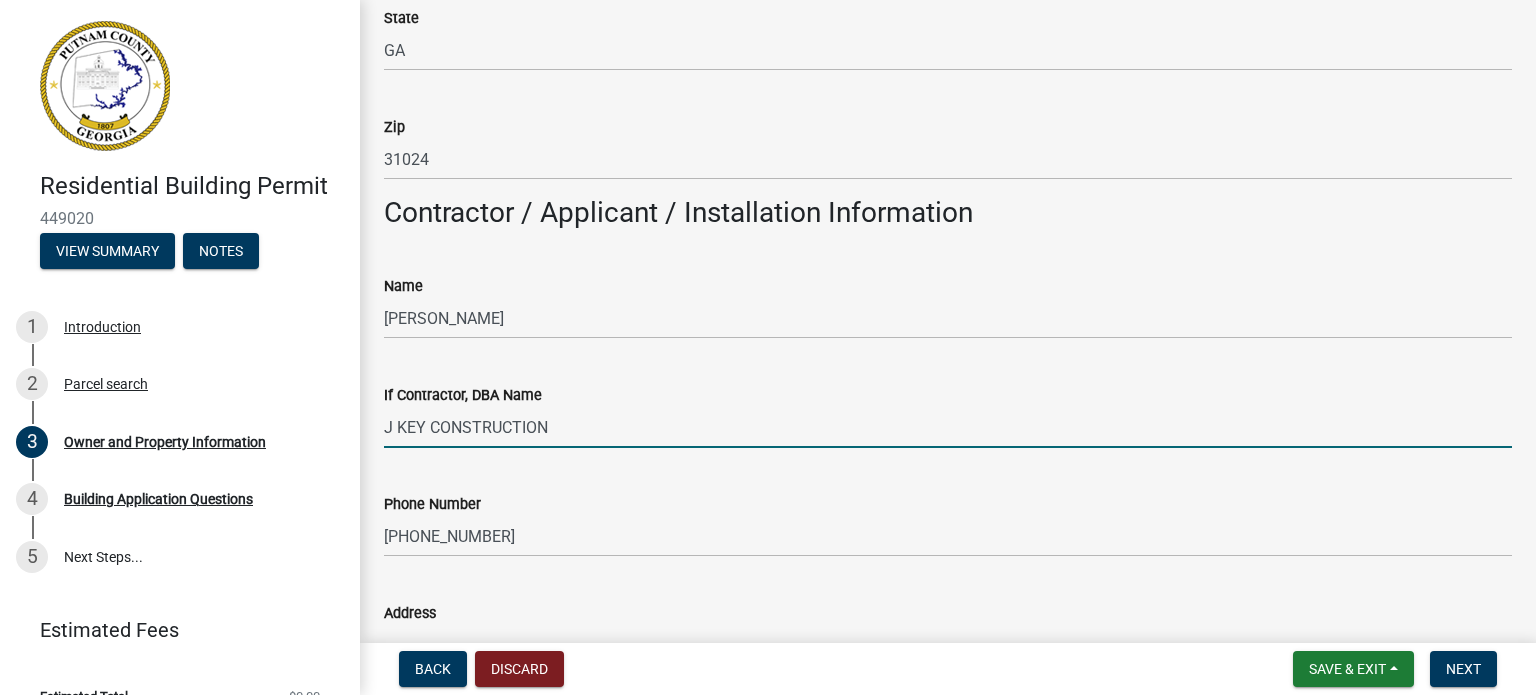 type on "J KEY CONSTRUCTION" 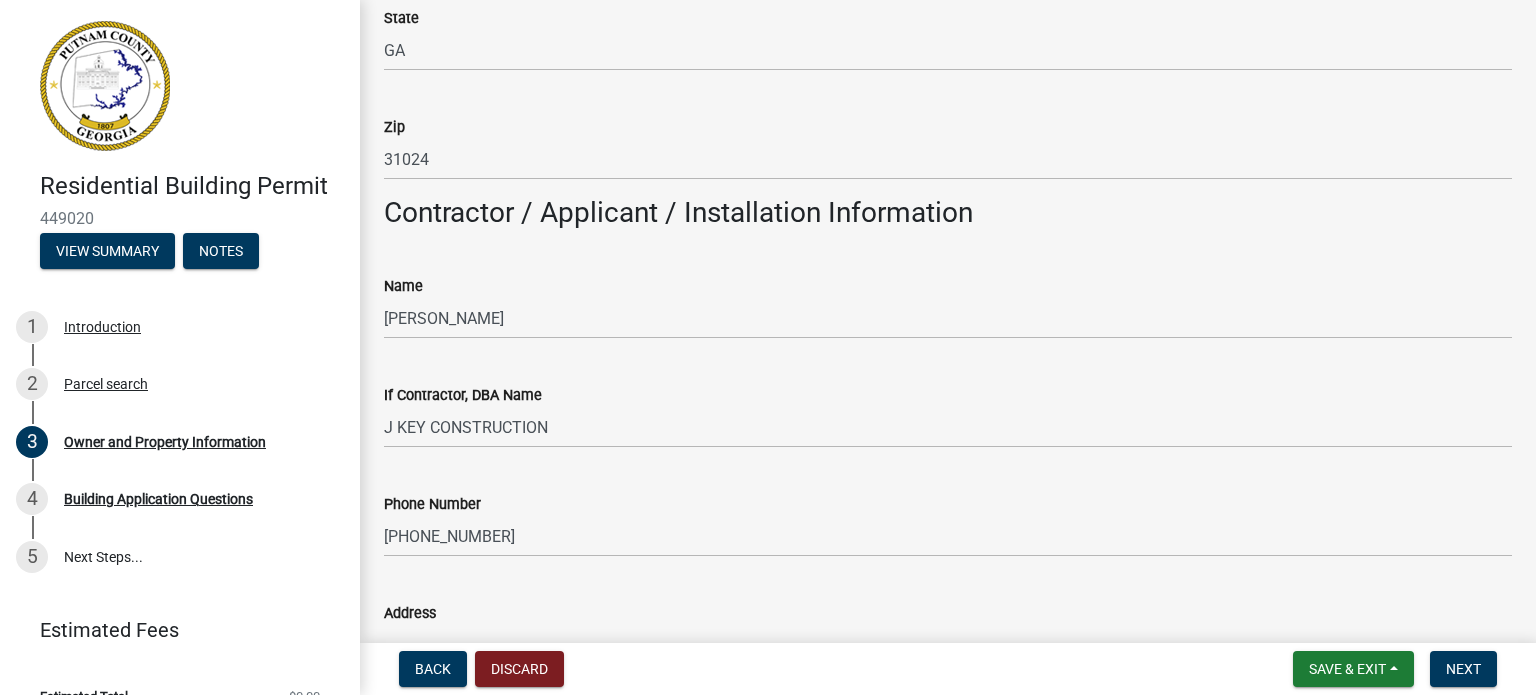 scroll, scrollTop: 1462, scrollLeft: 0, axis: vertical 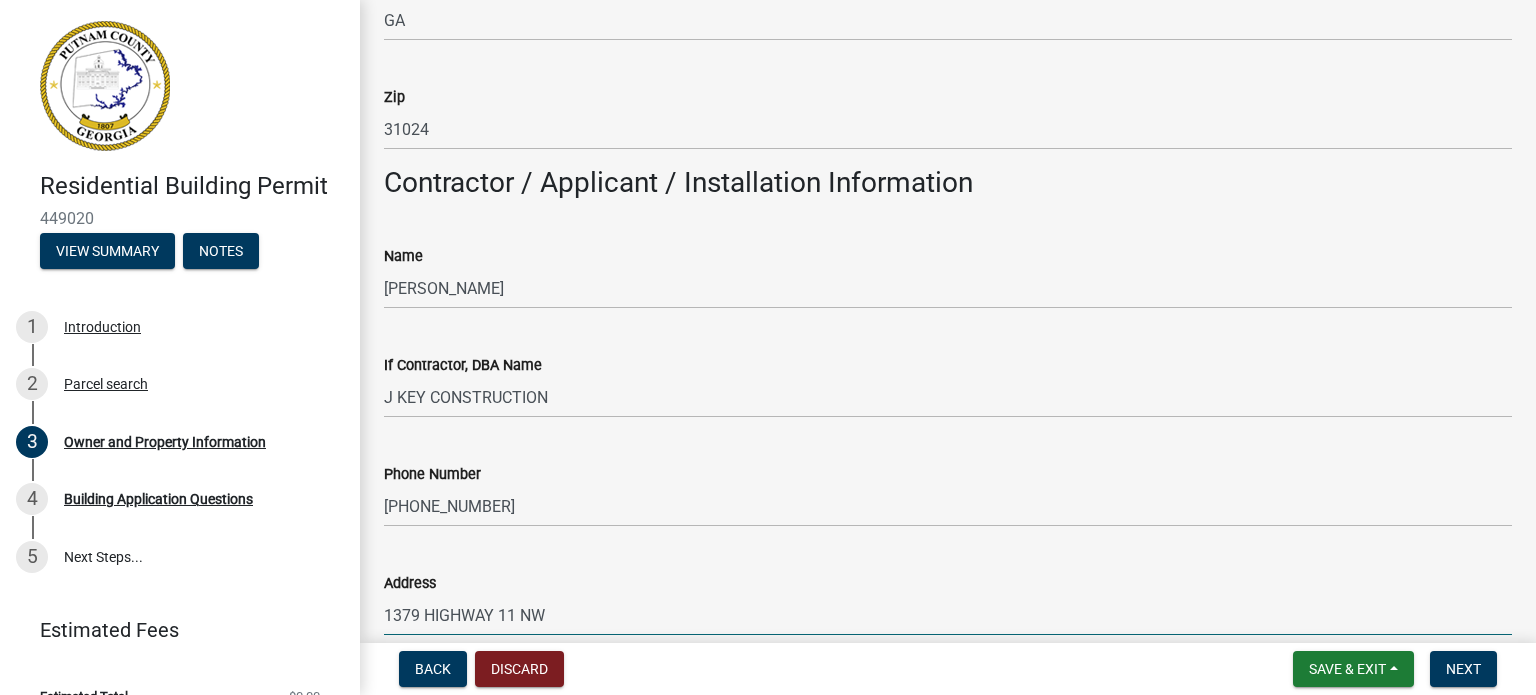 type on "1379 HIGHWAY 11 NW" 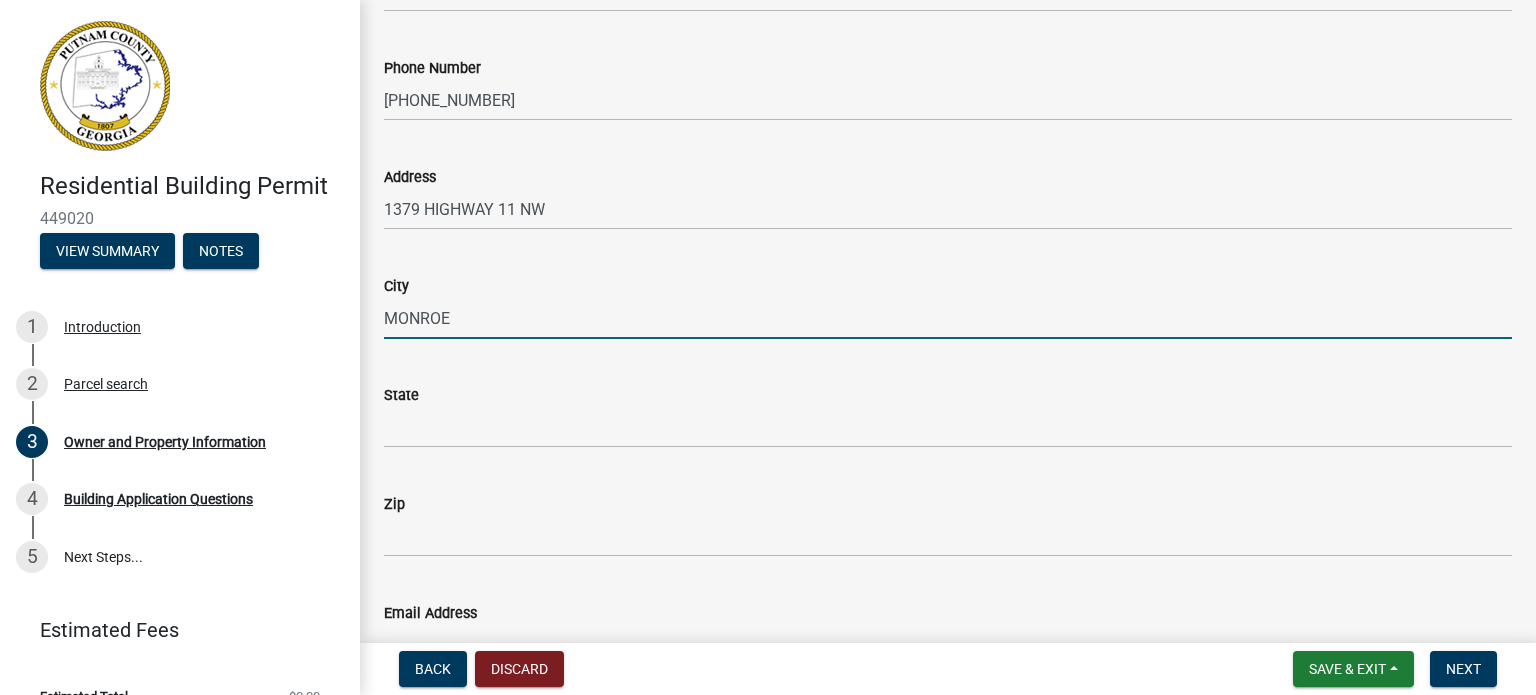 type on "MONROE" 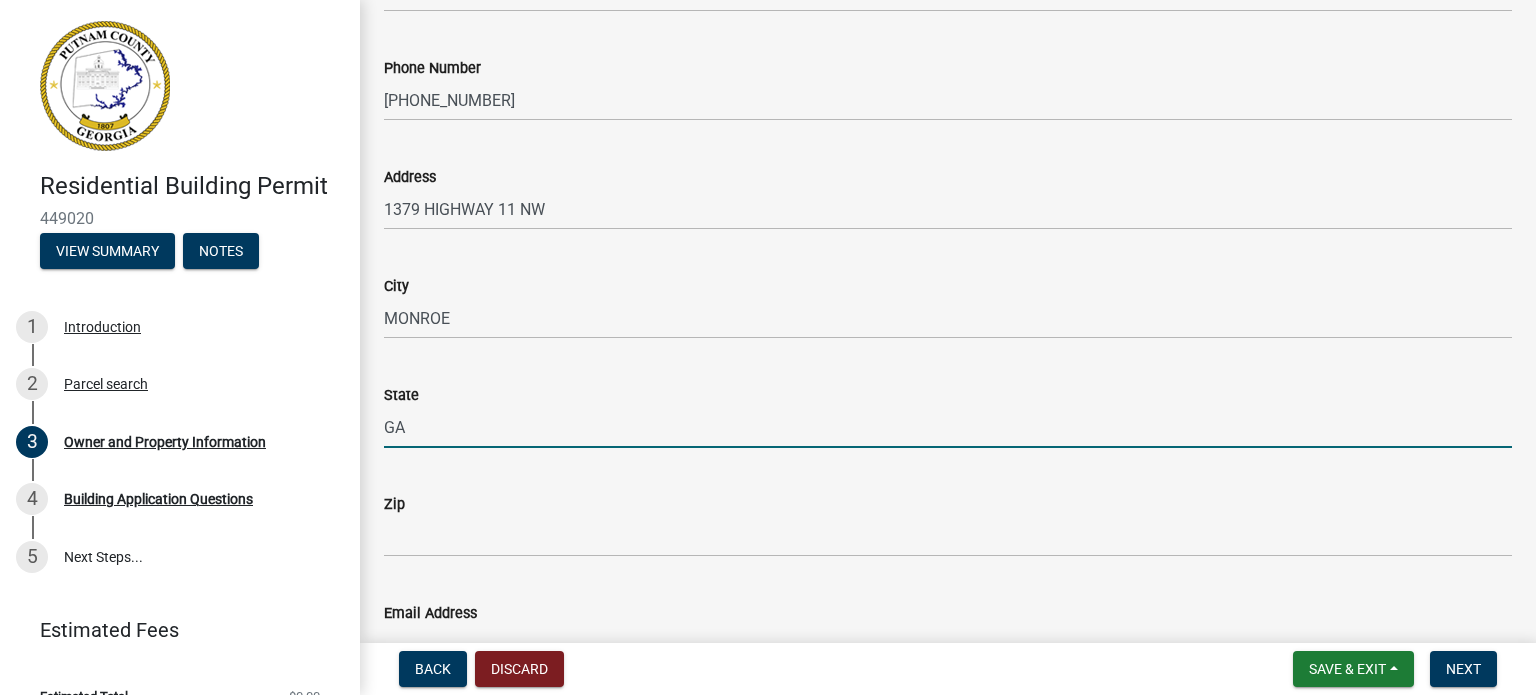 type on "GA" 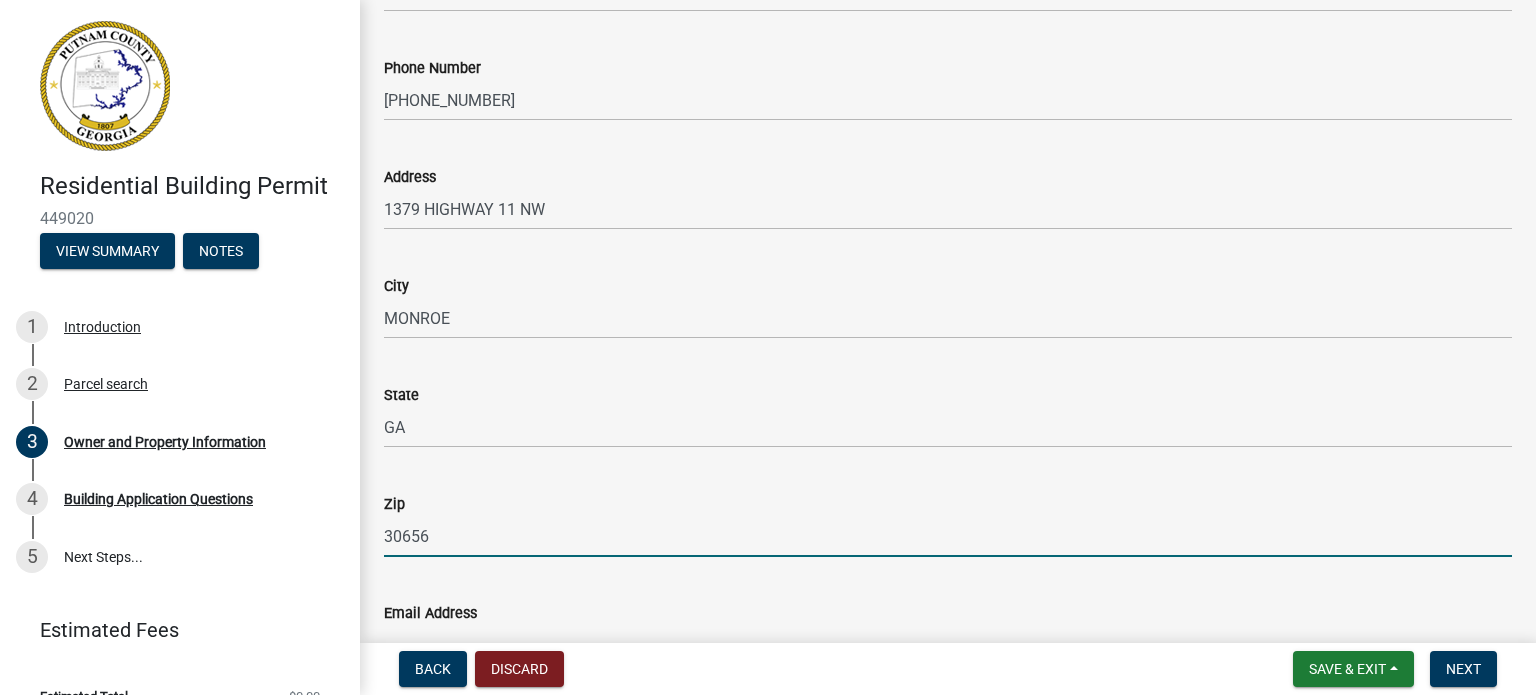 type on "30656" 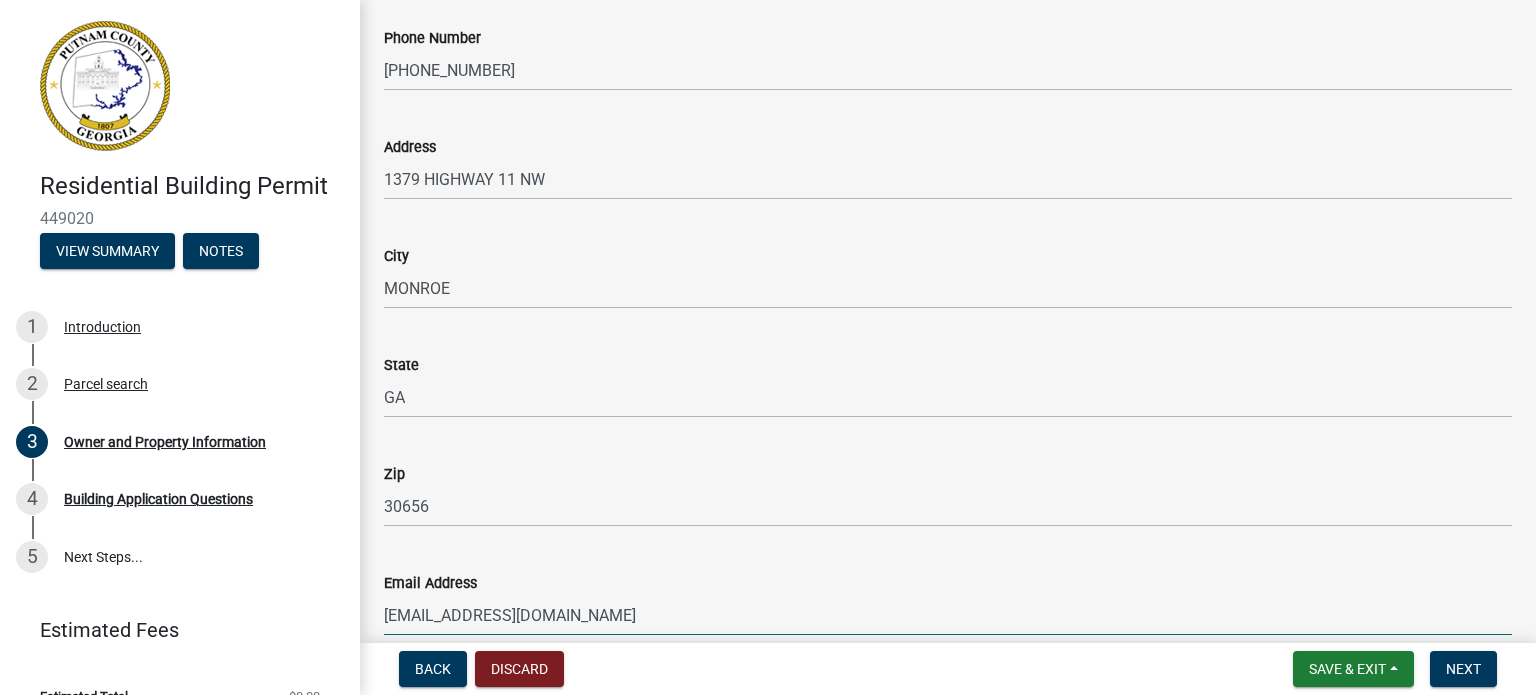 type on "[EMAIL_ADDRESS][DOMAIN_NAME]" 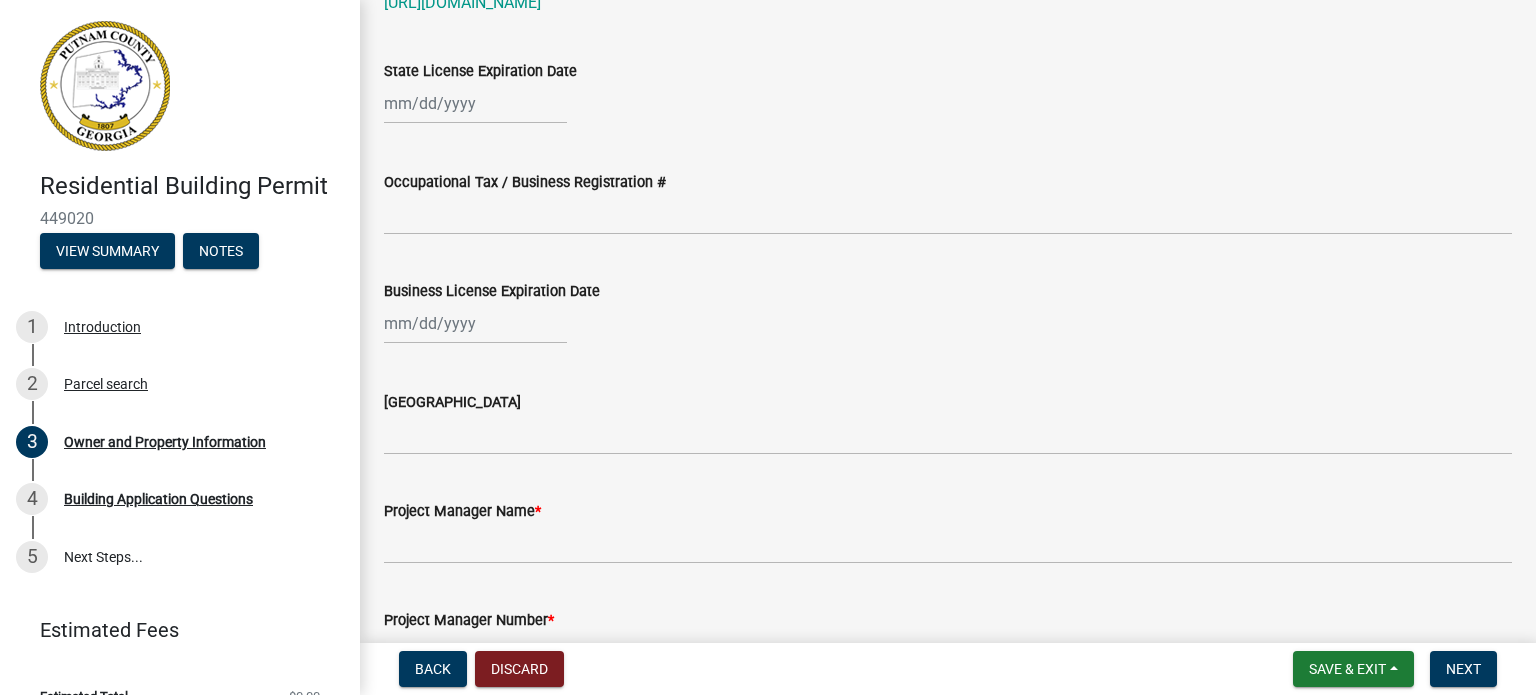 scroll, scrollTop: 2720, scrollLeft: 0, axis: vertical 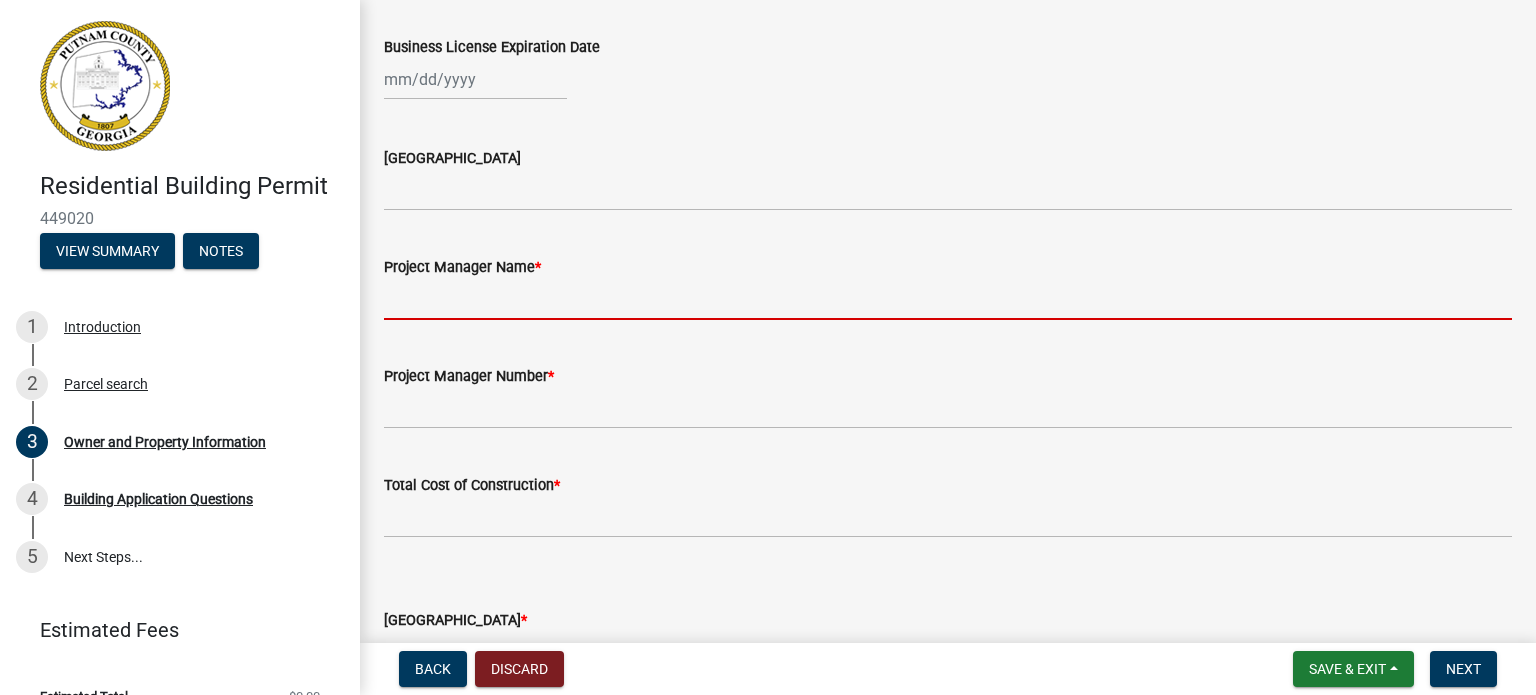 click on "Project Manager Name  *" at bounding box center (948, 299) 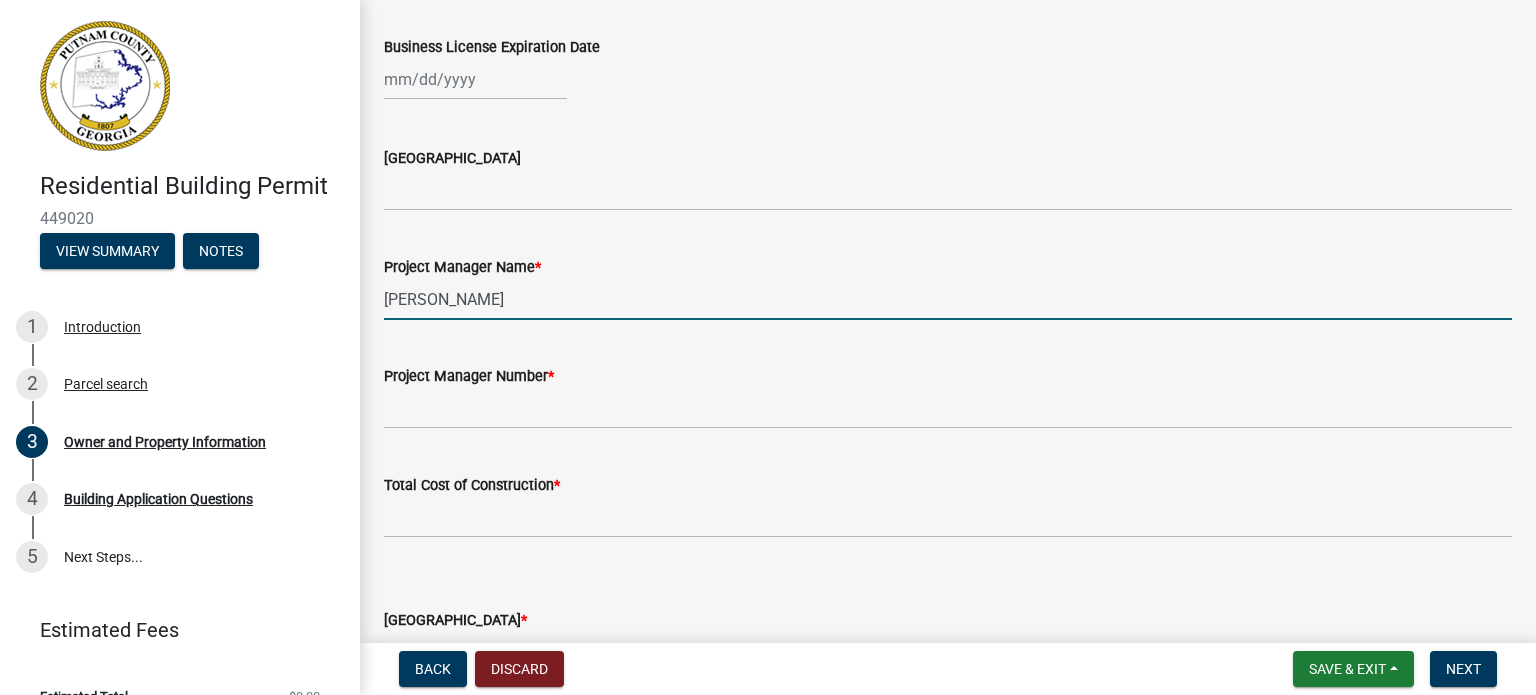 type on "[PERSON_NAME]" 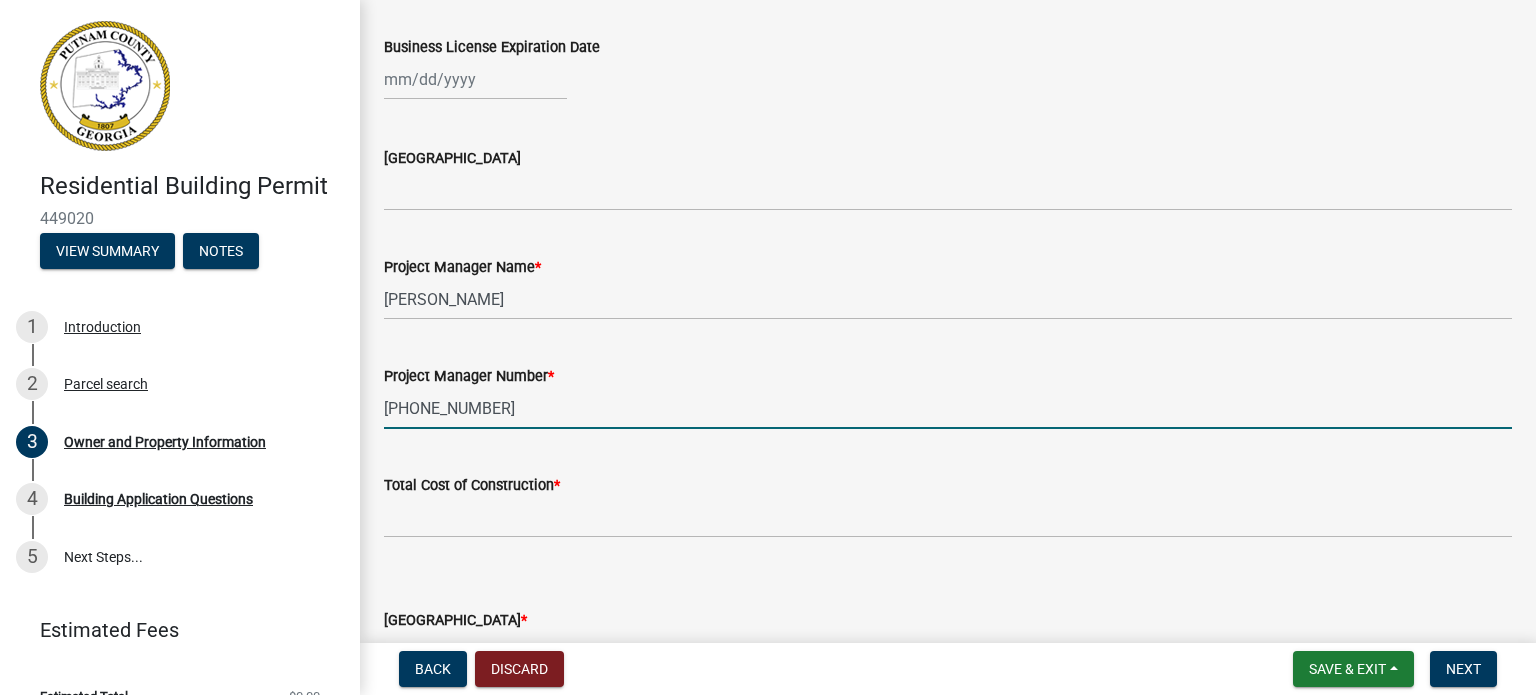 type on "[PHONE_NUMBER]" 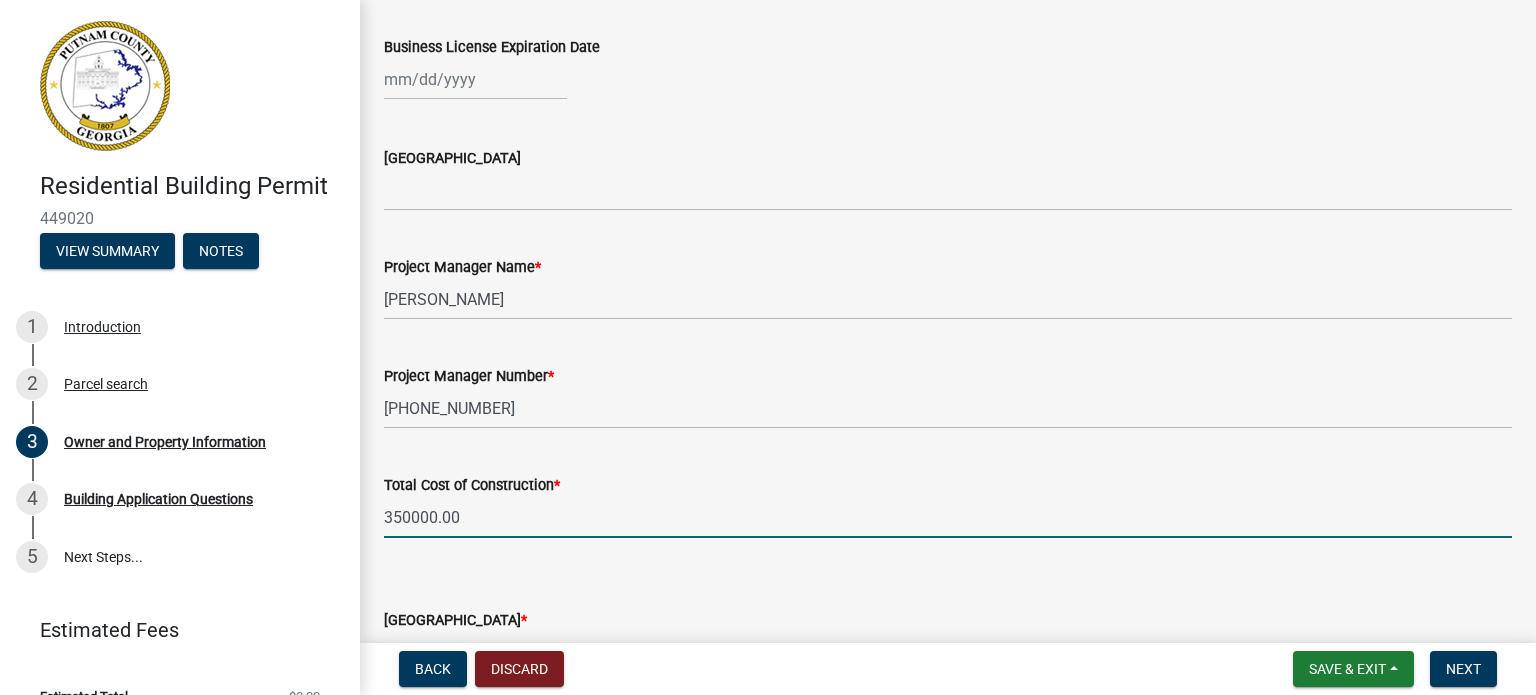type on "350000" 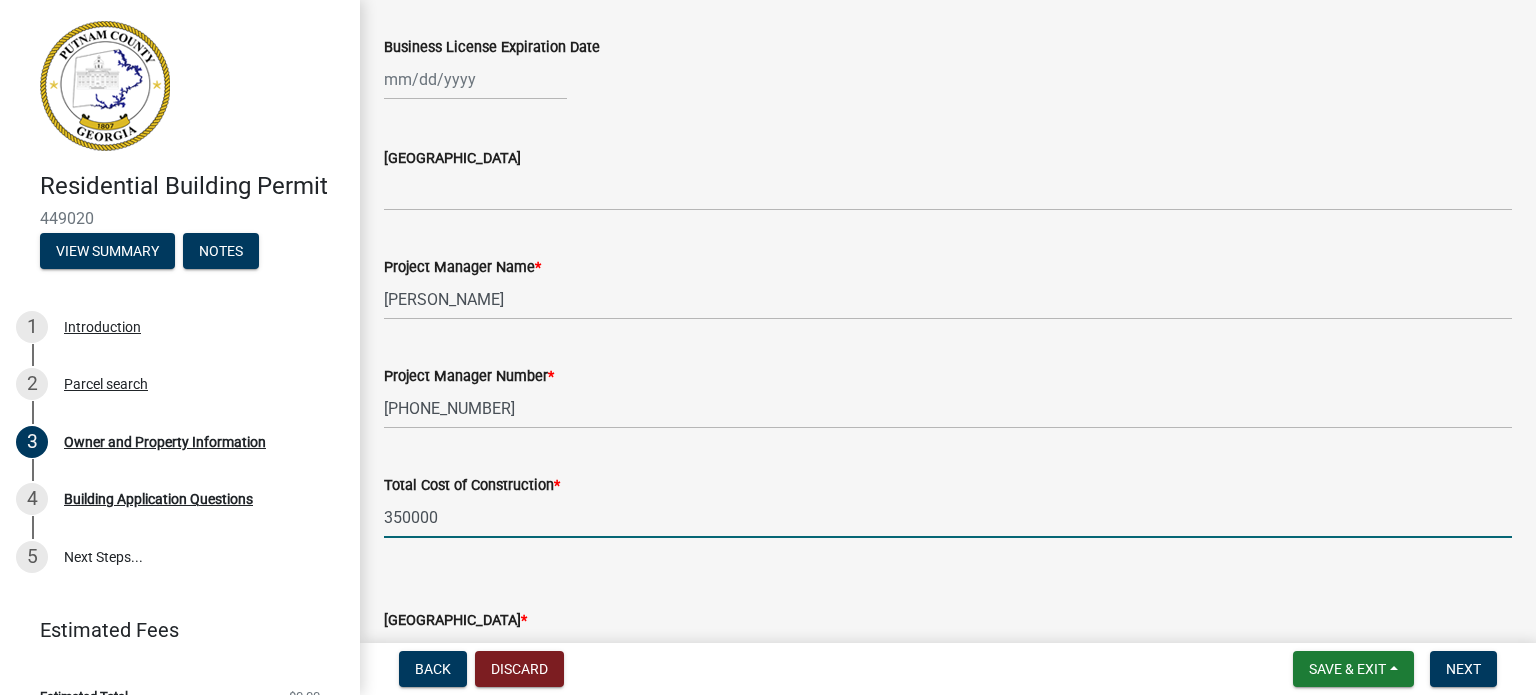 scroll, scrollTop: 2989, scrollLeft: 0, axis: vertical 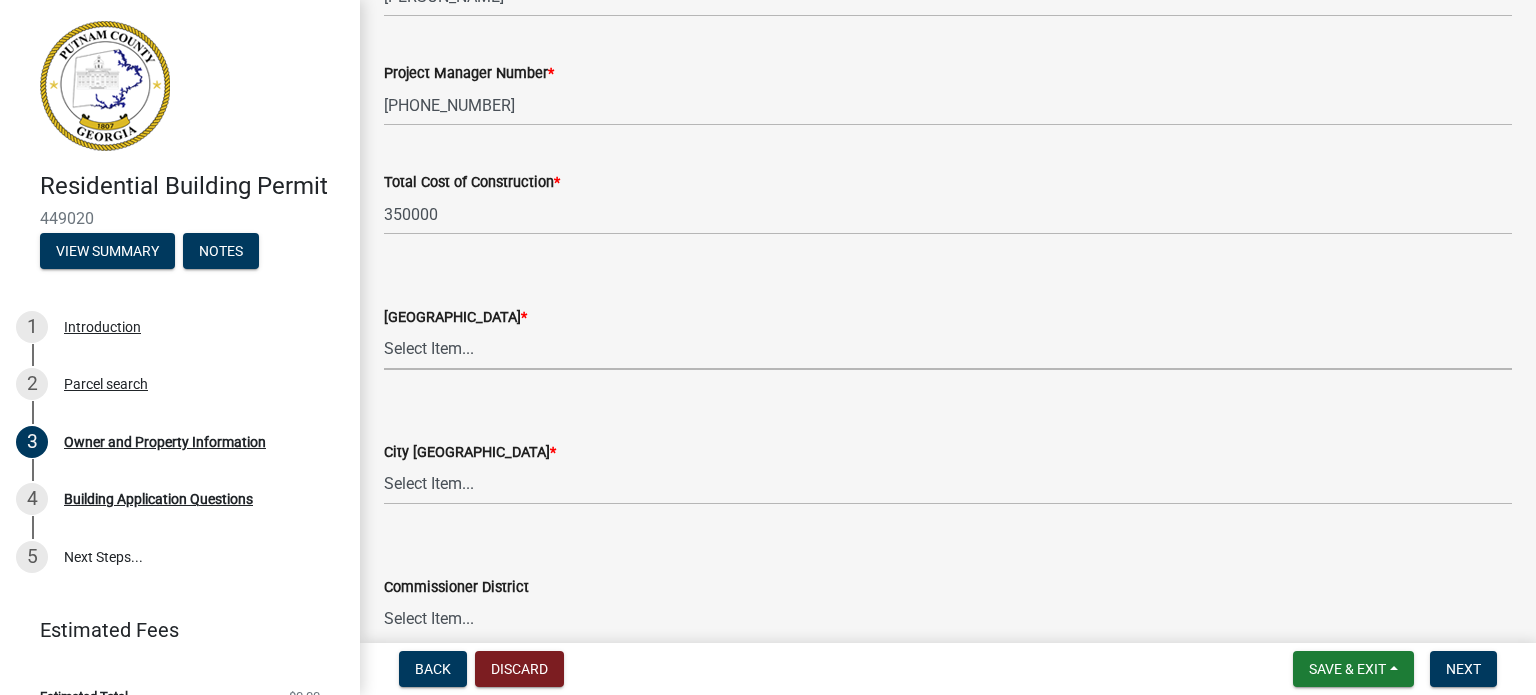 click on "Select Item...   AG-1   R-1R   R-1   R-2   MHP   RM-1   RM-3   C-1   C-2   I-M   PUD   N/A" at bounding box center (948, 349) 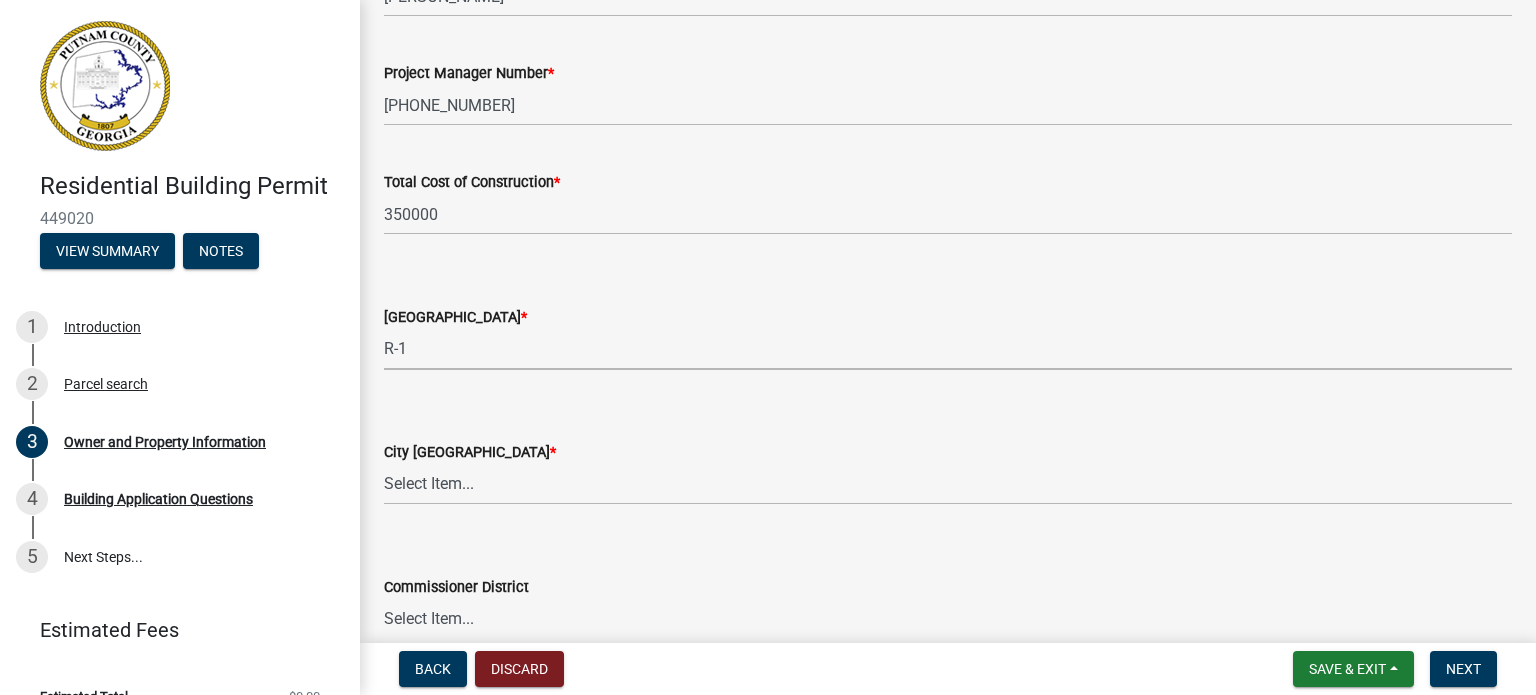 click on "Select Item...   AG-1   R-1R   R-1   R-2   MHP   RM-1   RM-3   C-1   C-2   I-M   PUD   N/A" at bounding box center (948, 349) 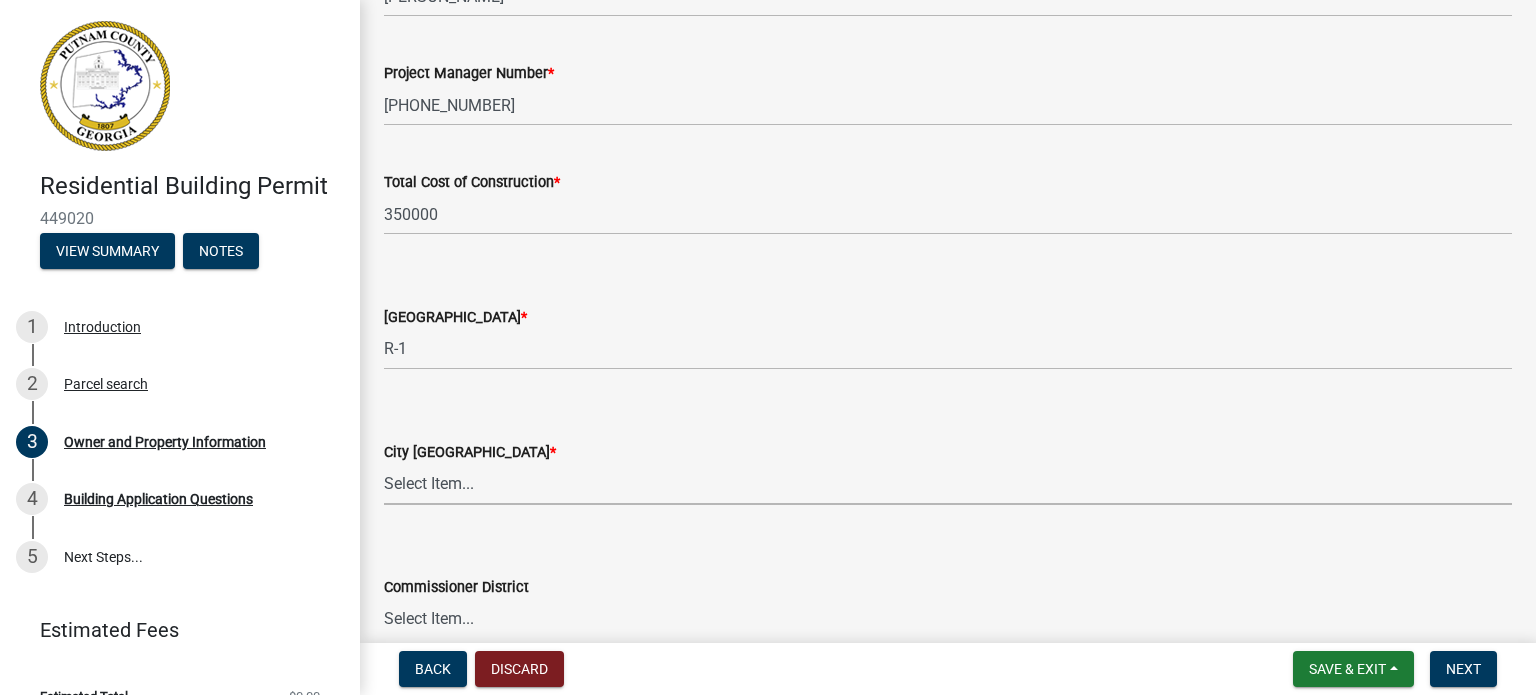 click on "Select Item...   A-1   A-2   R-1   R-2   R-3   R-4 MHP   C-1   C-2   I-1   I-2   DB   FH   H-P   N/A" at bounding box center (948, 484) 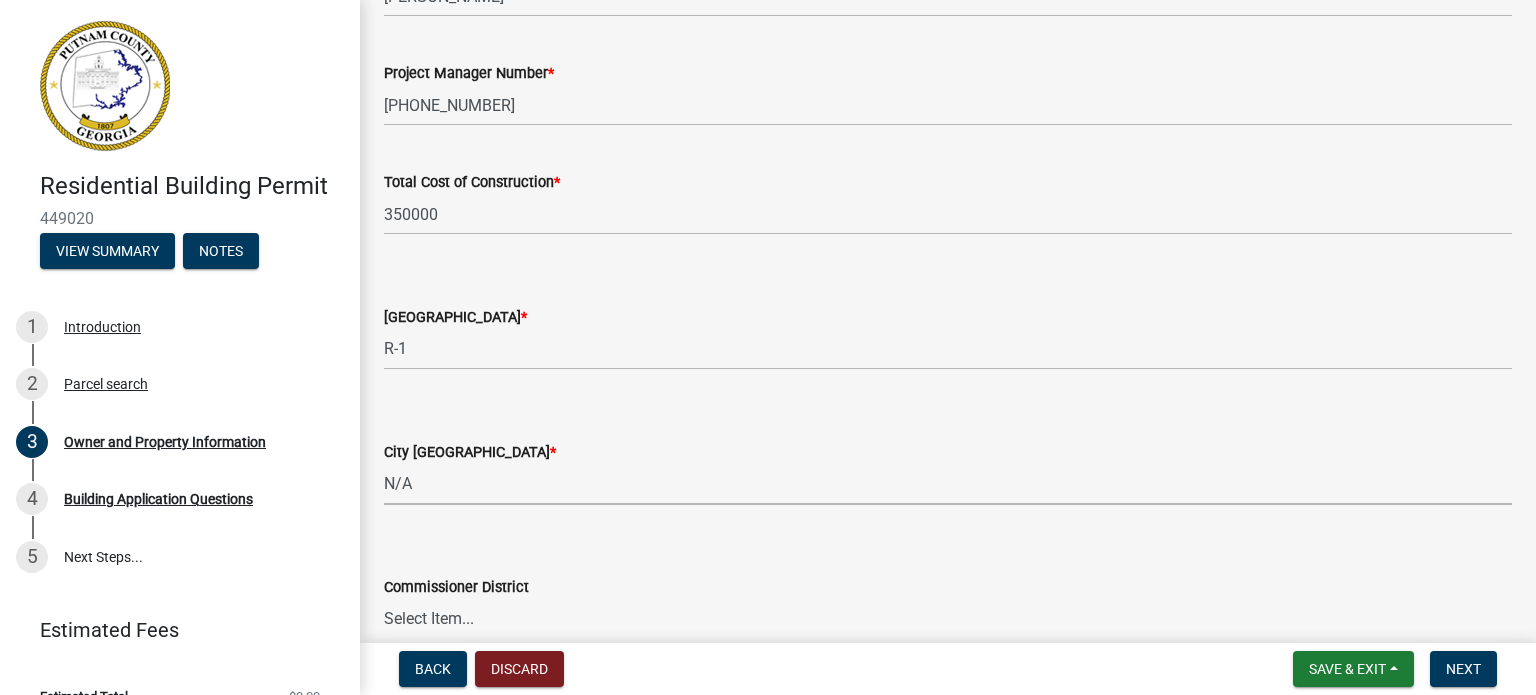 click on "Select Item...   A-1   A-2   R-1   R-2   R-3   R-4 MHP   C-1   C-2   I-1   I-2   DB   FH   H-P   N/A" at bounding box center [948, 484] 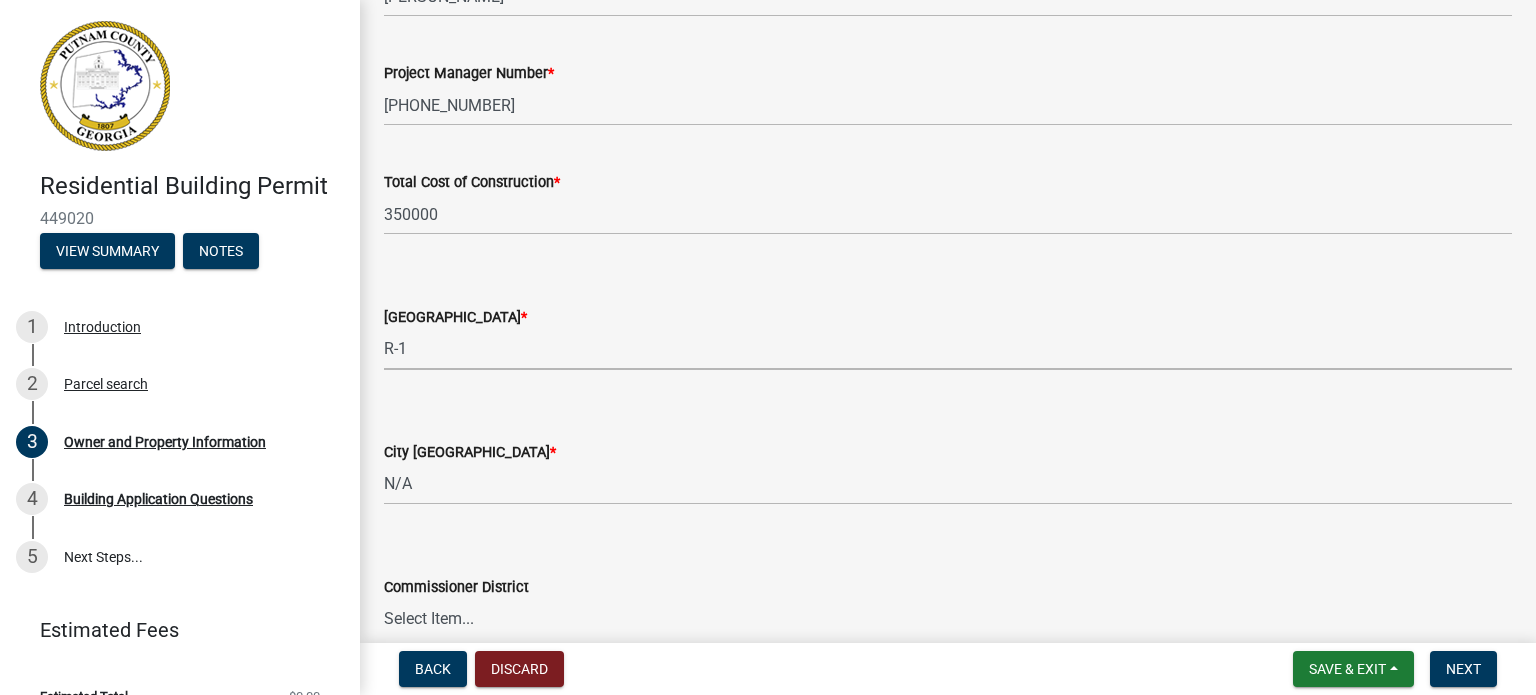 click on "Select Item...   AG-1   R-1R   R-1   R-2   MHP   RM-1   RM-3   C-1   C-2   I-M   PUD   N/A" at bounding box center (948, 349) 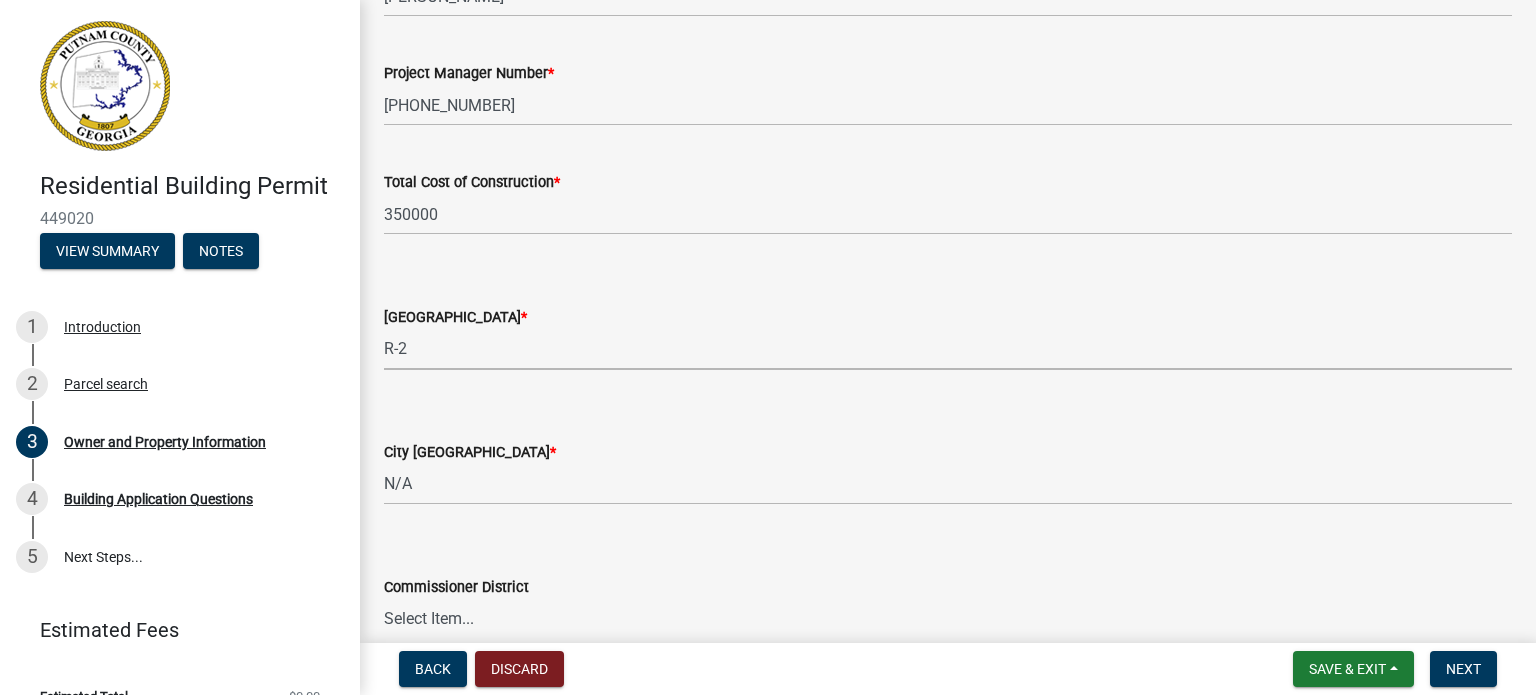 click on "Select Item...   AG-1   R-1R   R-1   R-2   MHP   RM-1   RM-3   C-1   C-2   I-M   PUD   N/A" at bounding box center [948, 349] 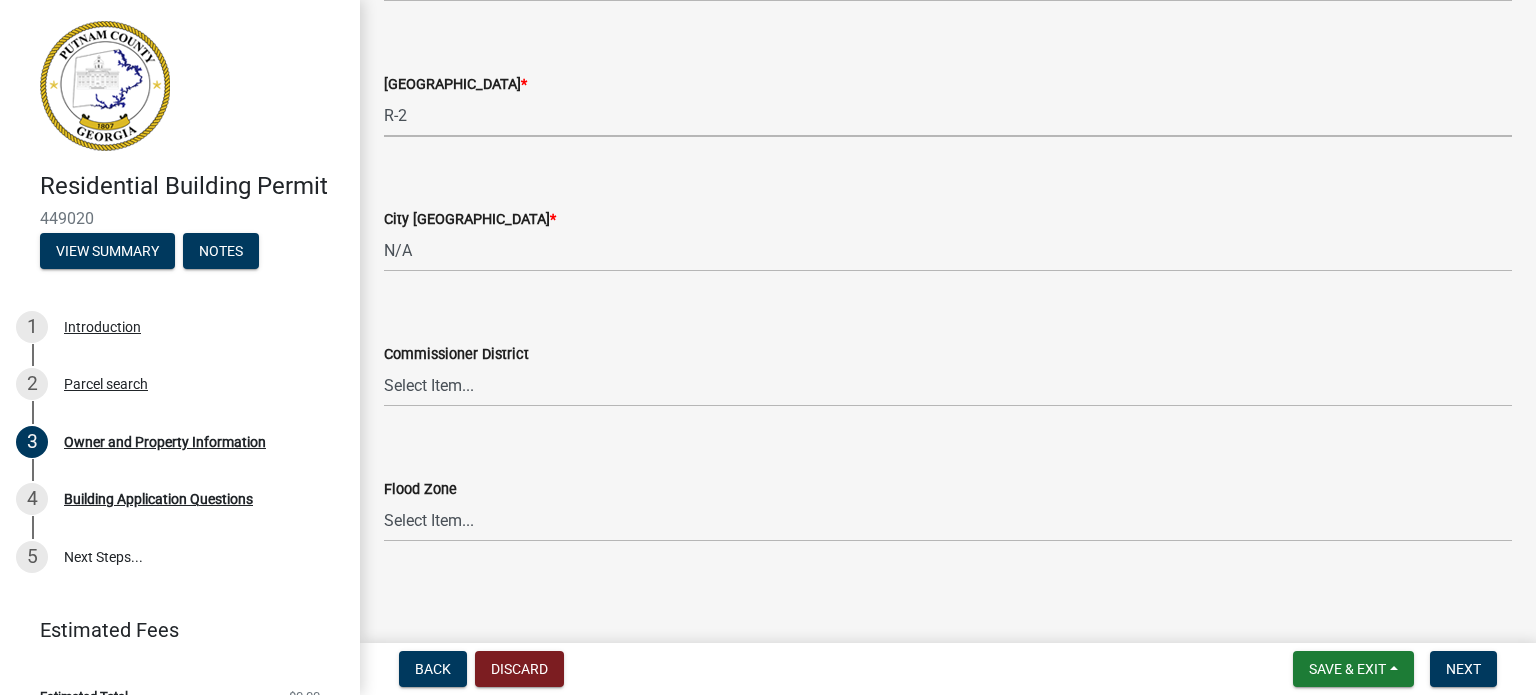 scroll, scrollTop: 3490, scrollLeft: 0, axis: vertical 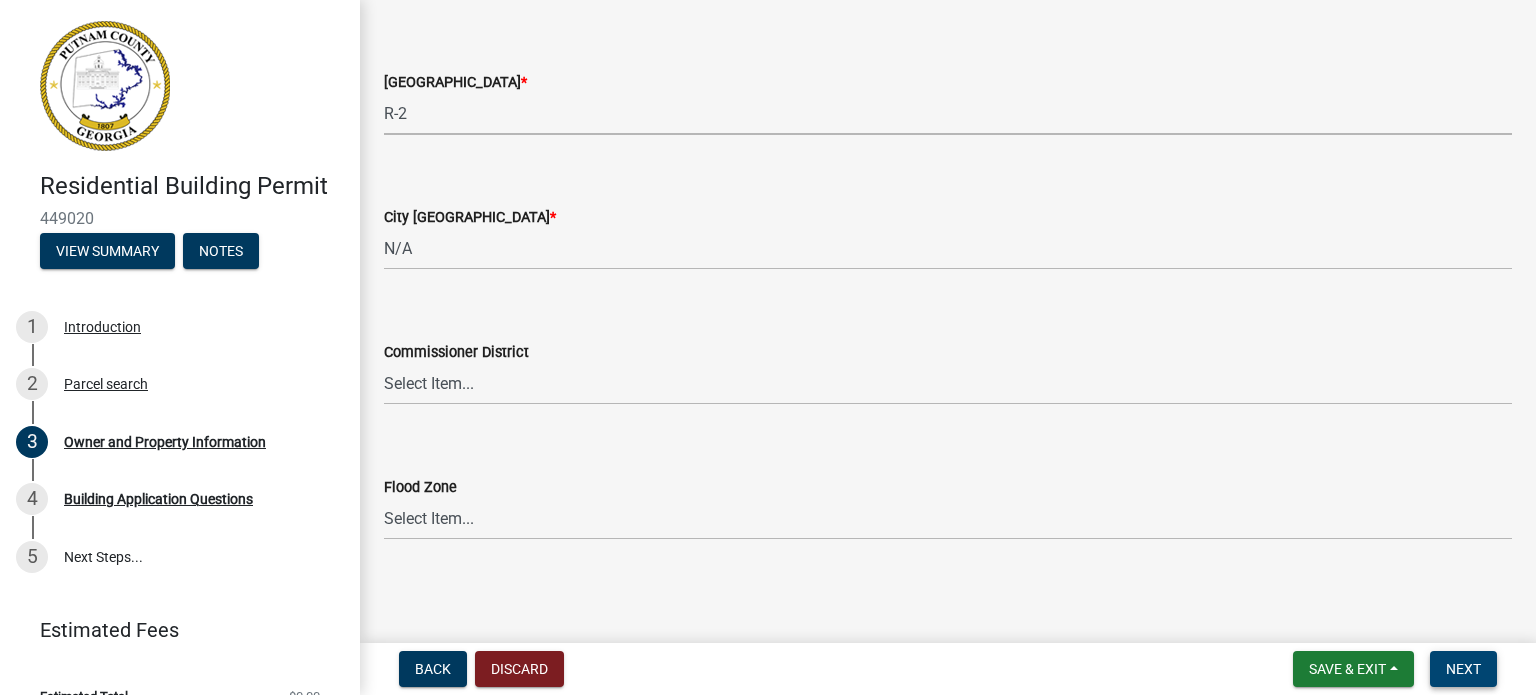 click on "Next" at bounding box center [1463, 669] 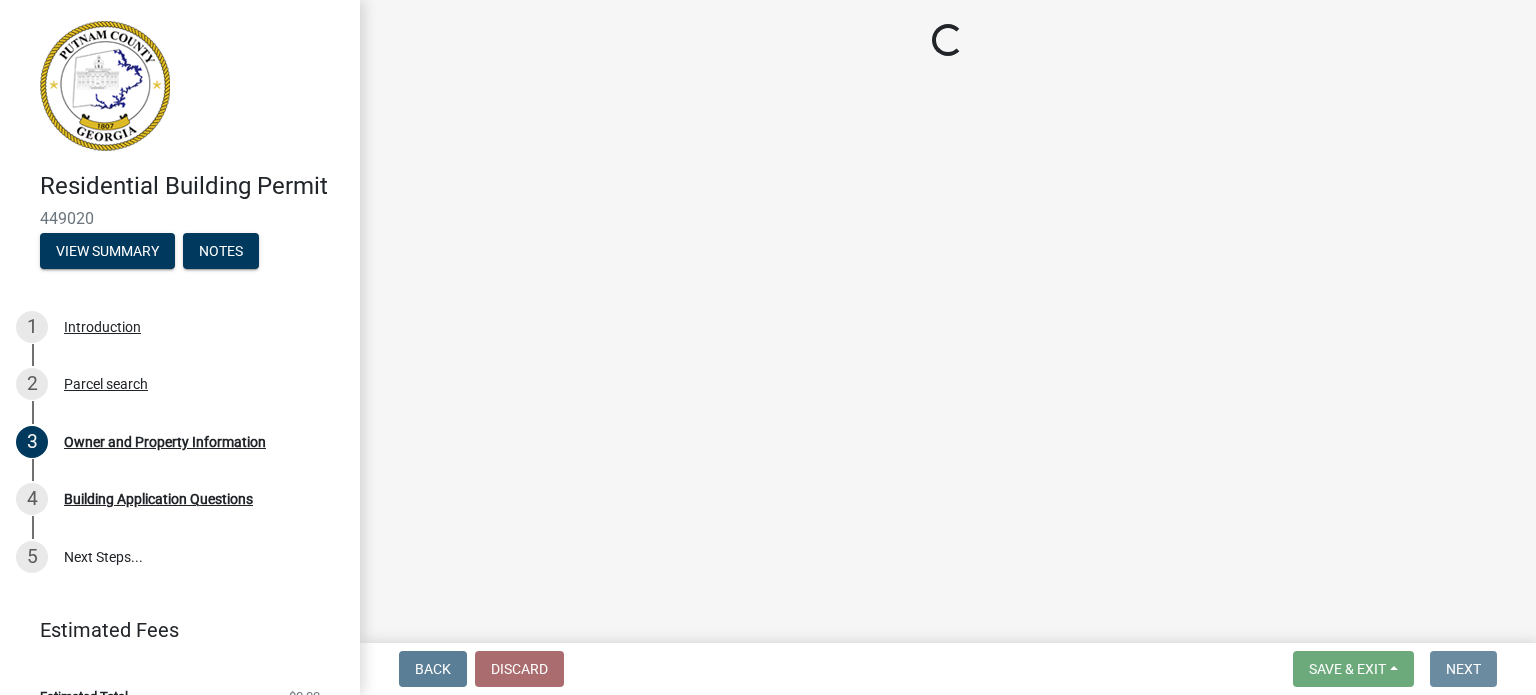 scroll, scrollTop: 0, scrollLeft: 0, axis: both 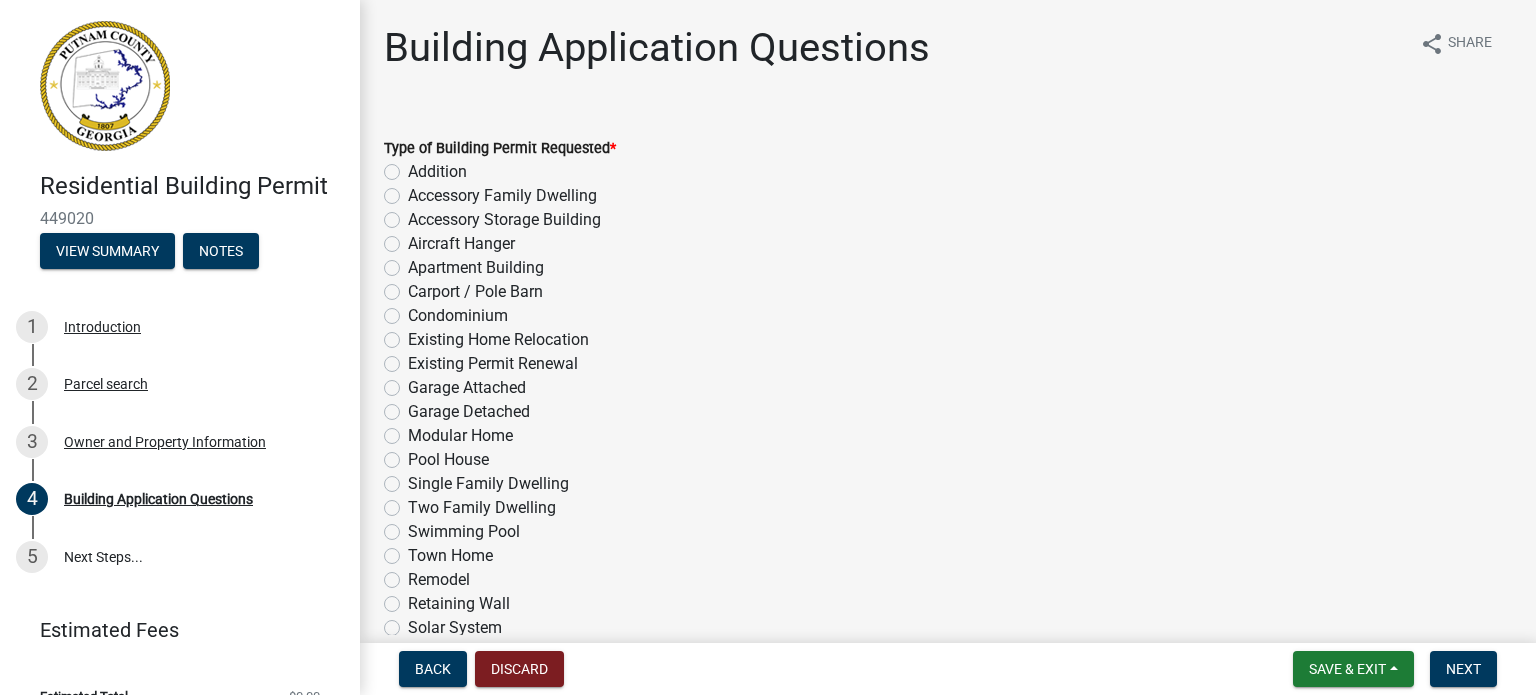 click on "Accessory Family Dwelling" 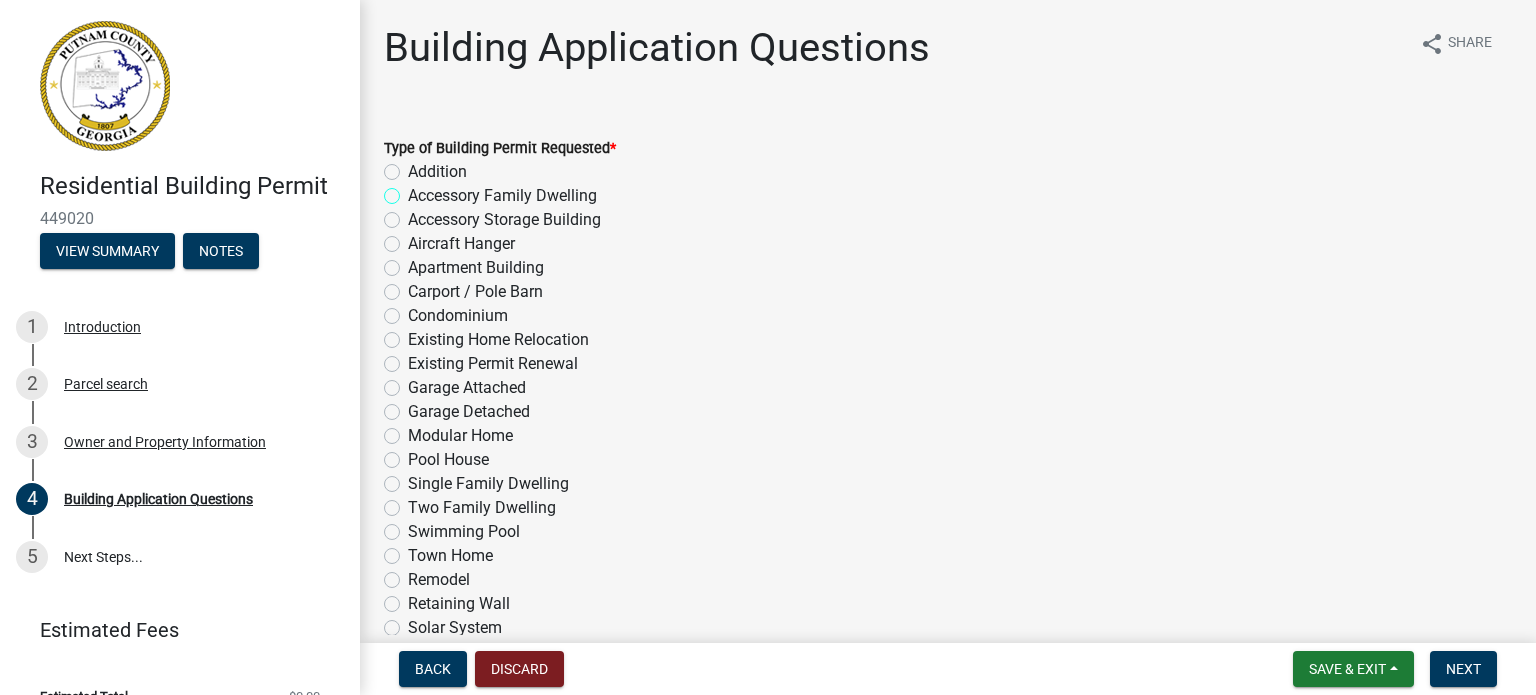 click on "Accessory Family Dwelling" at bounding box center (414, 190) 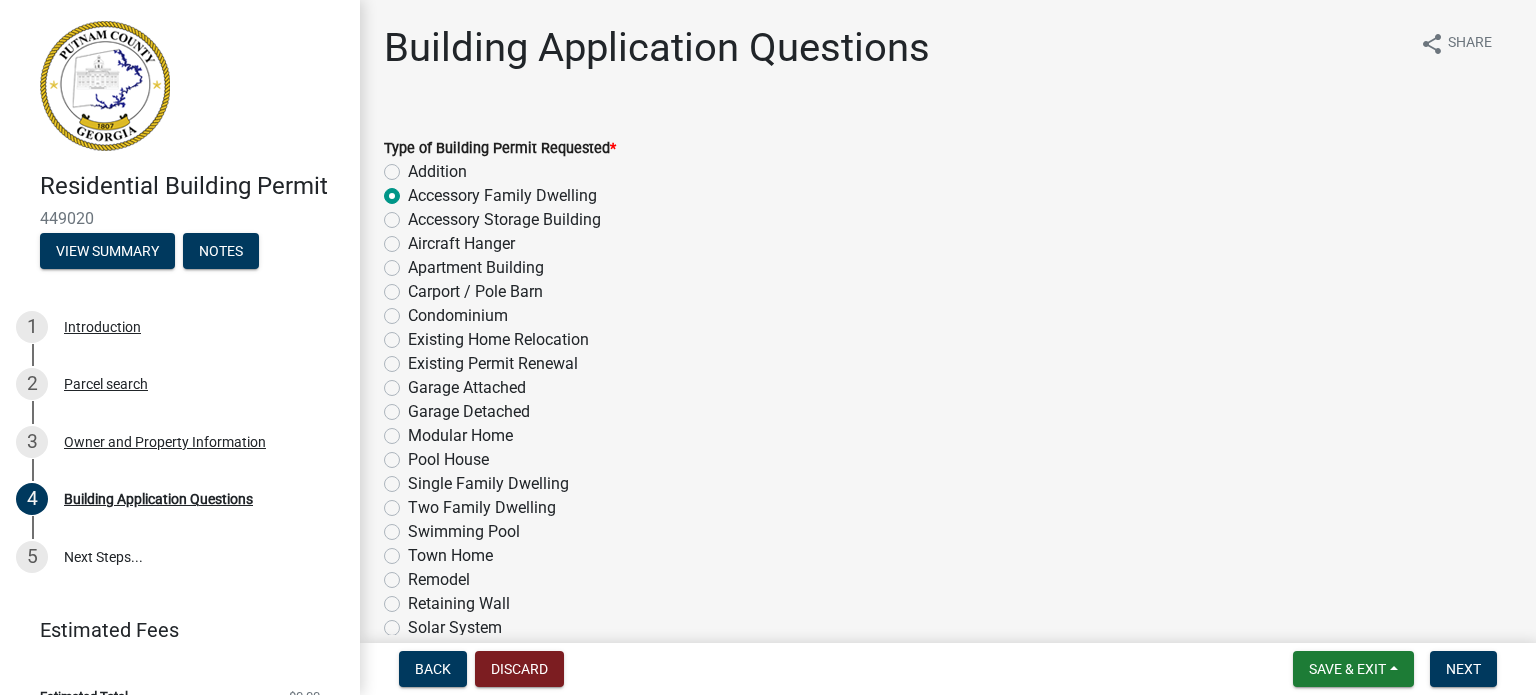 radio on "true" 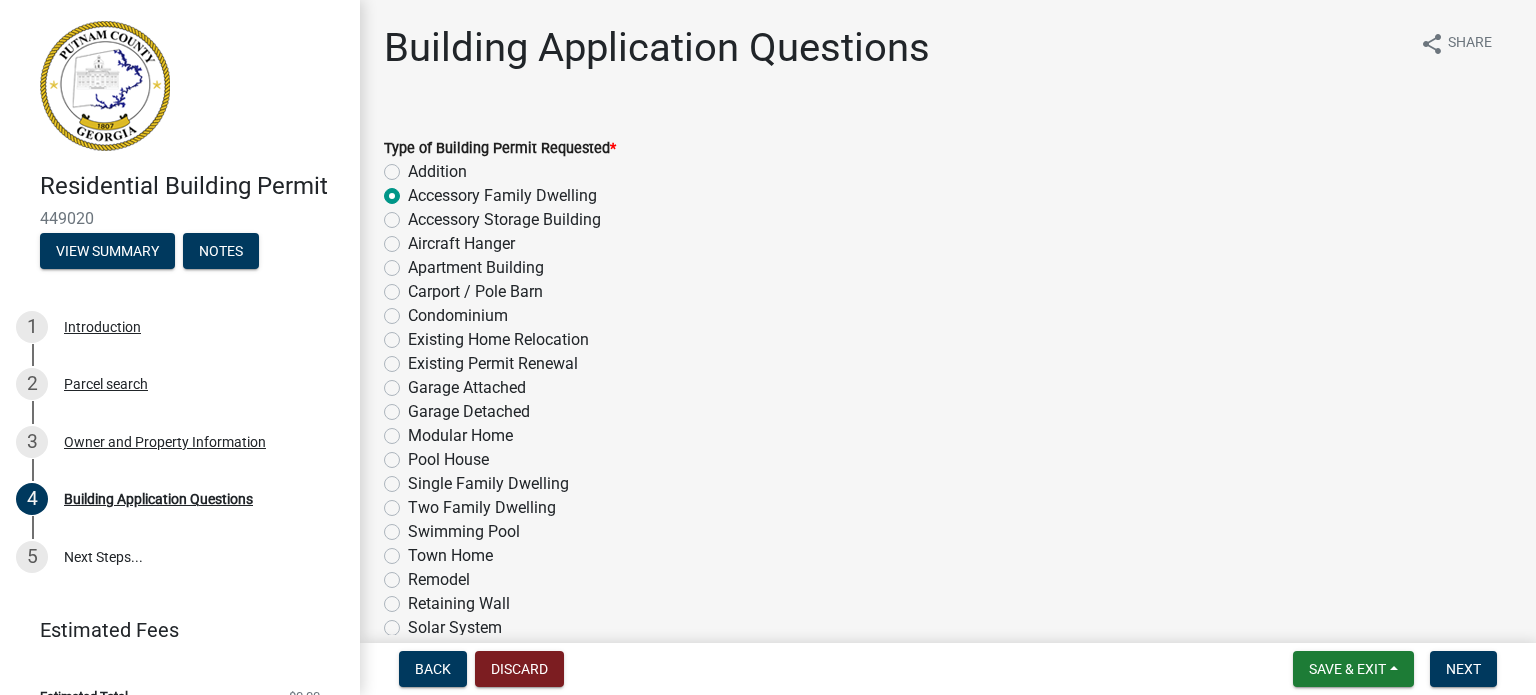 click on "Accessory Storage Building" 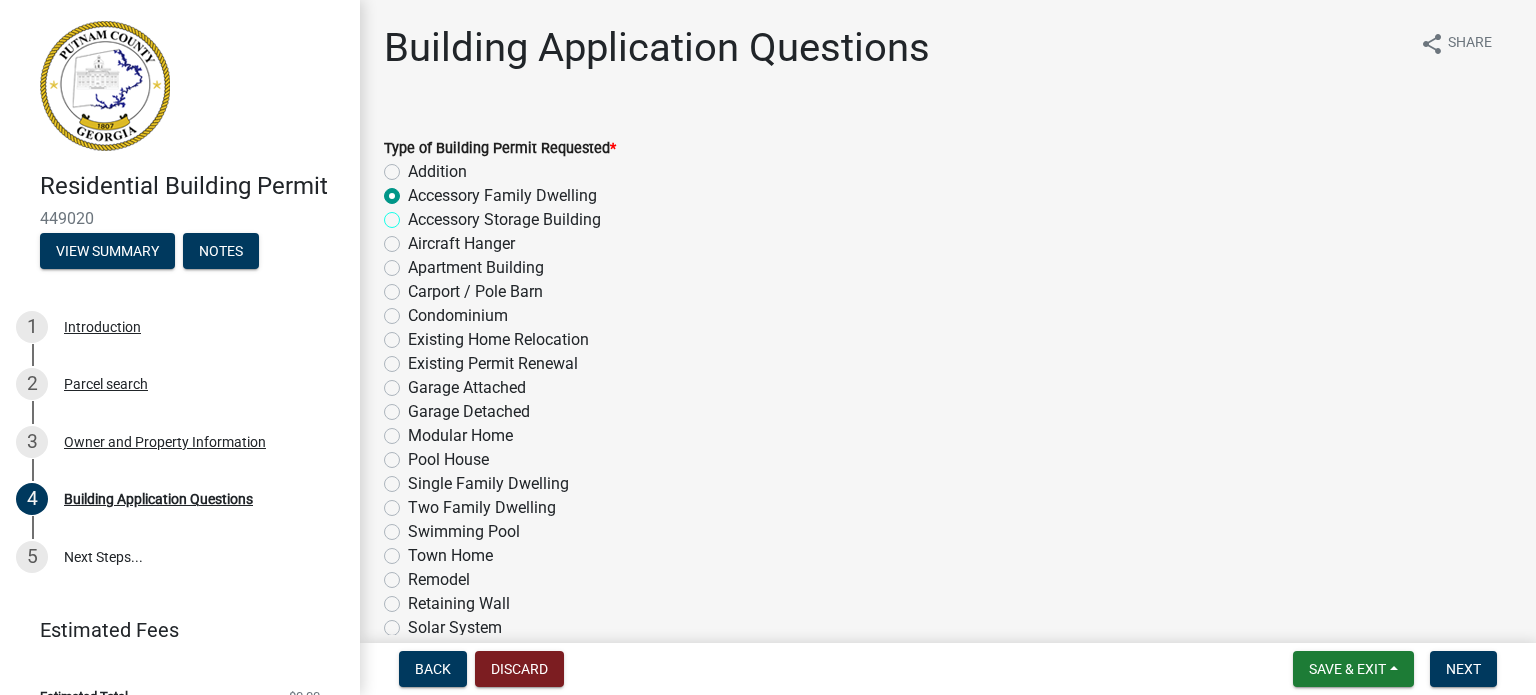 click on "Accessory Storage Building" at bounding box center (414, 214) 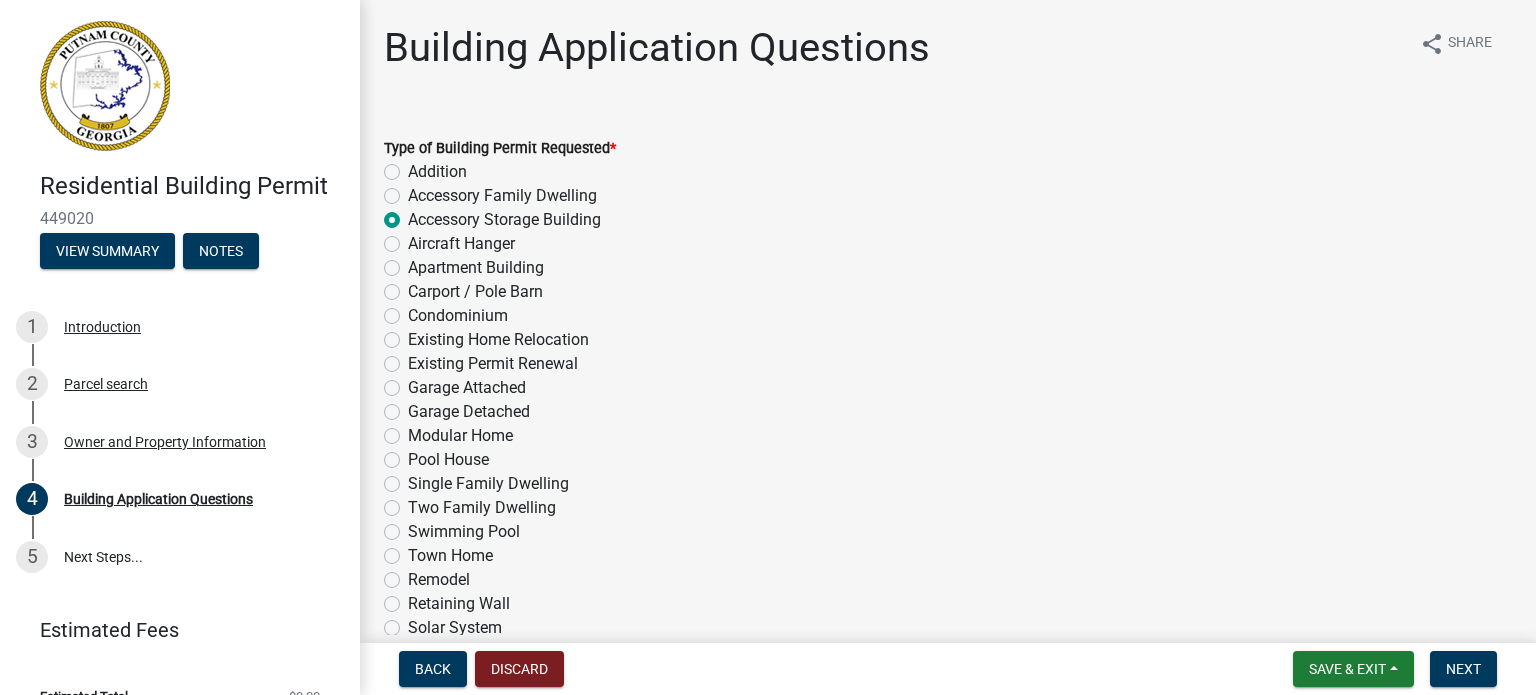 radio on "true" 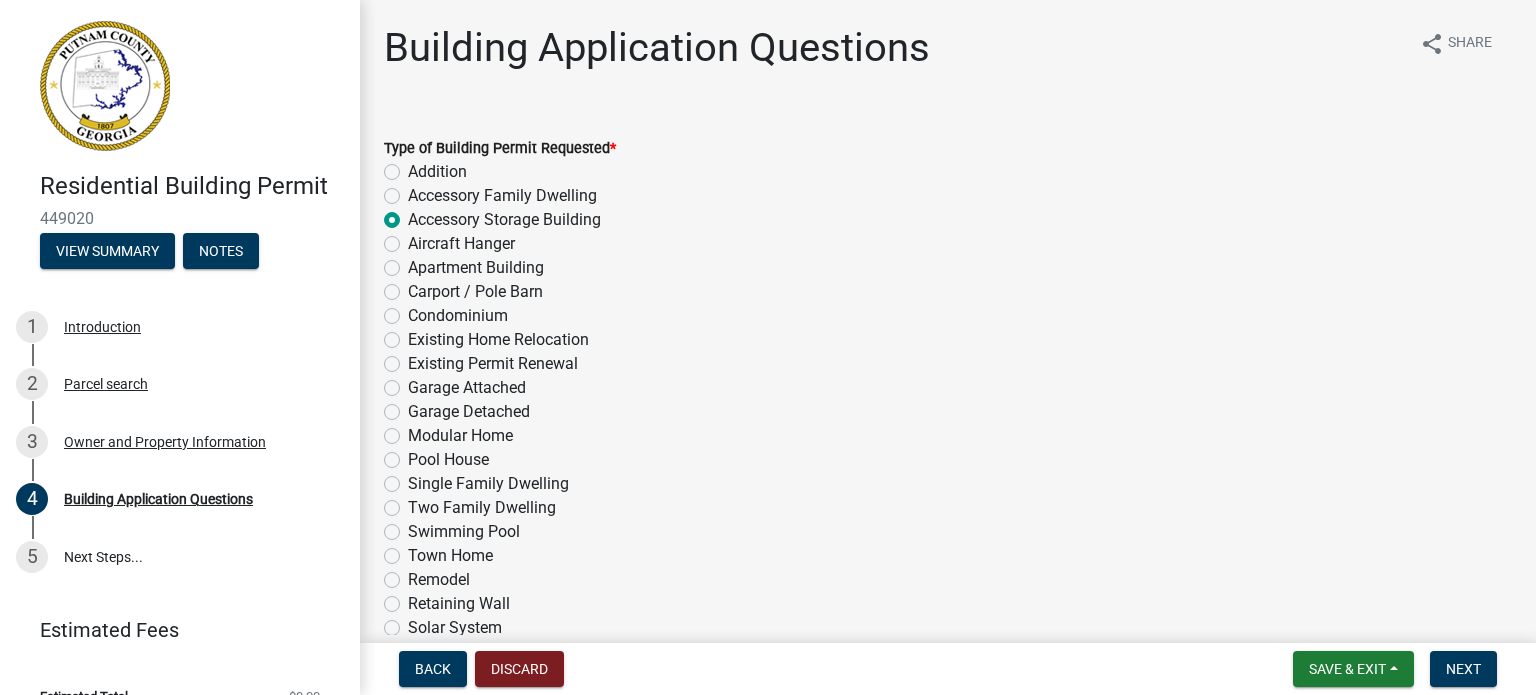 click on "Accessory Family Dwelling" 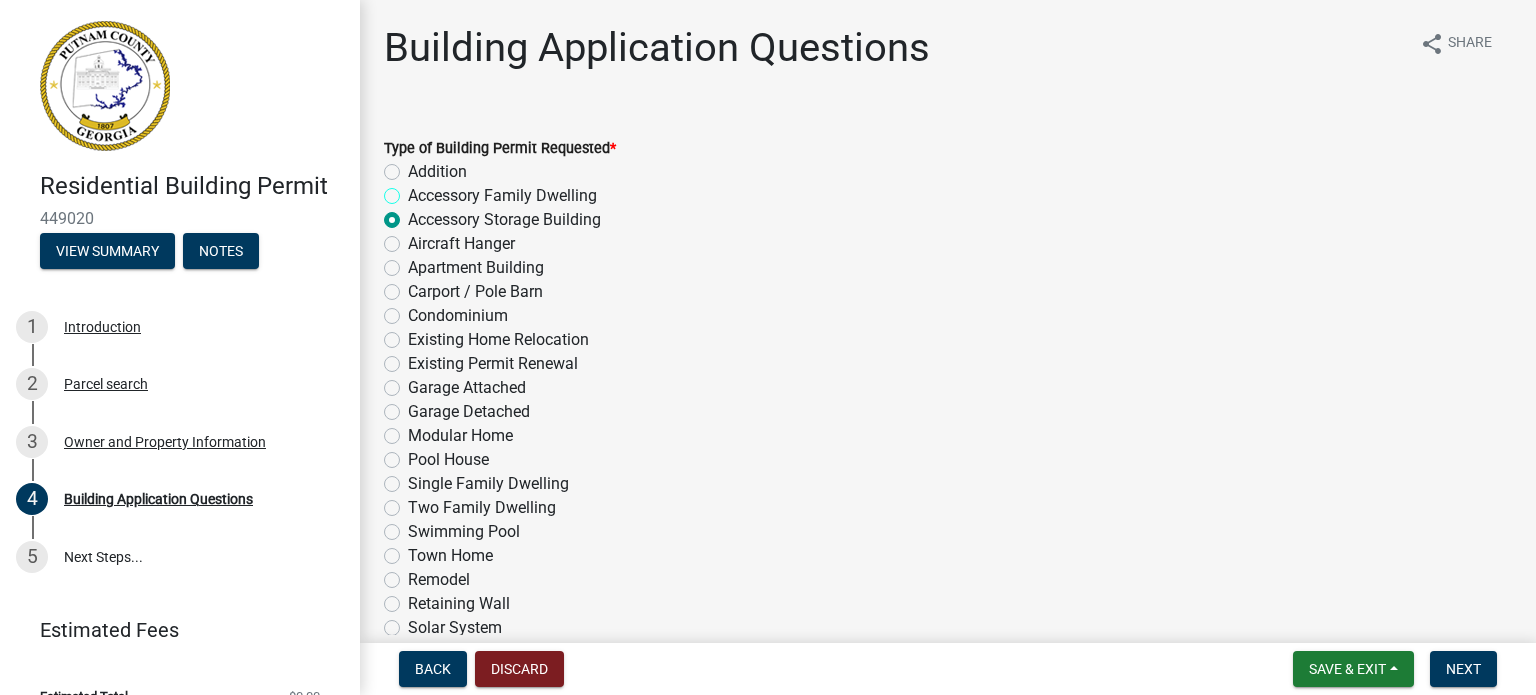 click on "Accessory Family Dwelling" at bounding box center (414, 190) 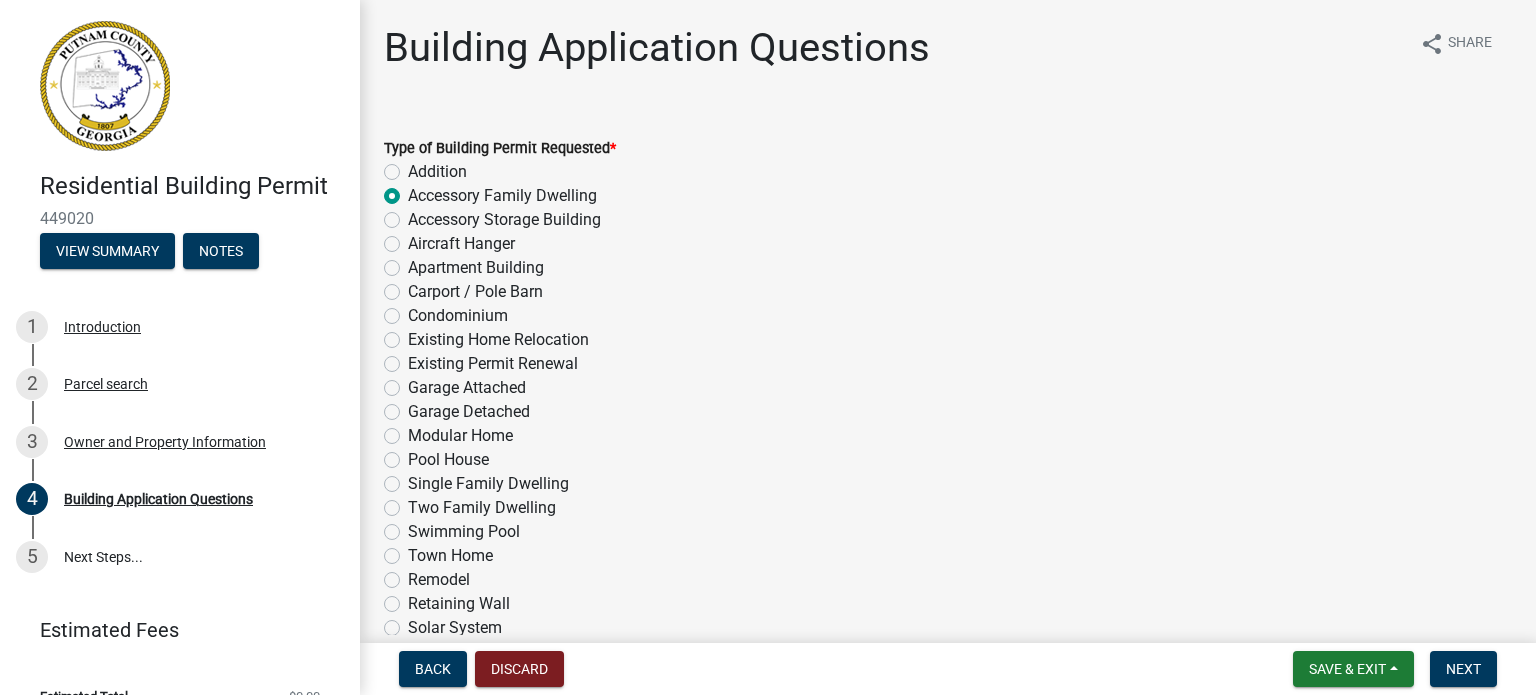 radio on "true" 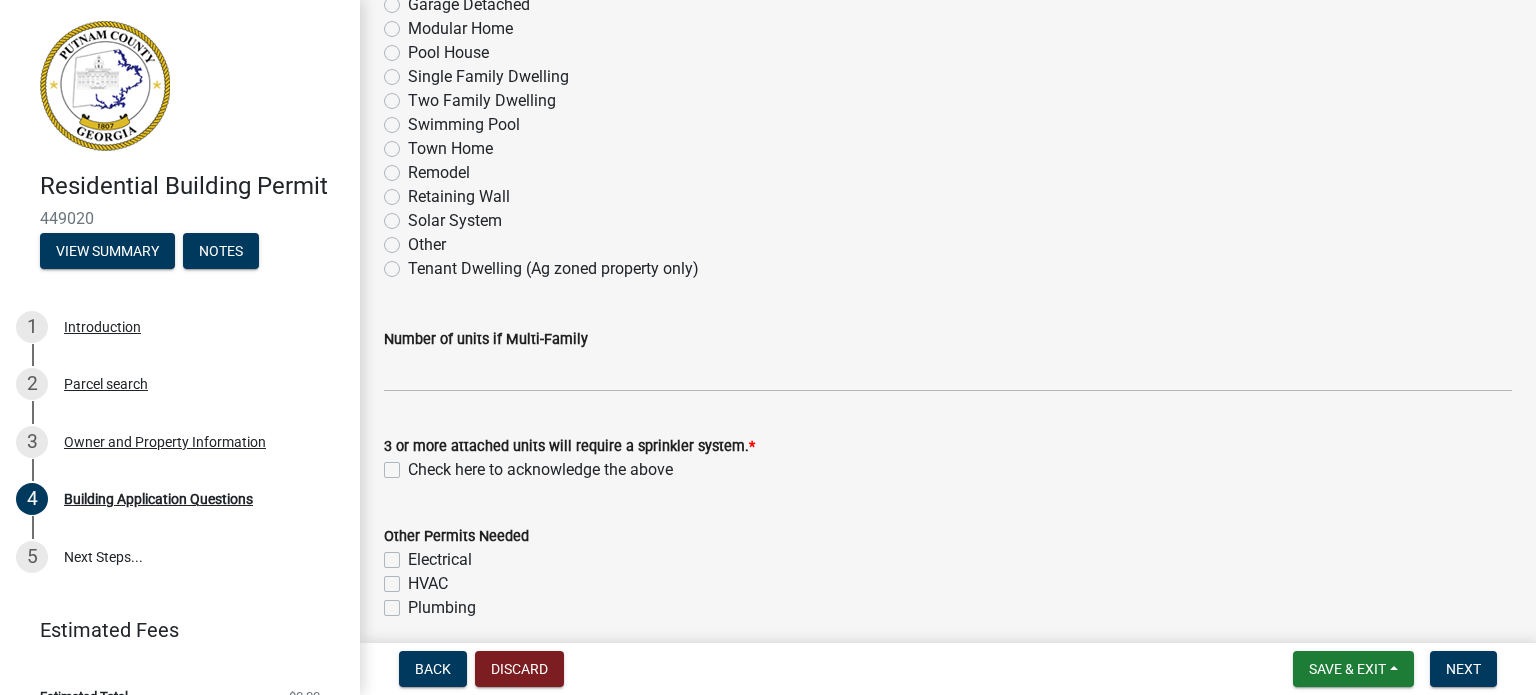scroll, scrollTop: 444, scrollLeft: 0, axis: vertical 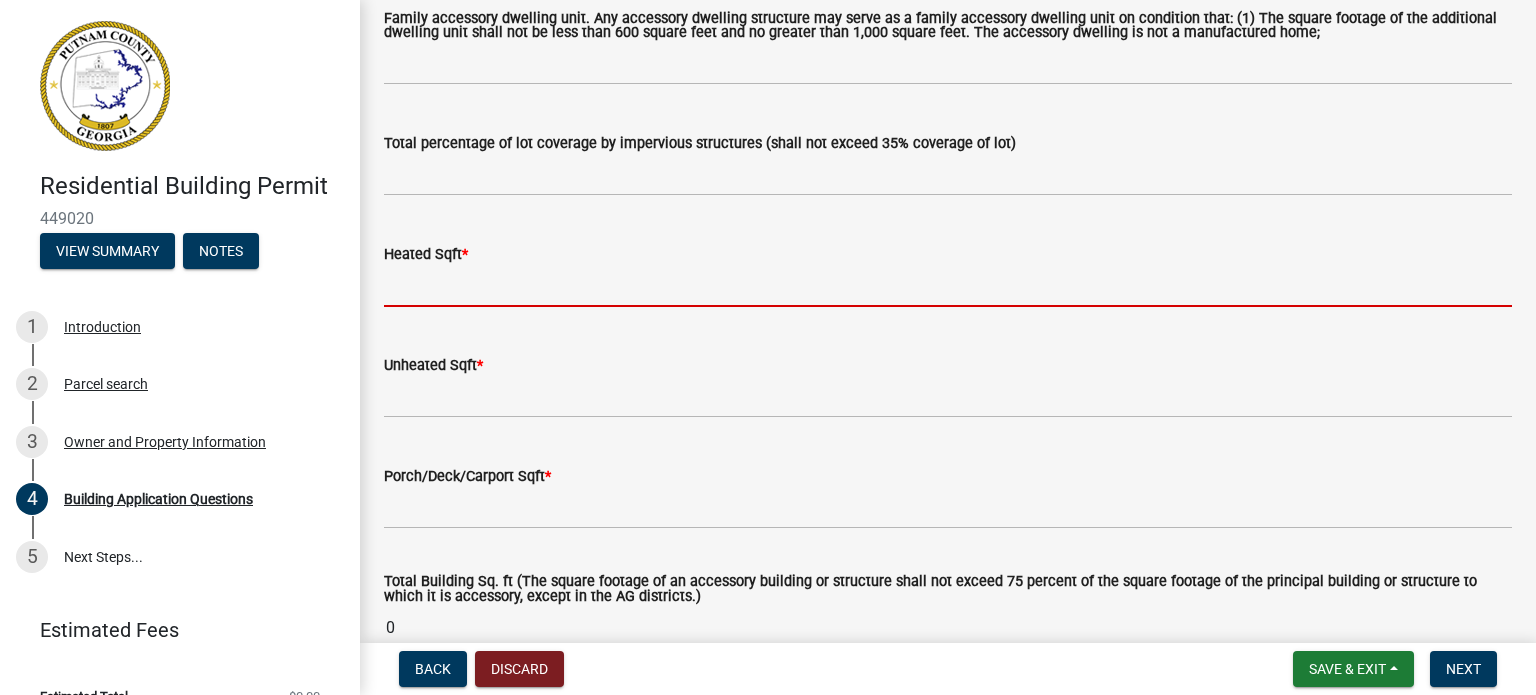 click 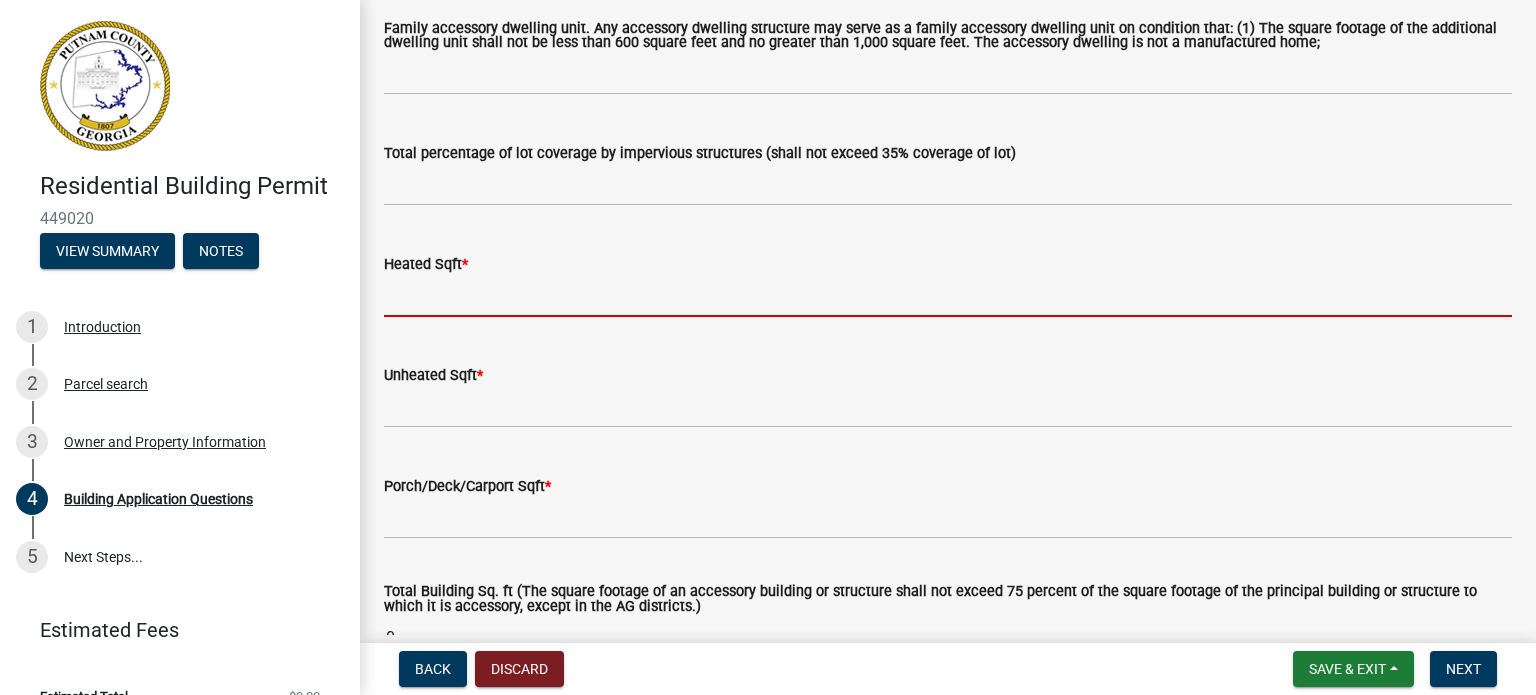 scroll, scrollTop: 952, scrollLeft: 0, axis: vertical 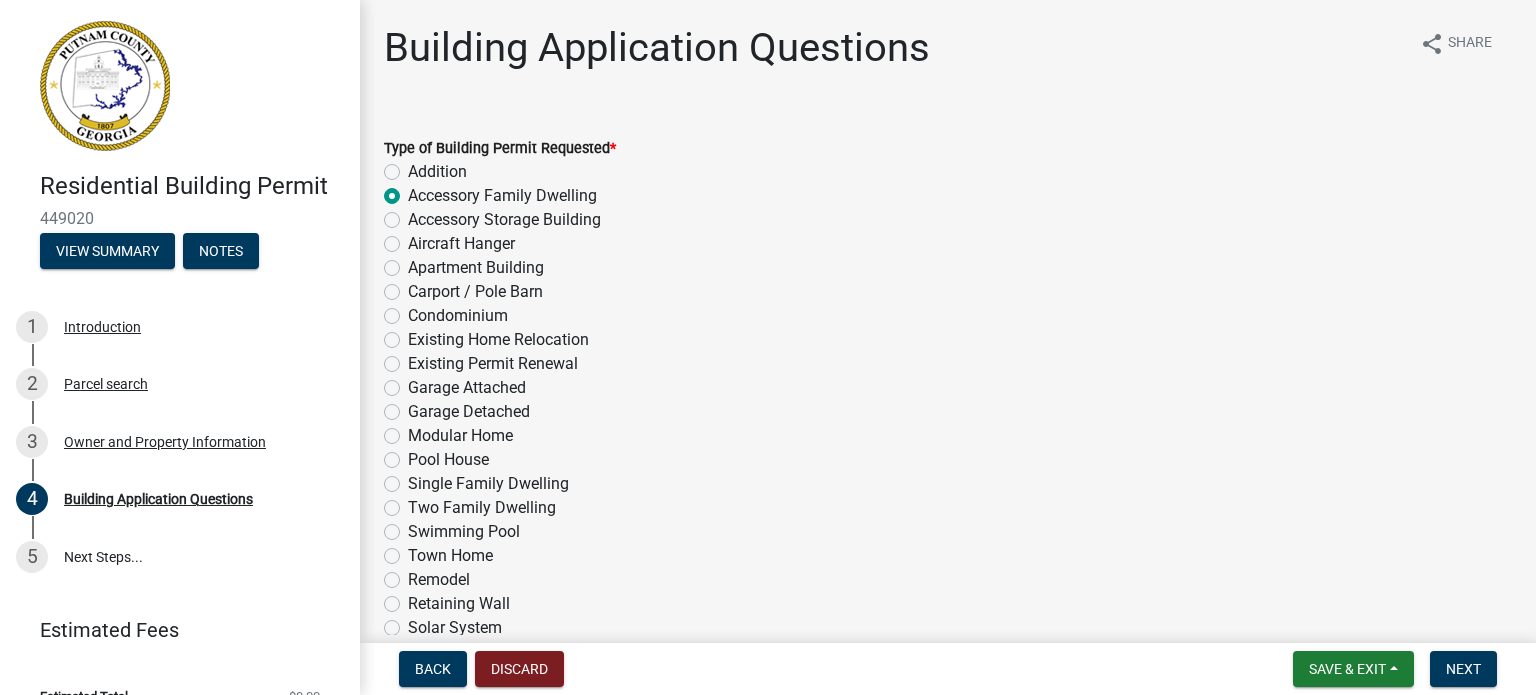 click on "Garage Attached" 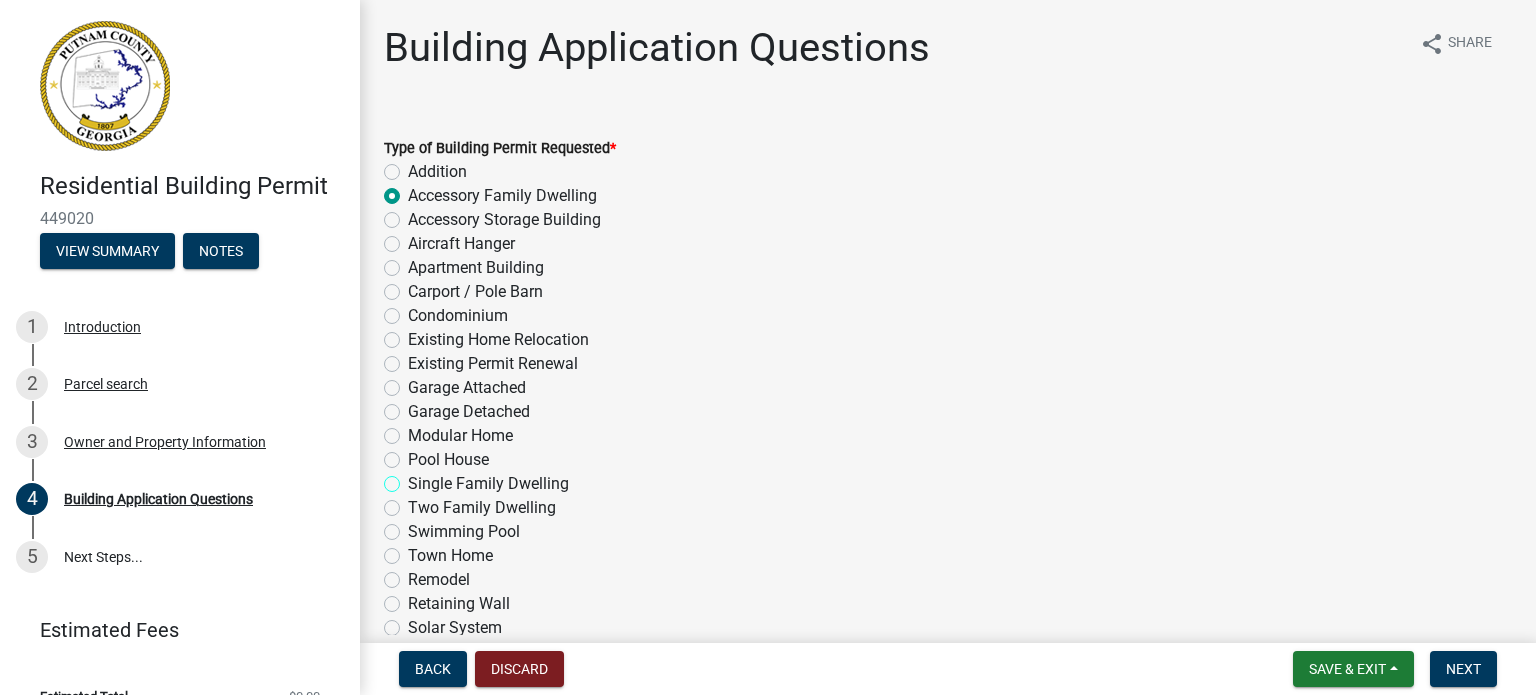 click on "Single Family Dwelling" at bounding box center [414, 478] 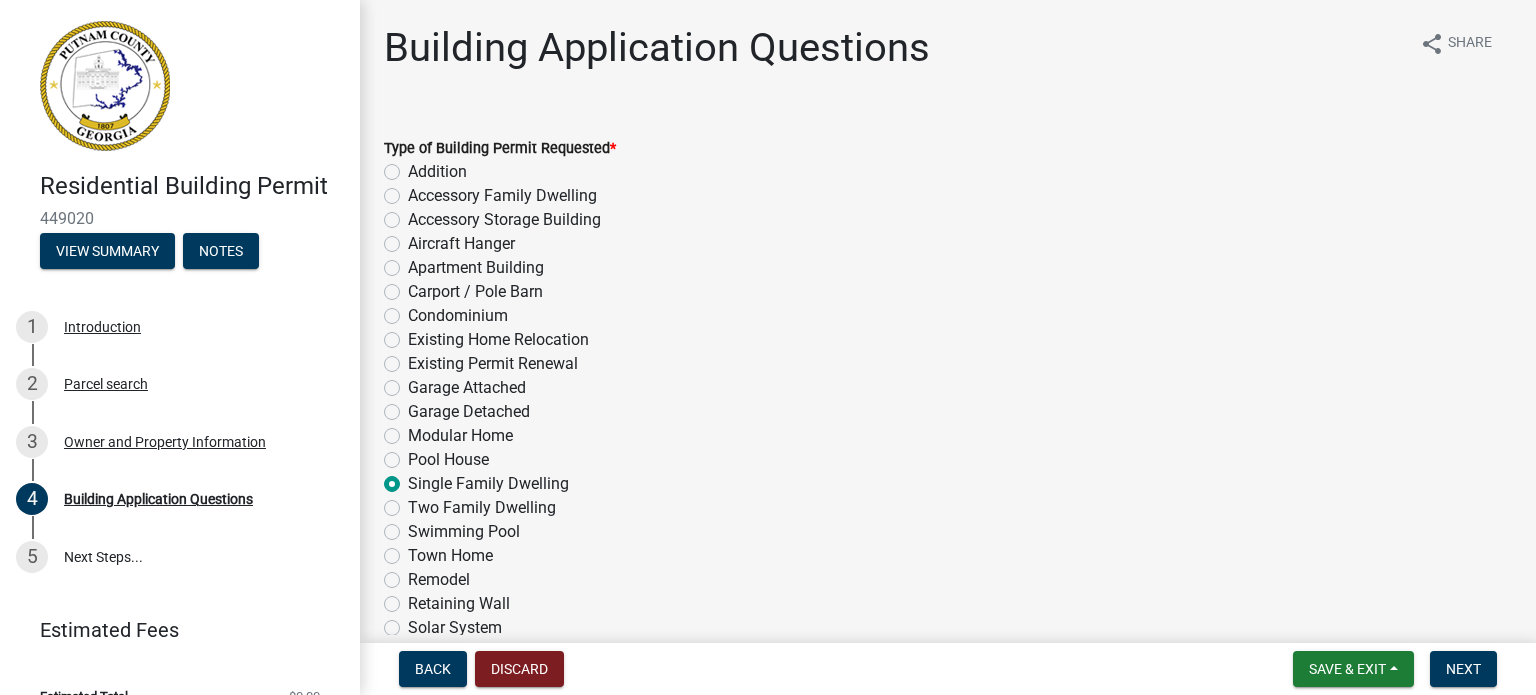 radio on "true" 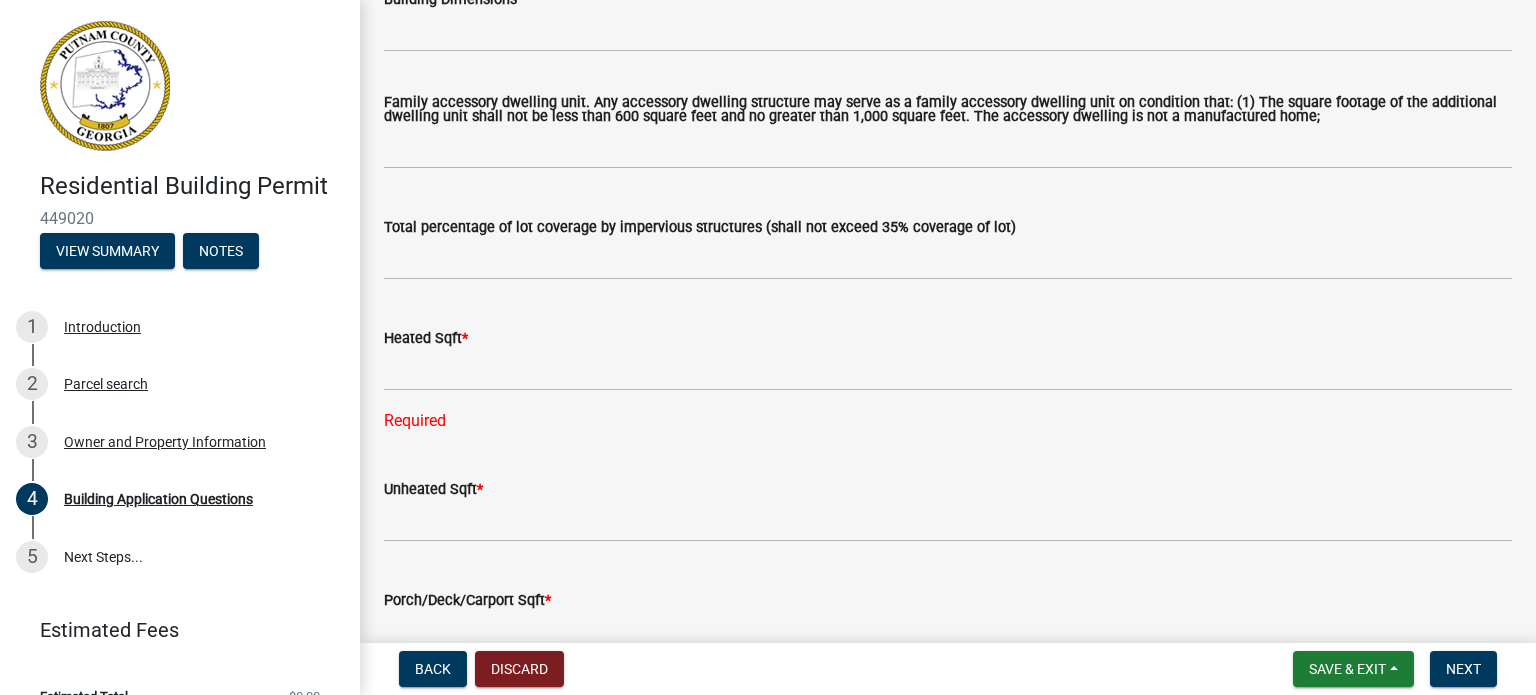 scroll, scrollTop: 1111, scrollLeft: 0, axis: vertical 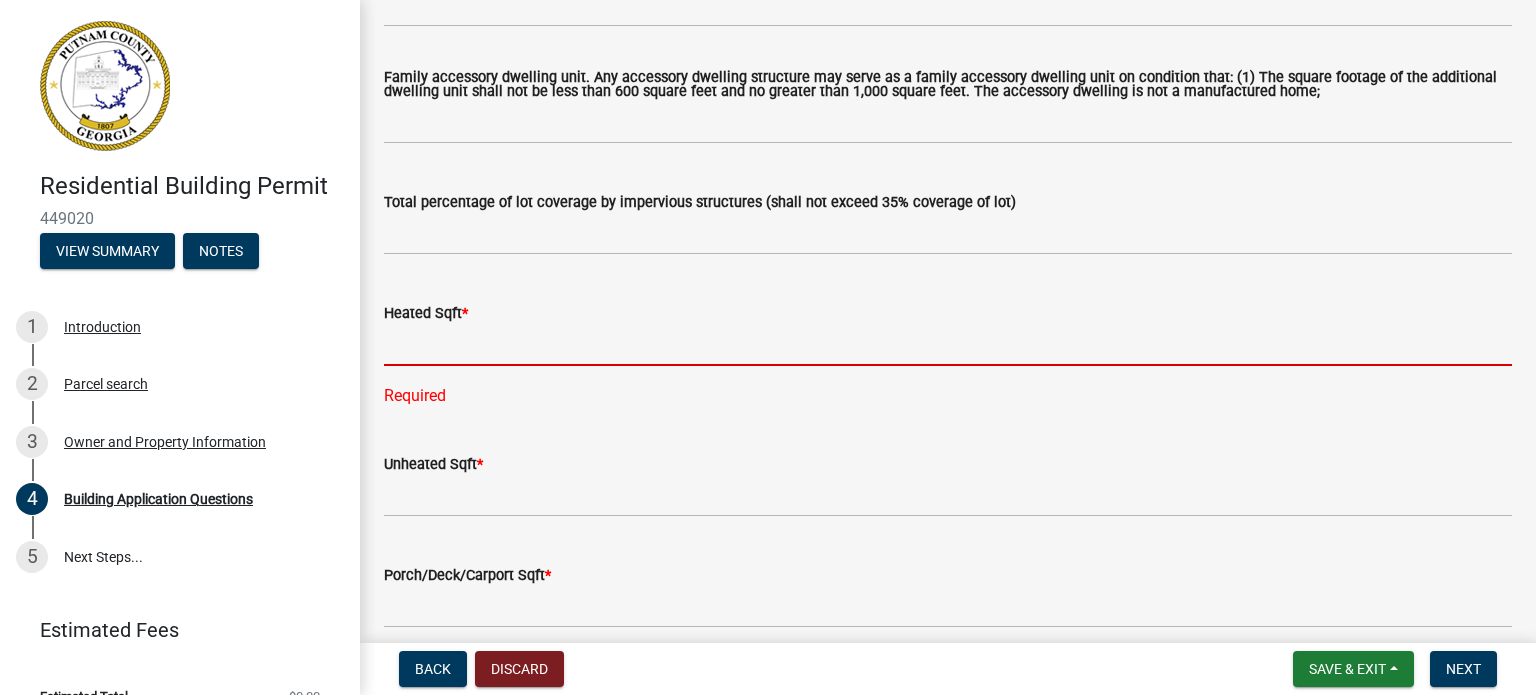 click 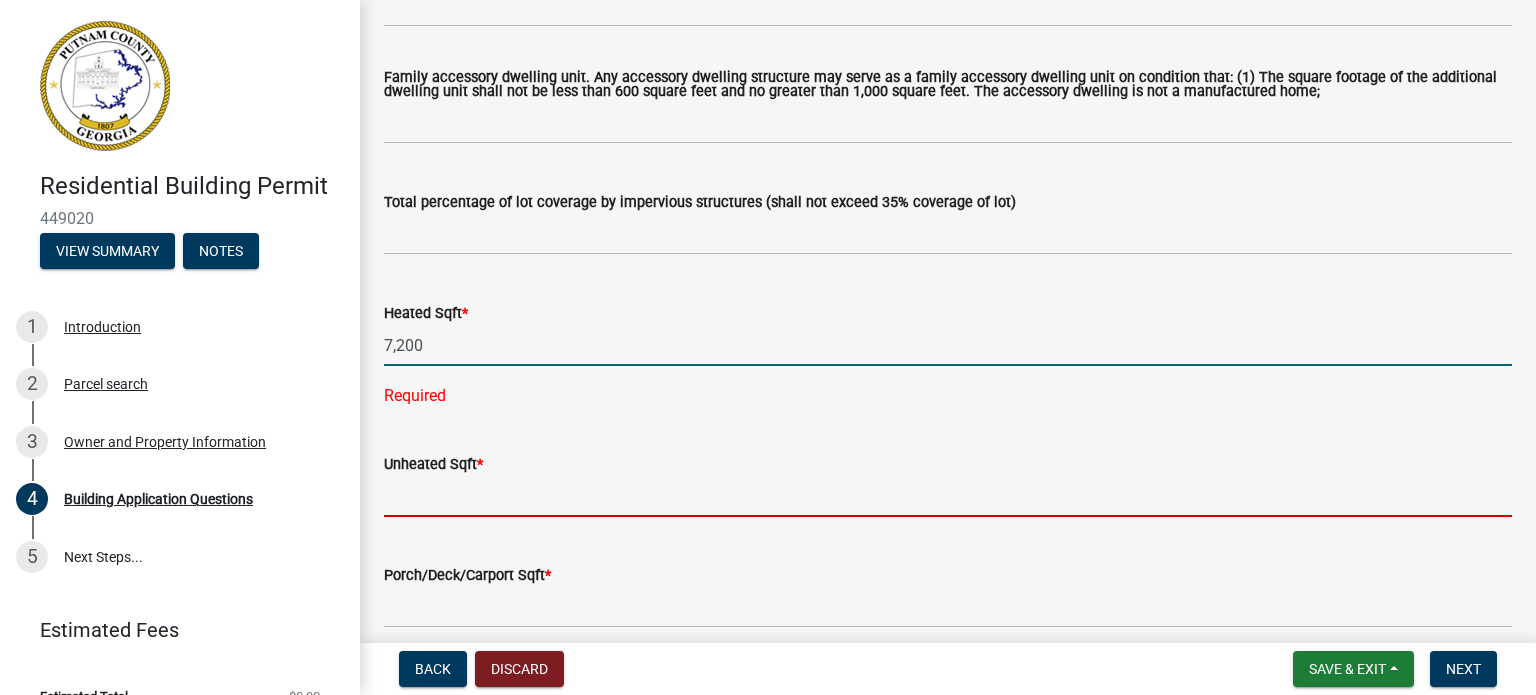 type on "7200" 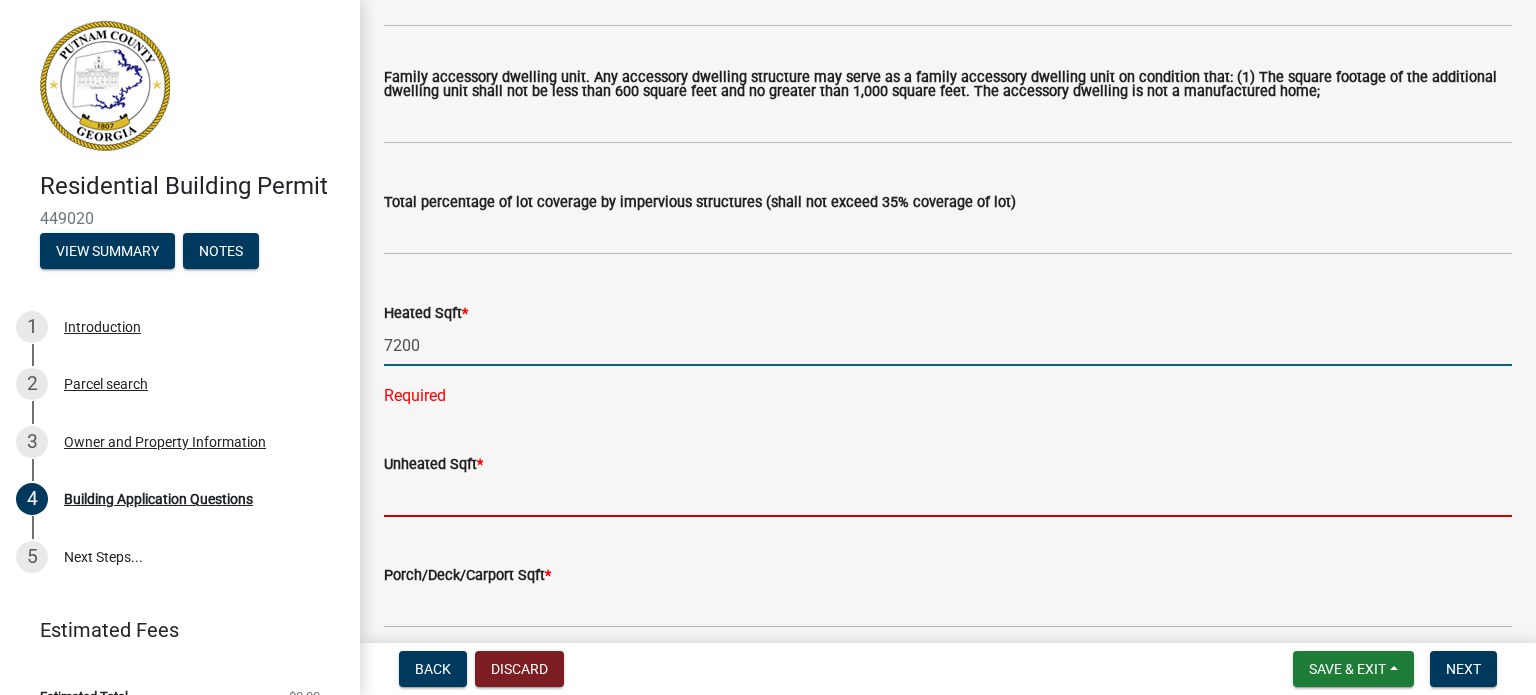 click on "Type of Building Permit Requested  *  Addition   Accessory Family Dwelling   Accessory Storage Building   Aircraft Hanger   Apartment Building   Carport / Pole Barn   Condominium   Existing Home Relocation   Existing Permit Renewal   Garage Attached   Garage Detached   Modular Home   Pool House   Single Family Dwelling   Two Family Dwelling   Swimming Pool   Town Home   Remodel   Retaining Wall   Solar System   Other   Tenant Dwelling (Ag zoned property only)   Number of units if Multi-Family   3 or more attached units will require a sprinkler system.  *  Check here to acknowledge the above    Other Permits Needed   Electrical   HVAC   Plumbing   Building Dimensions   Family accessory dwelling unit. Any accessory dwelling structure may serve as a family accessory dwelling unit on condition that: (1) The square footage of the additional dwelling unit shall not be less than 600 square feet and no greater than 1,000 square feet. The accessory dwelling is not a manufactured home;    Heated Sqft  * 7200 Required" 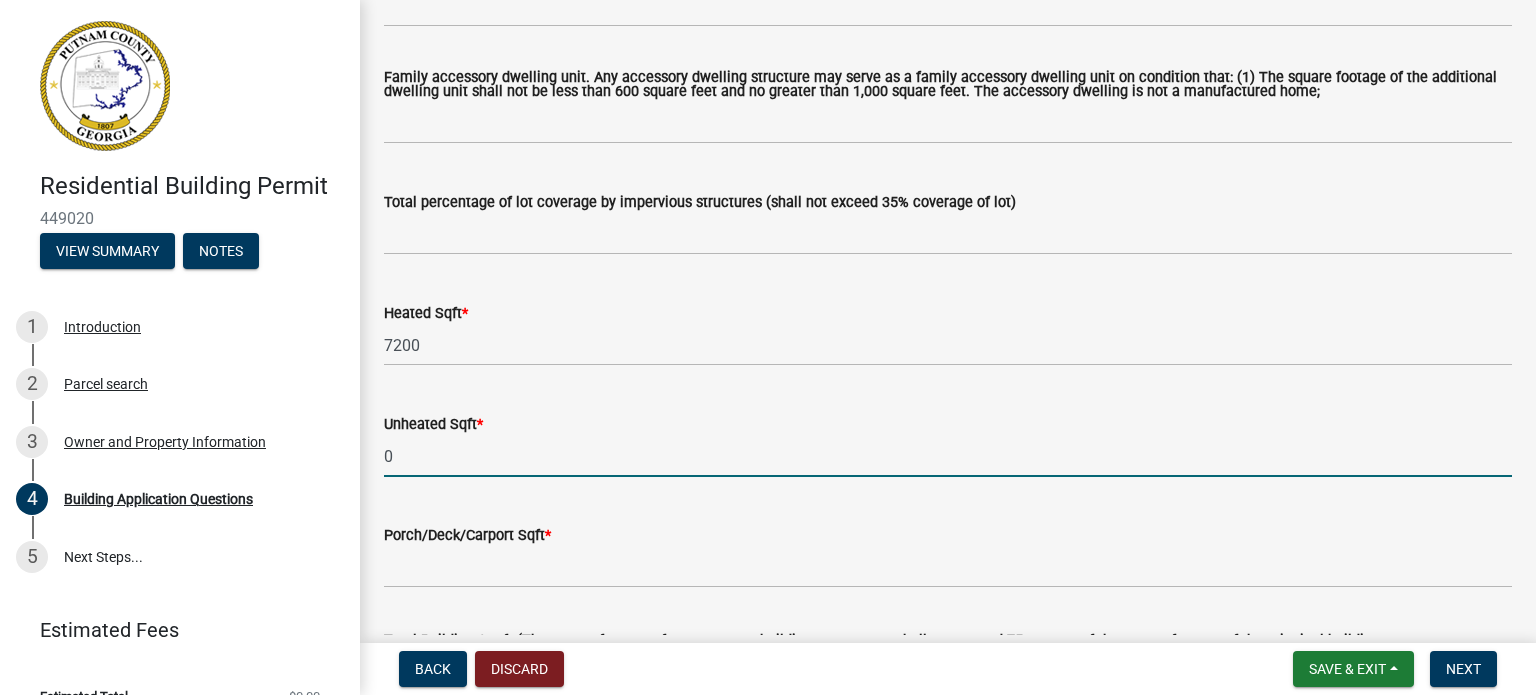 type on "0" 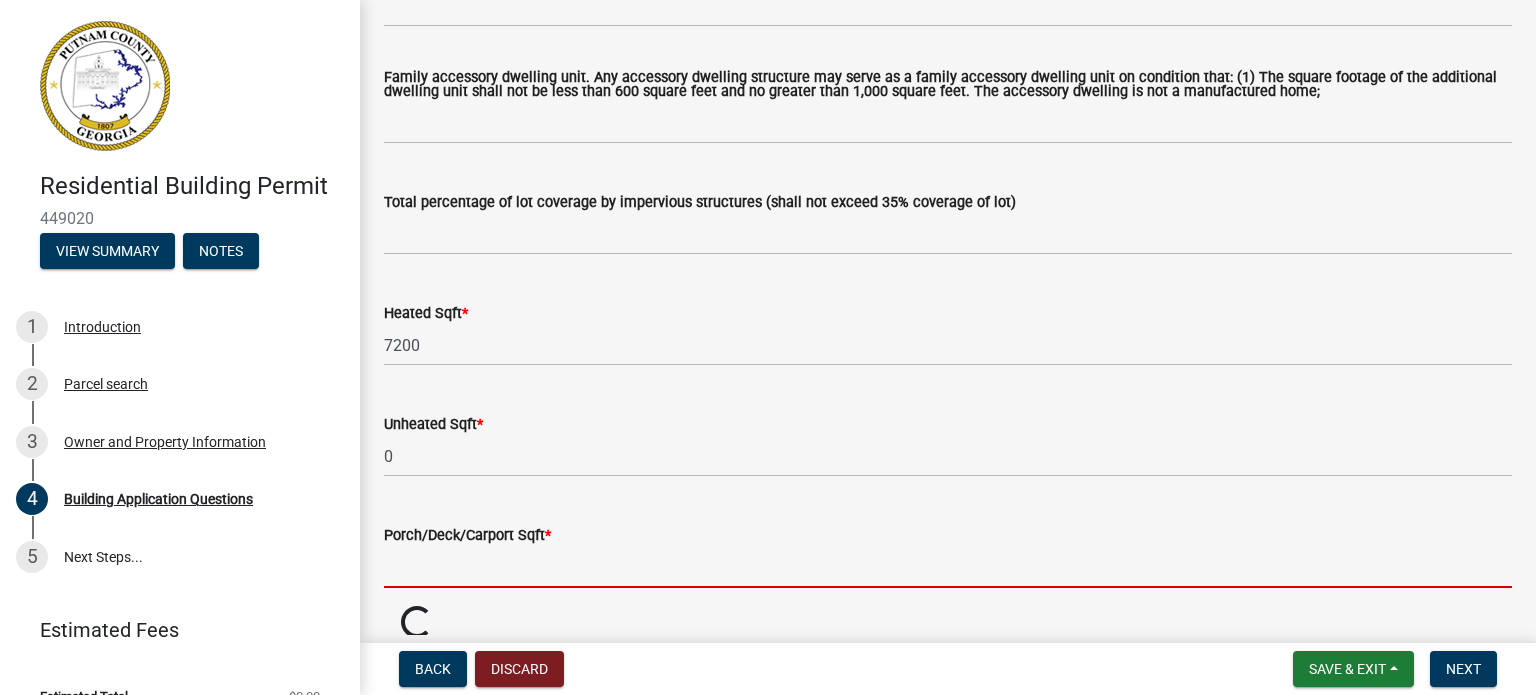 click 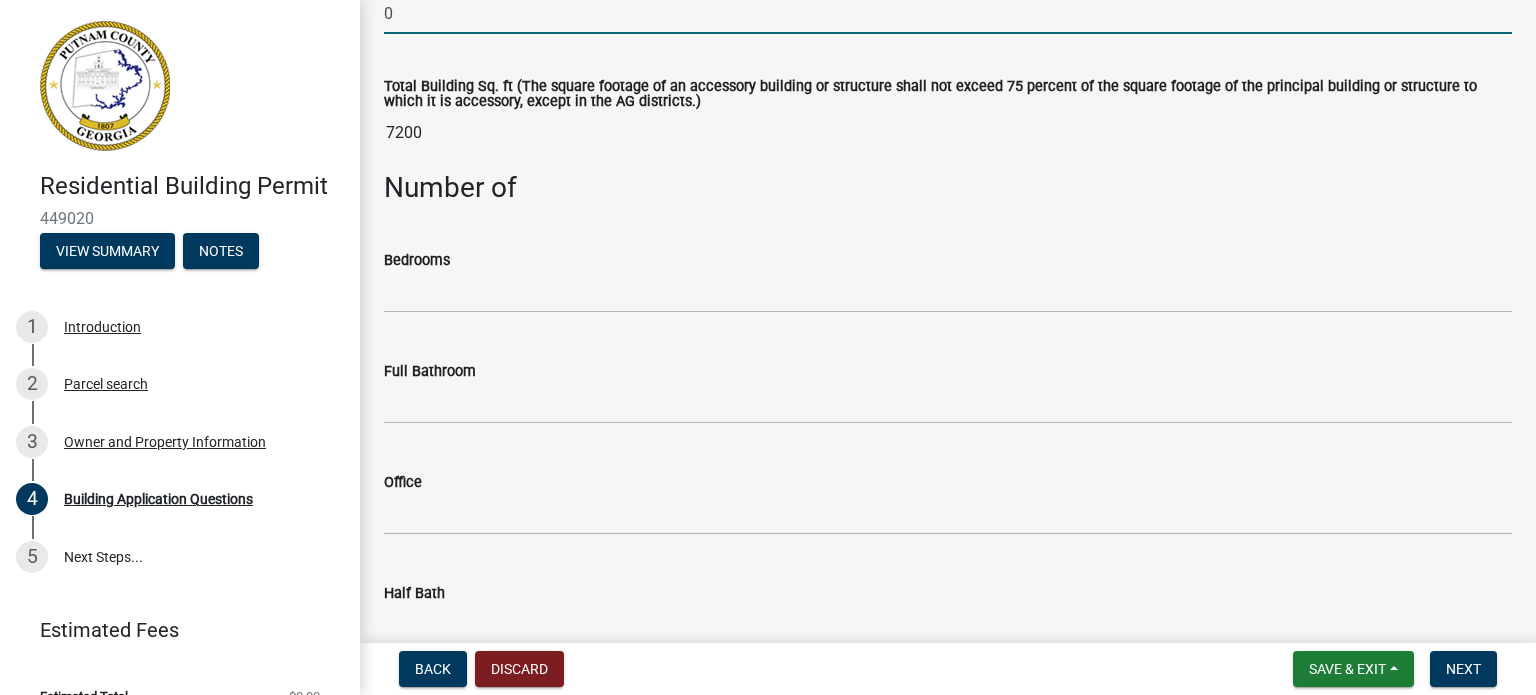 scroll, scrollTop: 1677, scrollLeft: 0, axis: vertical 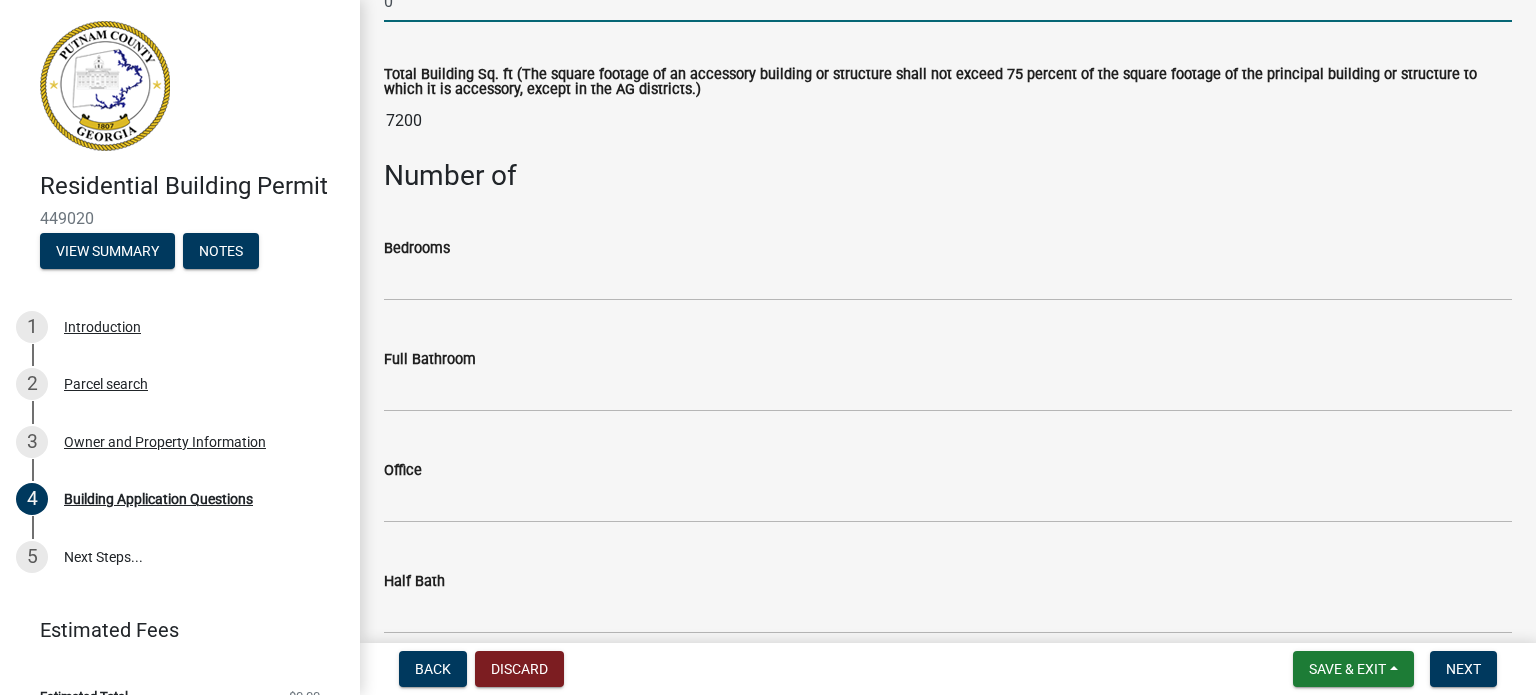 type on "0" 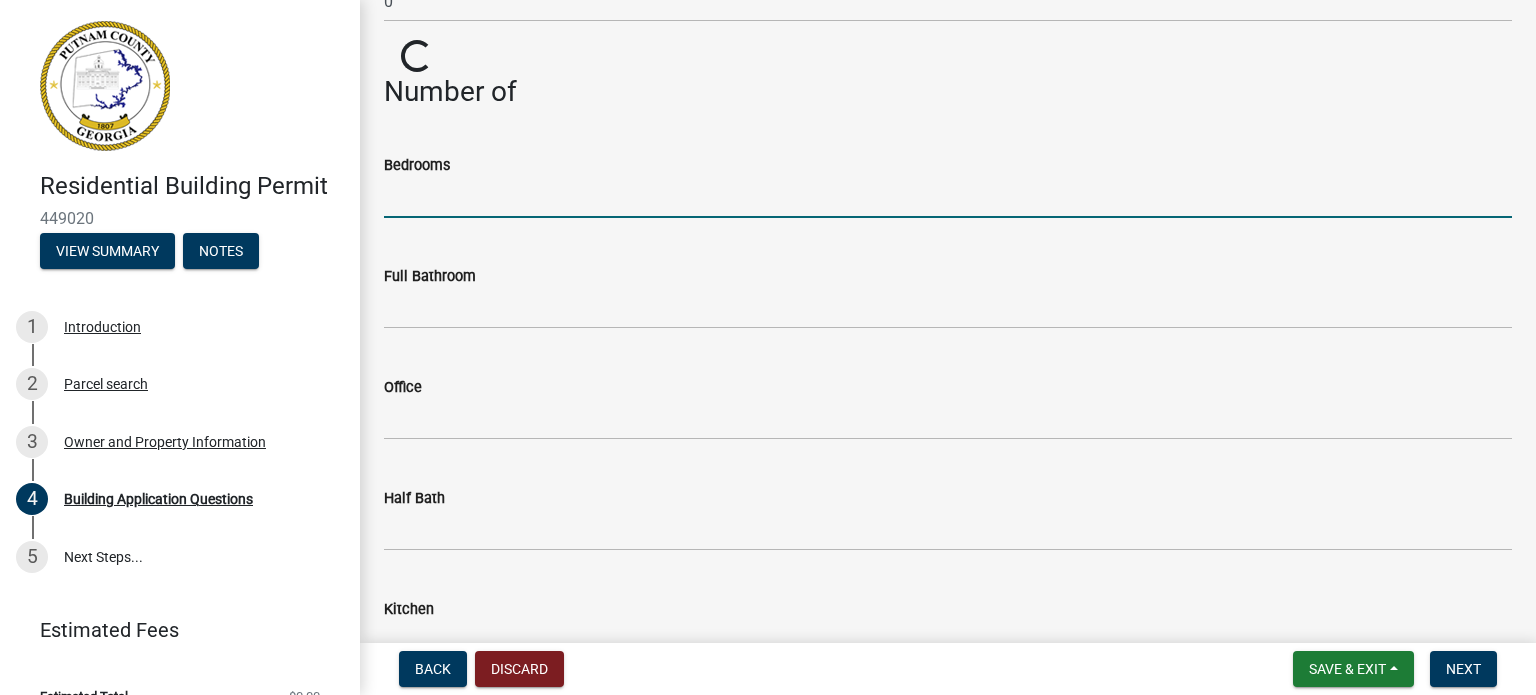 click on "Type of Building Permit Requested  *  Addition   Accessory Family Dwelling   Accessory Storage Building   Aircraft Hanger   Apartment Building   Carport / Pole Barn   Condominium   Existing Home Relocation   Existing Permit Renewal   Garage Attached   Garage Detached   Modular Home   Pool House   Single Family Dwelling   Two Family Dwelling   Swimming Pool   Town Home   Remodel   Retaining Wall   Solar System   Other   Tenant Dwelling (Ag zoned property only)   Number of units if Multi-Family   3 or more attached units will require a sprinkler system.  *  Check here to acknowledge the above    Other Permits Needed   Electrical   HVAC   Plumbing   Building Dimensions   Family accessory dwelling unit. Any accessory dwelling structure may serve as a family accessory dwelling unit on condition that: (1) The square footage of the additional dwelling unit shall not be less than 600 square feet and no greater than 1,000 square feet. The accessory dwelling is not a manufactured home;    Heated Sqft  * 7200 * 0 * 0 *" 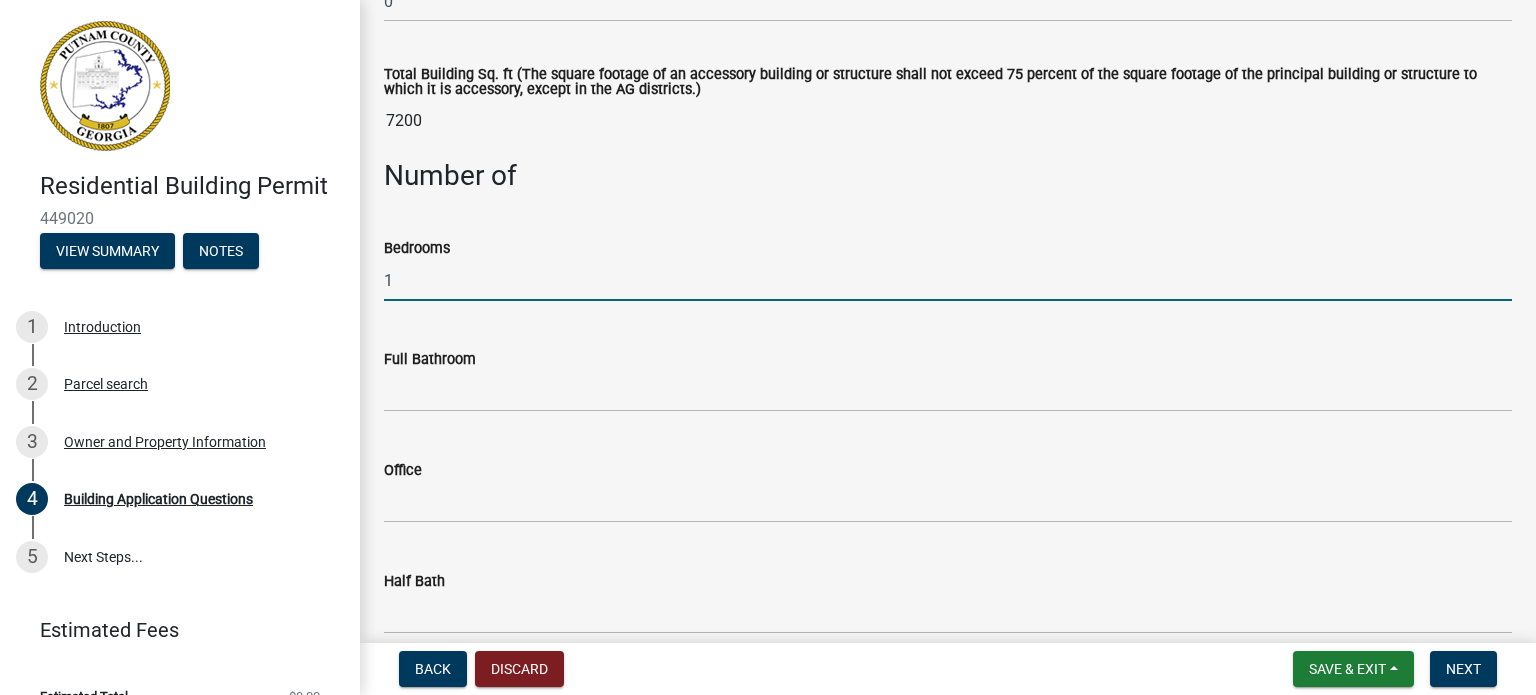 type on "1" 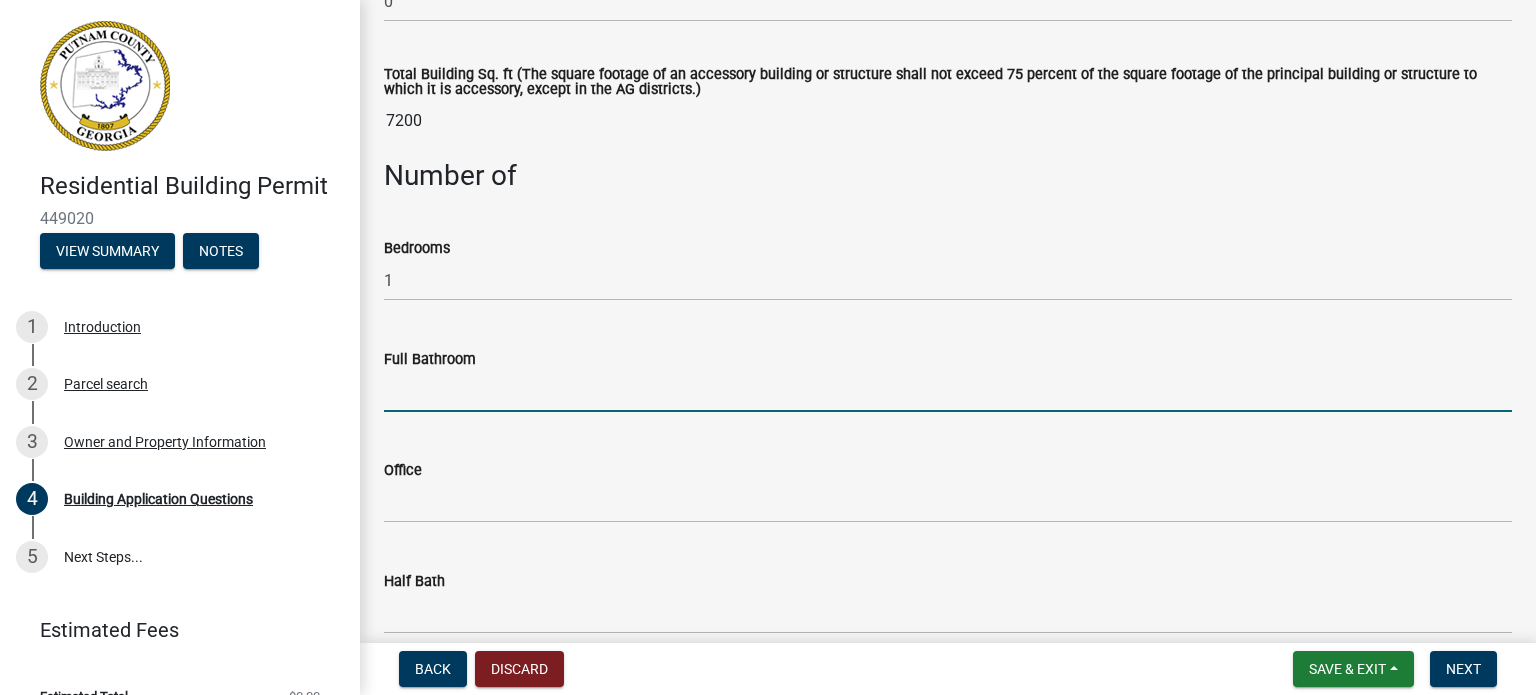 click 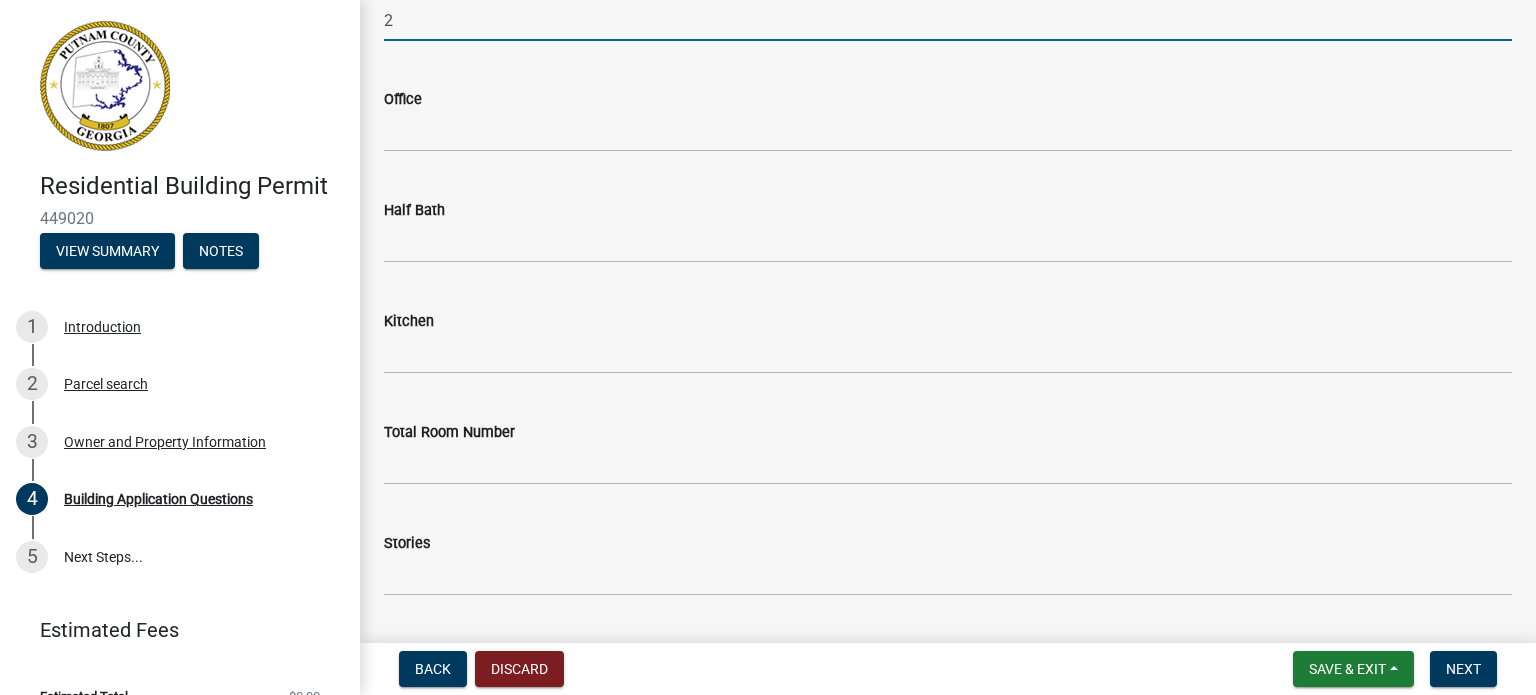 scroll, scrollTop: 2072, scrollLeft: 0, axis: vertical 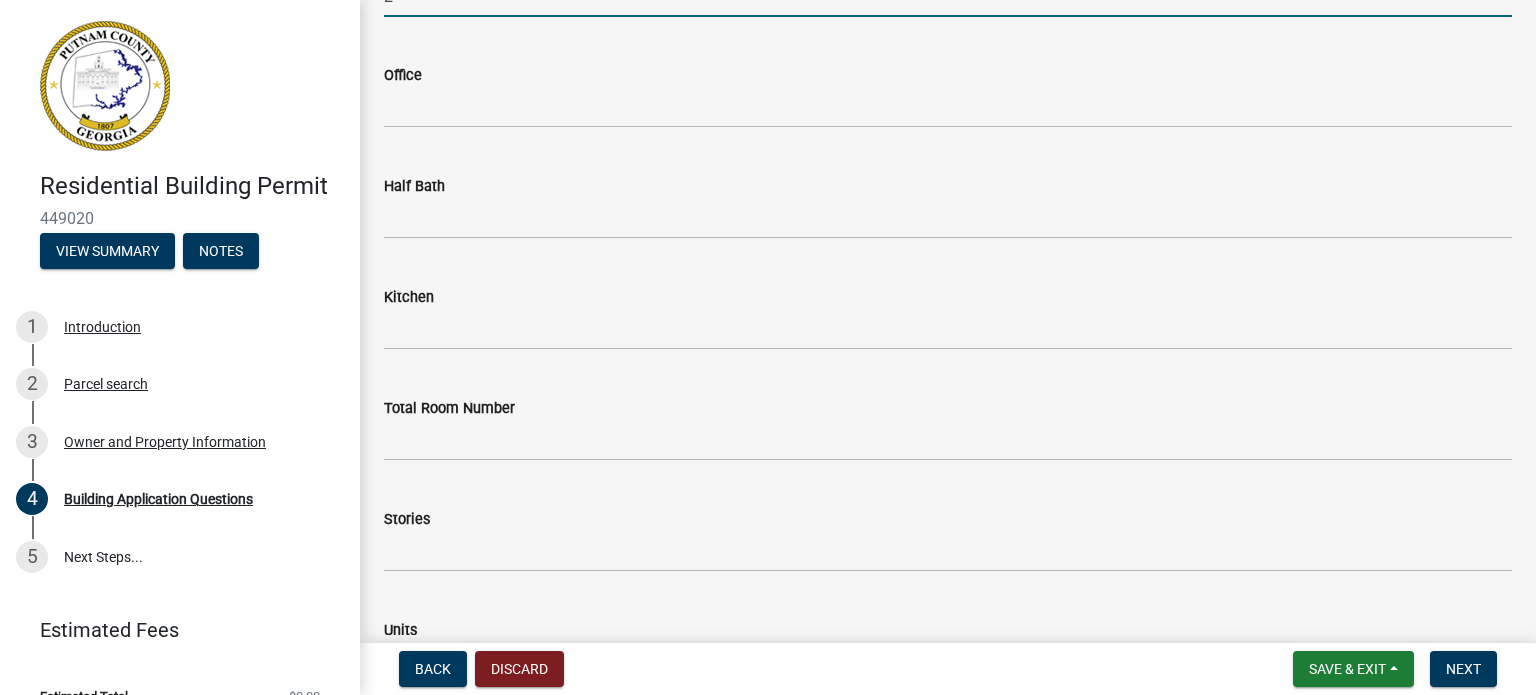 type on "2" 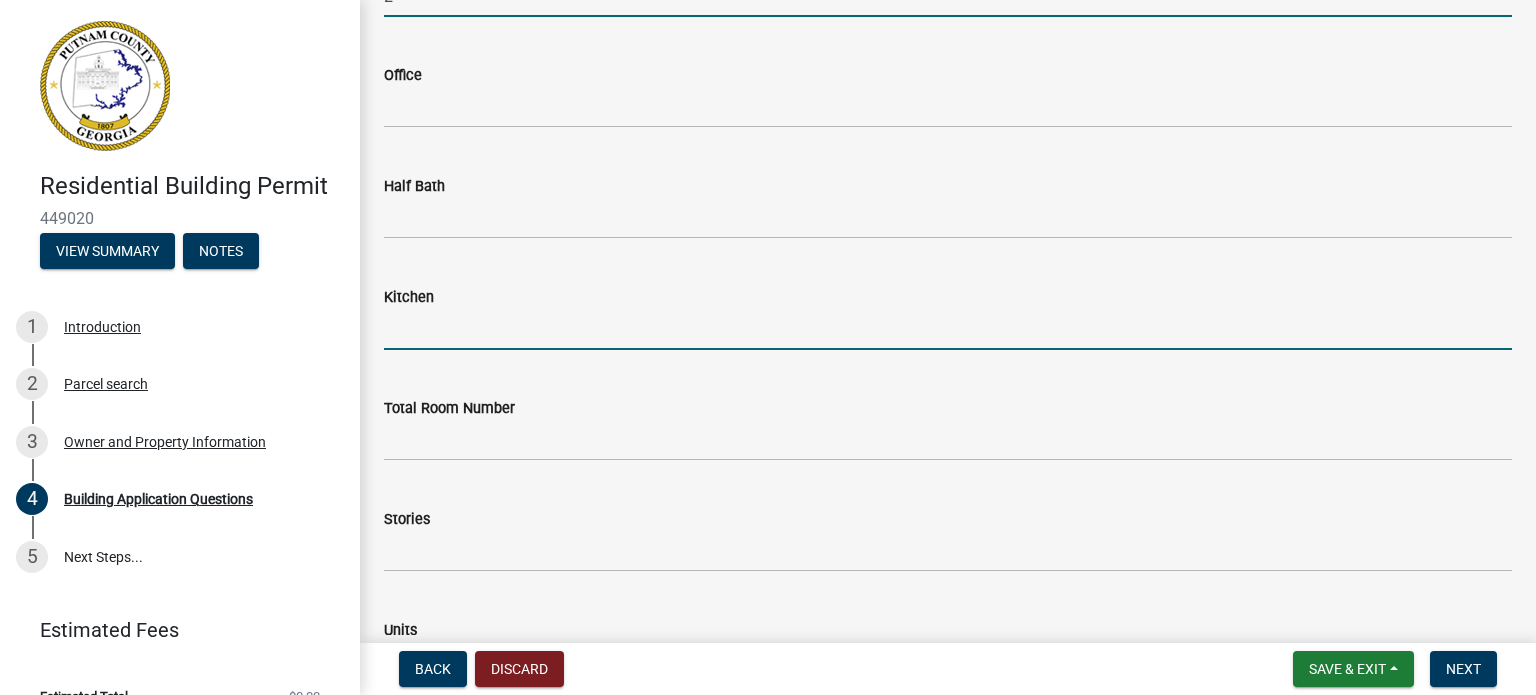 click 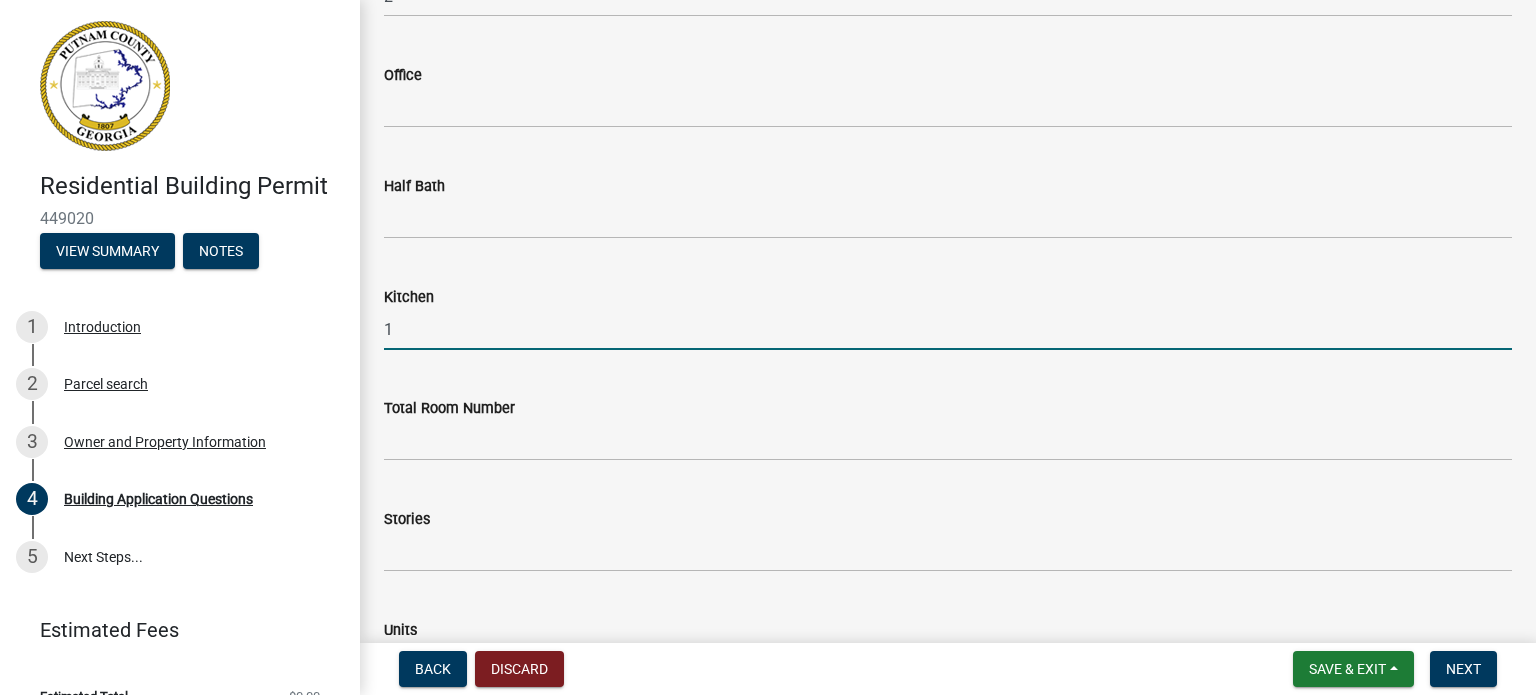 type on "1" 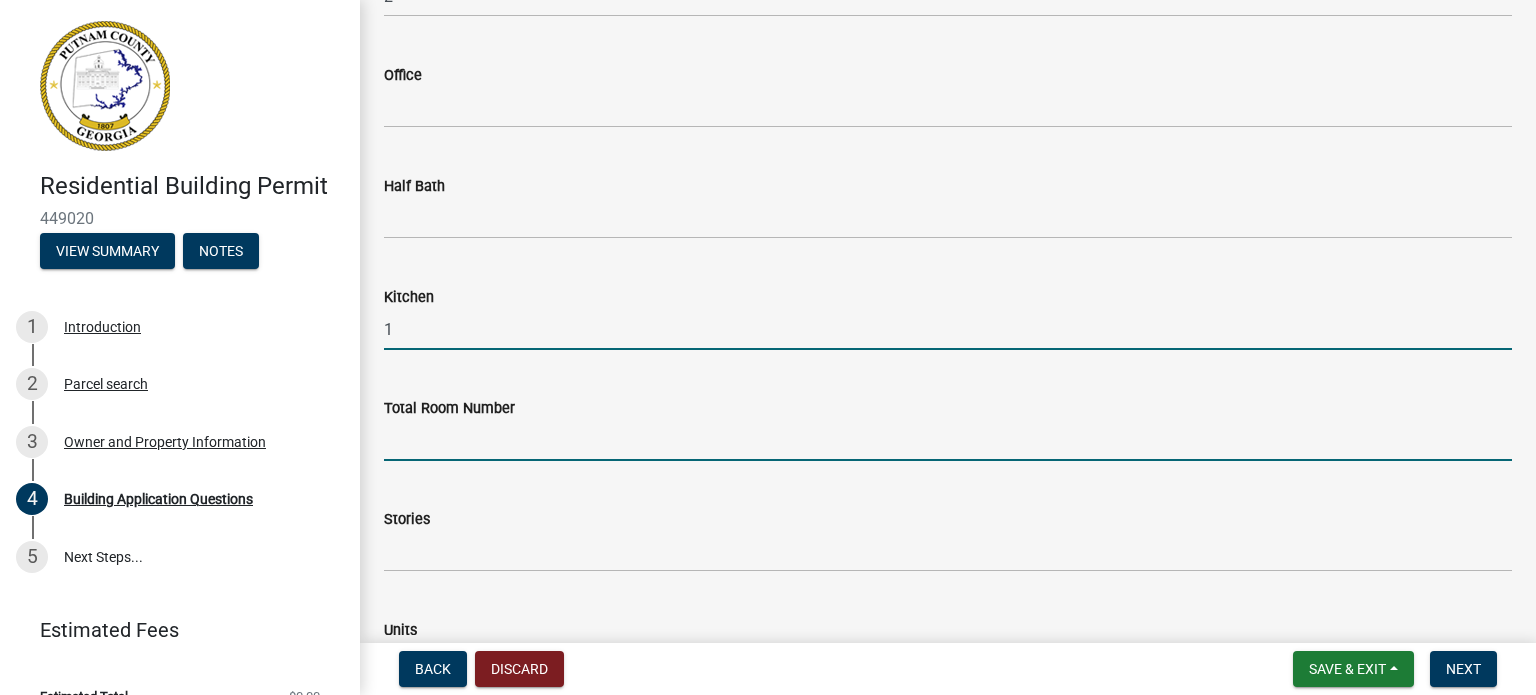 click 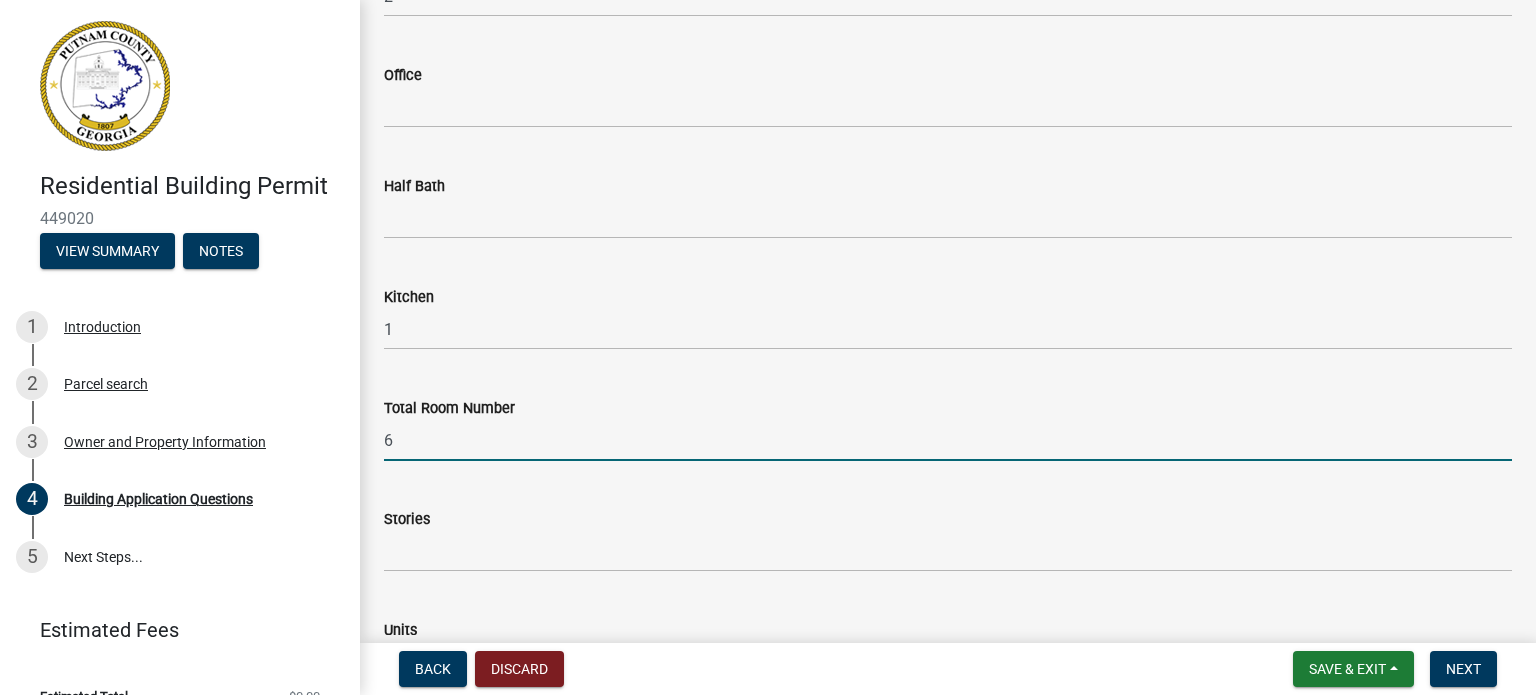 type on "6" 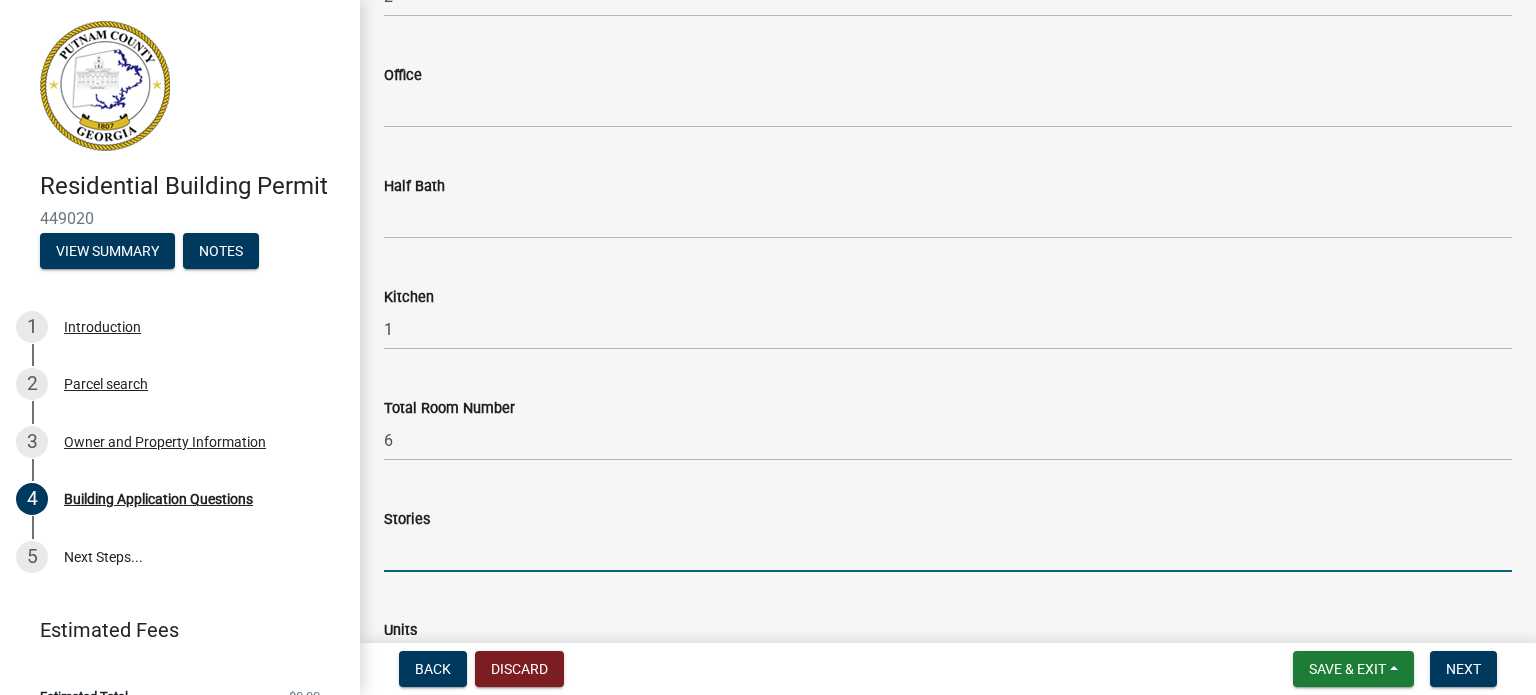click 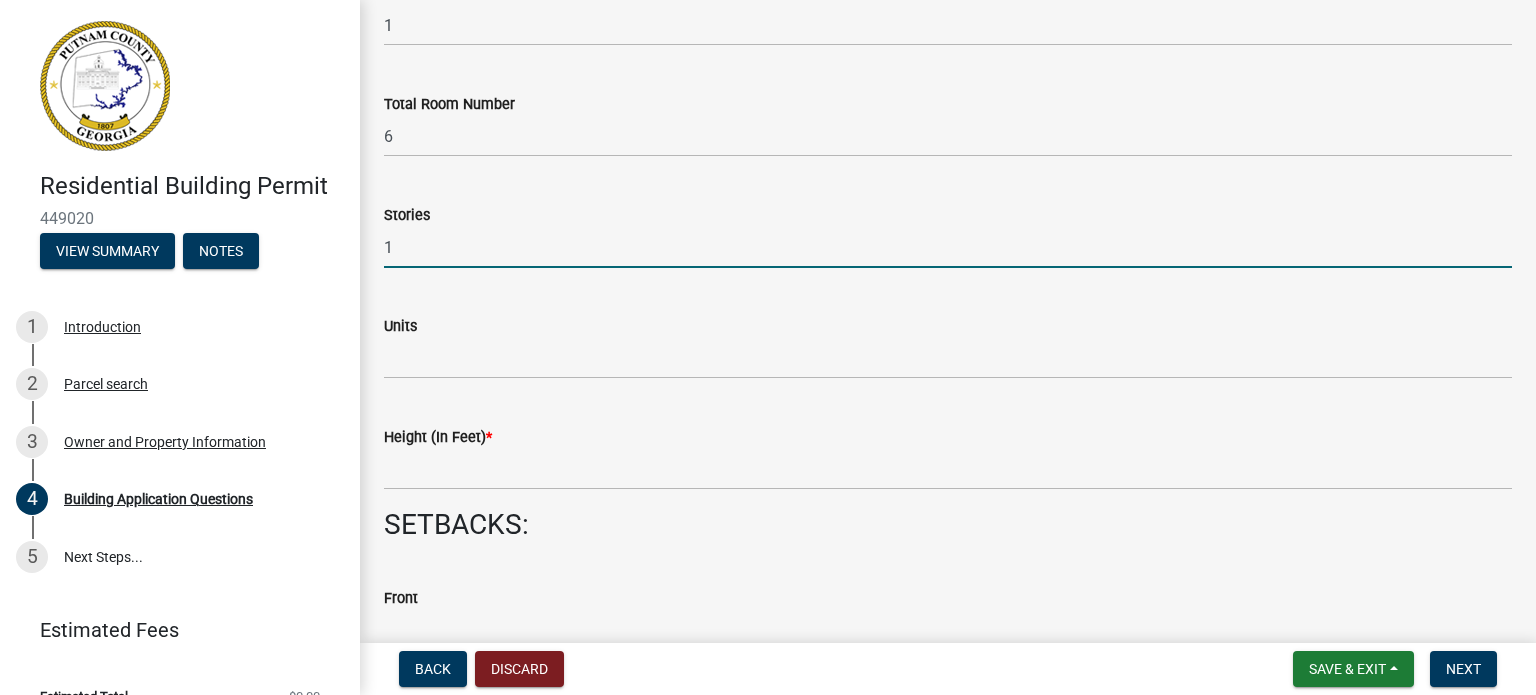 scroll, scrollTop: 2392, scrollLeft: 0, axis: vertical 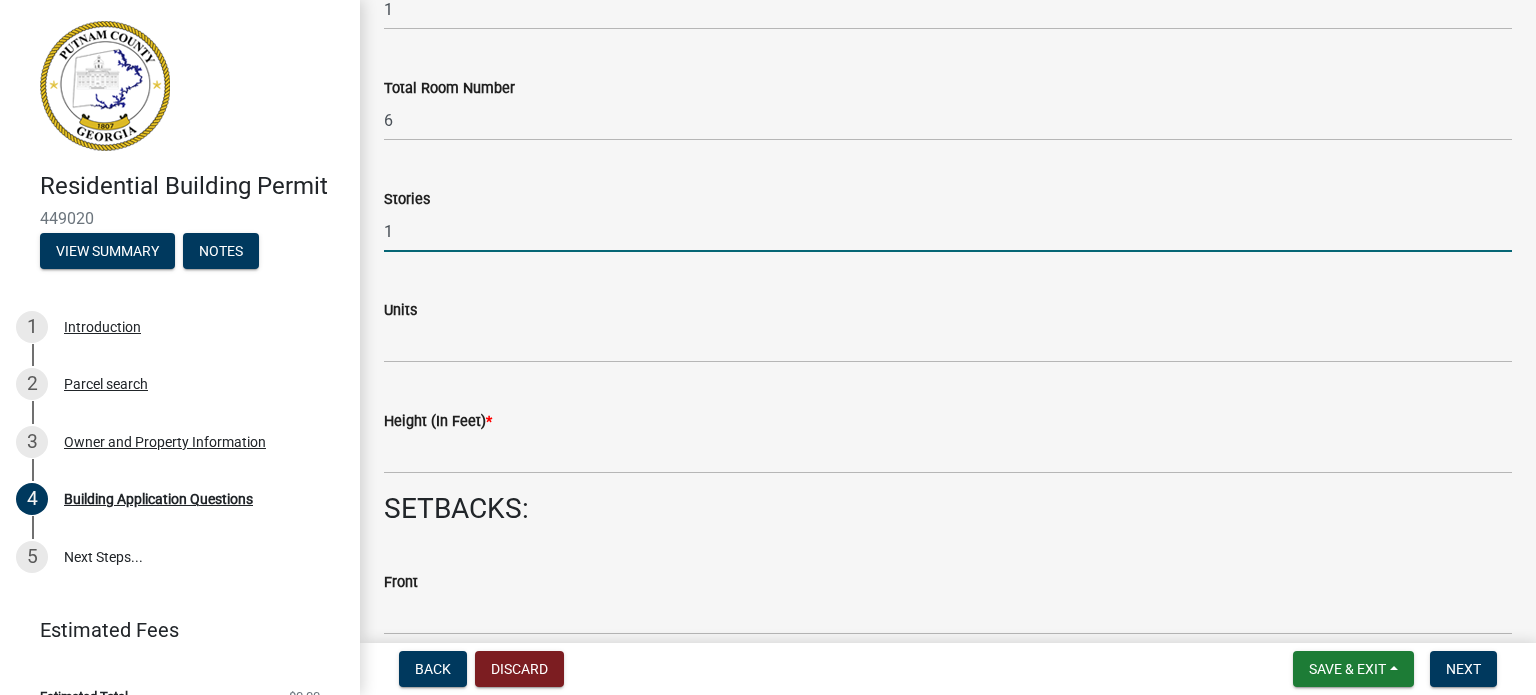 type on "1" 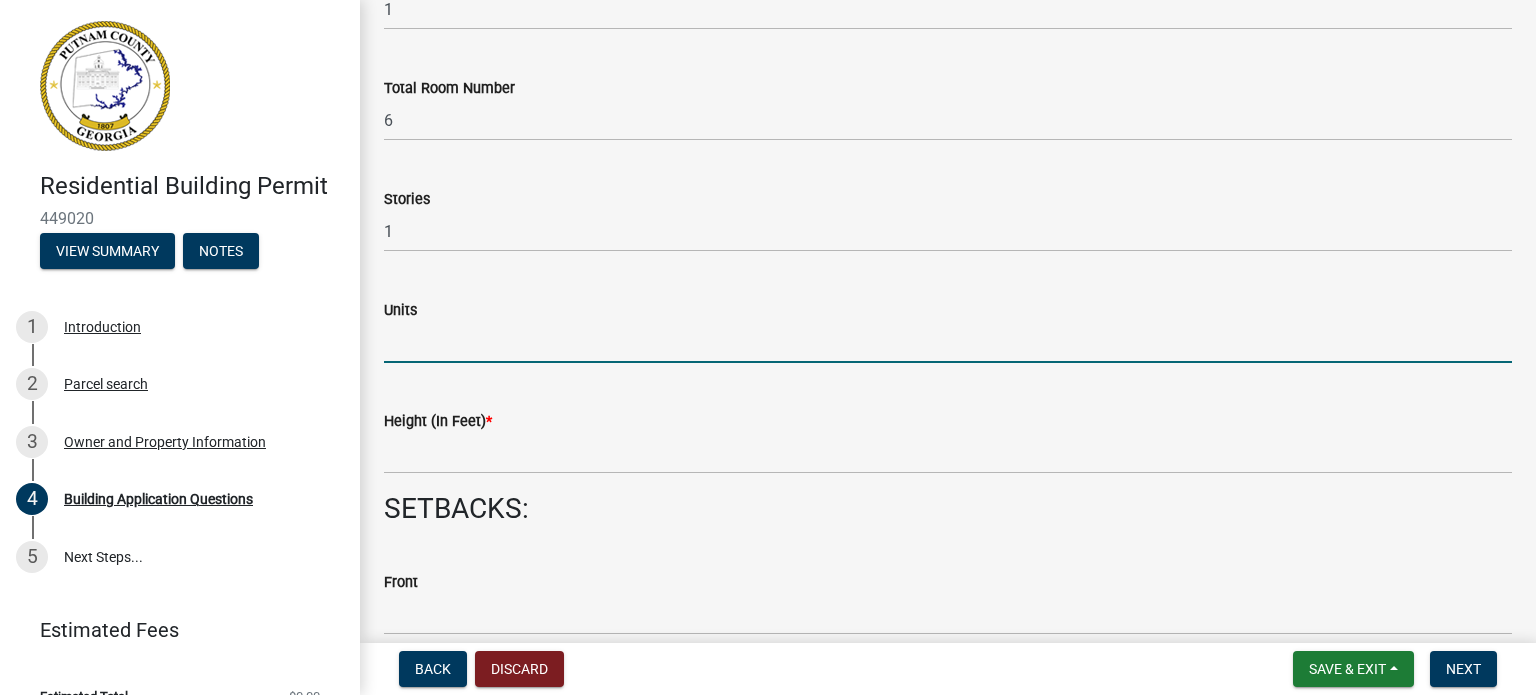 click 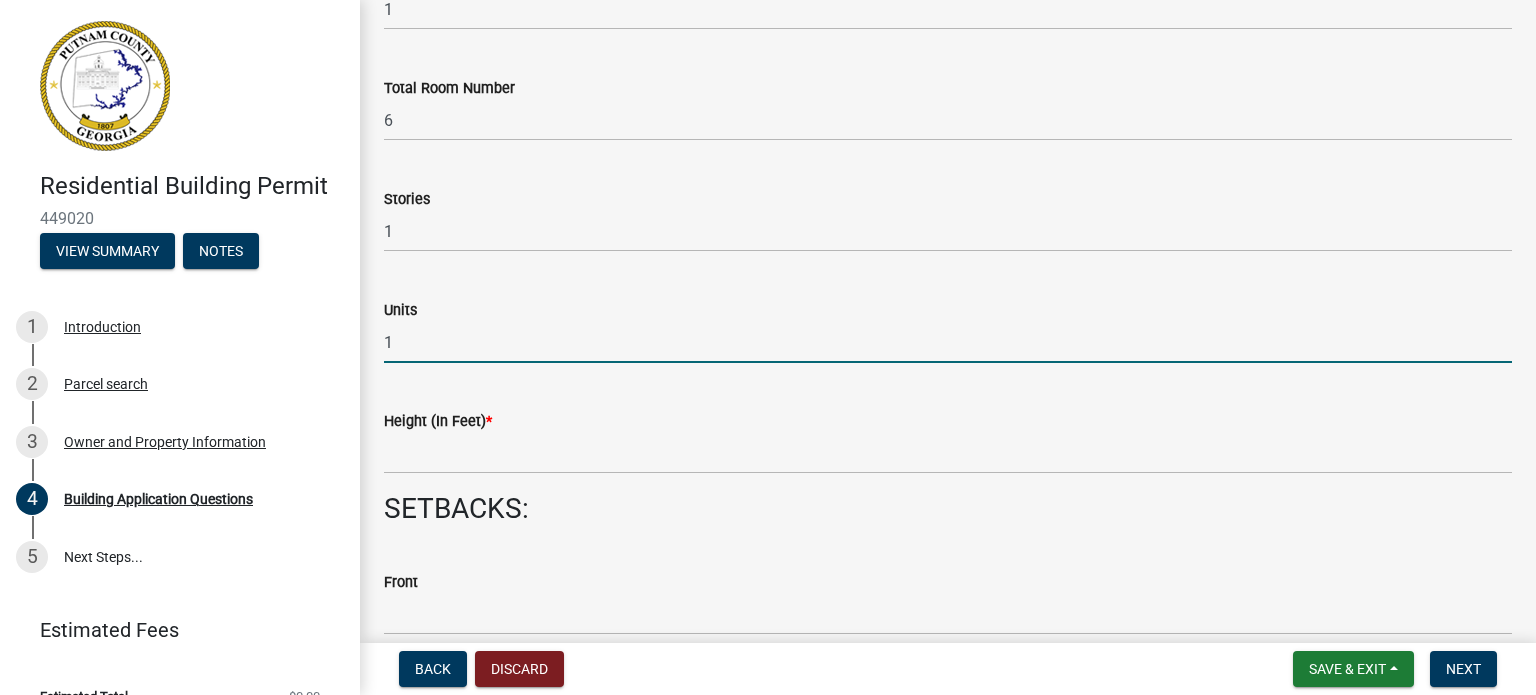 type on "1" 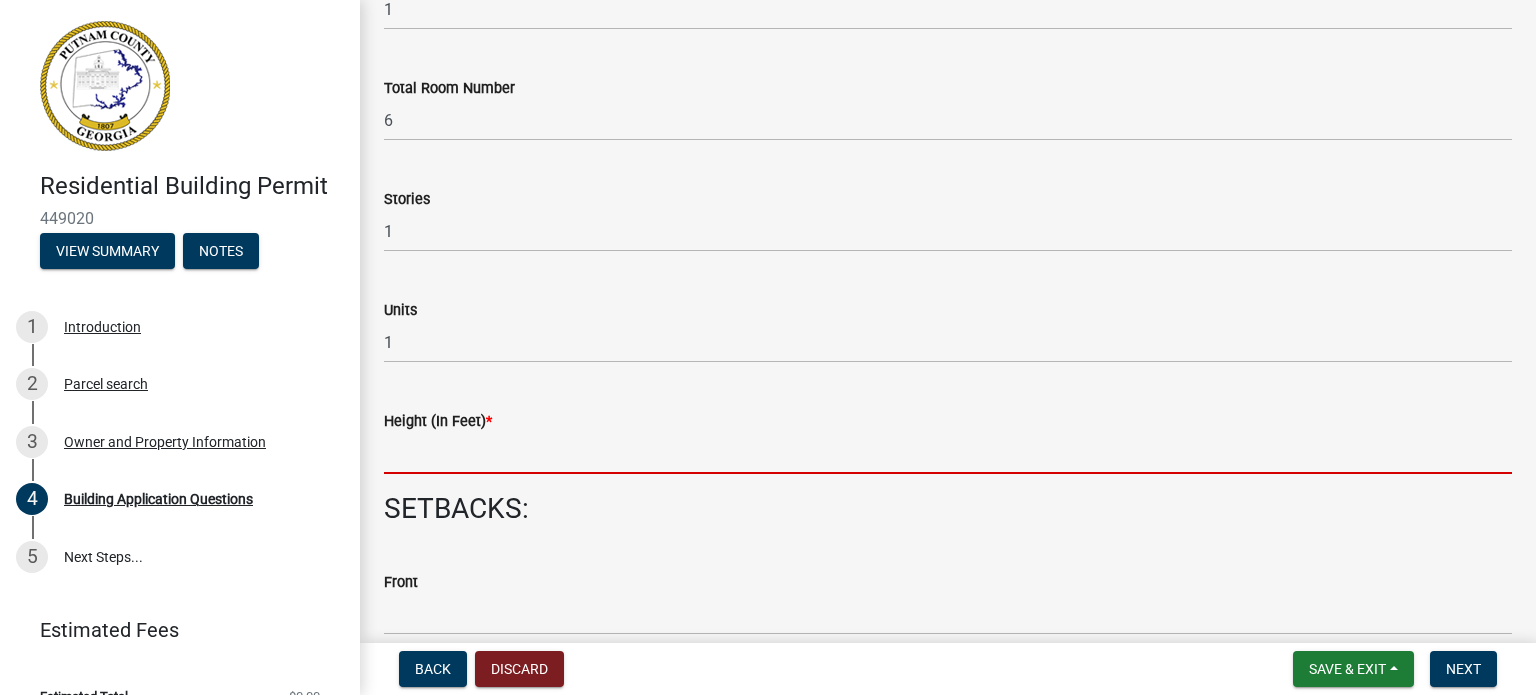 click 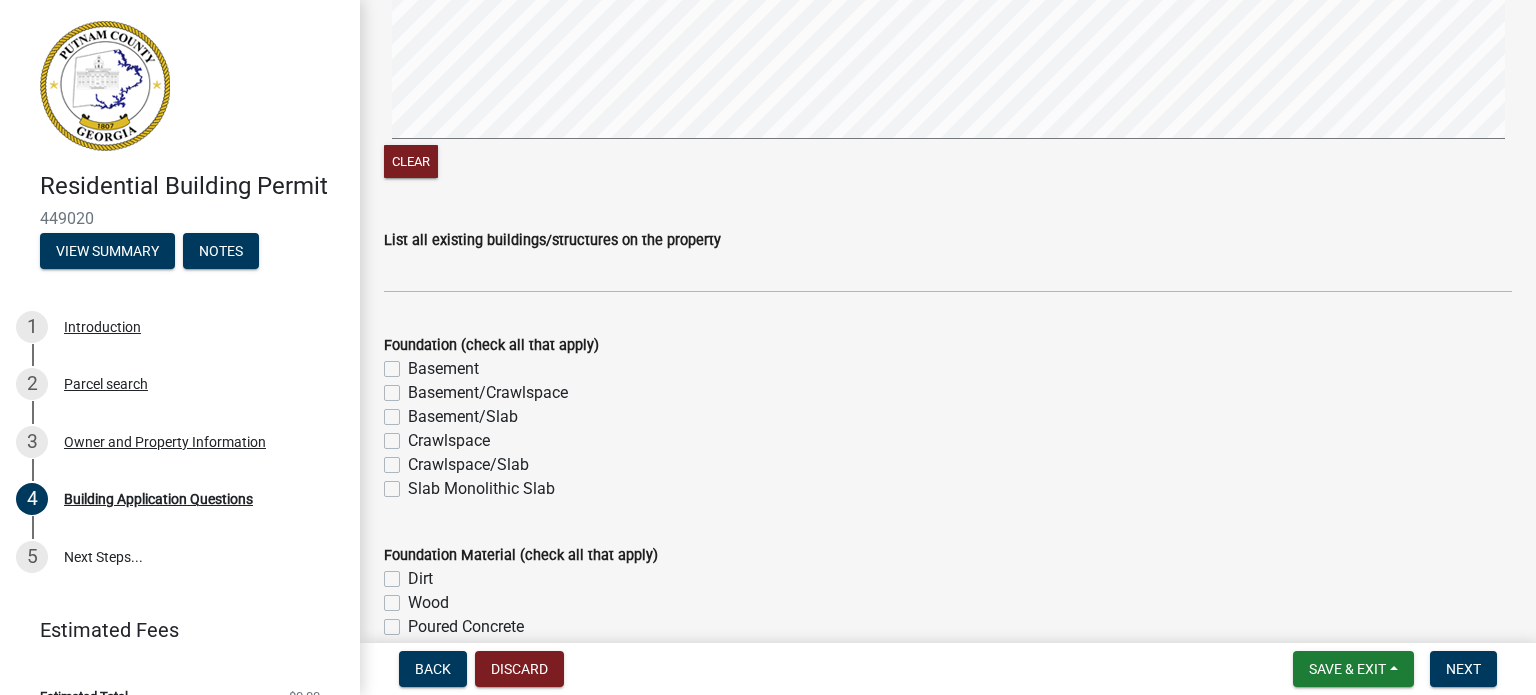 scroll, scrollTop: 3592, scrollLeft: 0, axis: vertical 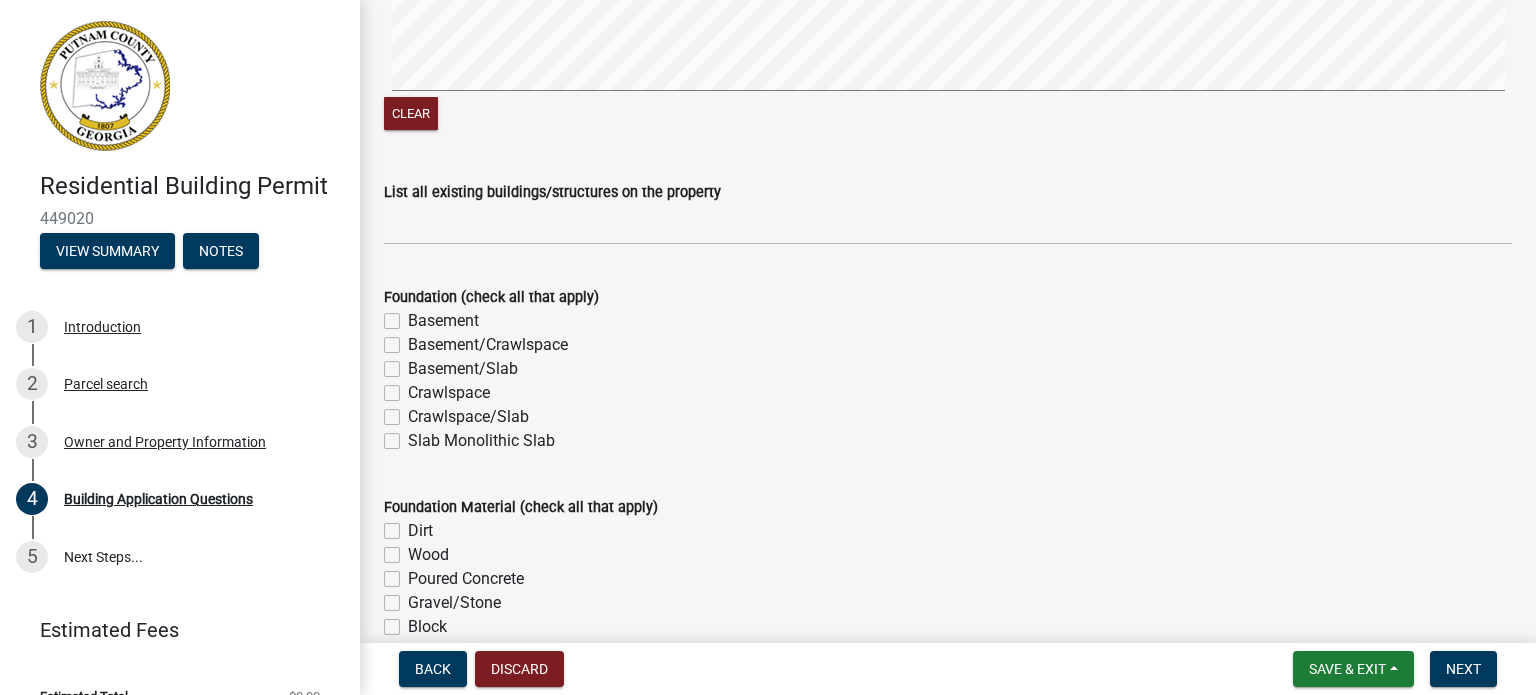 type on "12" 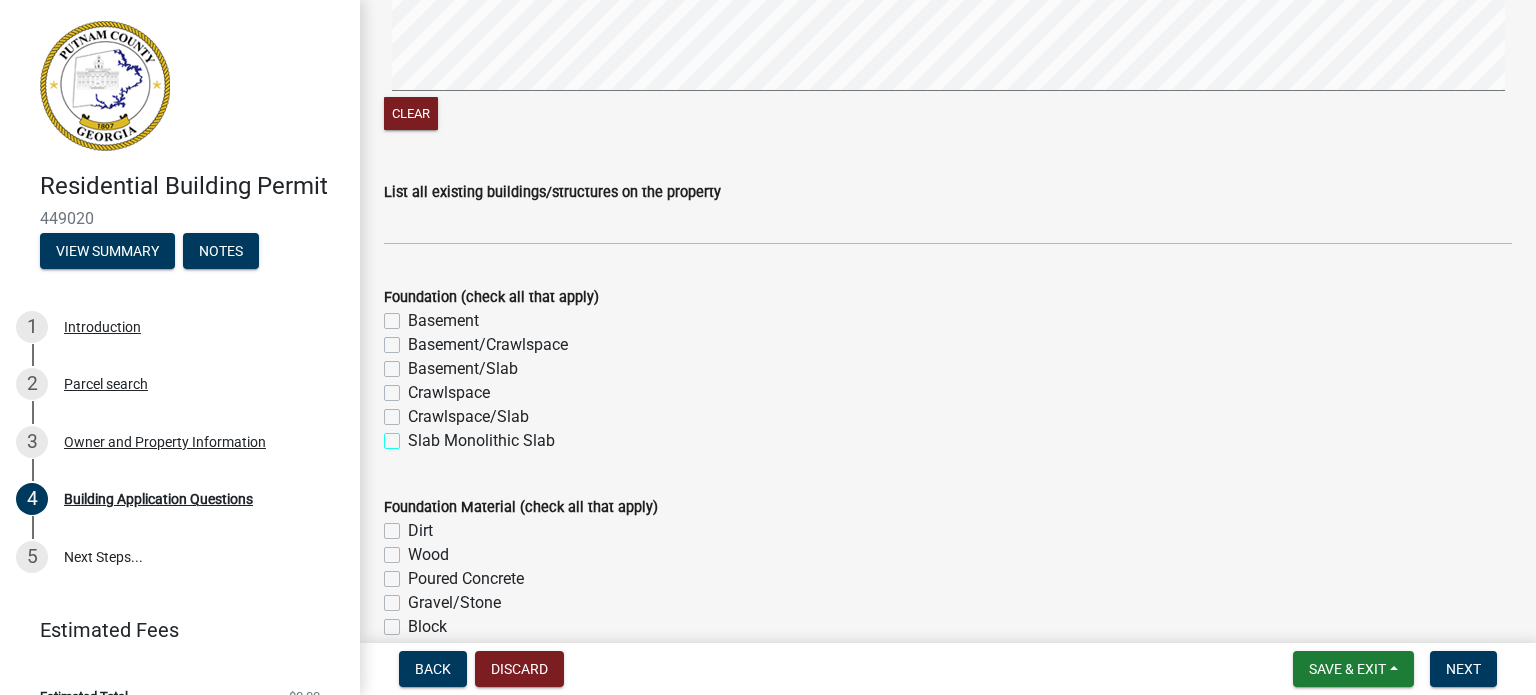 click on "Slab Monolithic Slab" at bounding box center [414, 435] 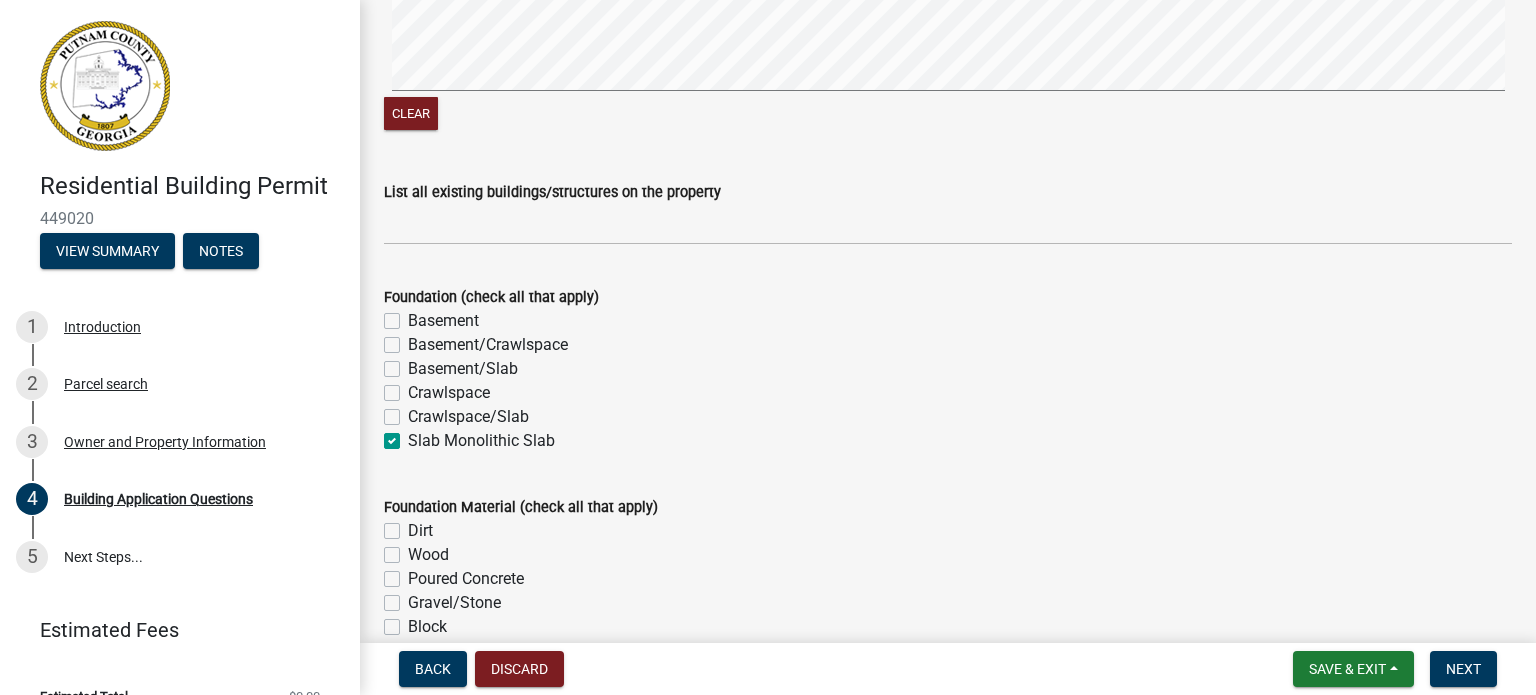 checkbox on "false" 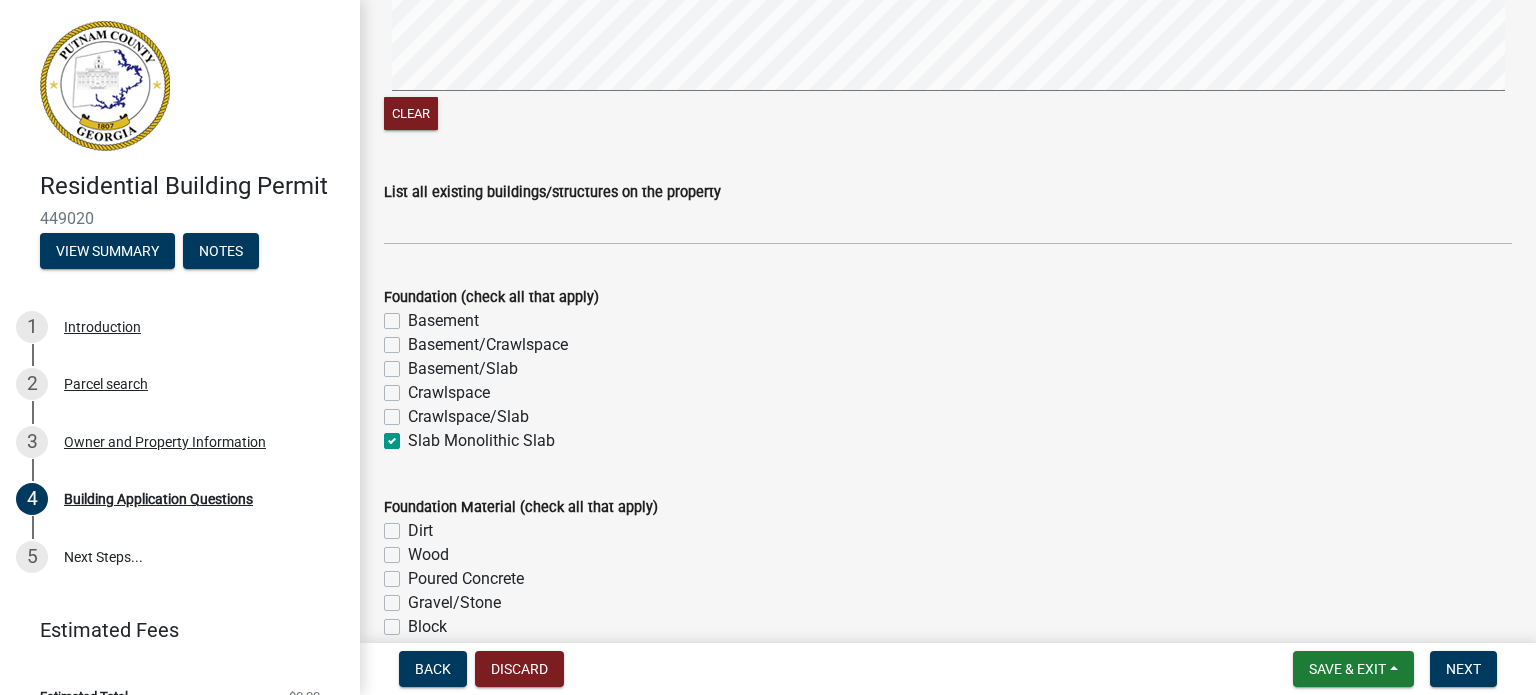 click on "Poured Concrete" 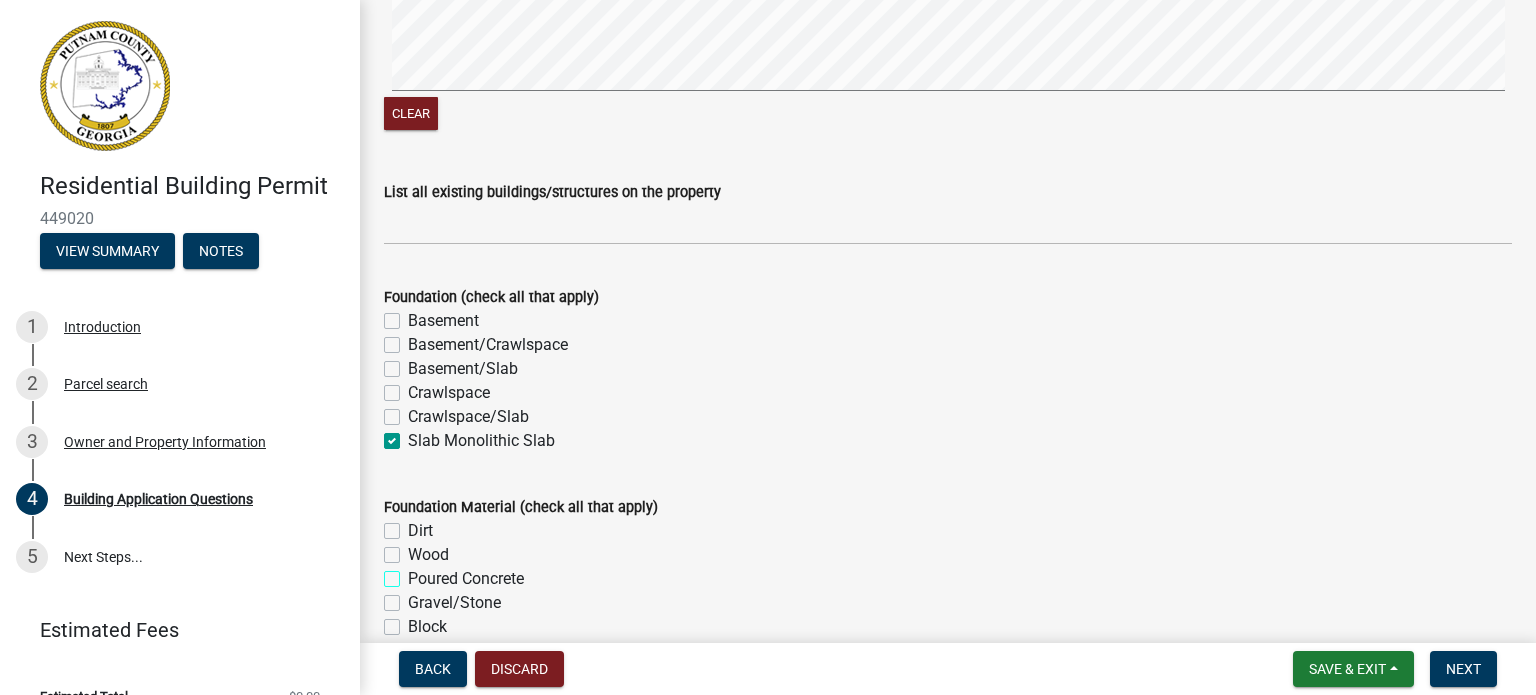 click on "Poured Concrete" at bounding box center [414, 573] 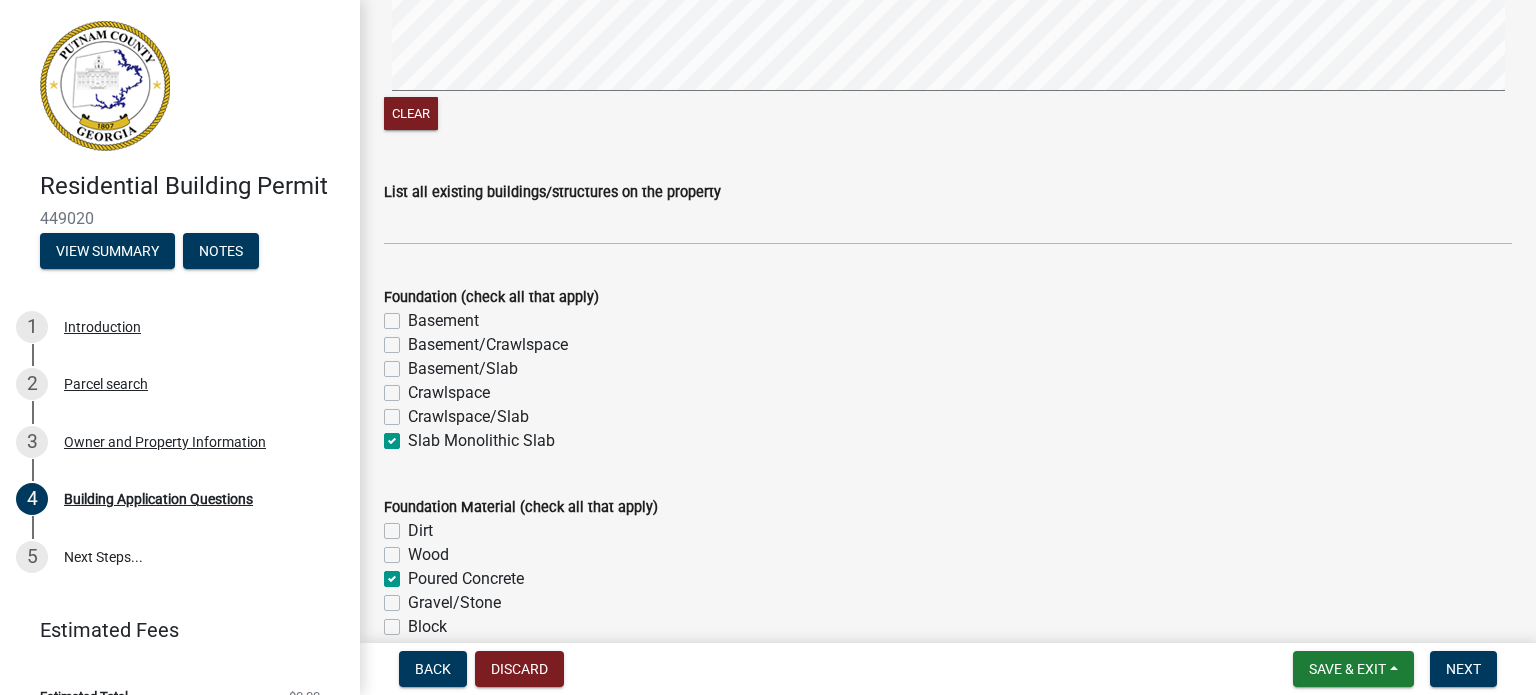 checkbox on "false" 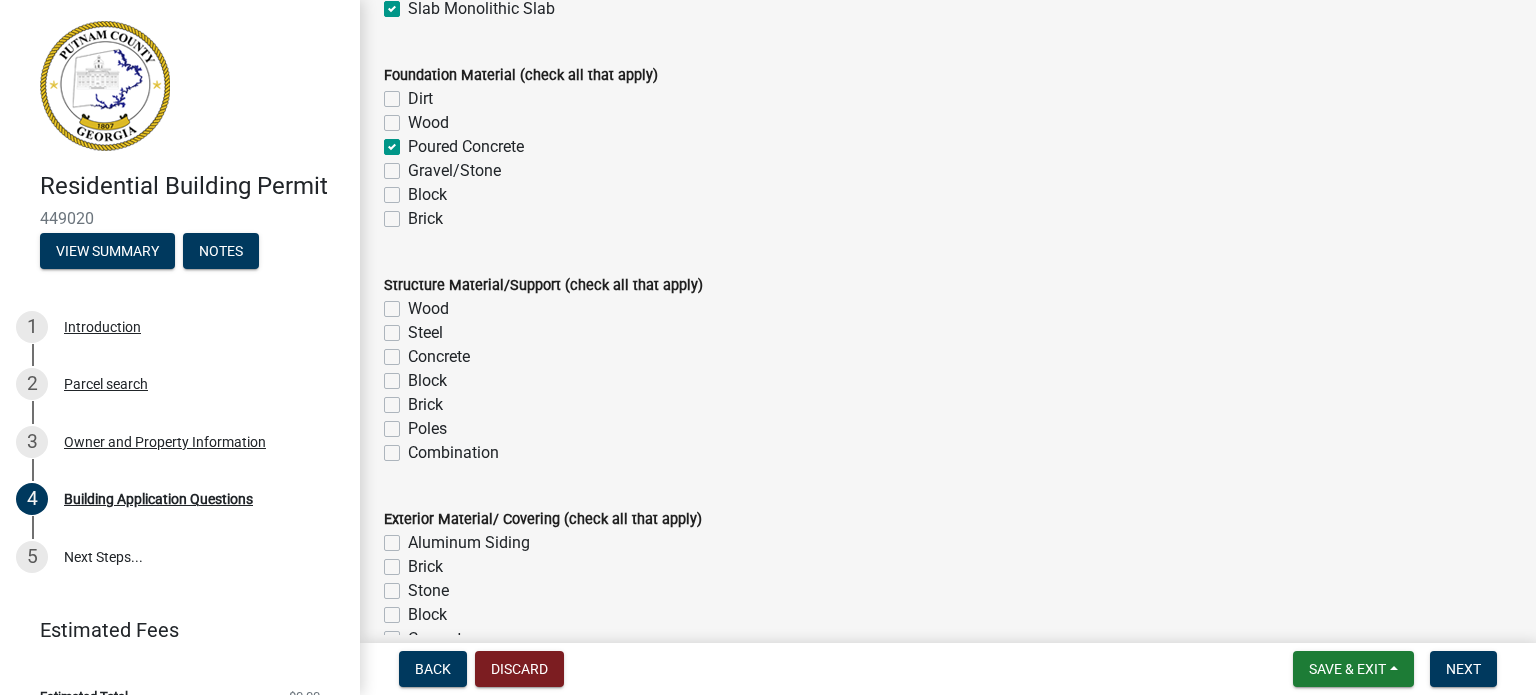 scroll, scrollTop: 4073, scrollLeft: 0, axis: vertical 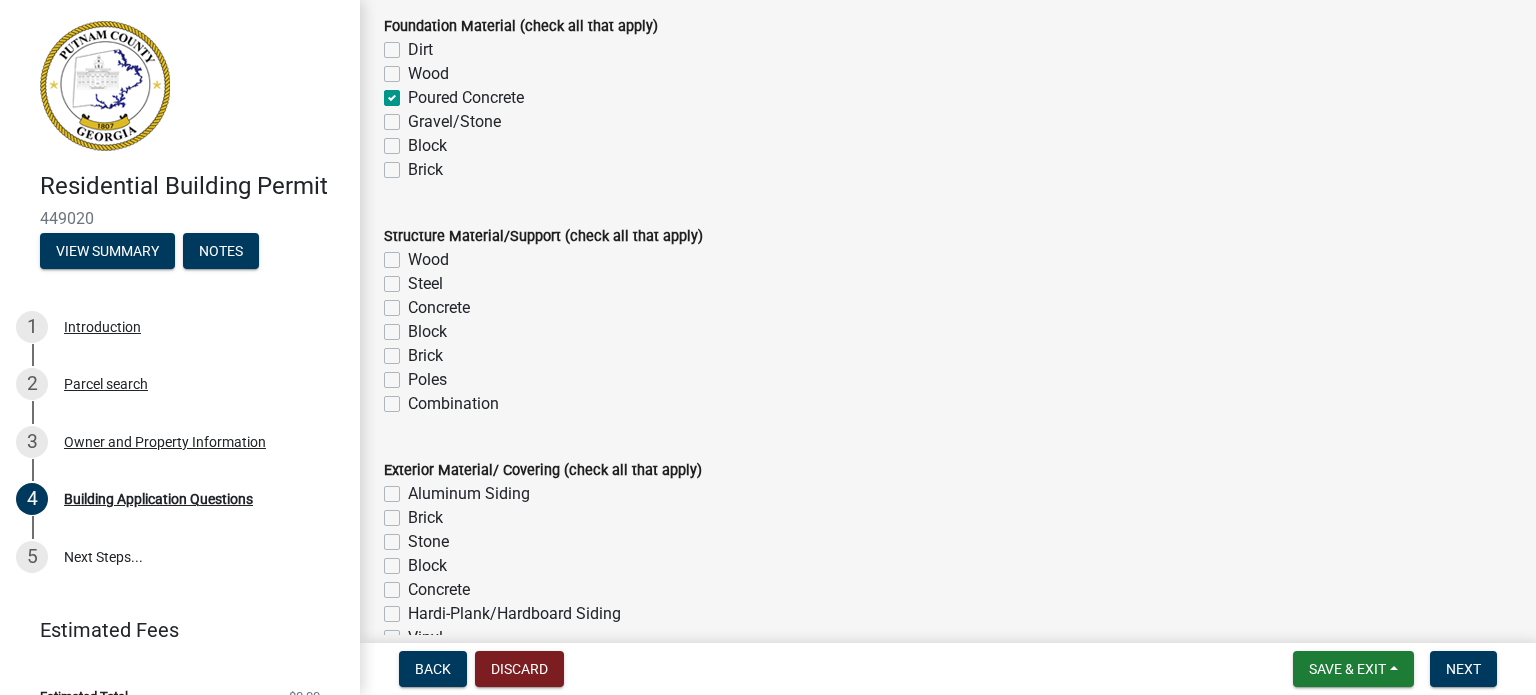 click on "Wood" 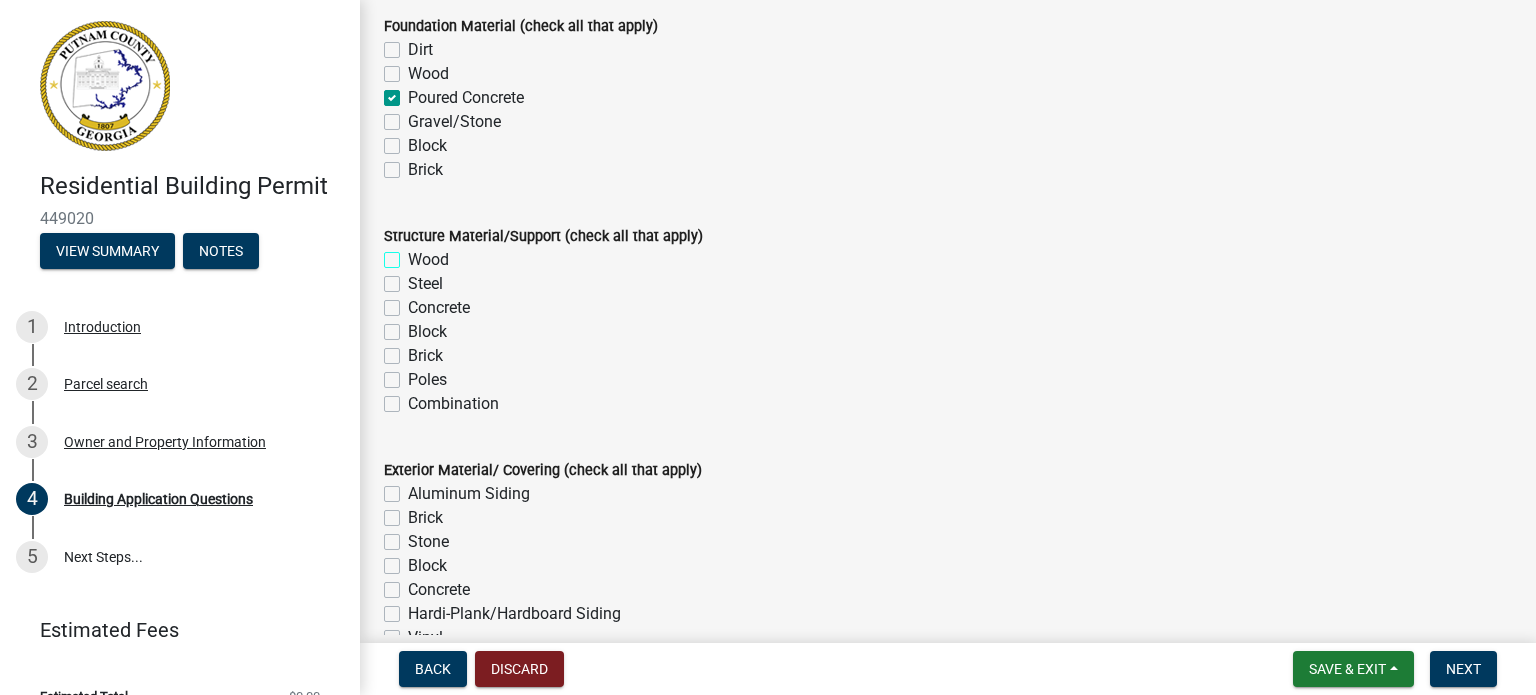 click on "Wood" at bounding box center [414, 254] 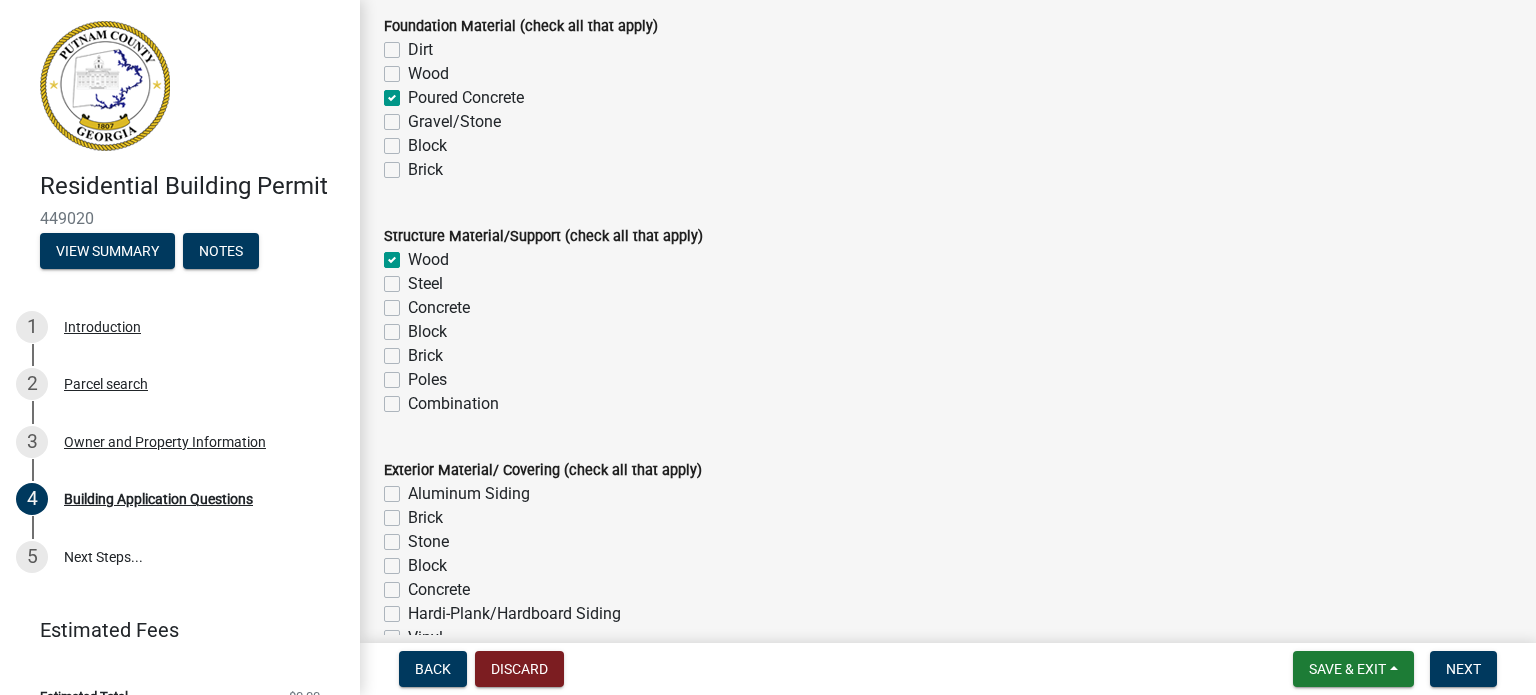 checkbox on "true" 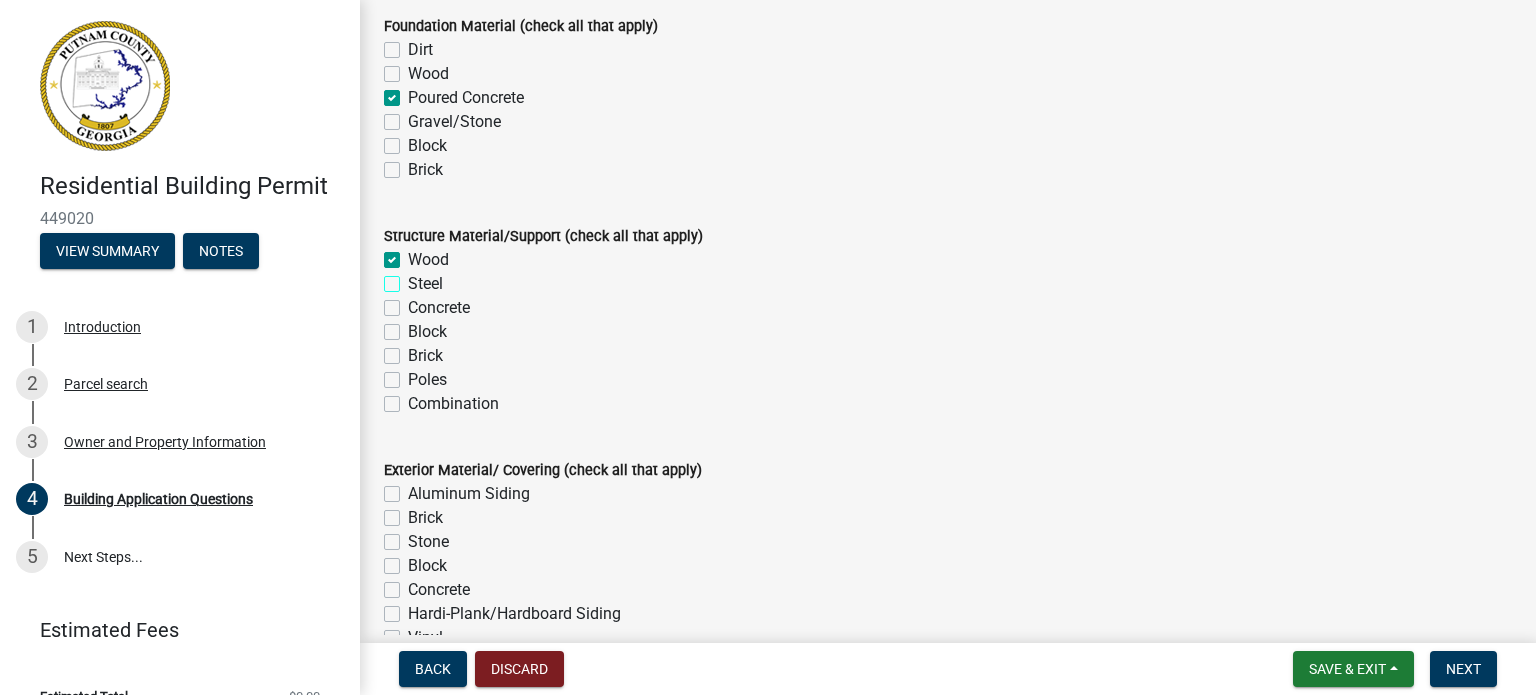 click on "Steel" at bounding box center [414, 278] 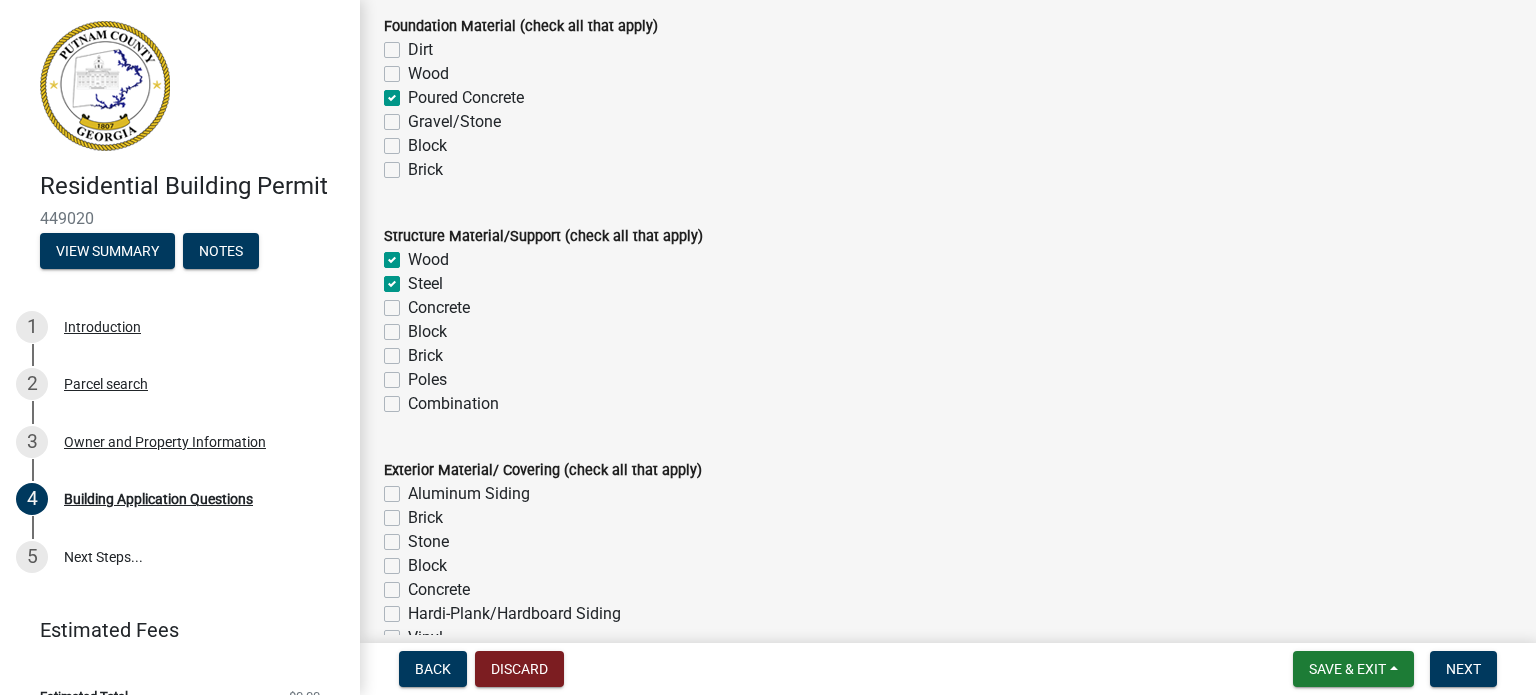 checkbox on "true" 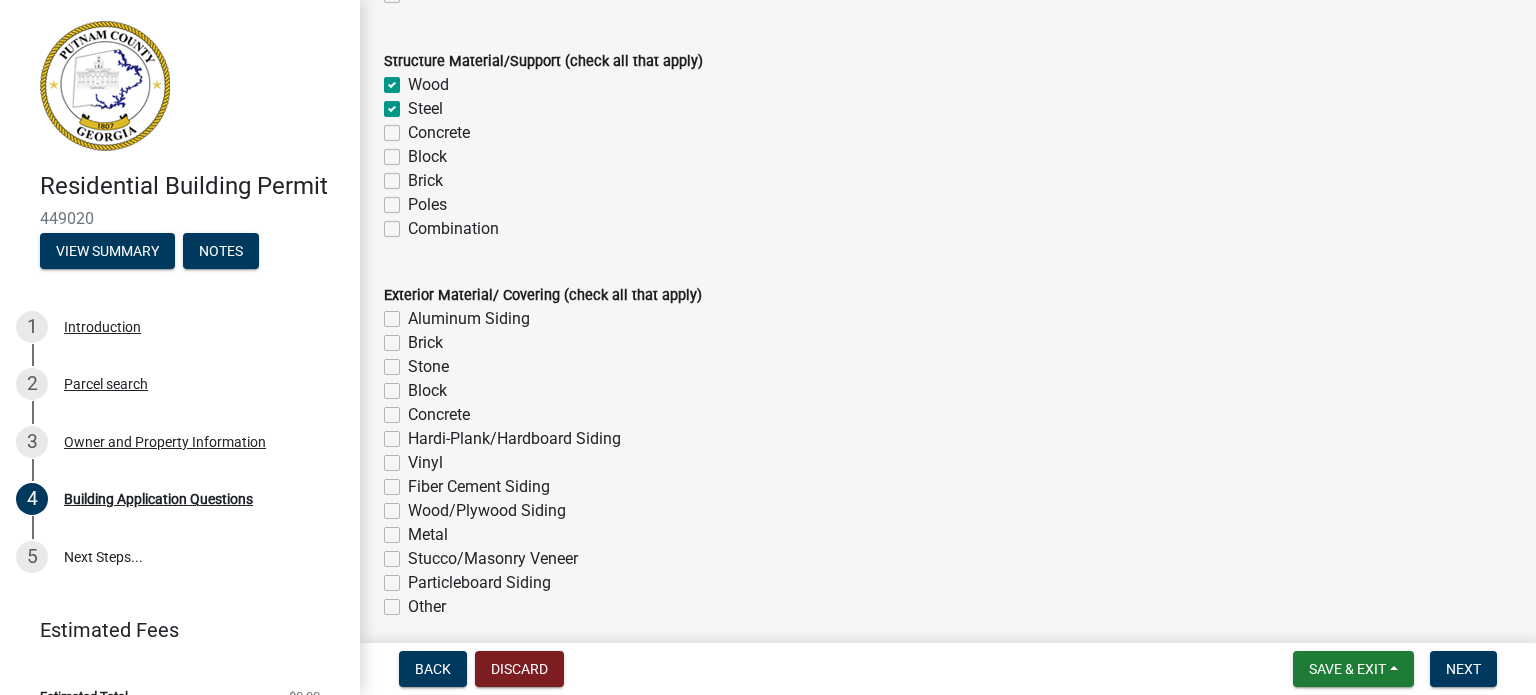 scroll, scrollTop: 4297, scrollLeft: 0, axis: vertical 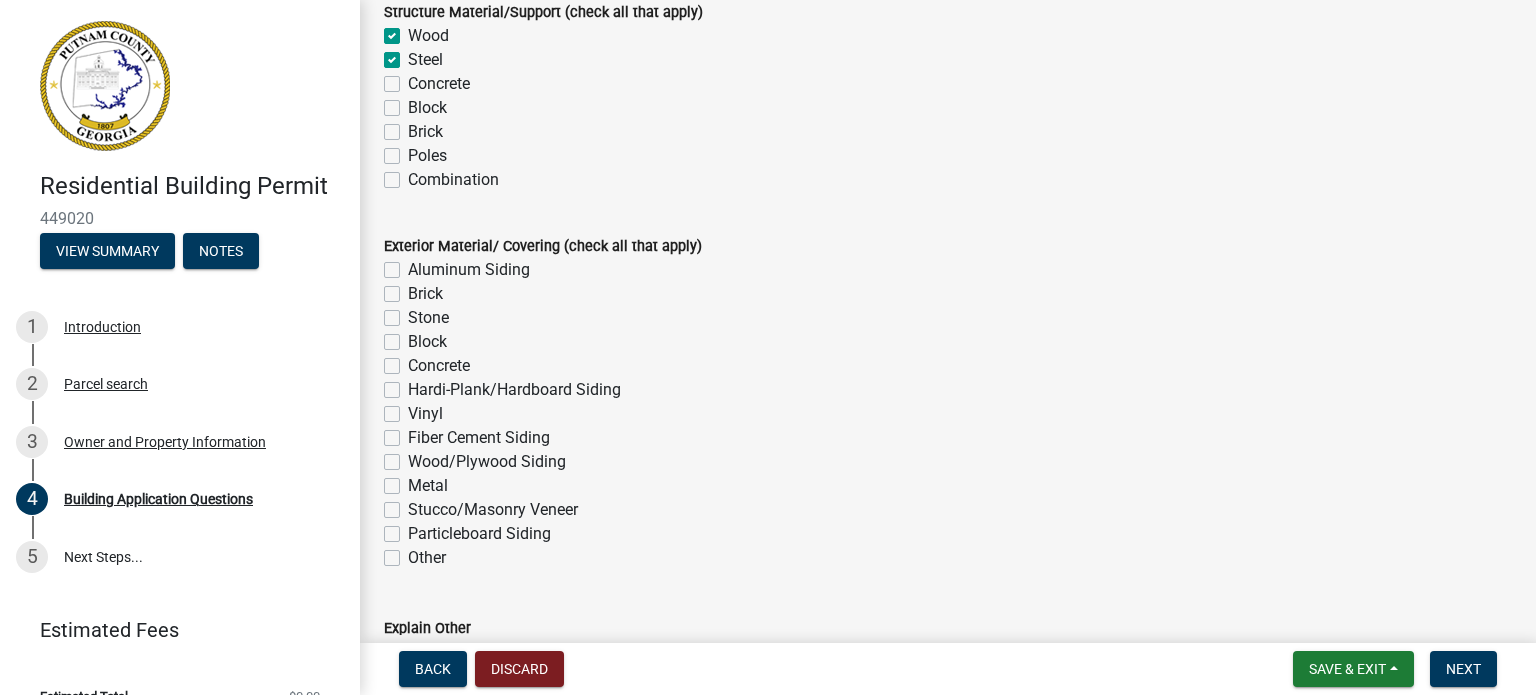 click on "Hardi-Plank/Hardboard Siding" 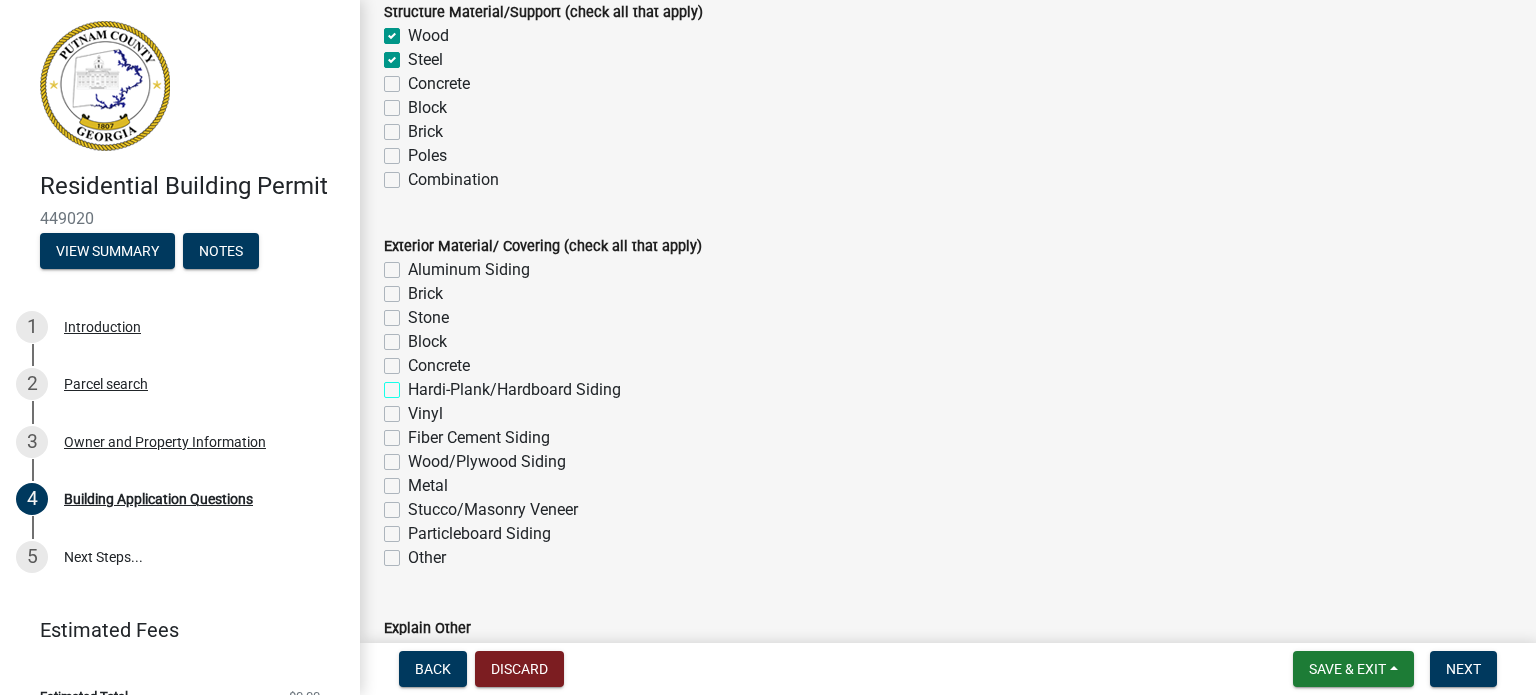 click on "Hardi-Plank/Hardboard Siding" at bounding box center [414, 384] 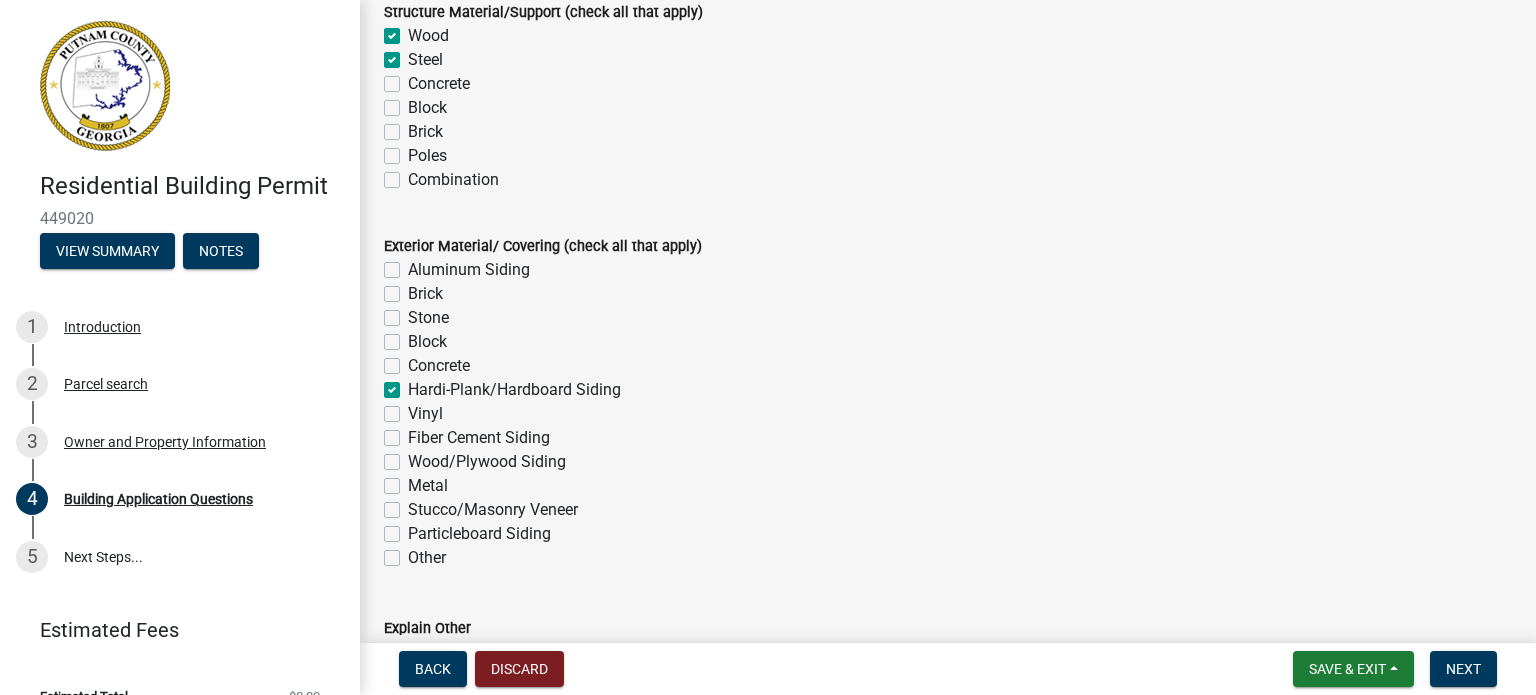 checkbox on "false" 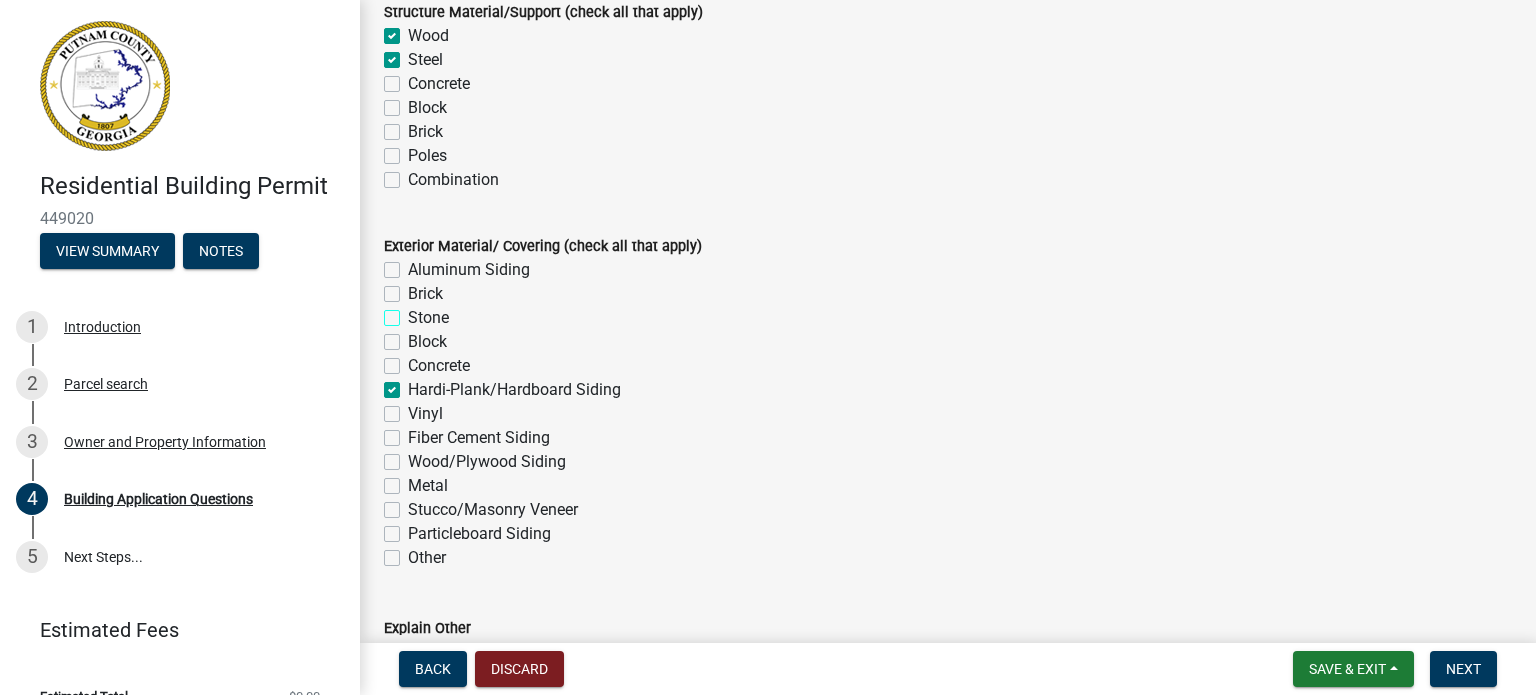 click on "Stone" at bounding box center (414, 312) 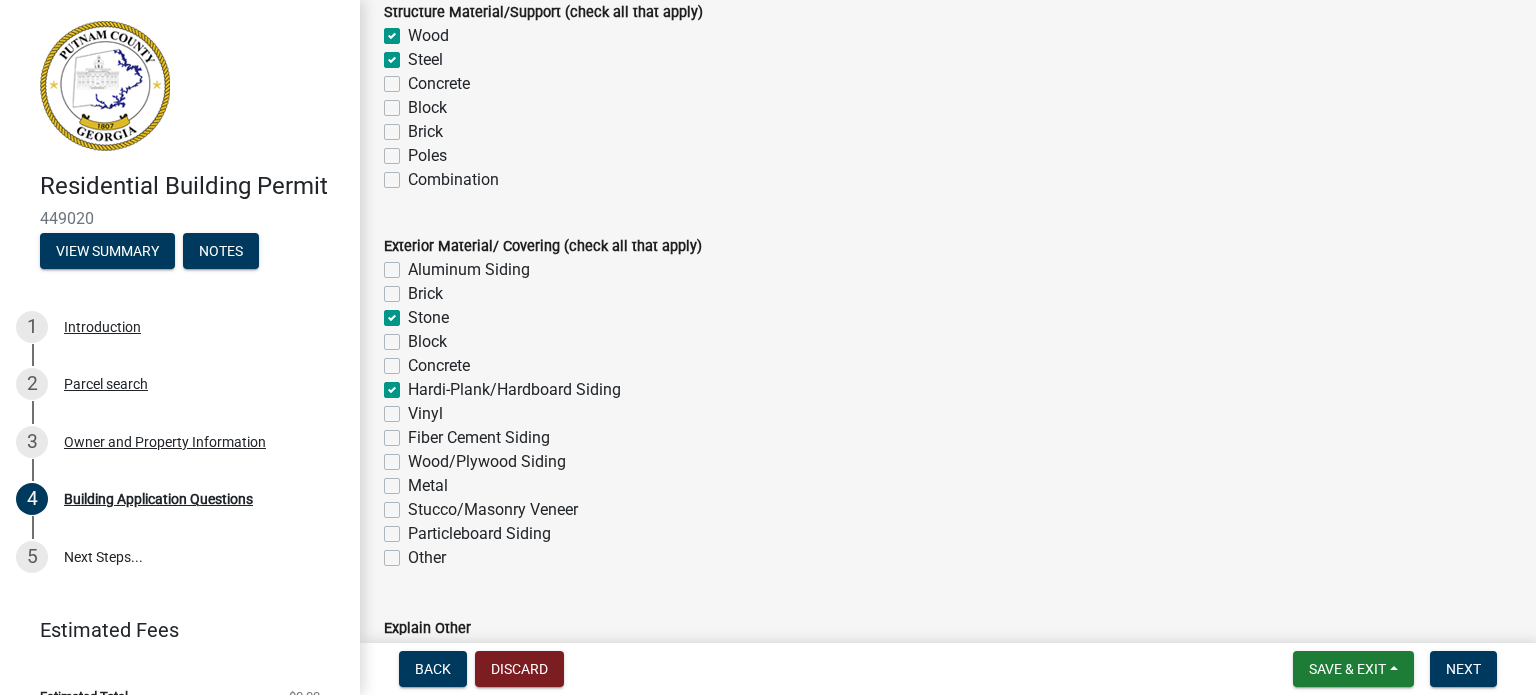 checkbox on "false" 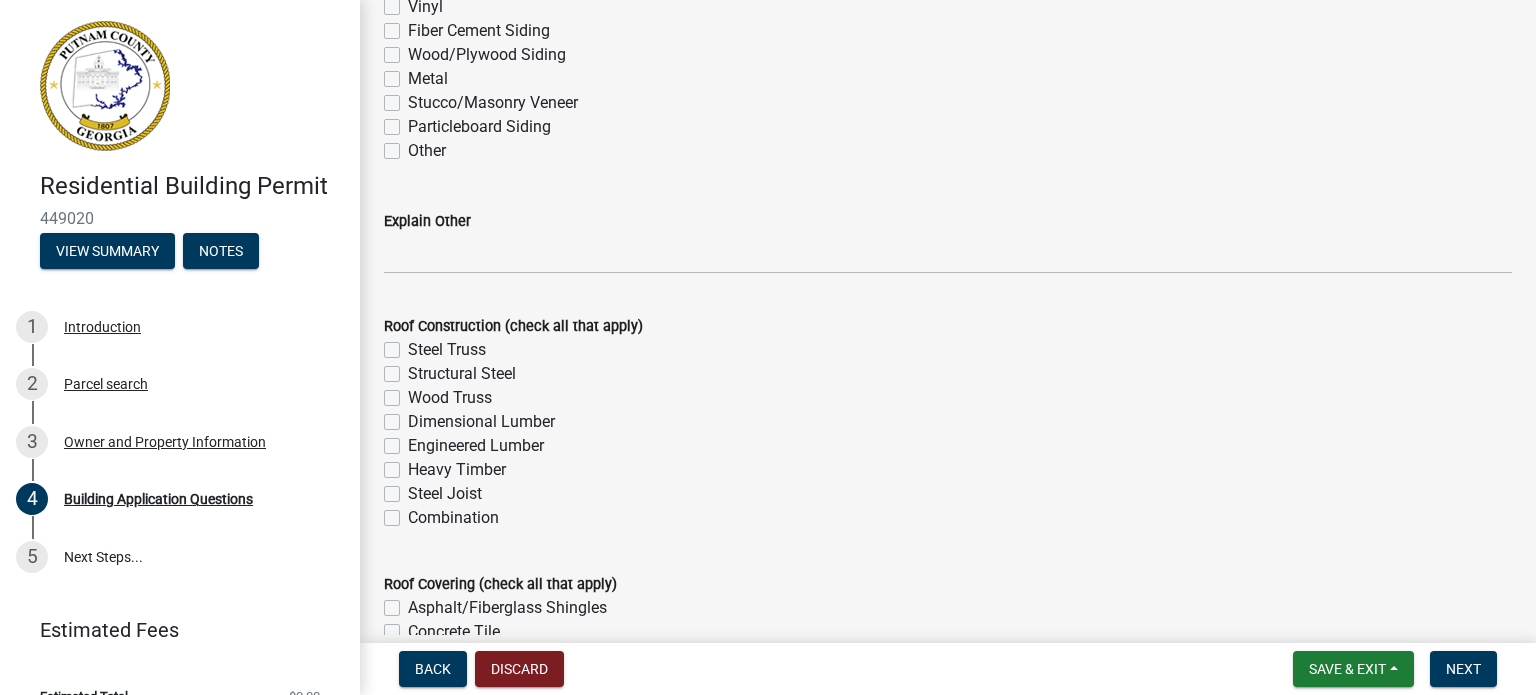 scroll, scrollTop: 4876, scrollLeft: 0, axis: vertical 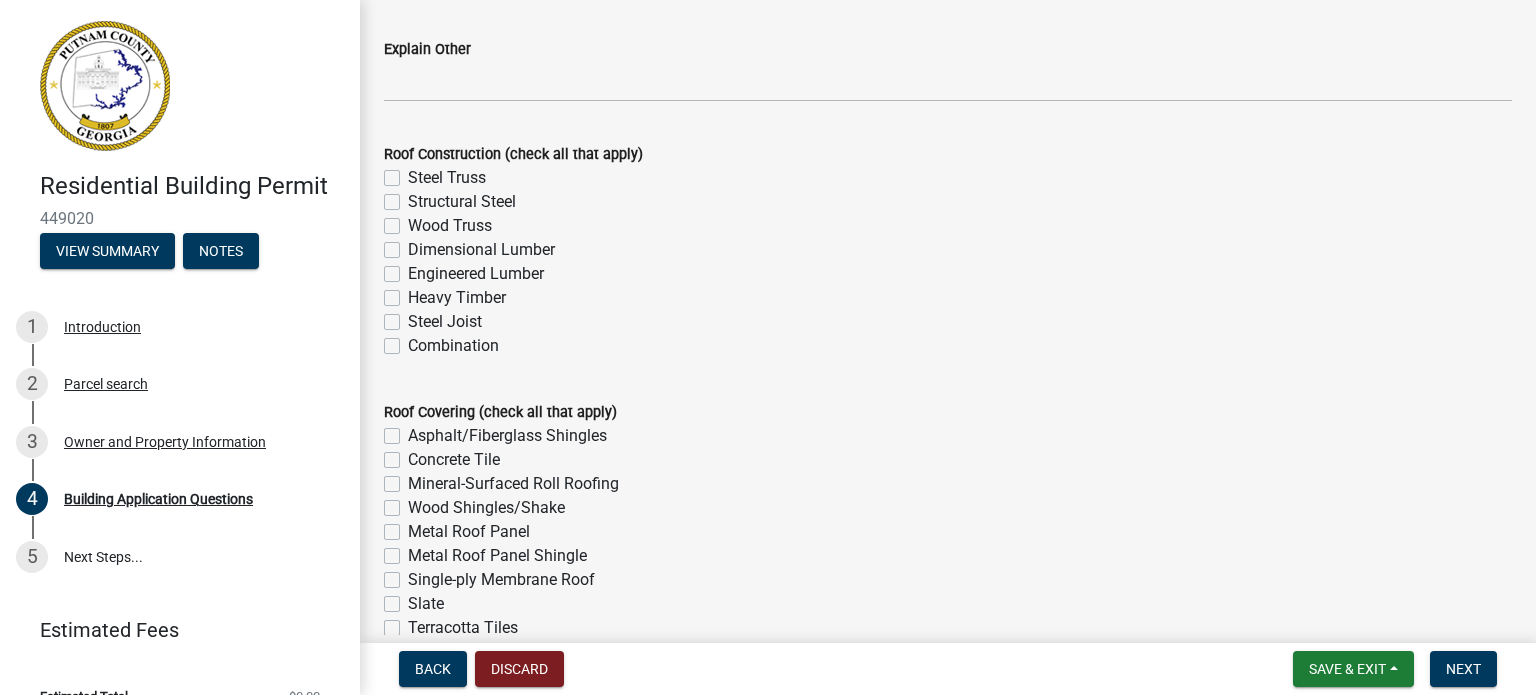 click on "Steel Truss" 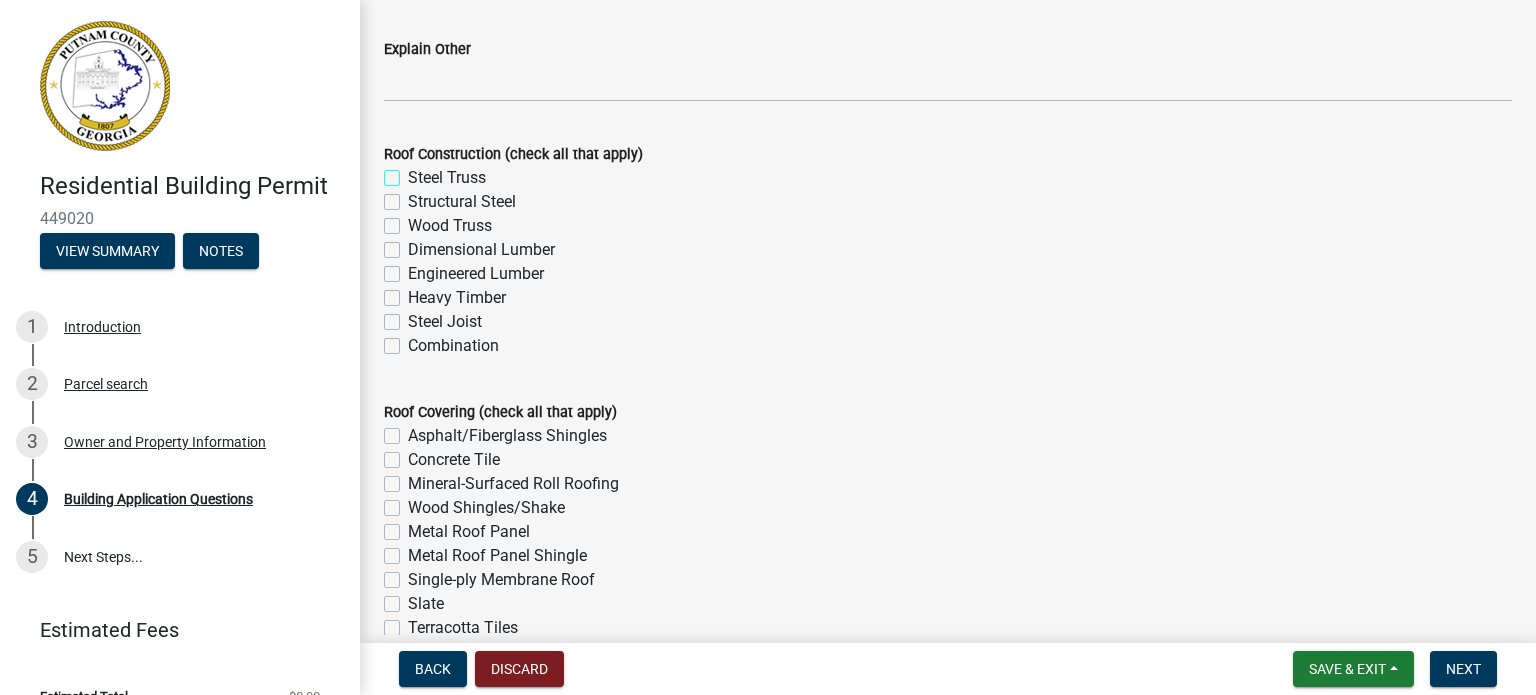 click on "Steel Truss" at bounding box center [414, 172] 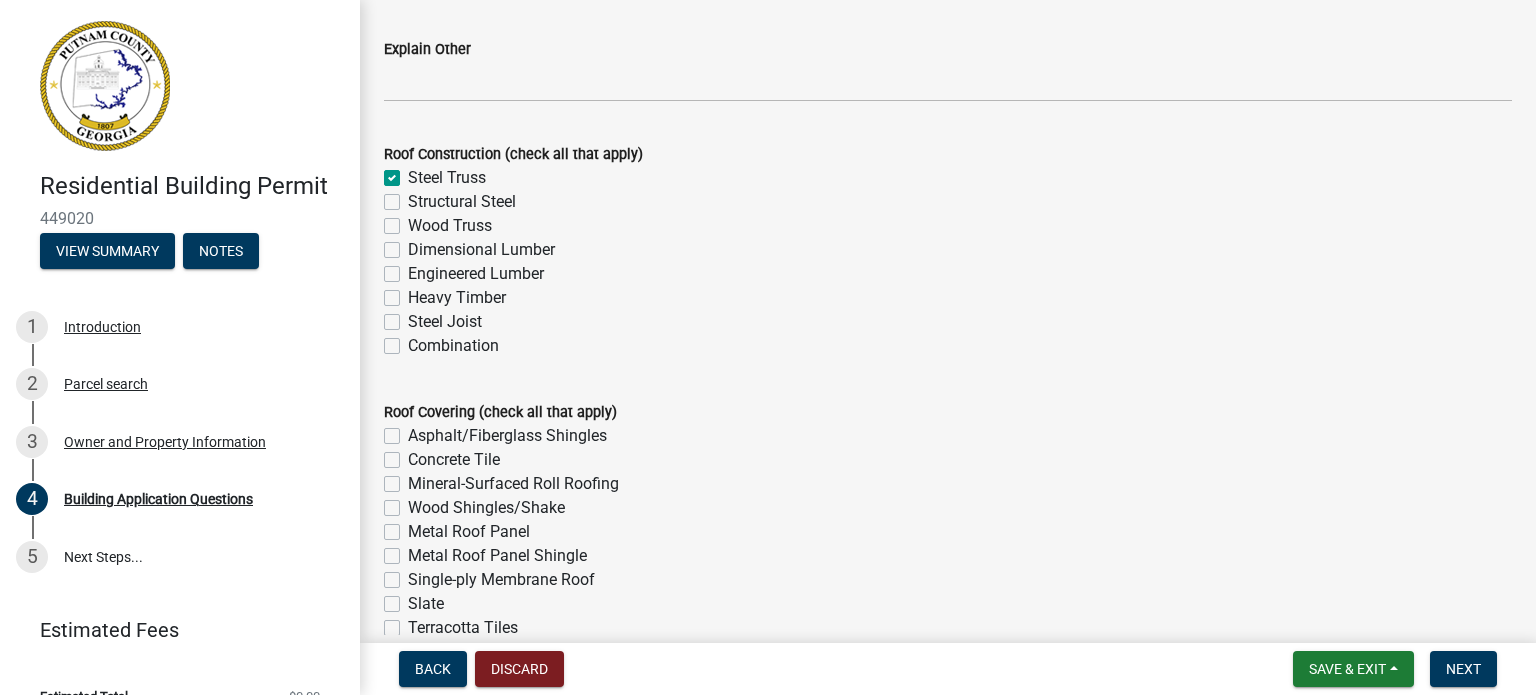 checkbox on "true" 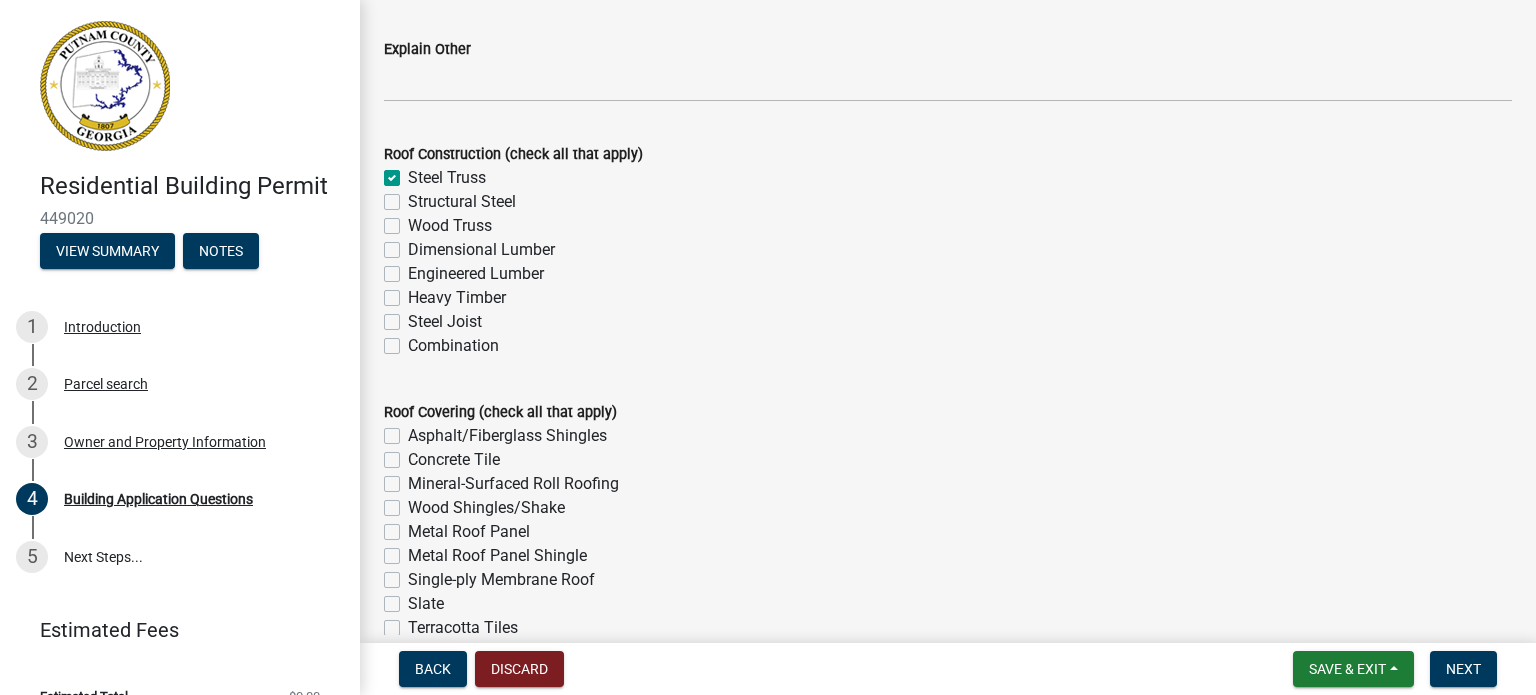 click on "Metal Roof Panel" 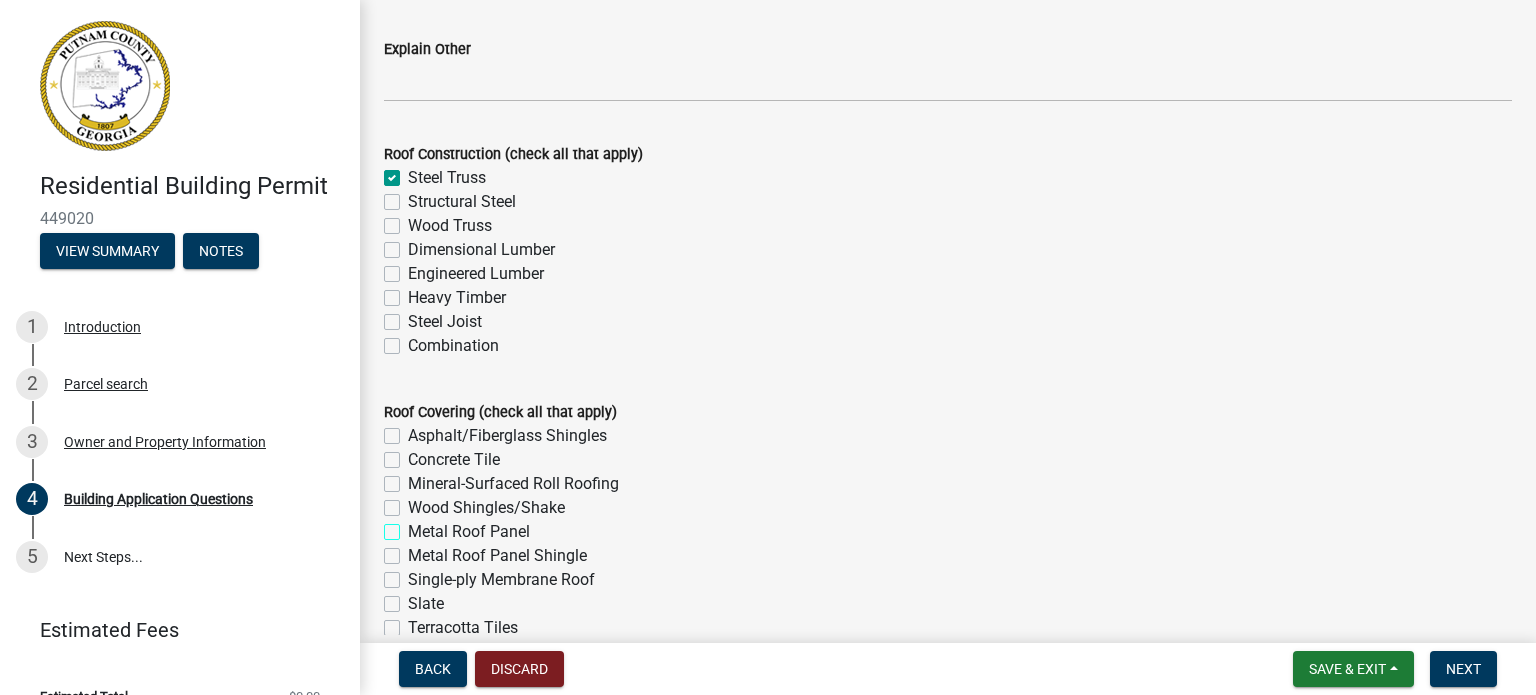 click on "Metal Roof Panel" at bounding box center (414, 526) 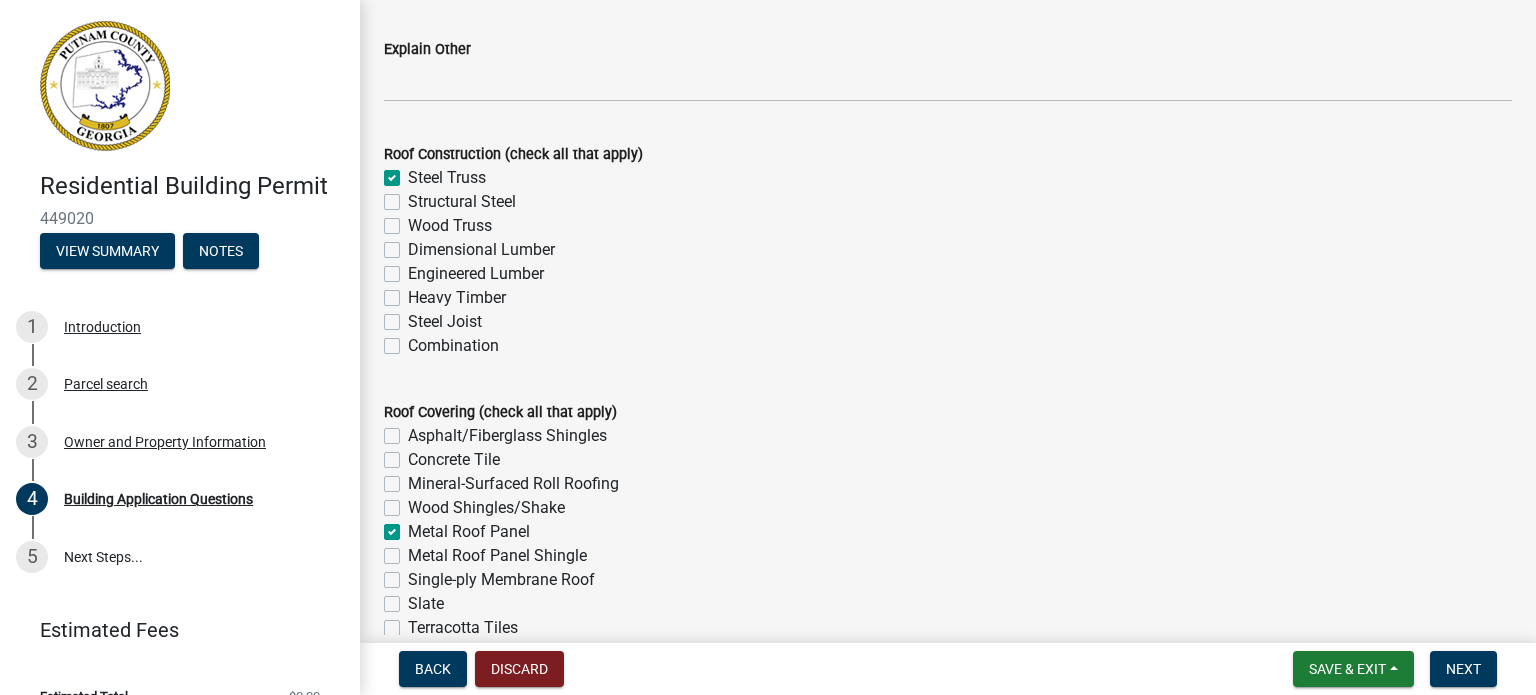 checkbox on "false" 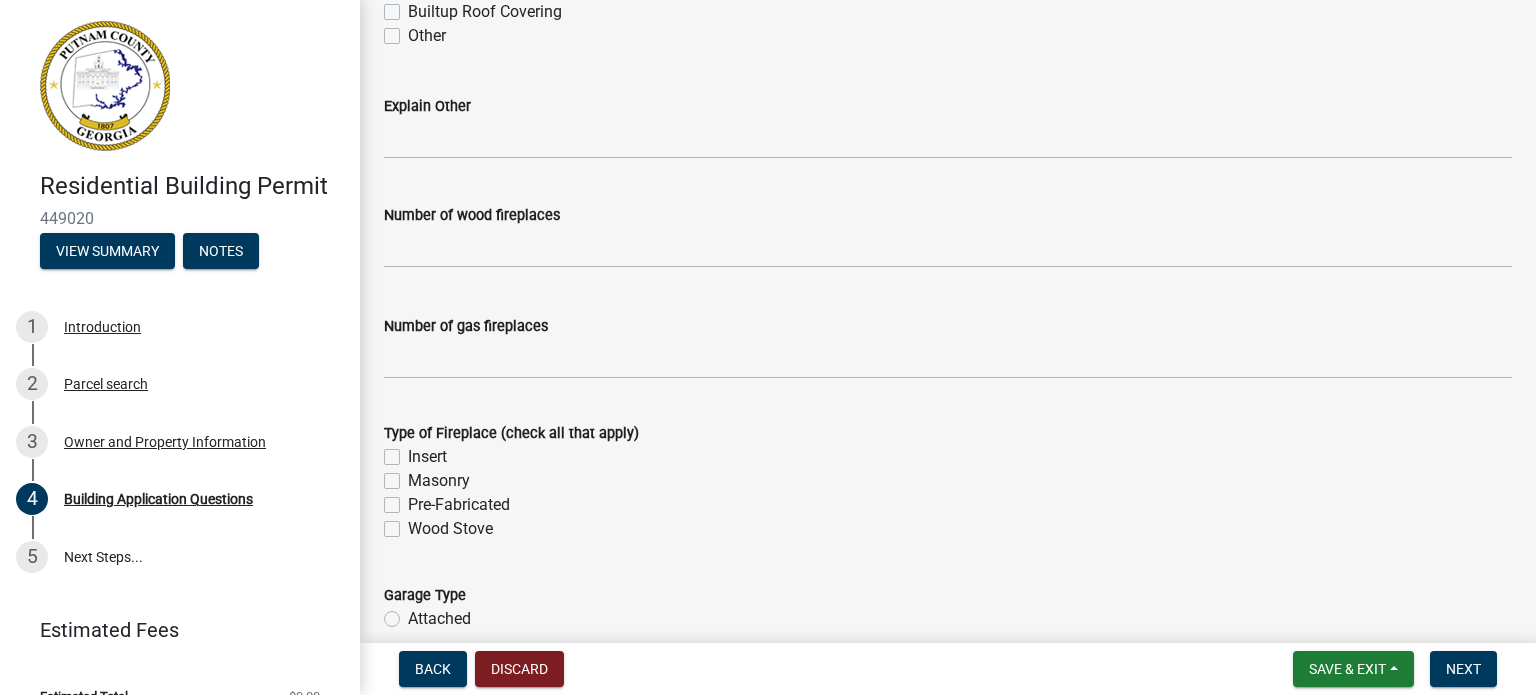 scroll, scrollTop: 5627, scrollLeft: 0, axis: vertical 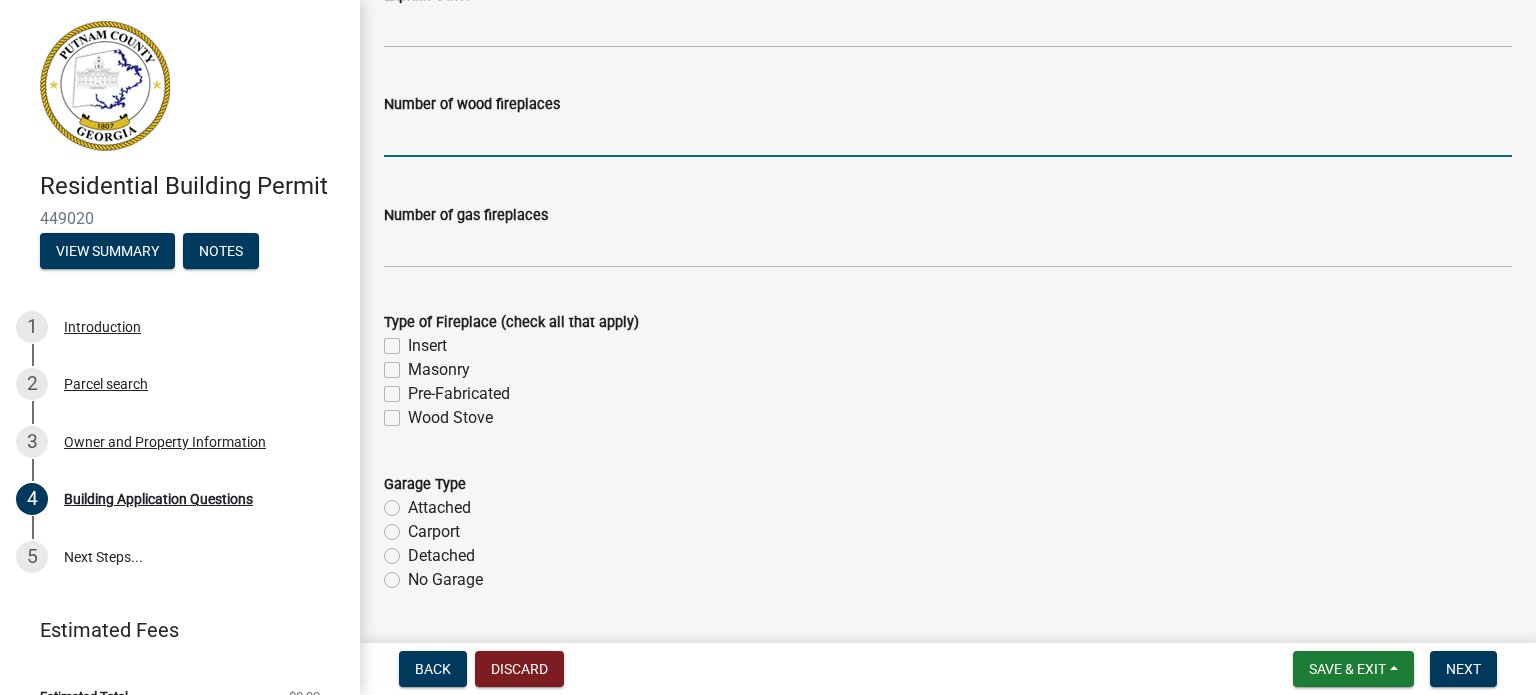 click 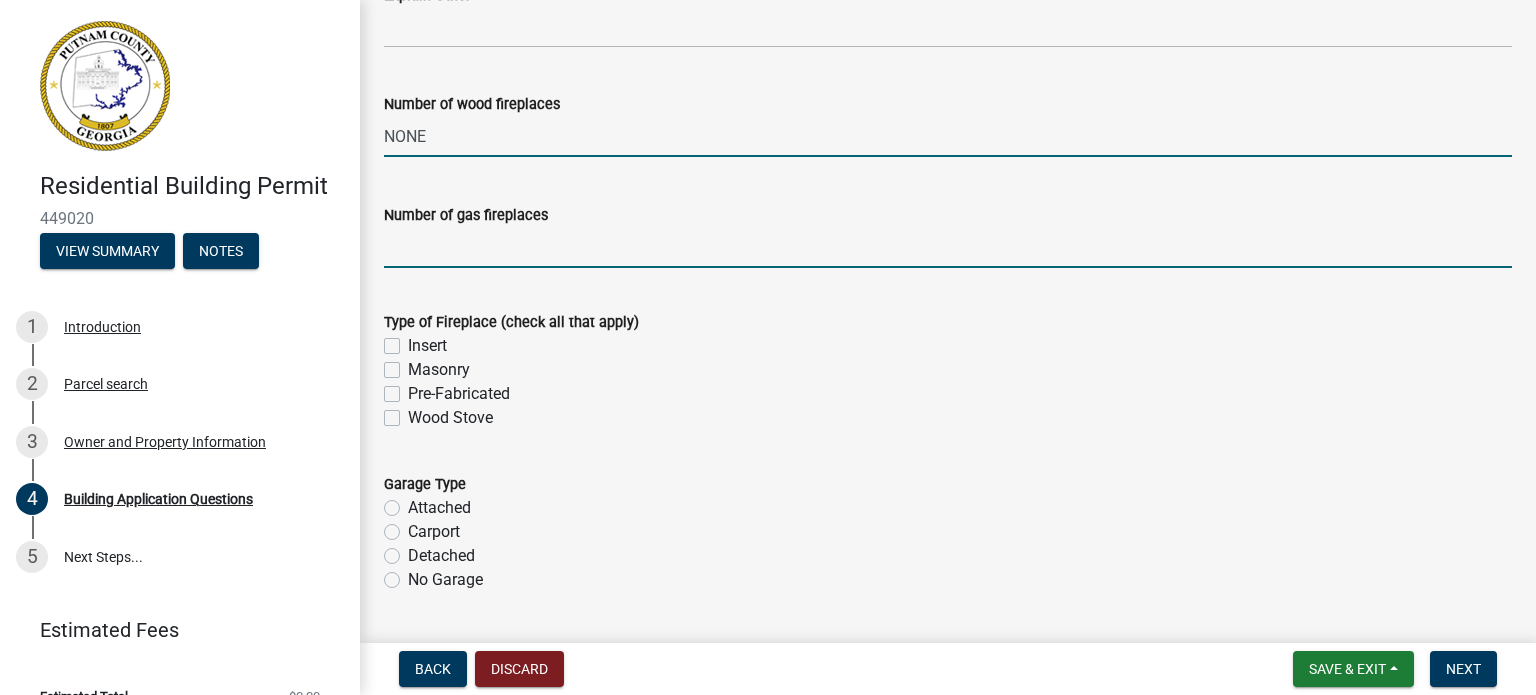 type on "0" 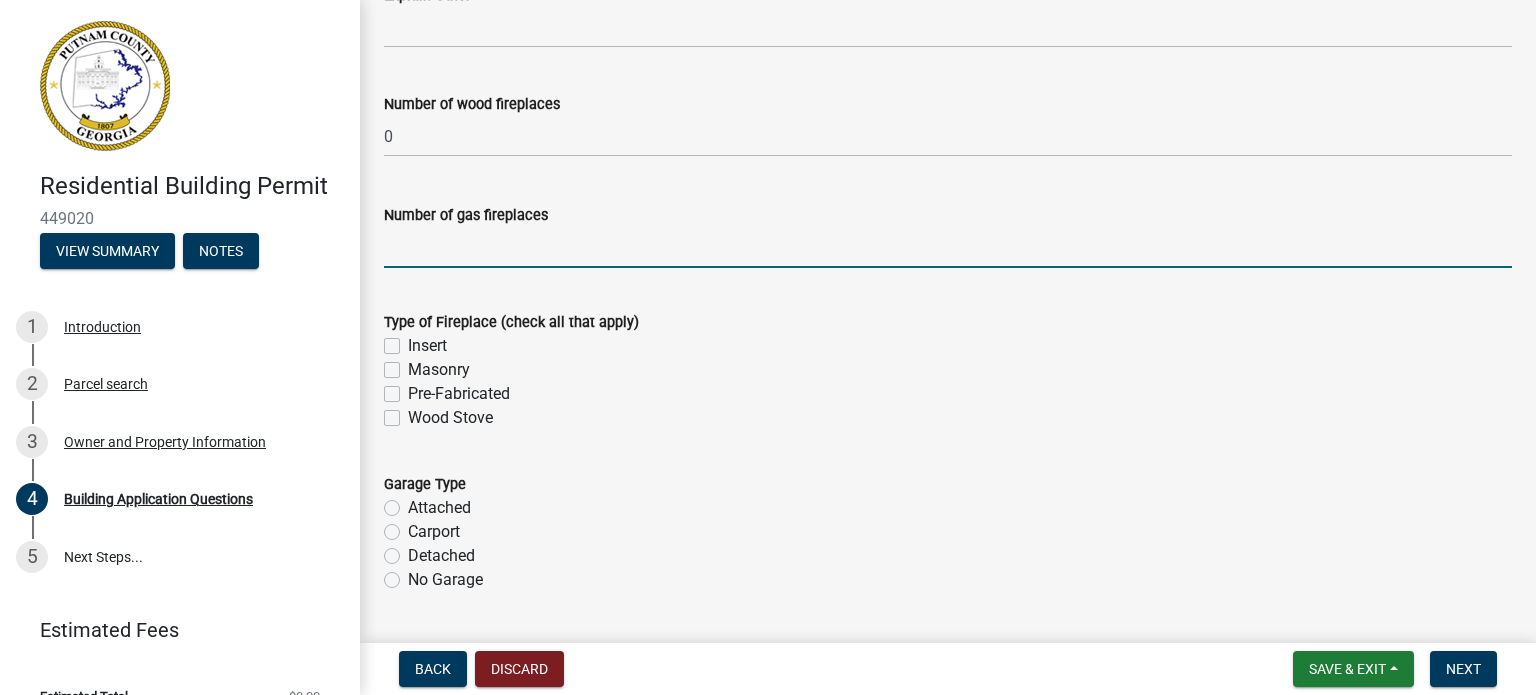 click 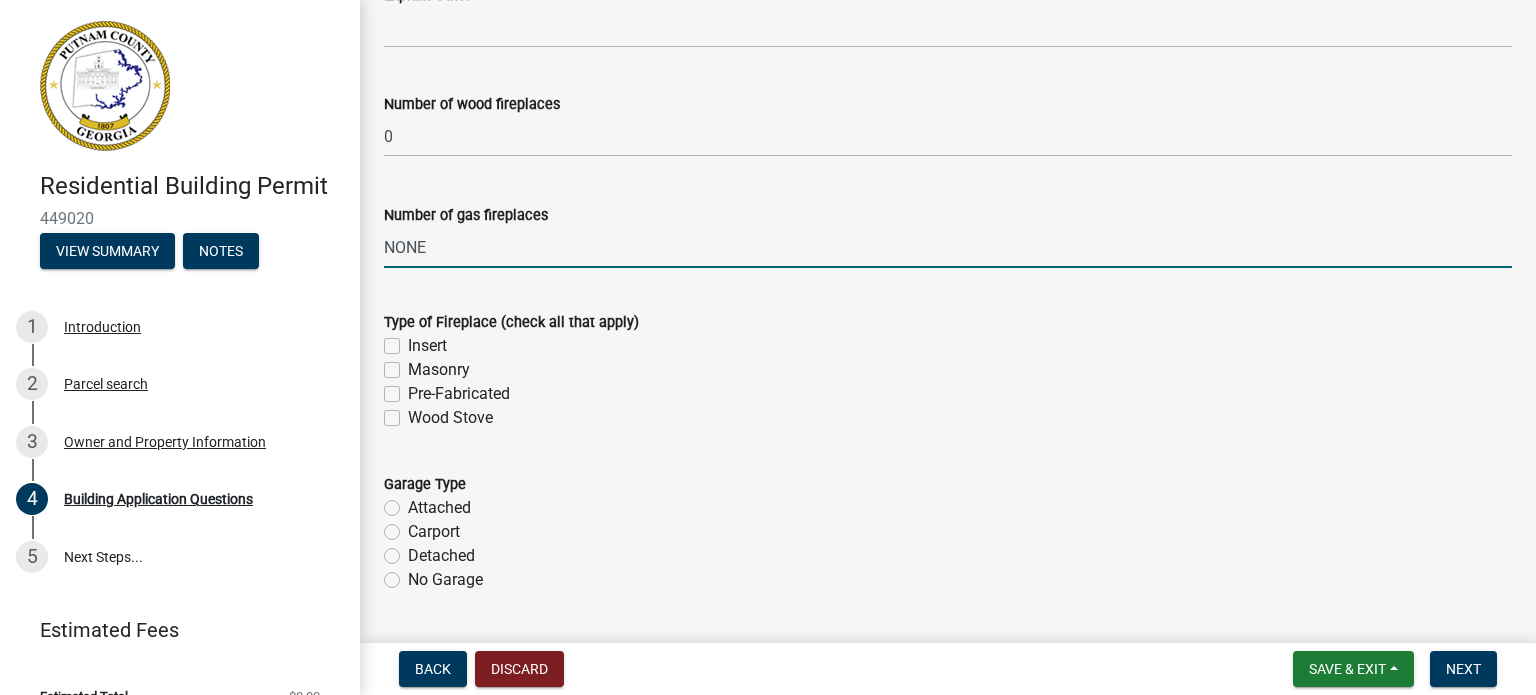 type on "0" 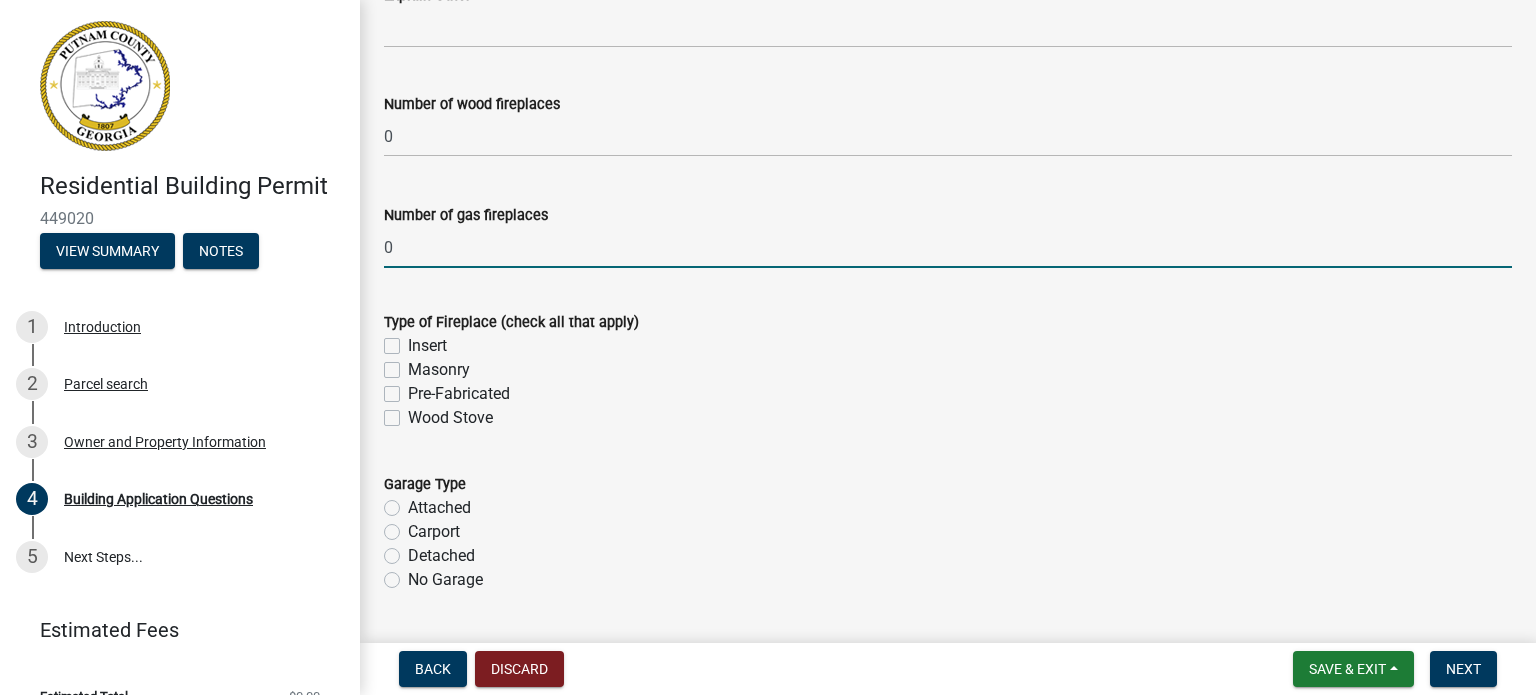 click on "No Garage" 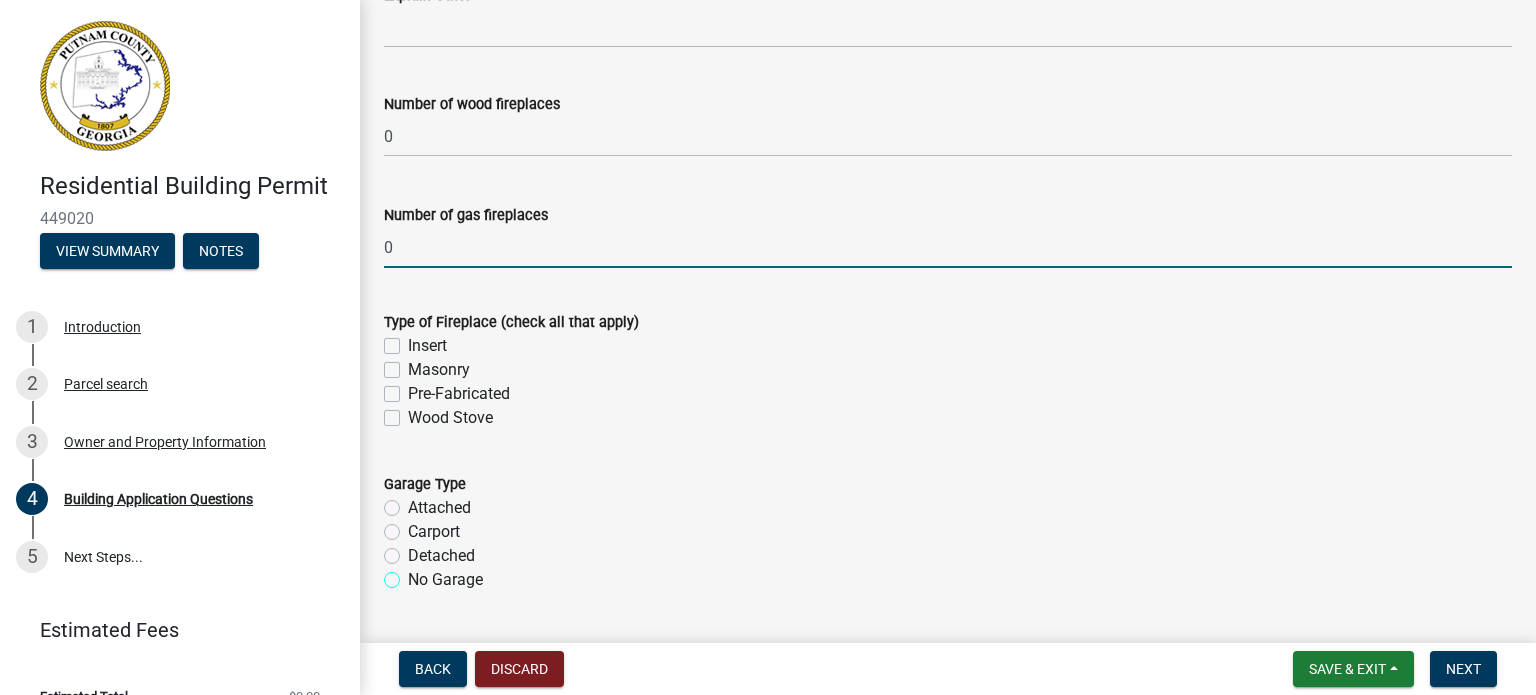 click on "No Garage" at bounding box center (414, 574) 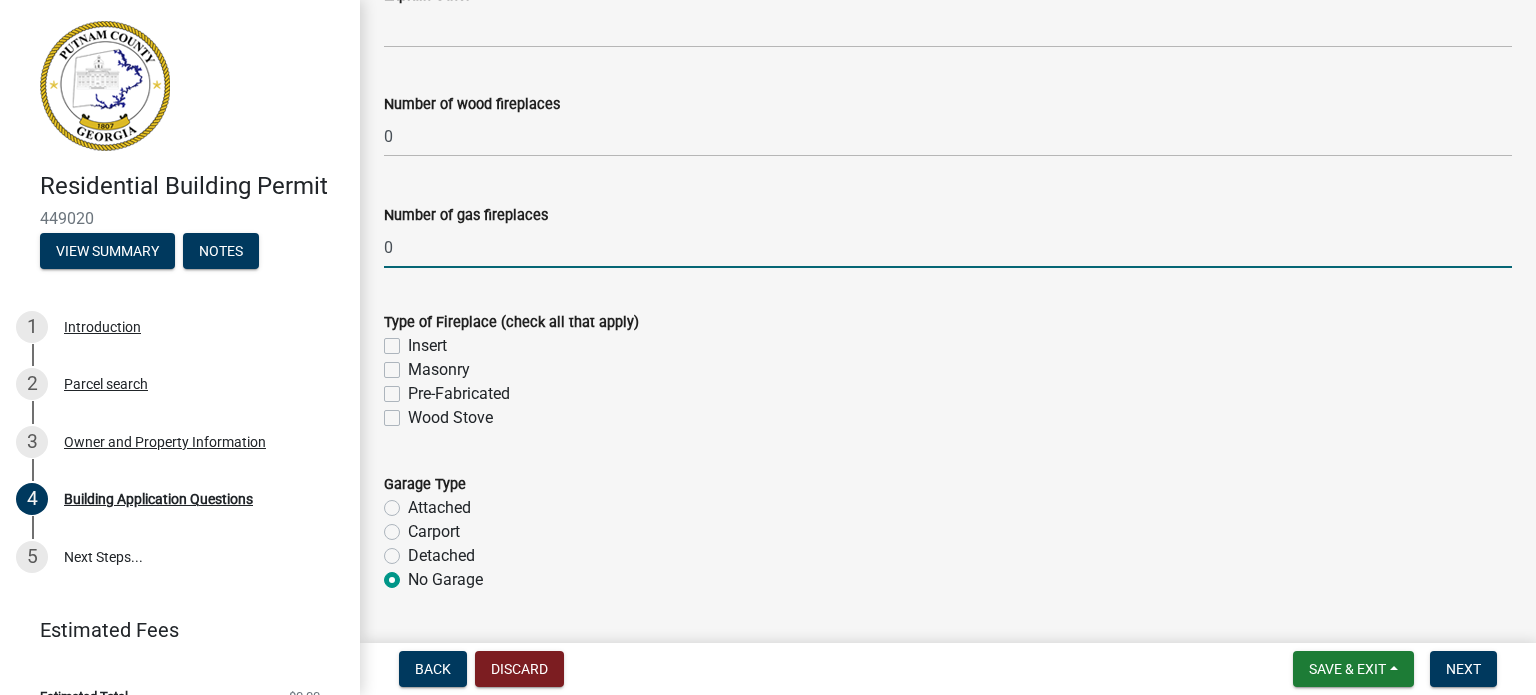 radio on "true" 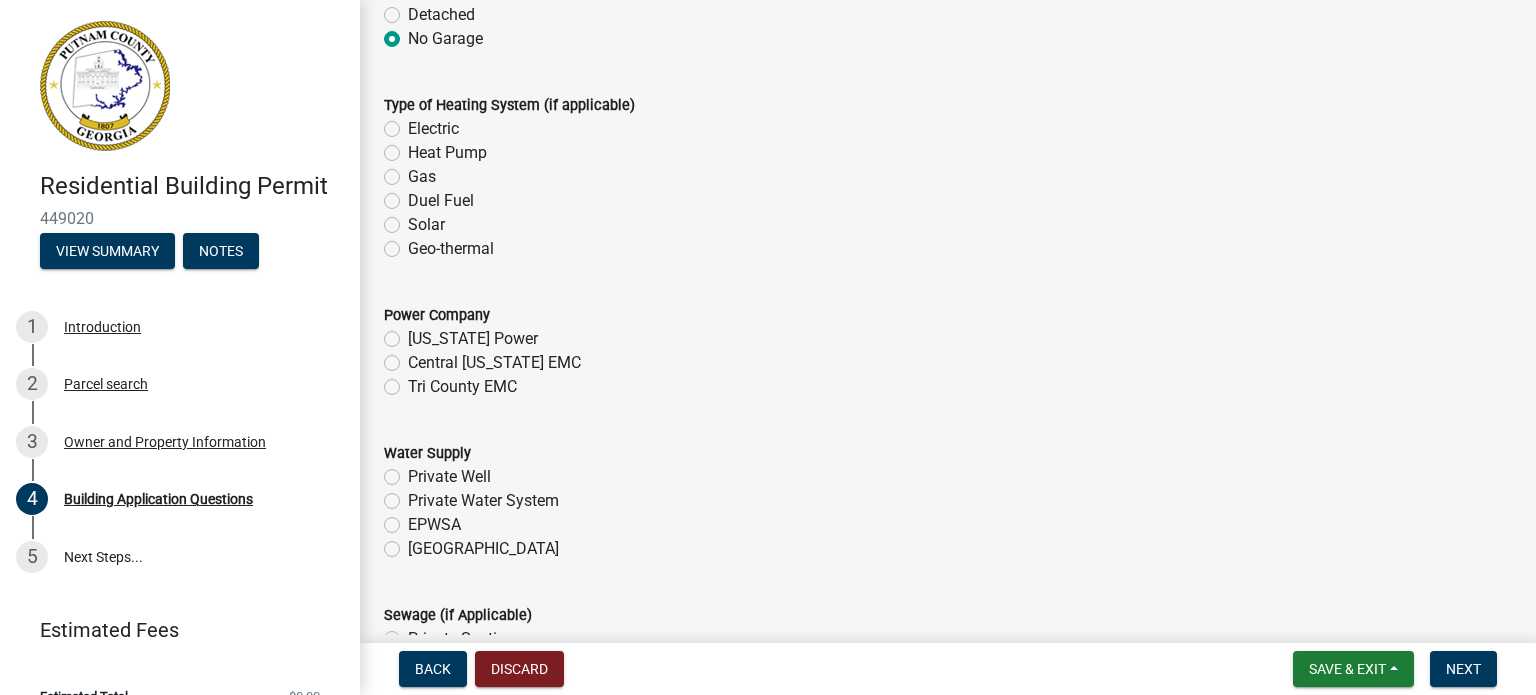 scroll, scrollTop: 6193, scrollLeft: 0, axis: vertical 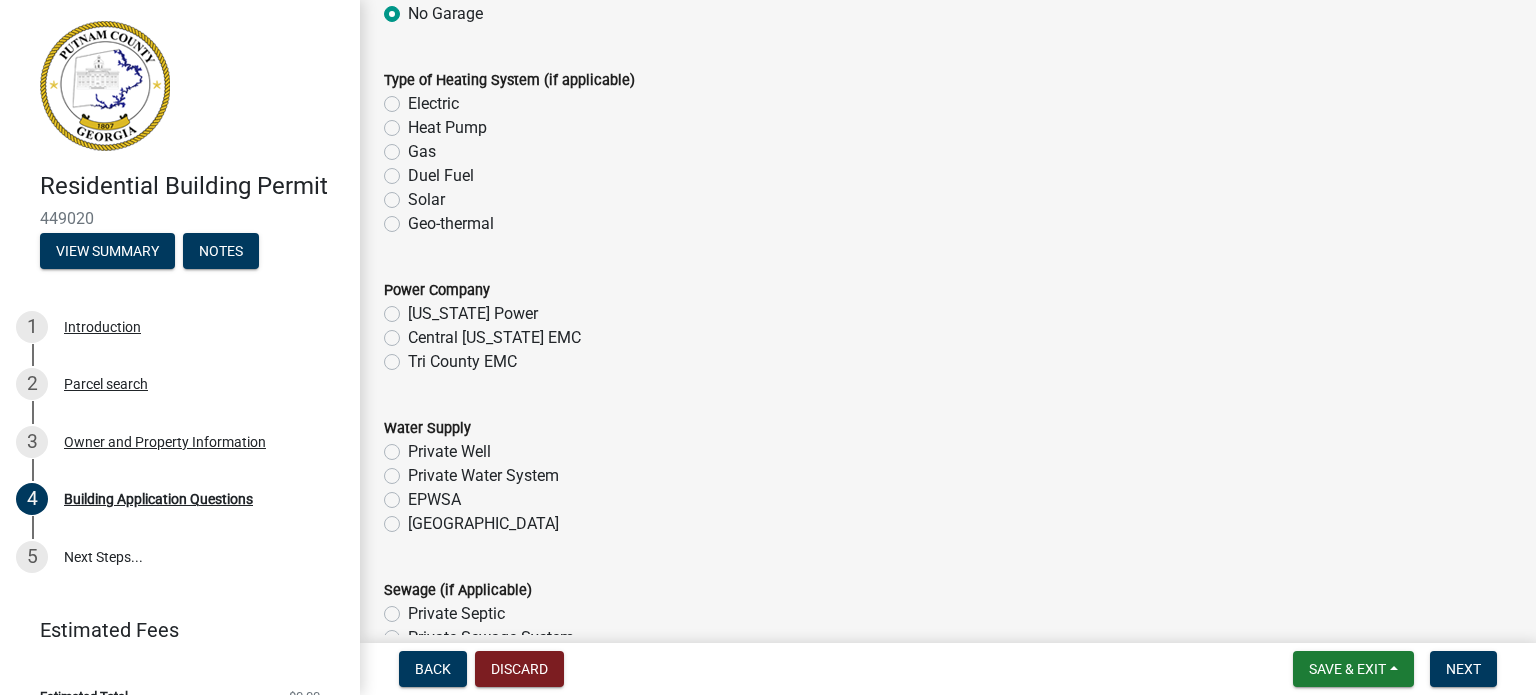 click on "Heat Pump" 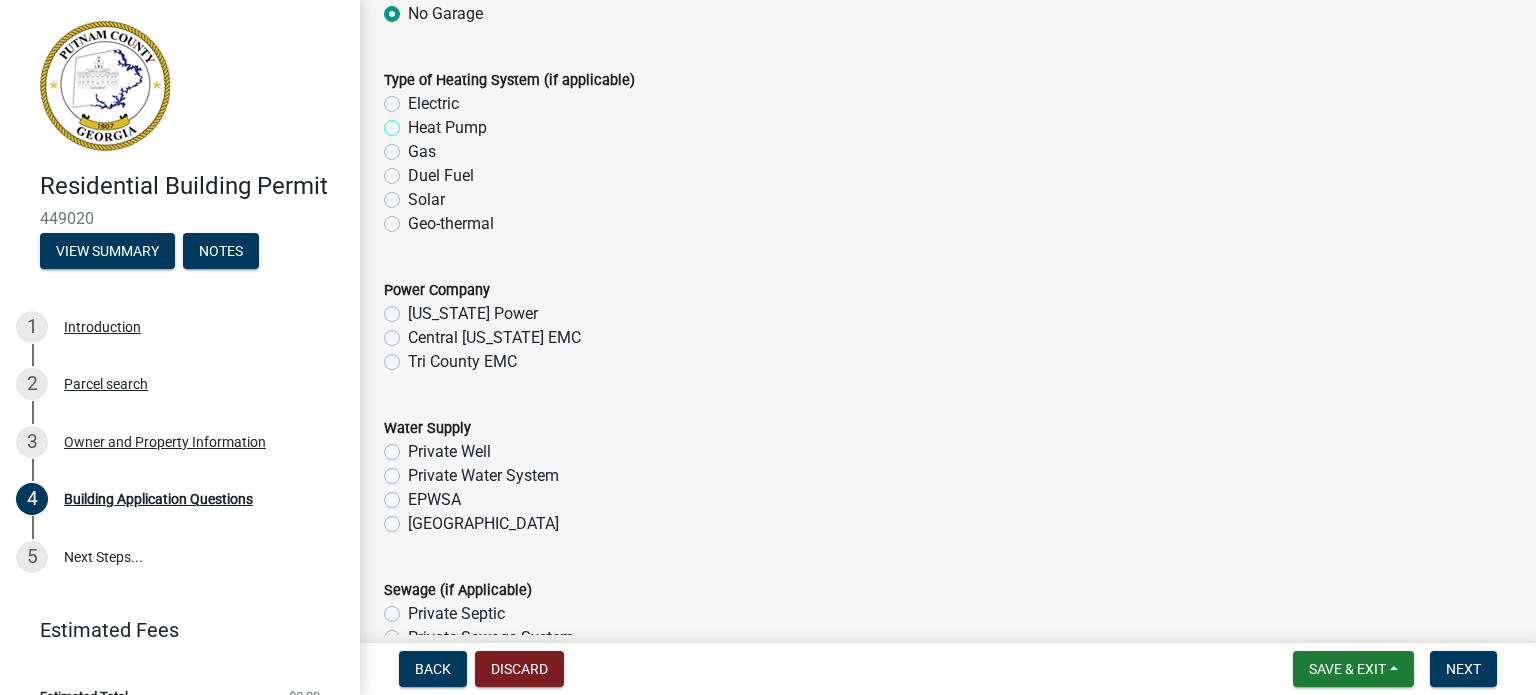 click on "Heat Pump" at bounding box center (414, 122) 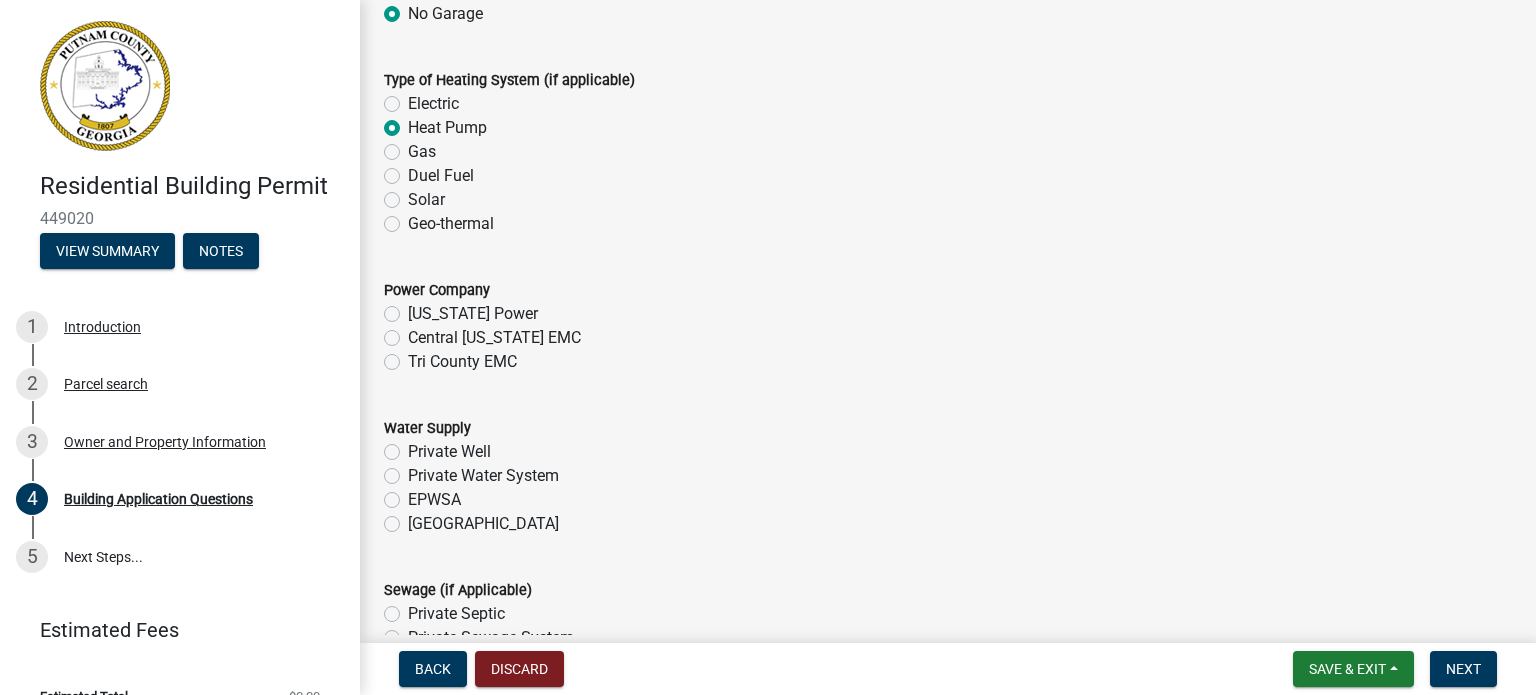 radio on "true" 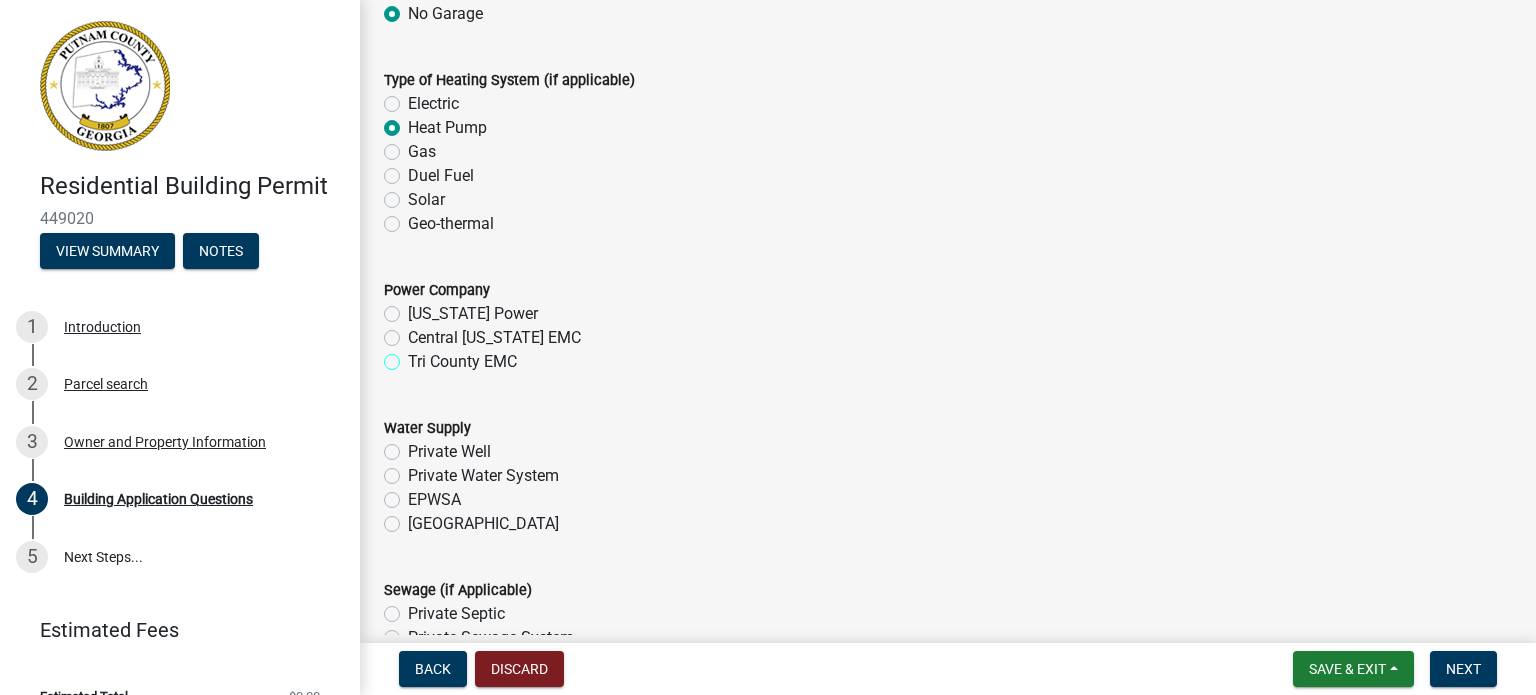 click on "Tri County EMC" at bounding box center [414, 356] 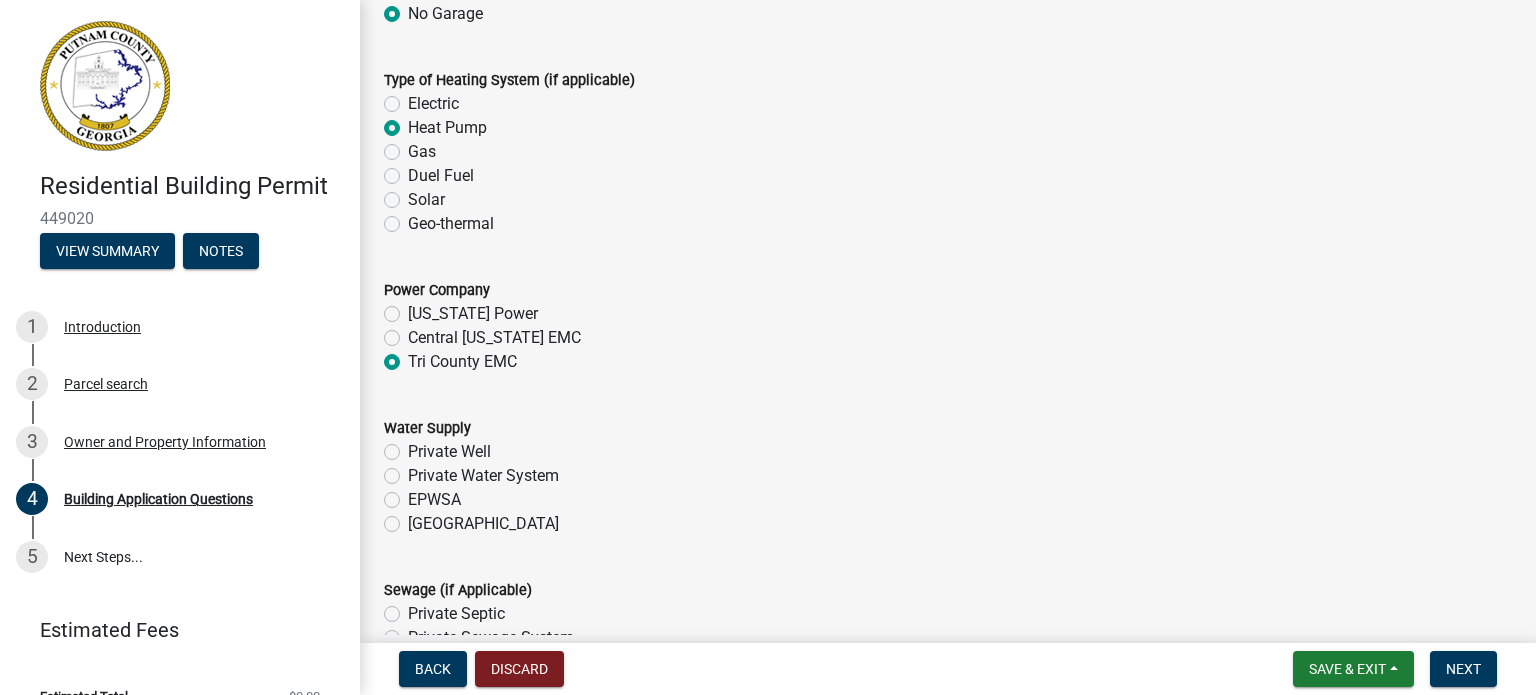 radio on "true" 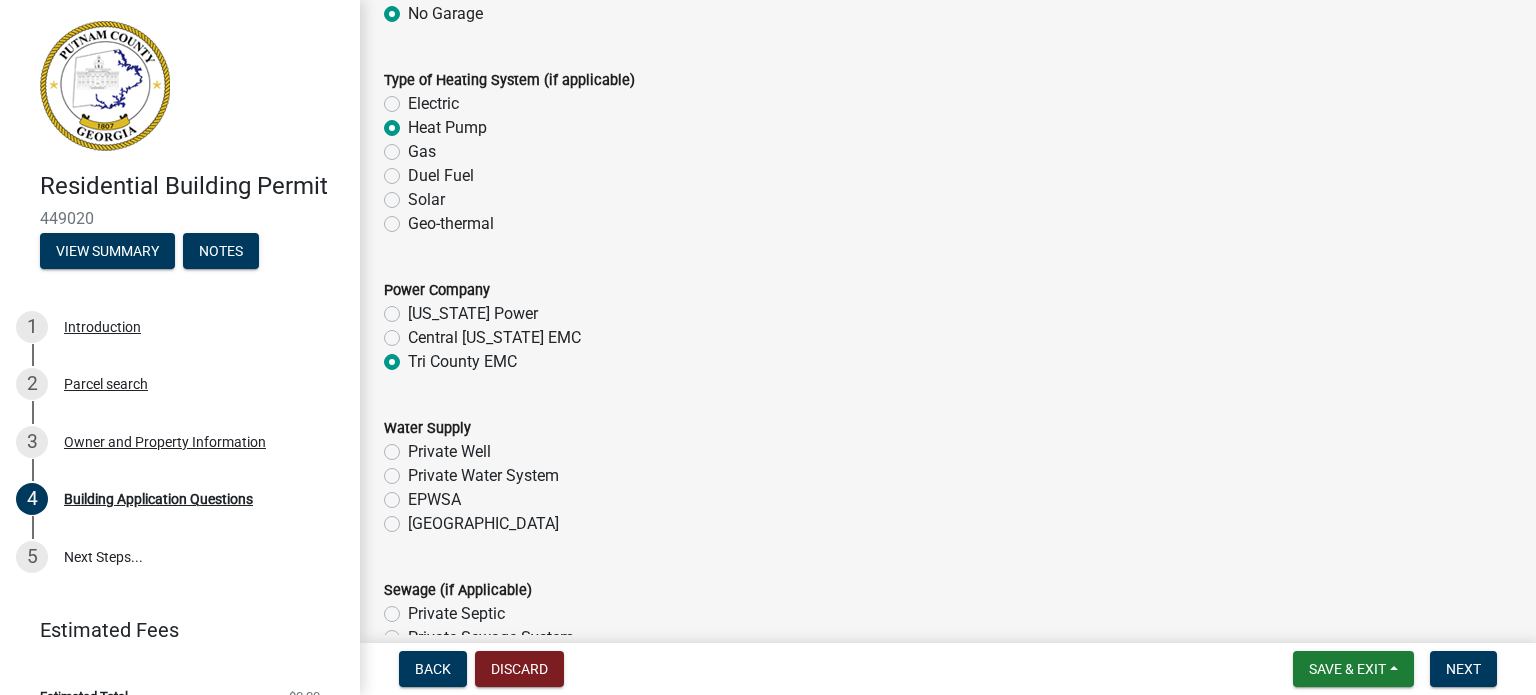 click on "EPWSA" 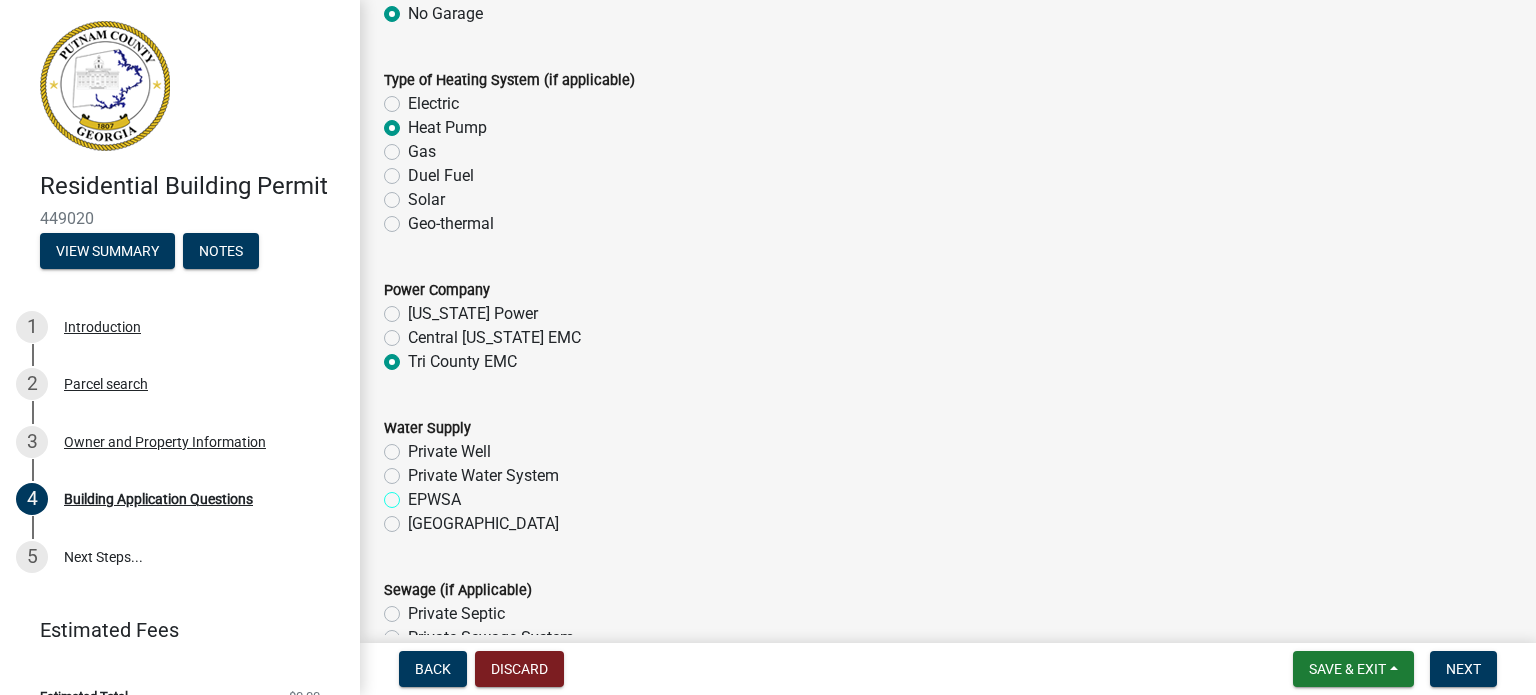 click on "EPWSA" at bounding box center (414, 494) 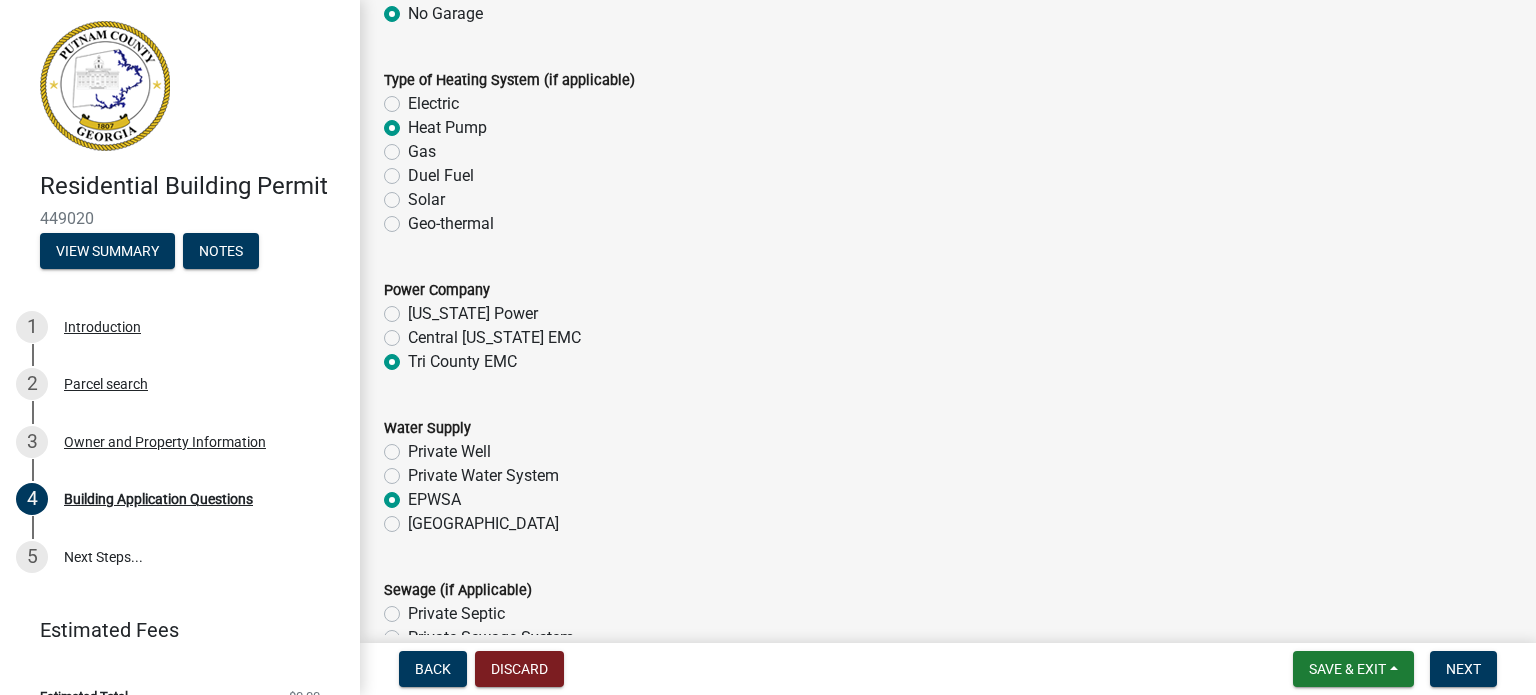 radio on "true" 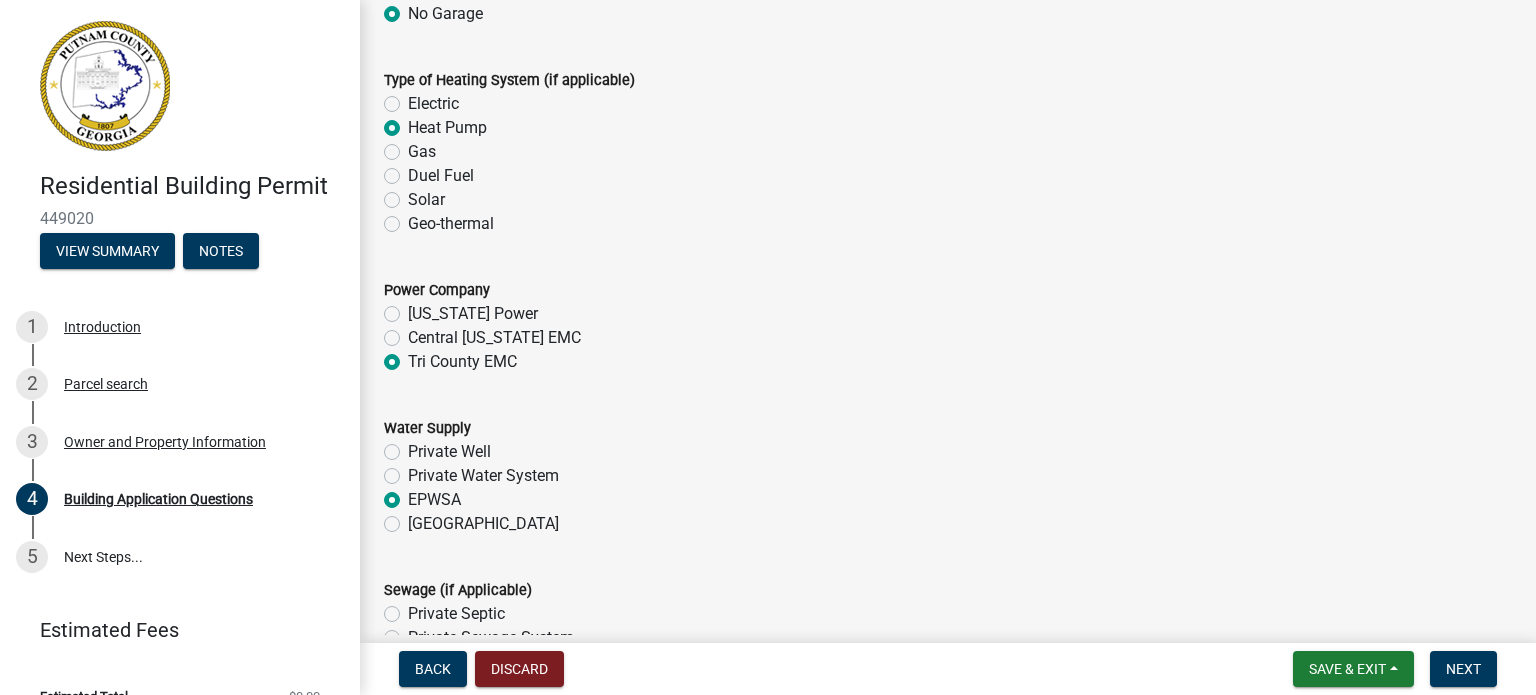 click on "Private Septic" 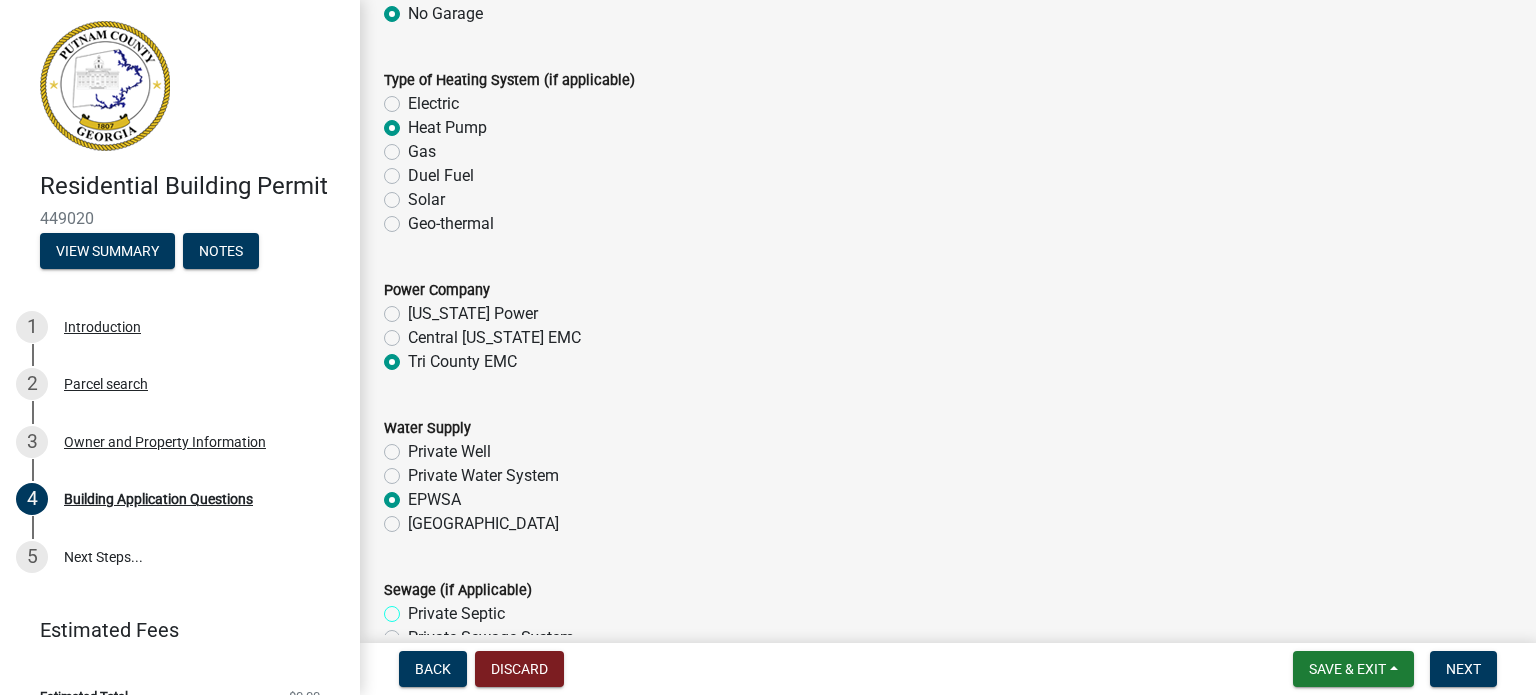 click on "Private Septic" at bounding box center [414, 608] 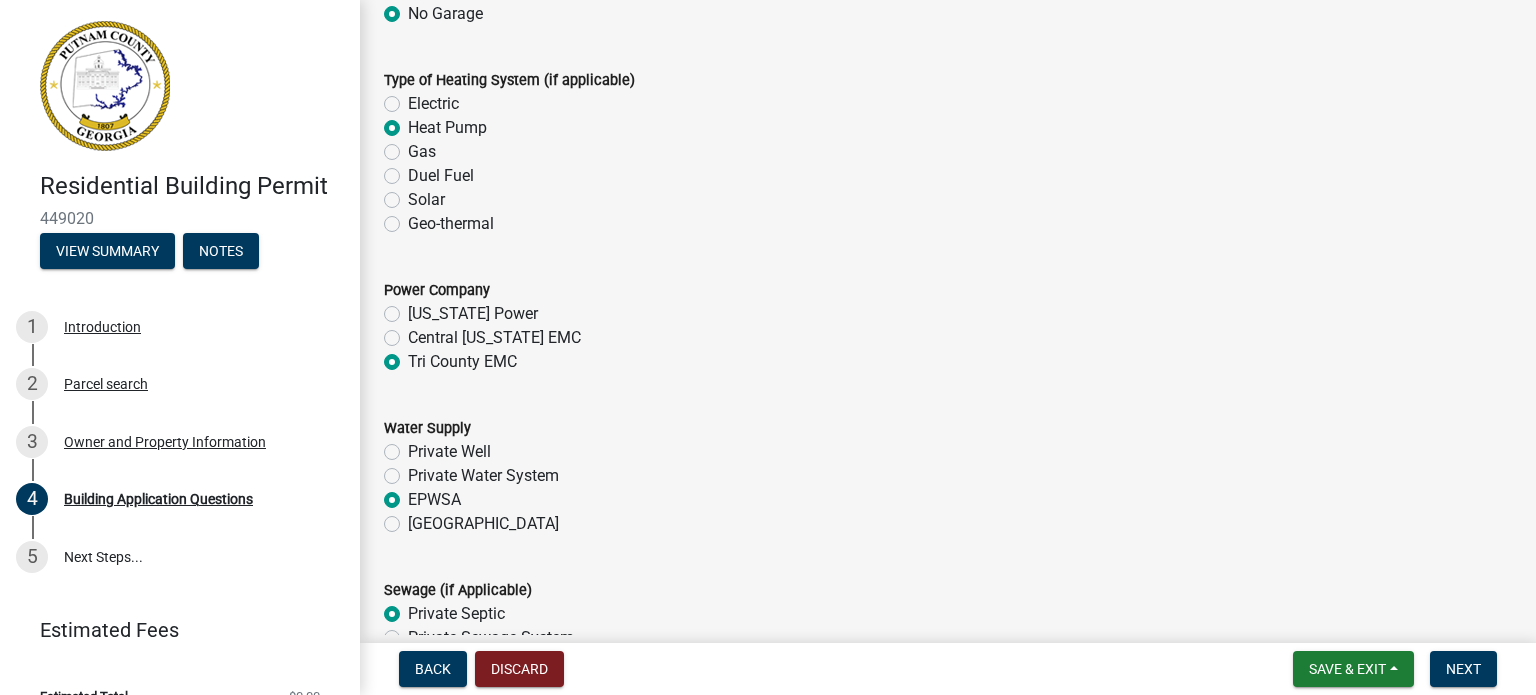 radio on "true" 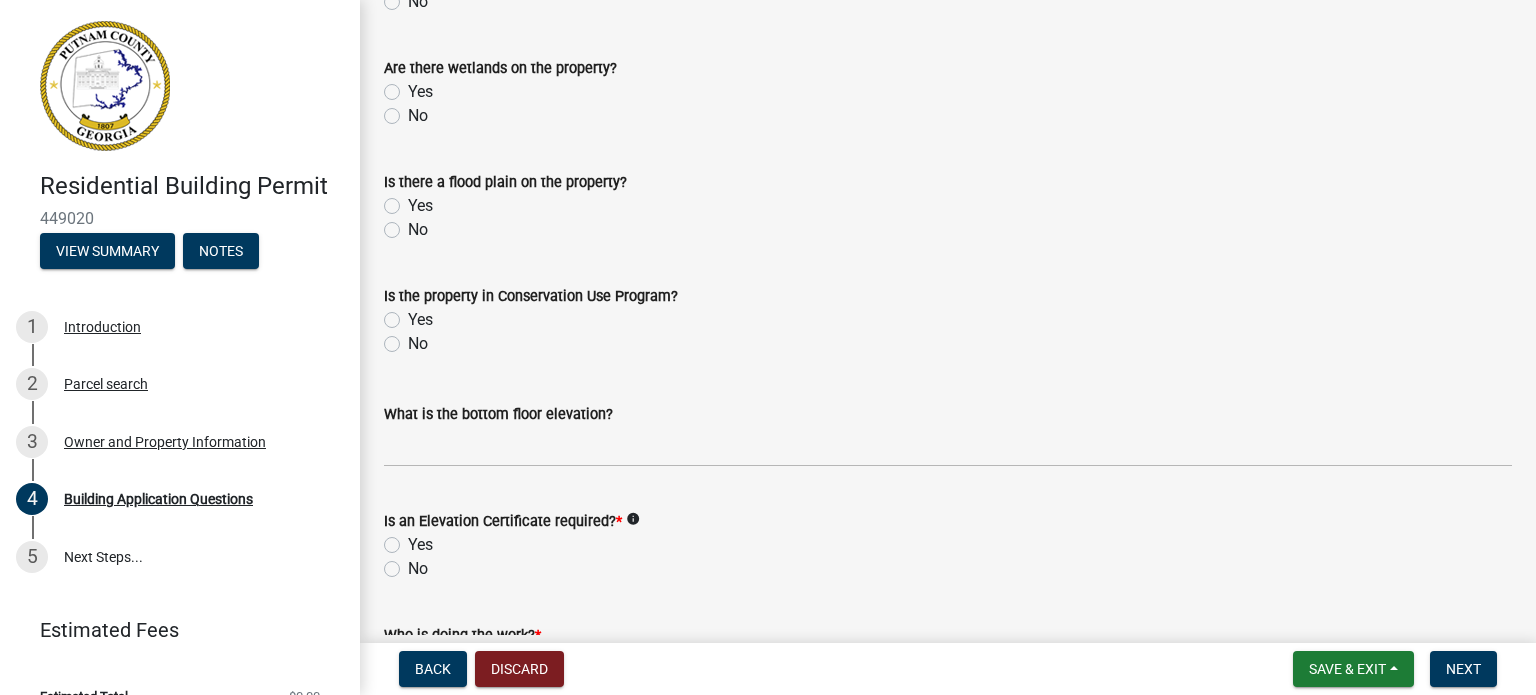 scroll, scrollTop: 7372, scrollLeft: 0, axis: vertical 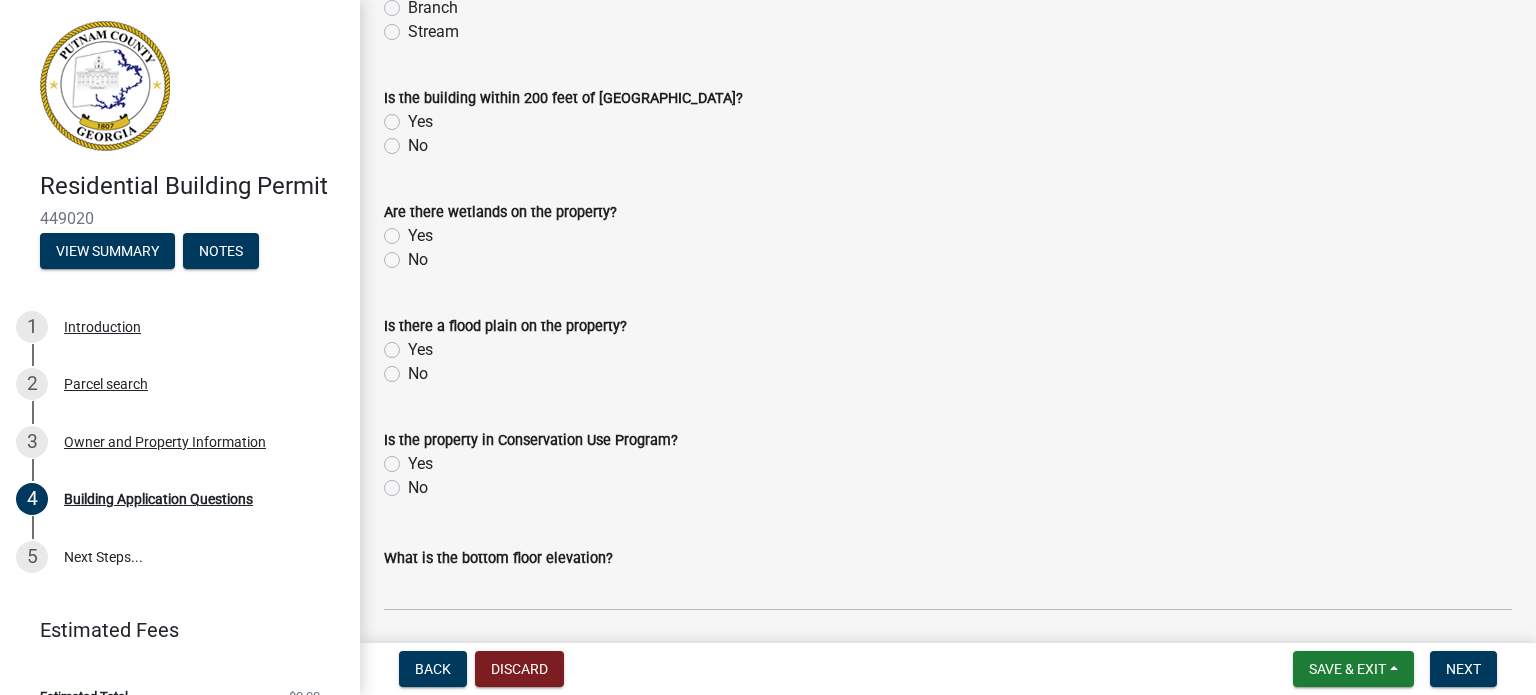 click on "No" 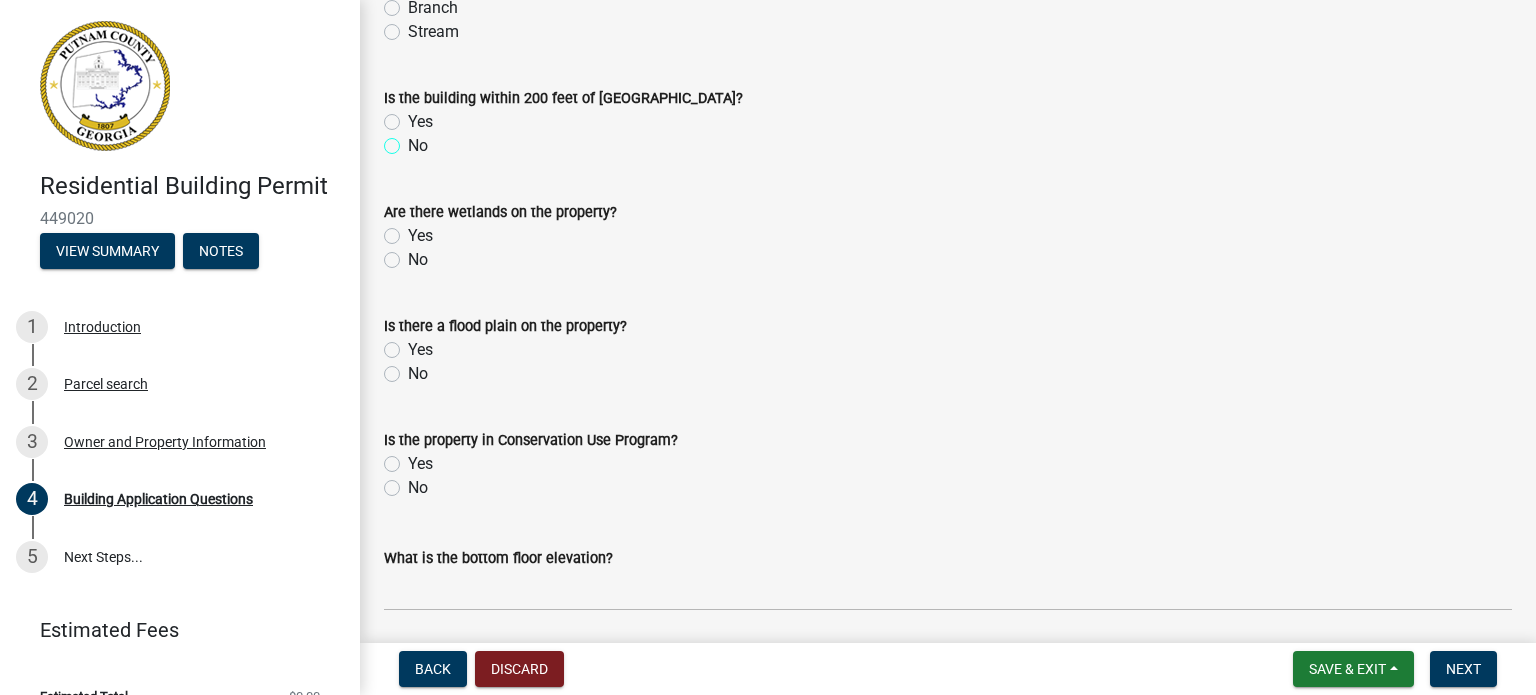 click on "No" at bounding box center [414, 140] 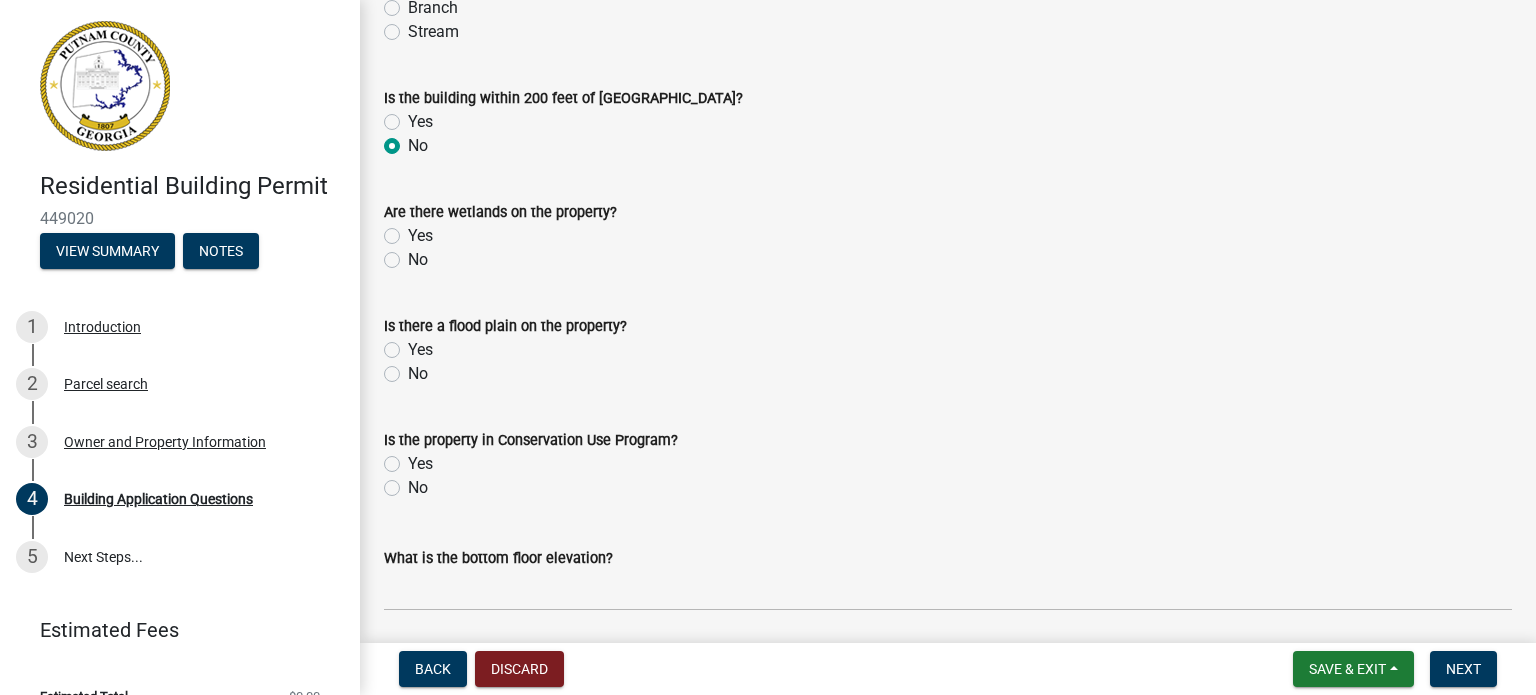 radio on "true" 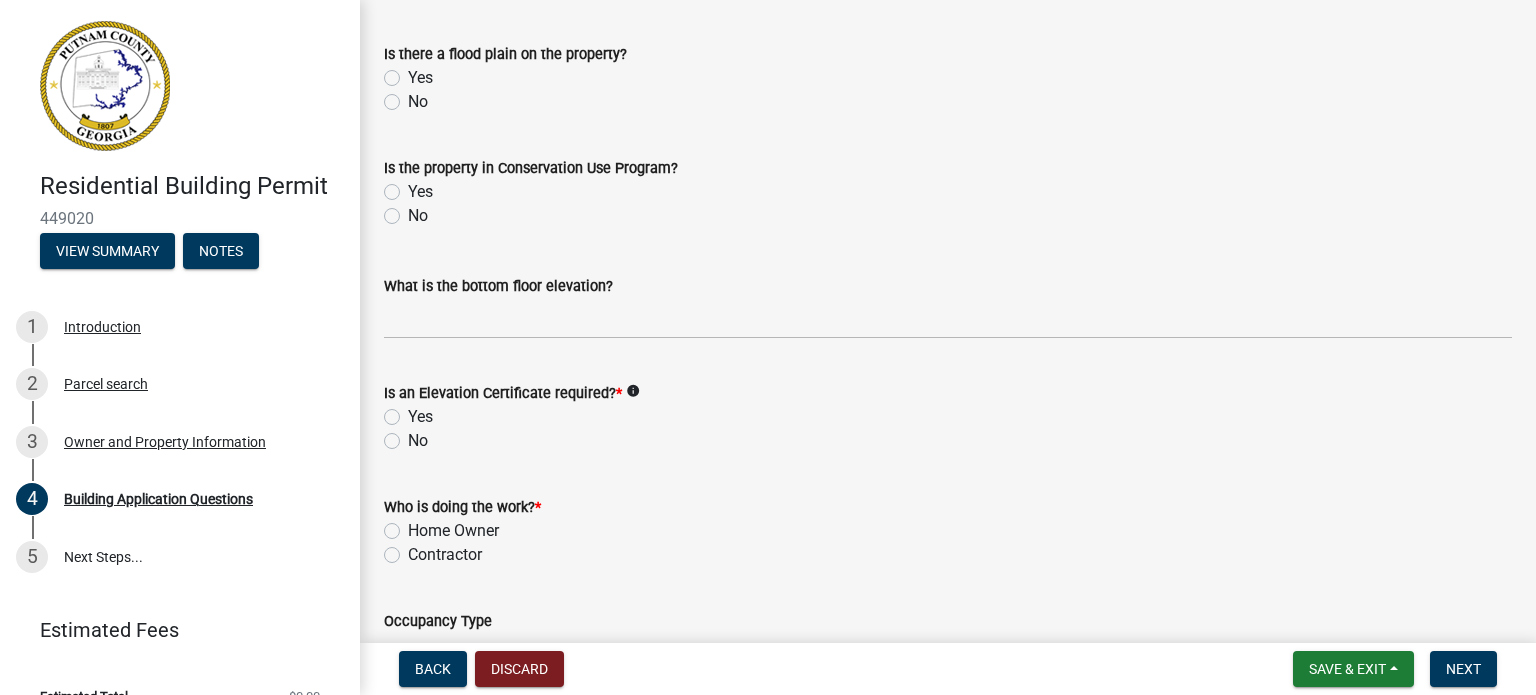 scroll, scrollTop: 7501, scrollLeft: 0, axis: vertical 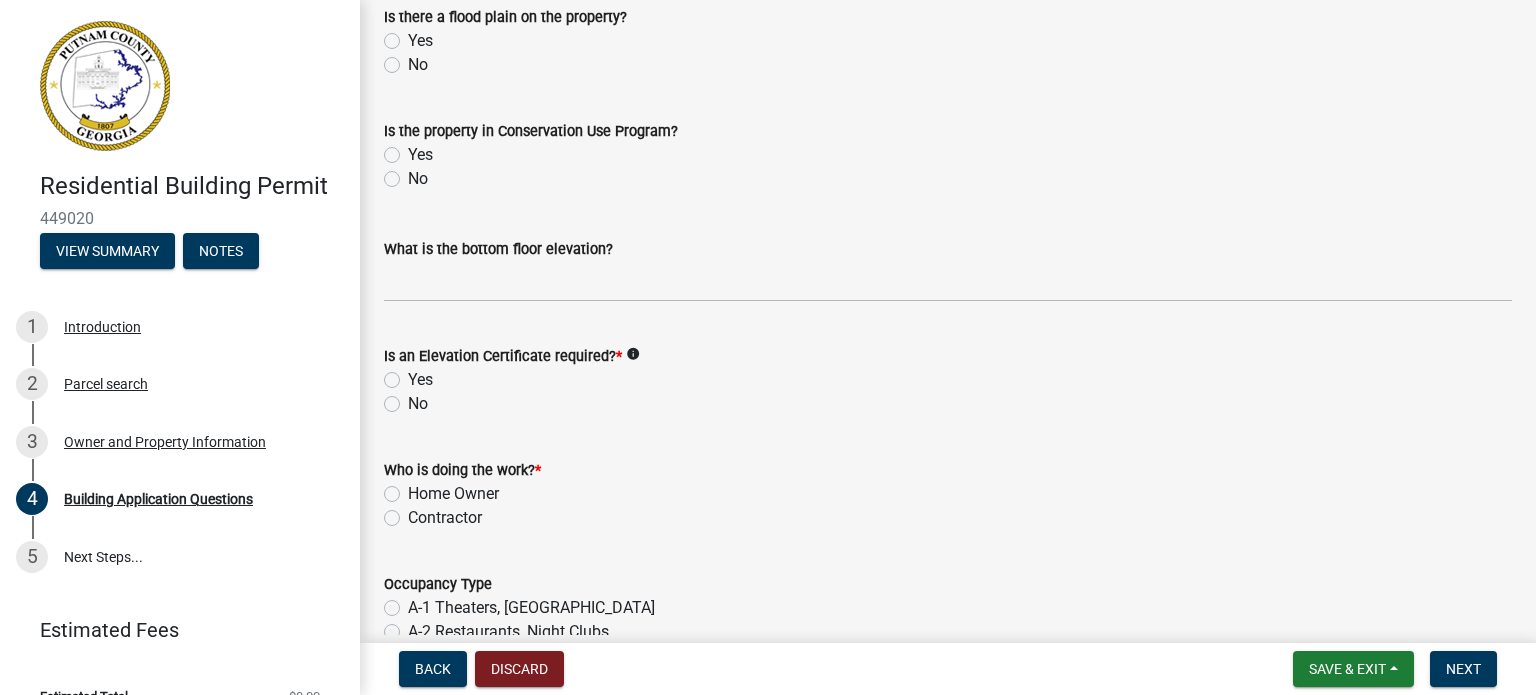 click on "No" 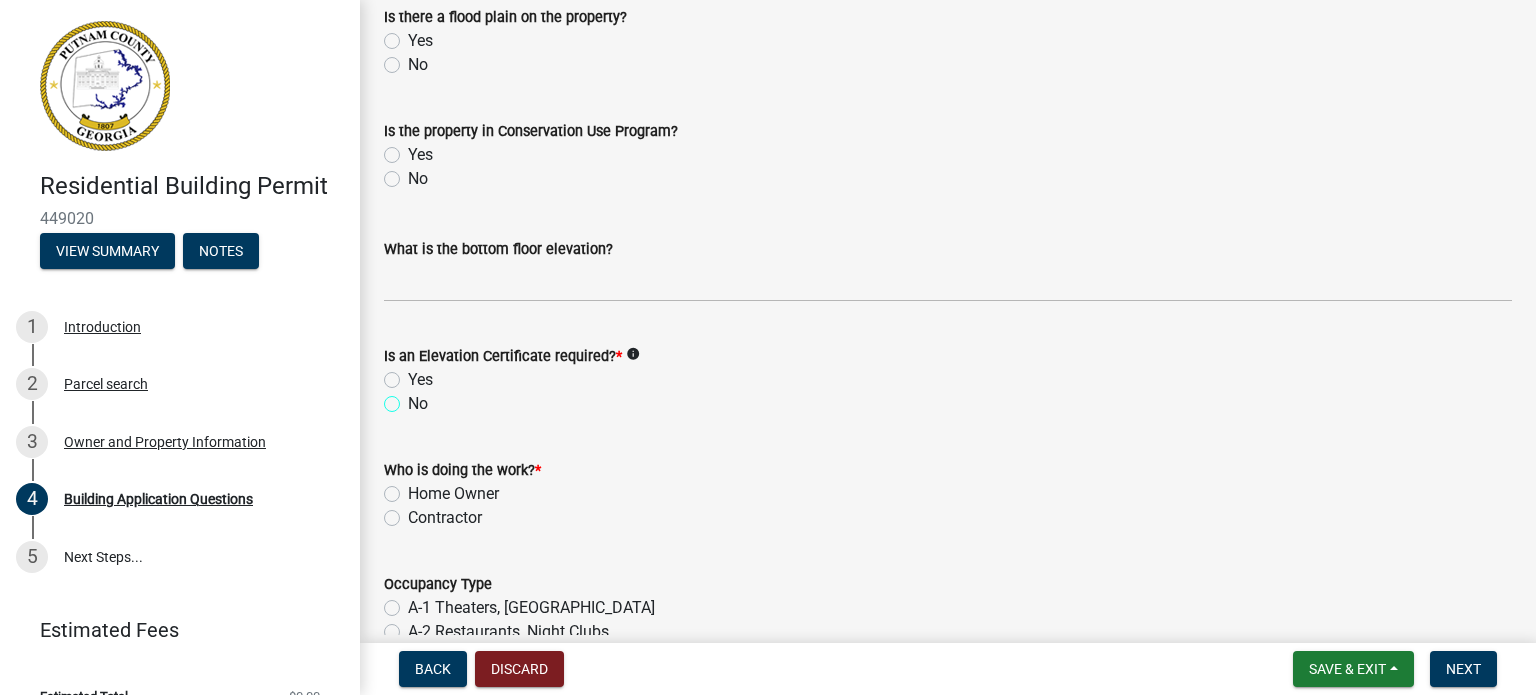 click on "No" at bounding box center [414, 398] 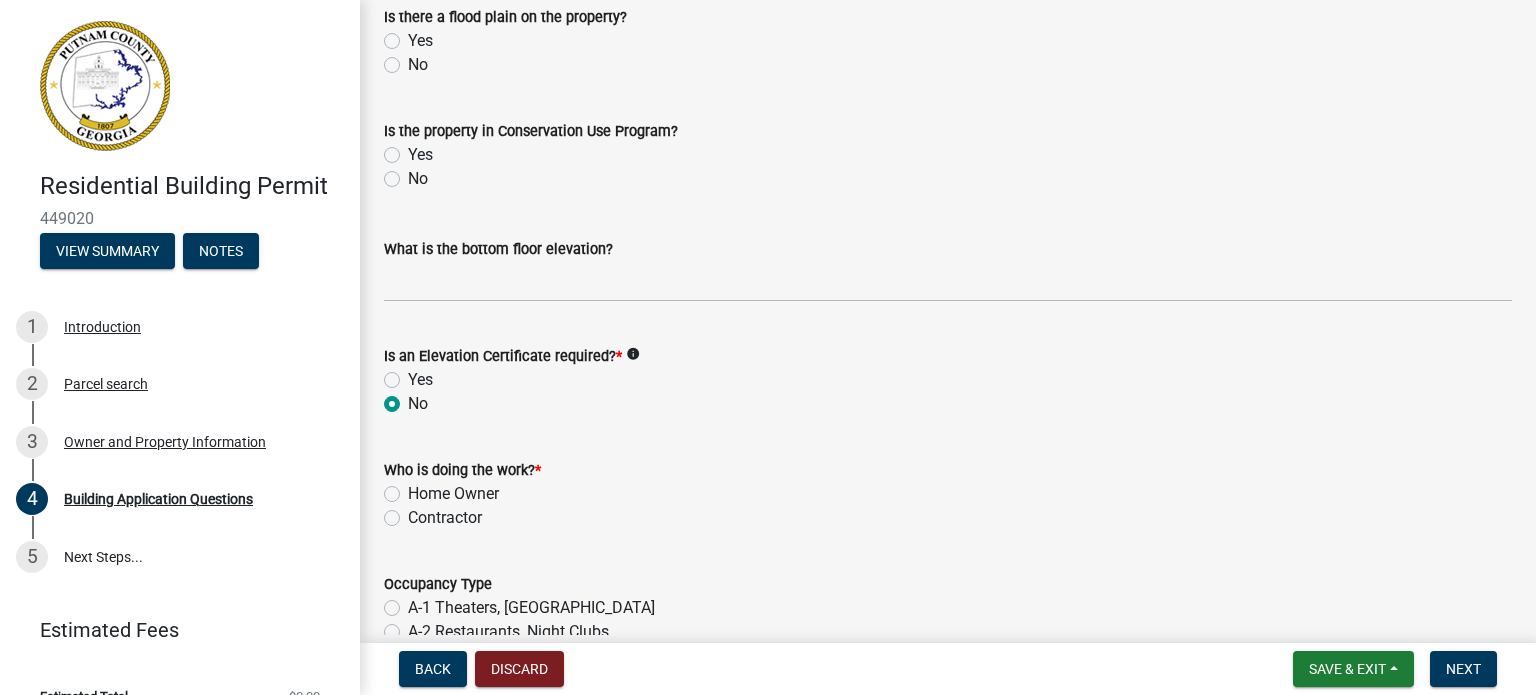 radio on "true" 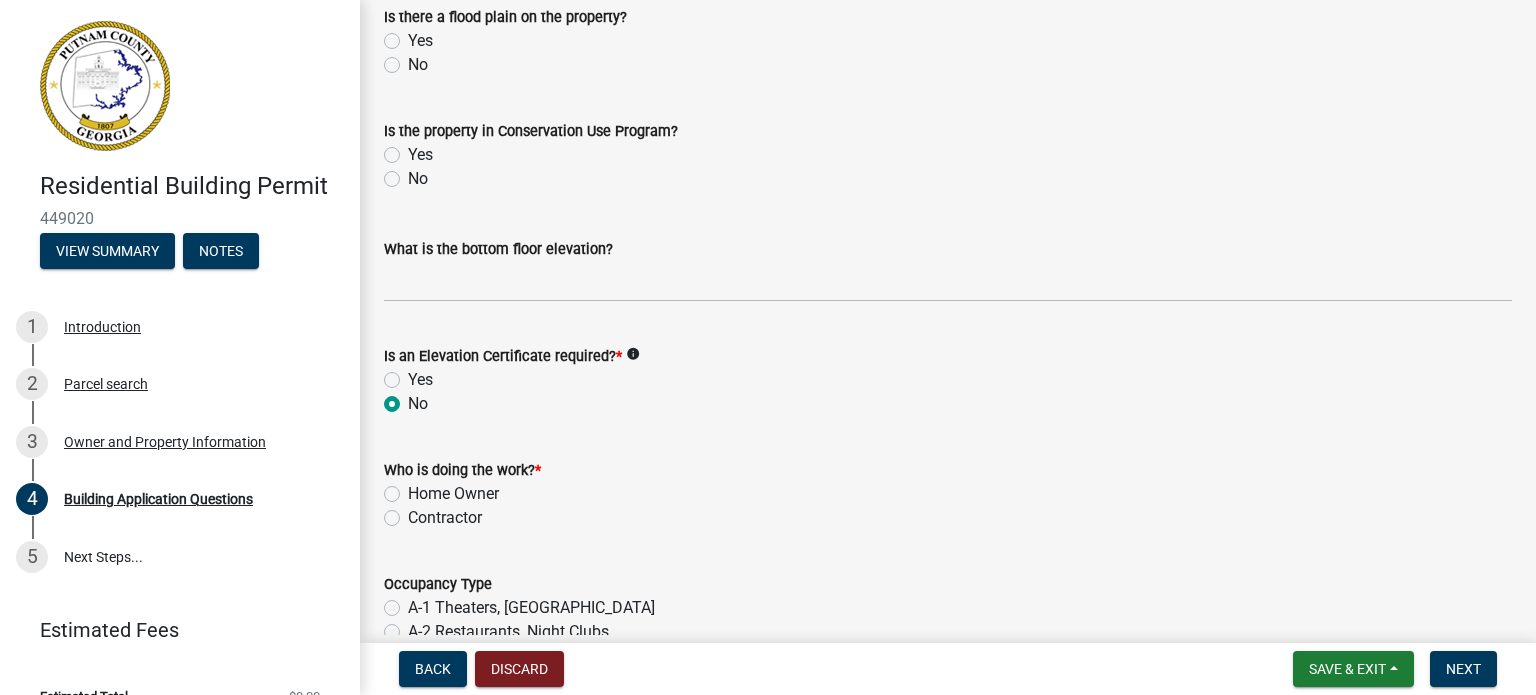 click on "Home Owner" 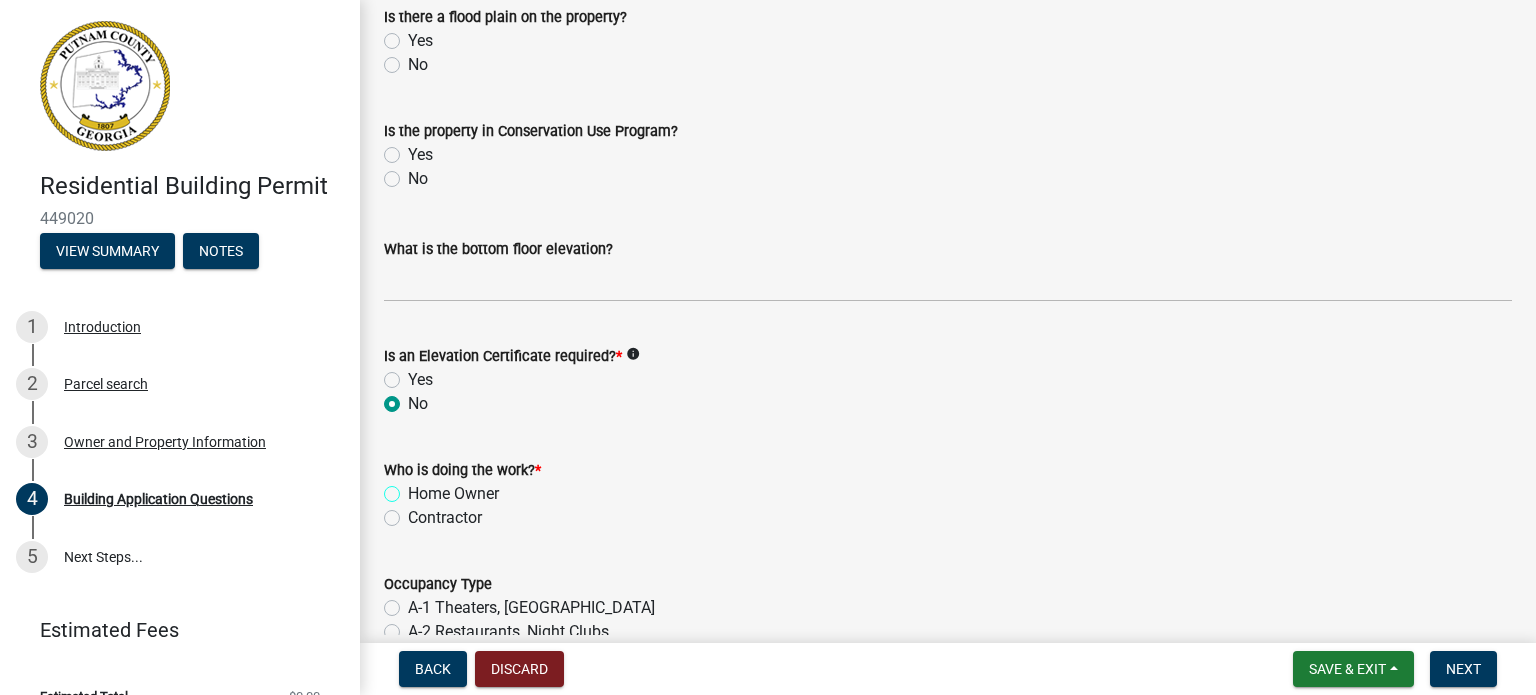 click on "Home Owner" at bounding box center [414, 488] 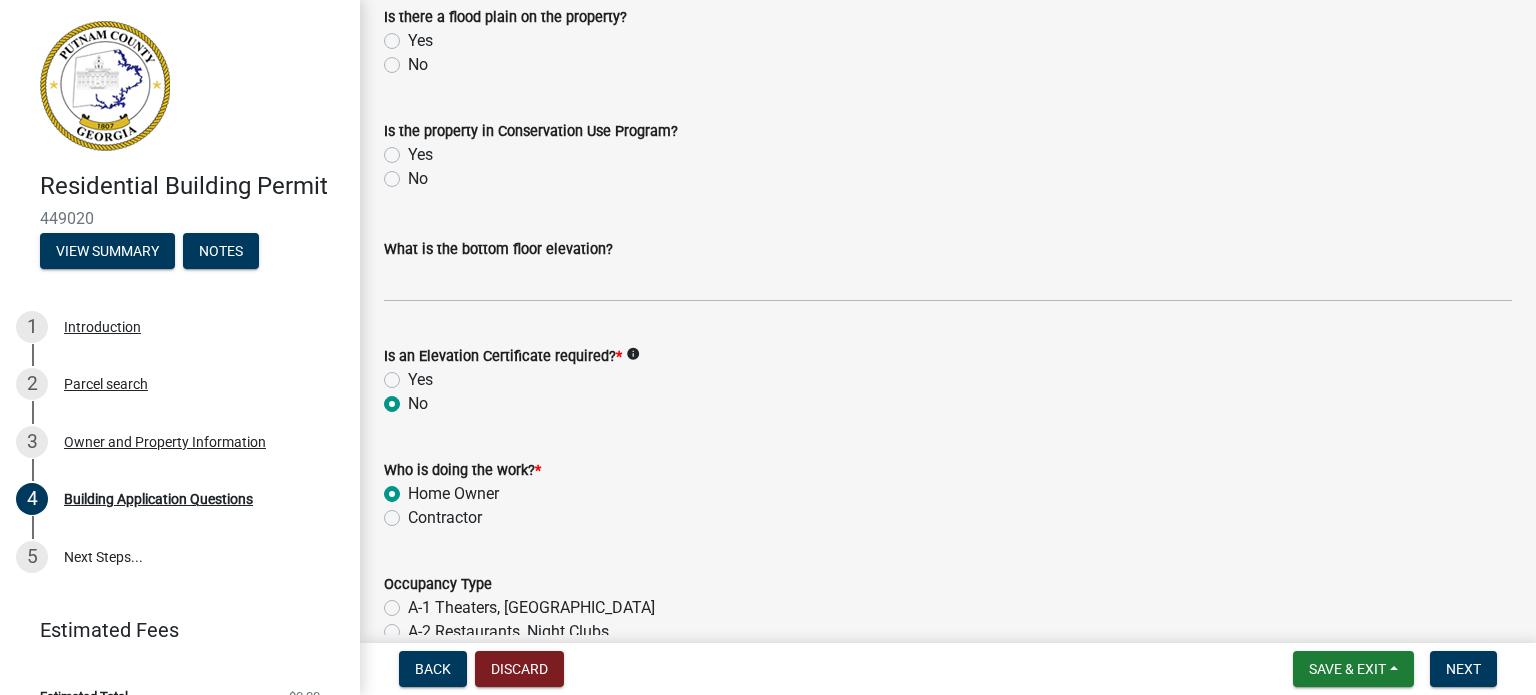 radio on "true" 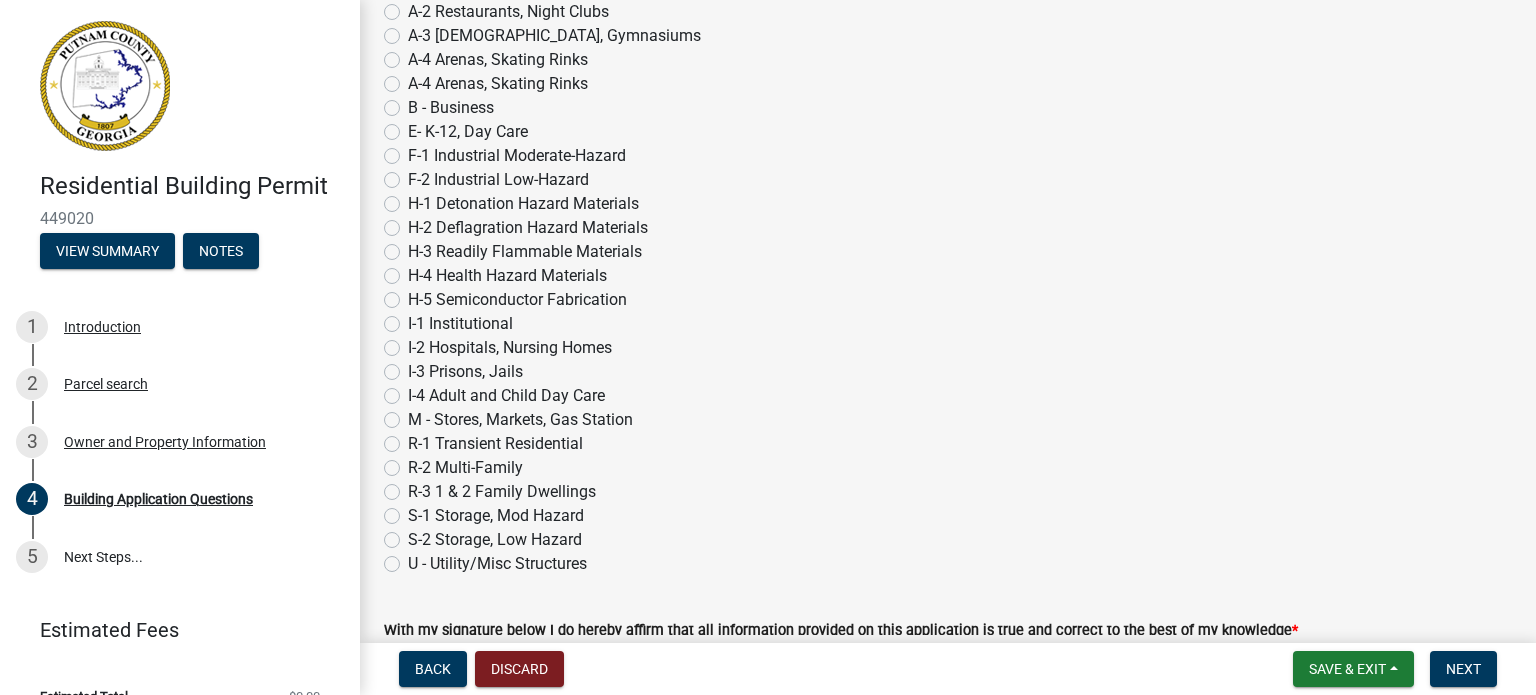 scroll, scrollTop: 8133, scrollLeft: 0, axis: vertical 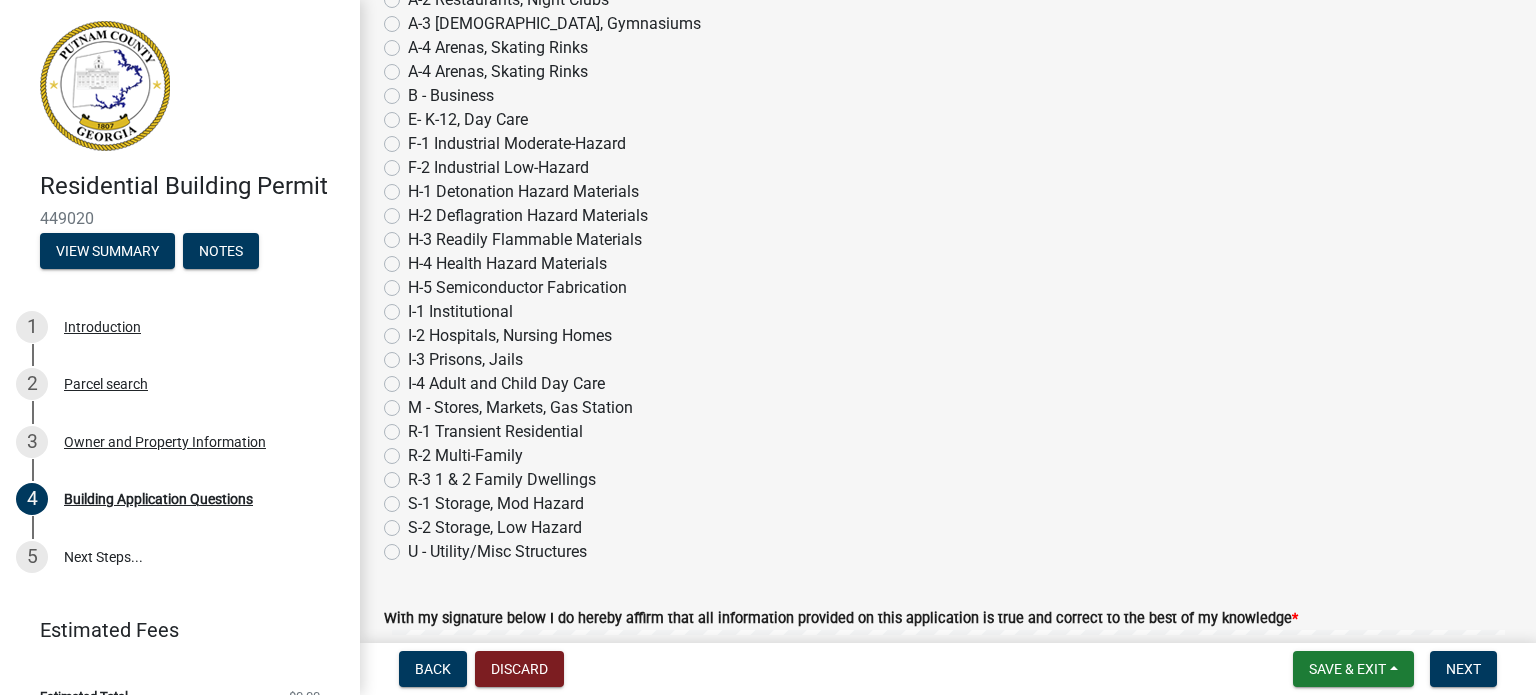 click on "R-3 1 & 2 Family Dwellings" 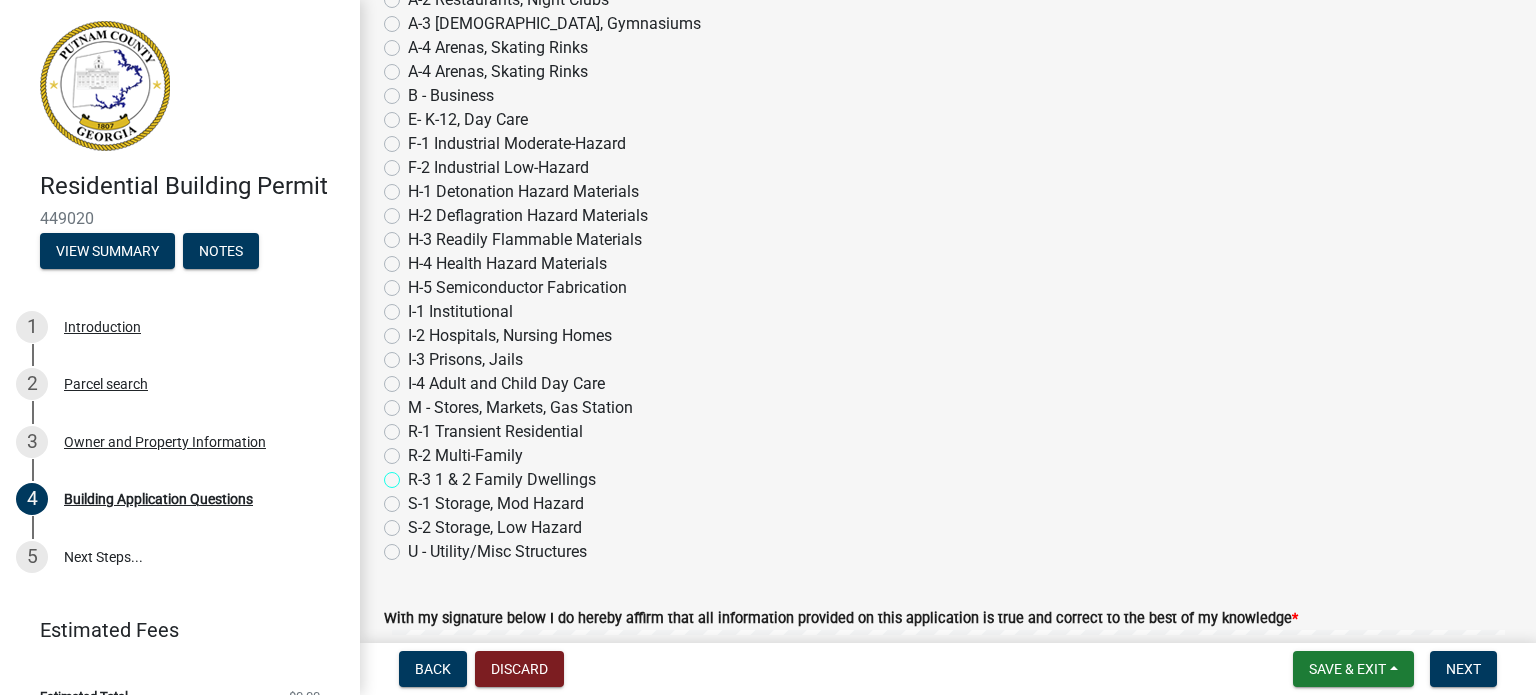 click on "R-3 1 & 2 Family Dwellings" at bounding box center [414, 474] 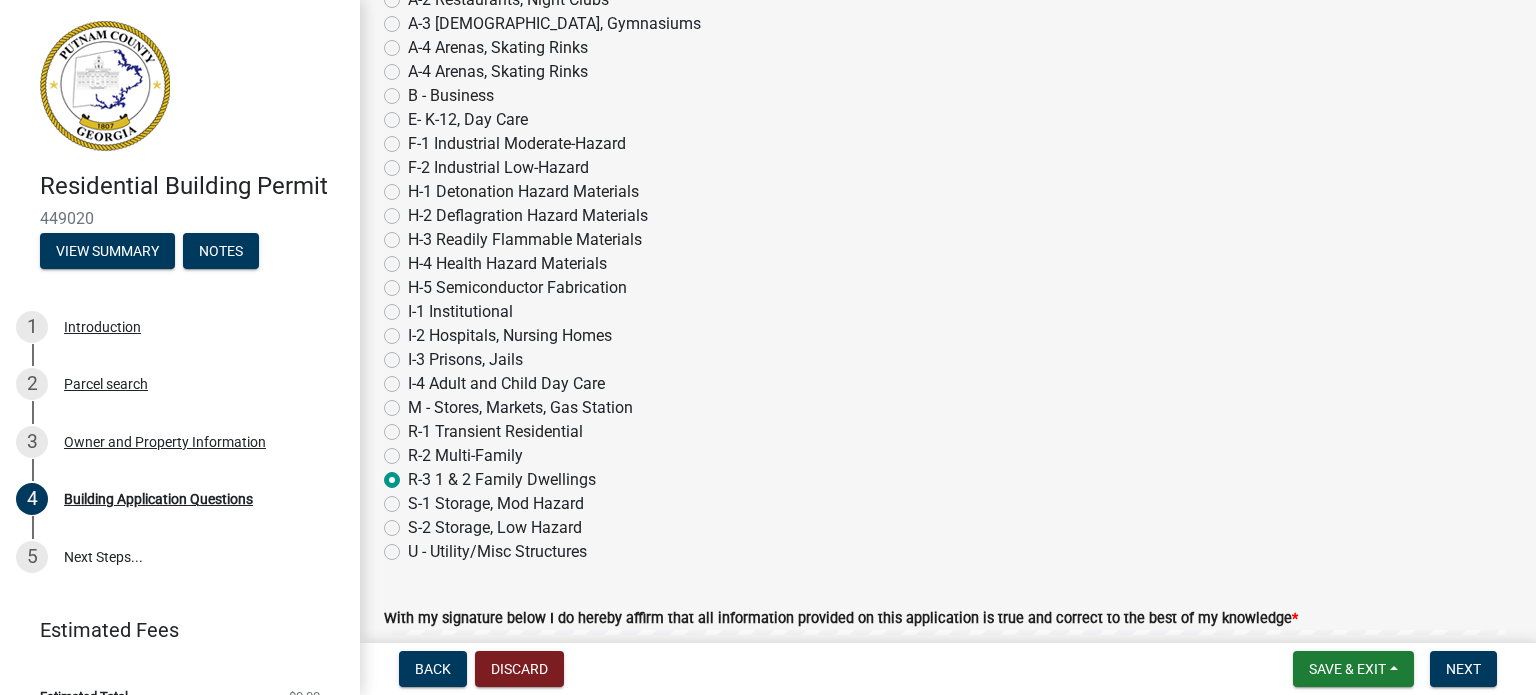 radio on "true" 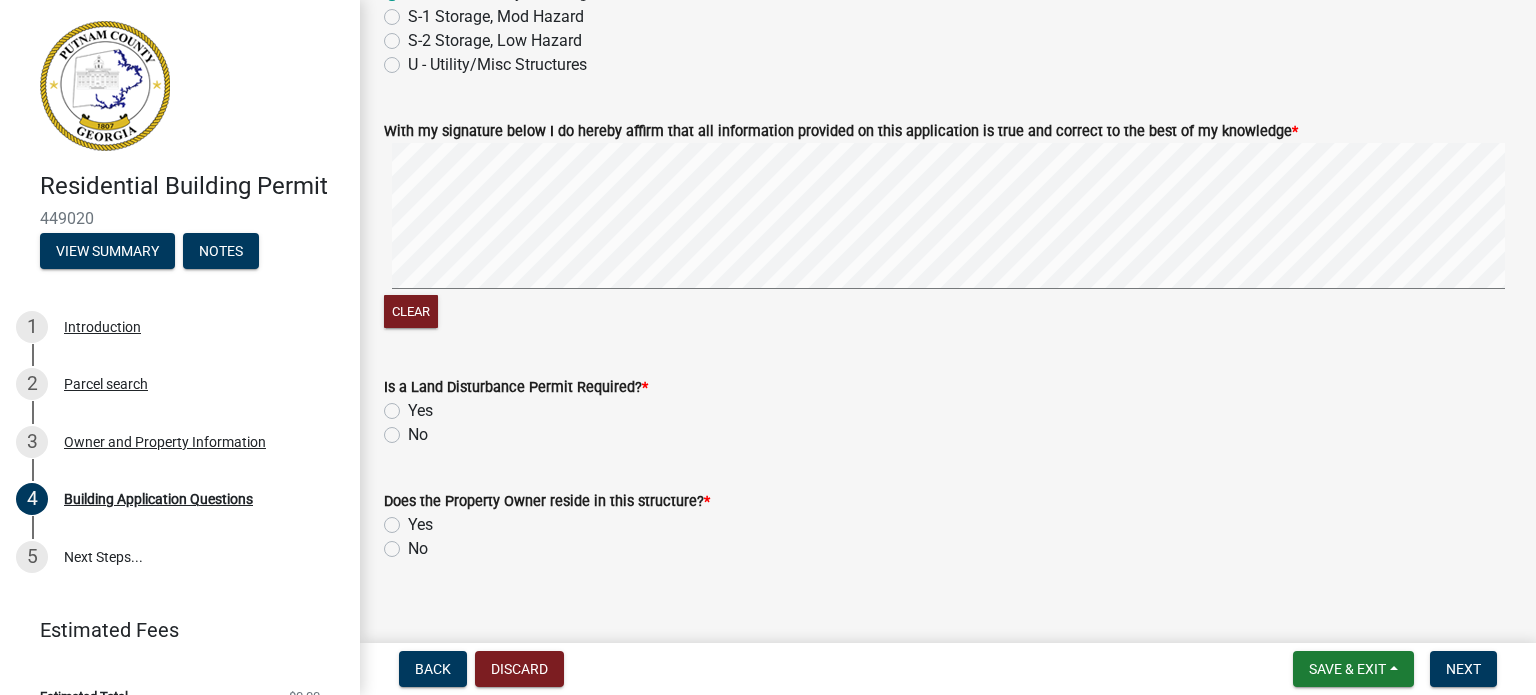scroll, scrollTop: 8641, scrollLeft: 0, axis: vertical 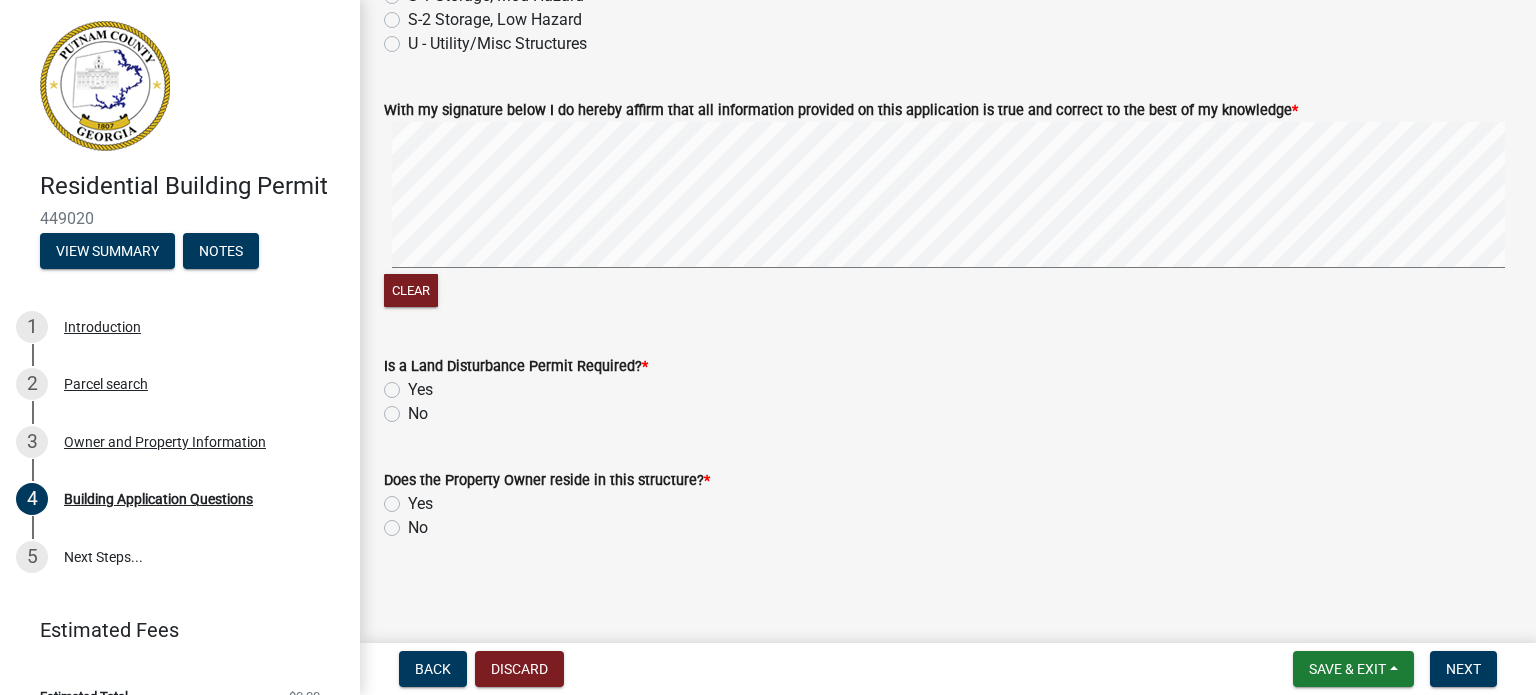 click on "No" 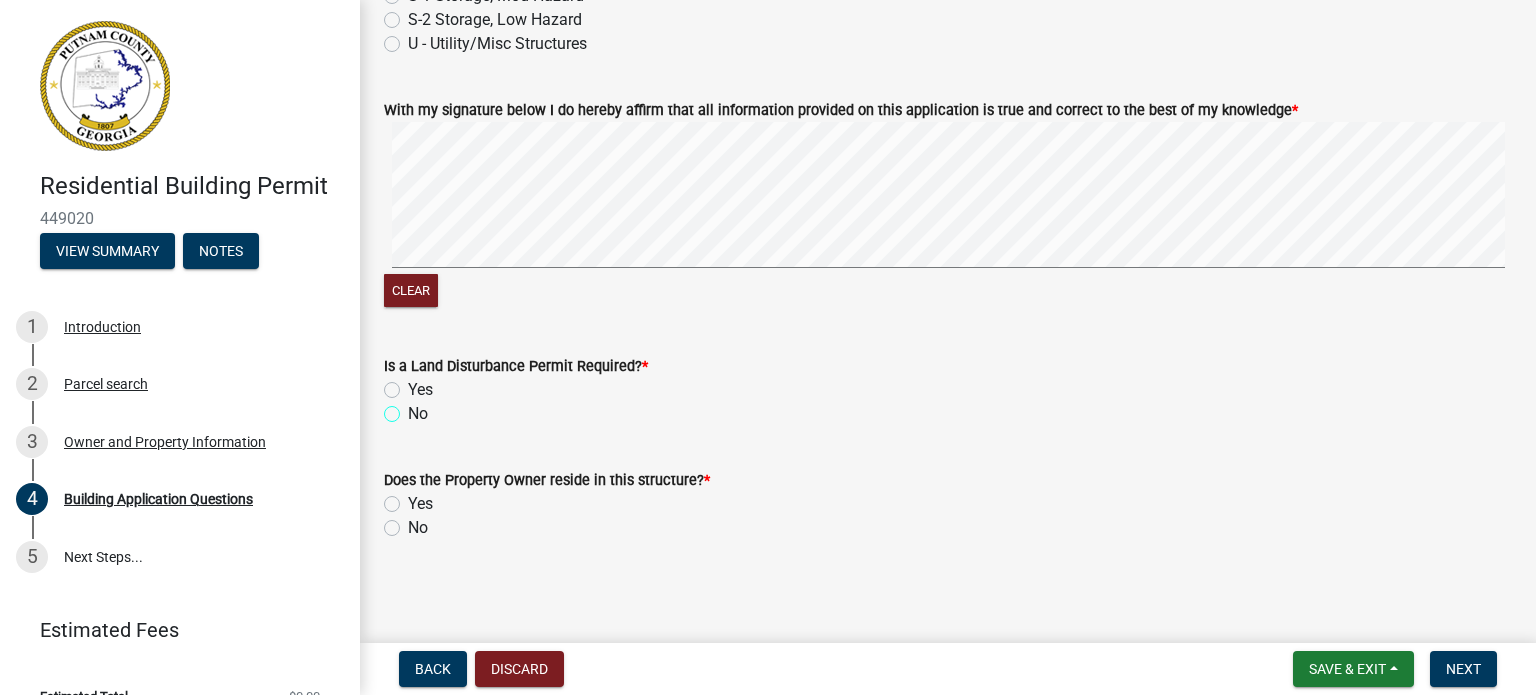 click on "No" at bounding box center (414, 408) 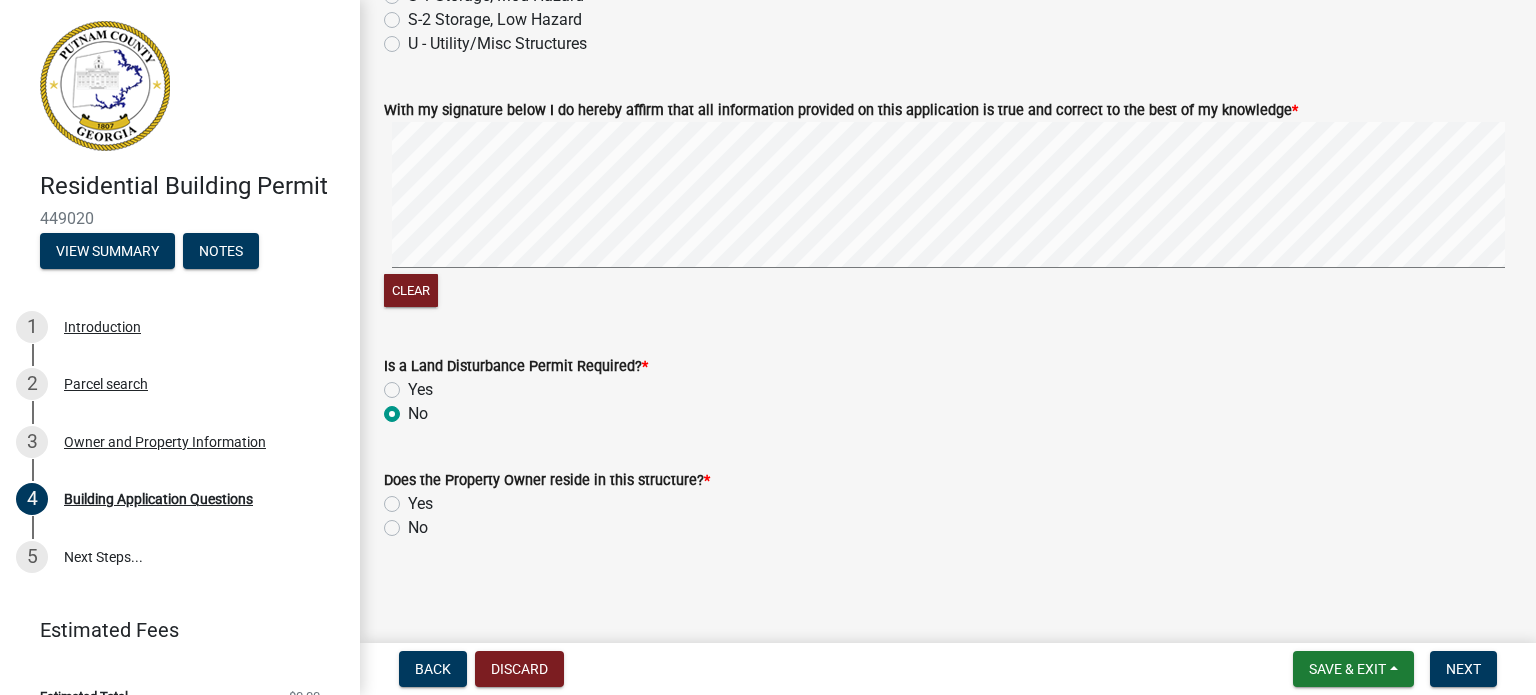 radio on "true" 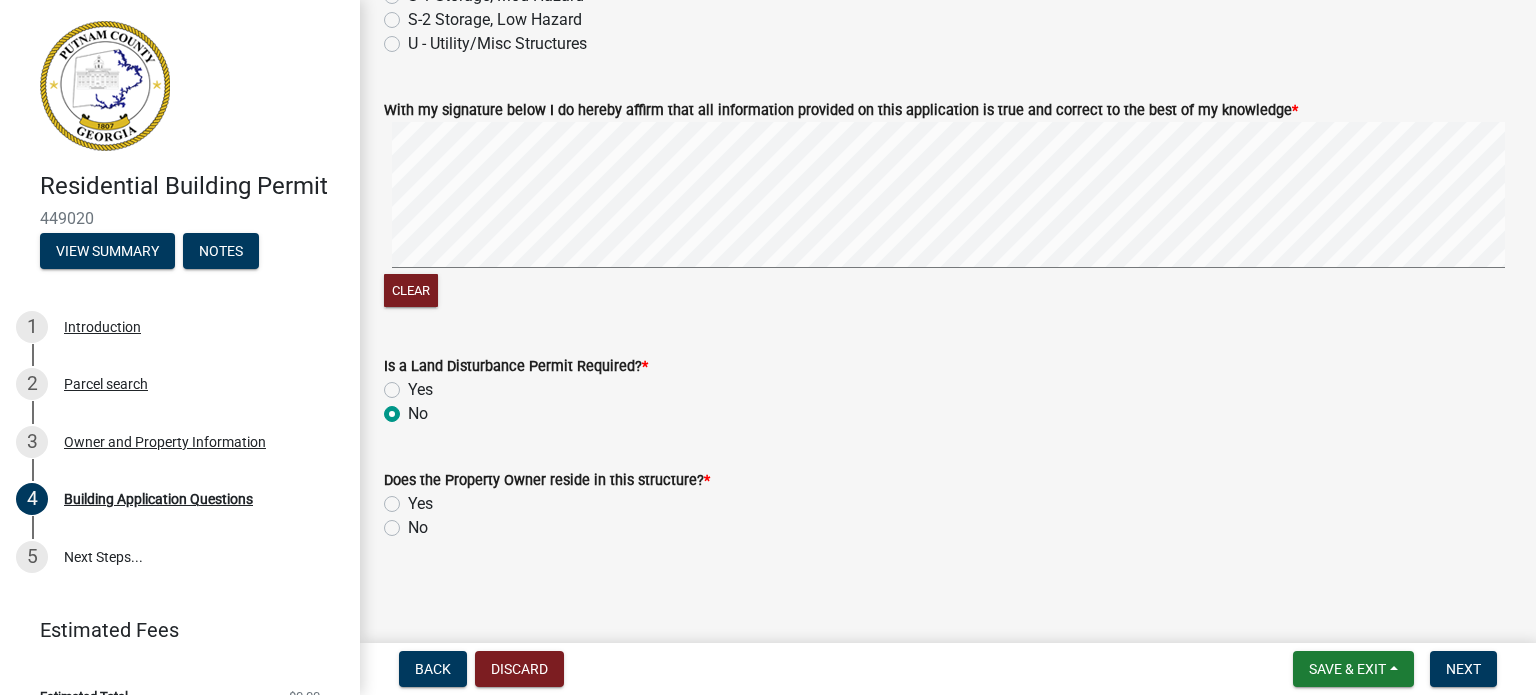 click on "No" 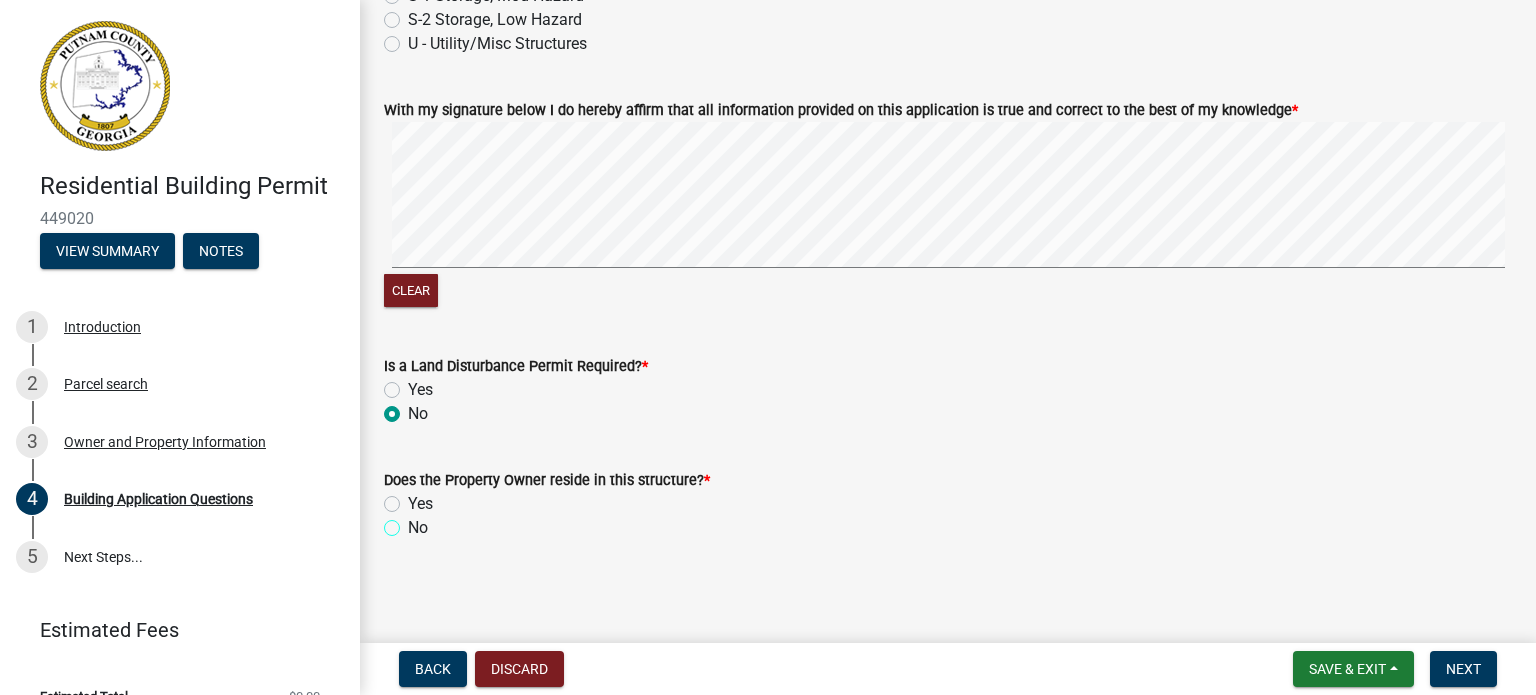 click on "No" at bounding box center [414, 522] 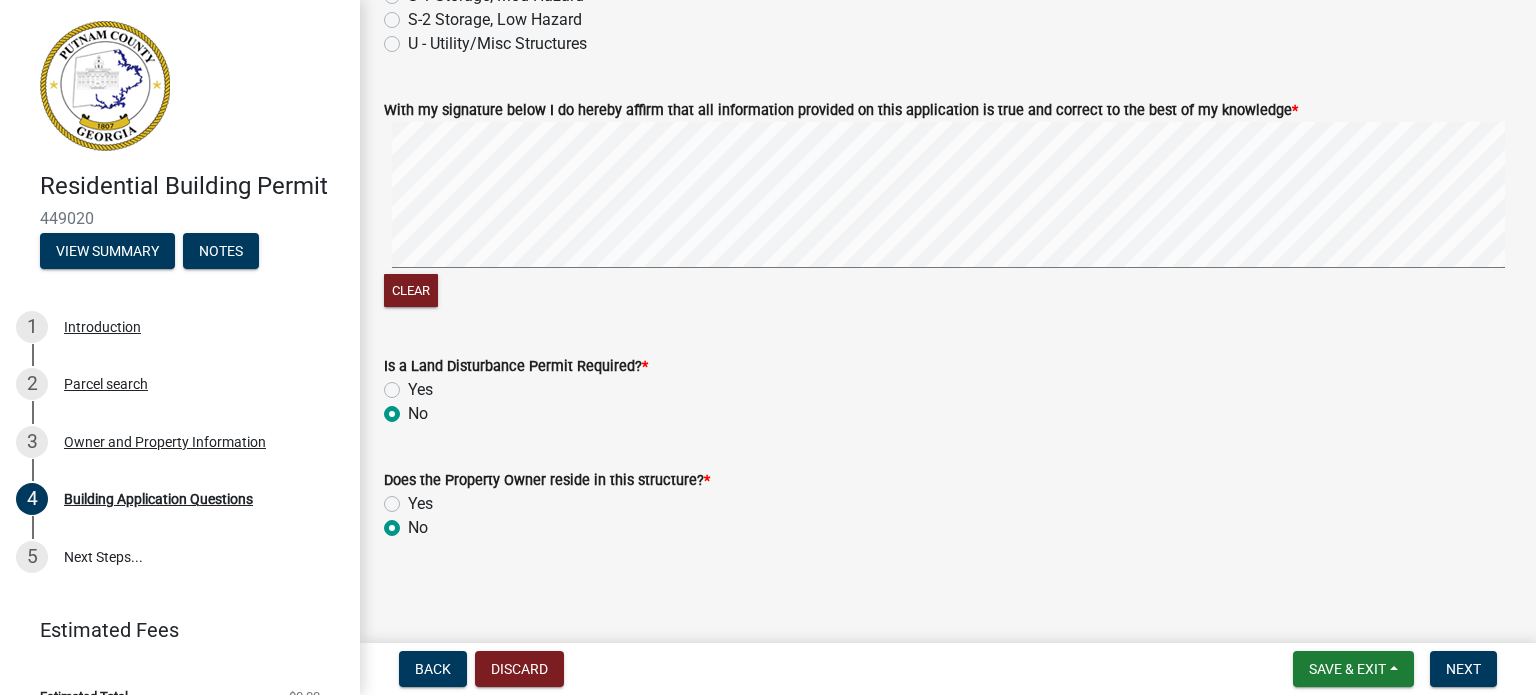 radio on "true" 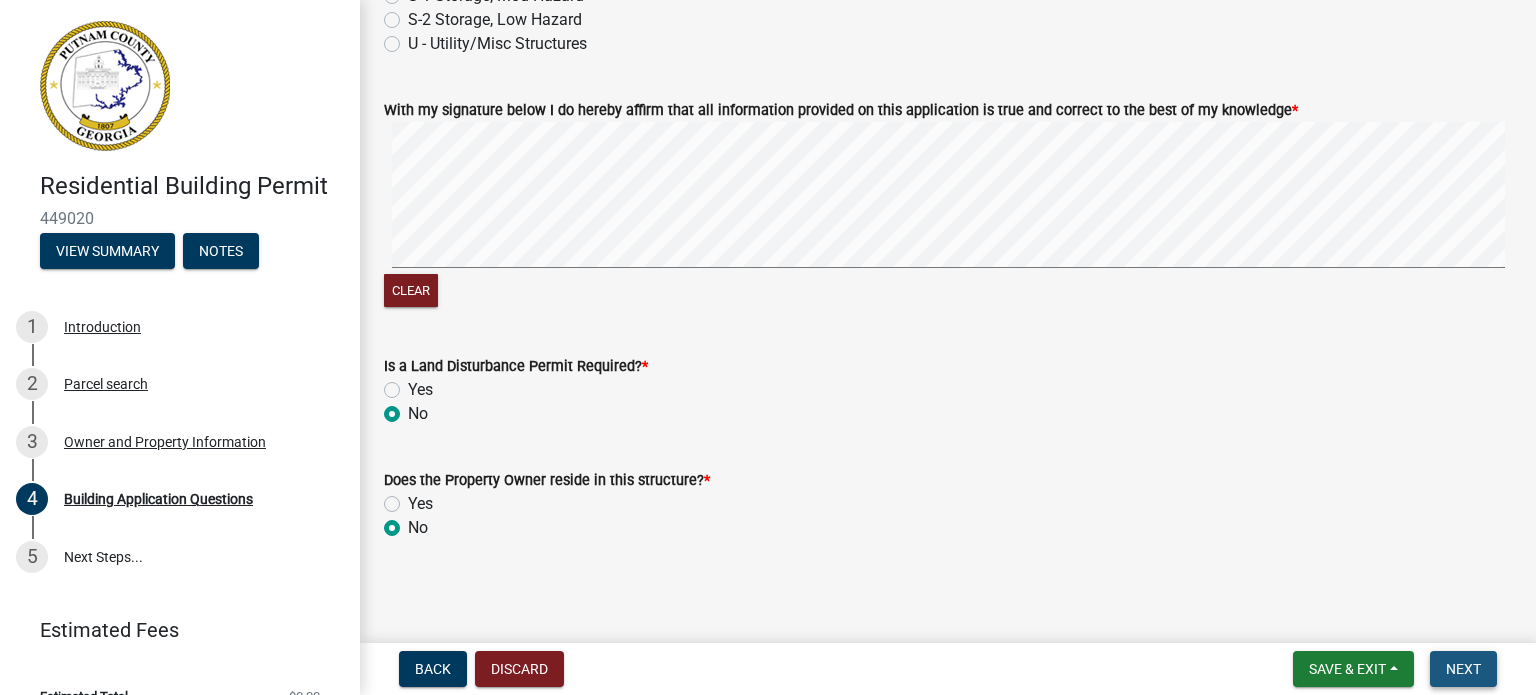 click on "Next" at bounding box center (1463, 669) 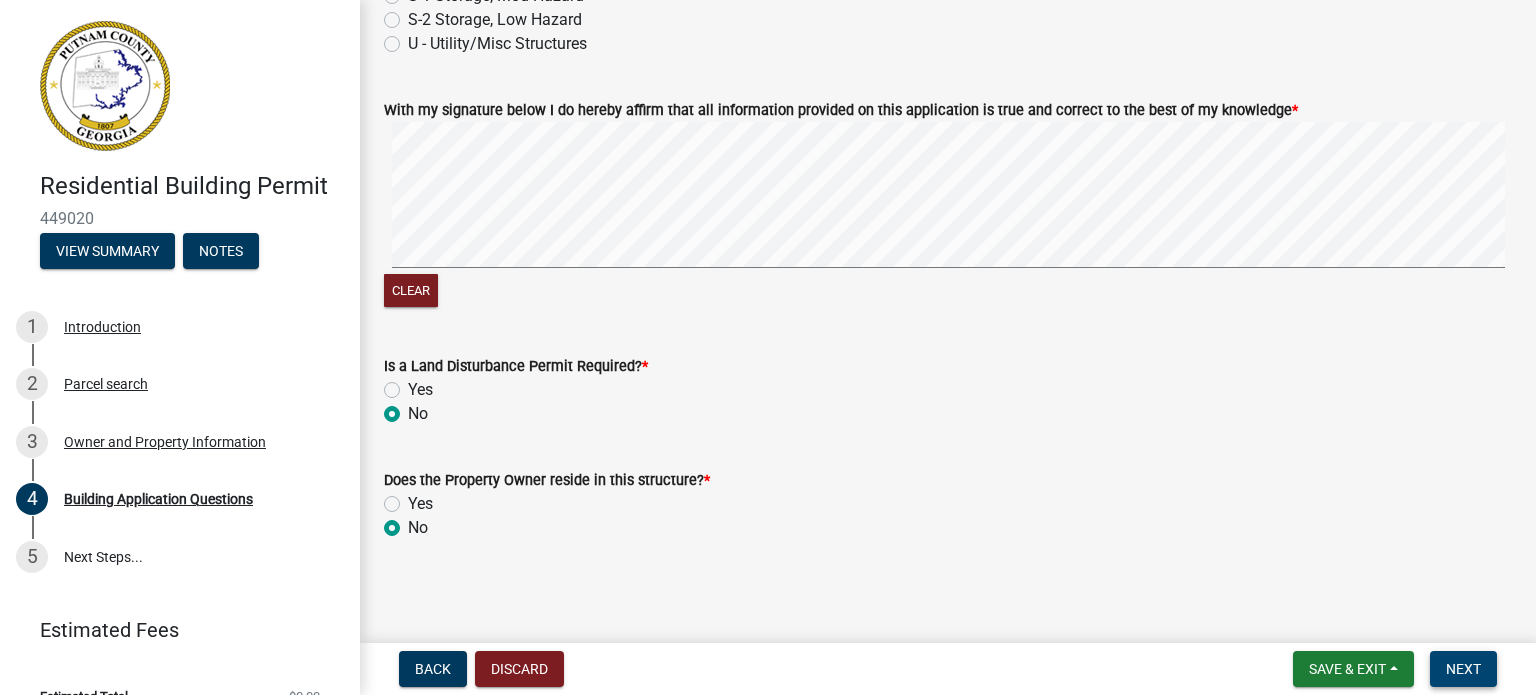 click at bounding box center [948, -5068] 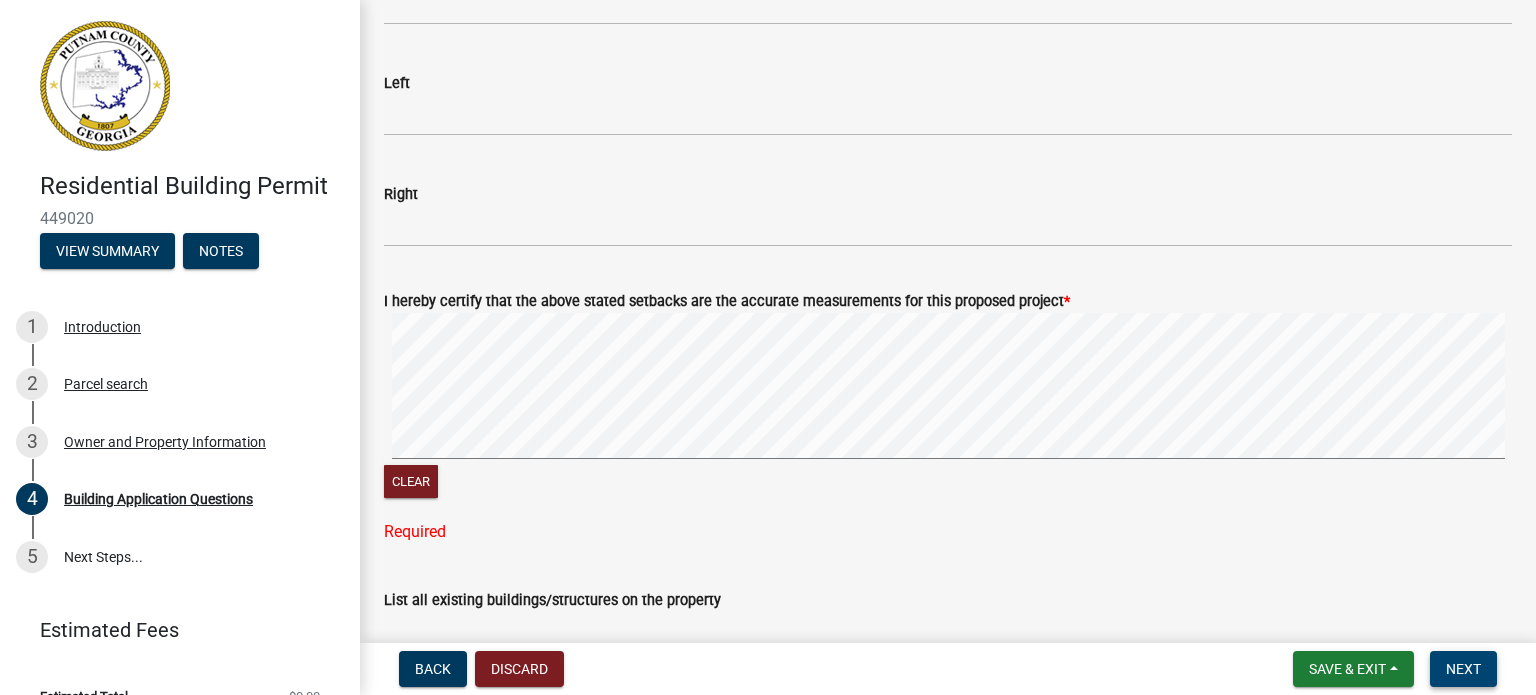 scroll, scrollTop: 3289, scrollLeft: 0, axis: vertical 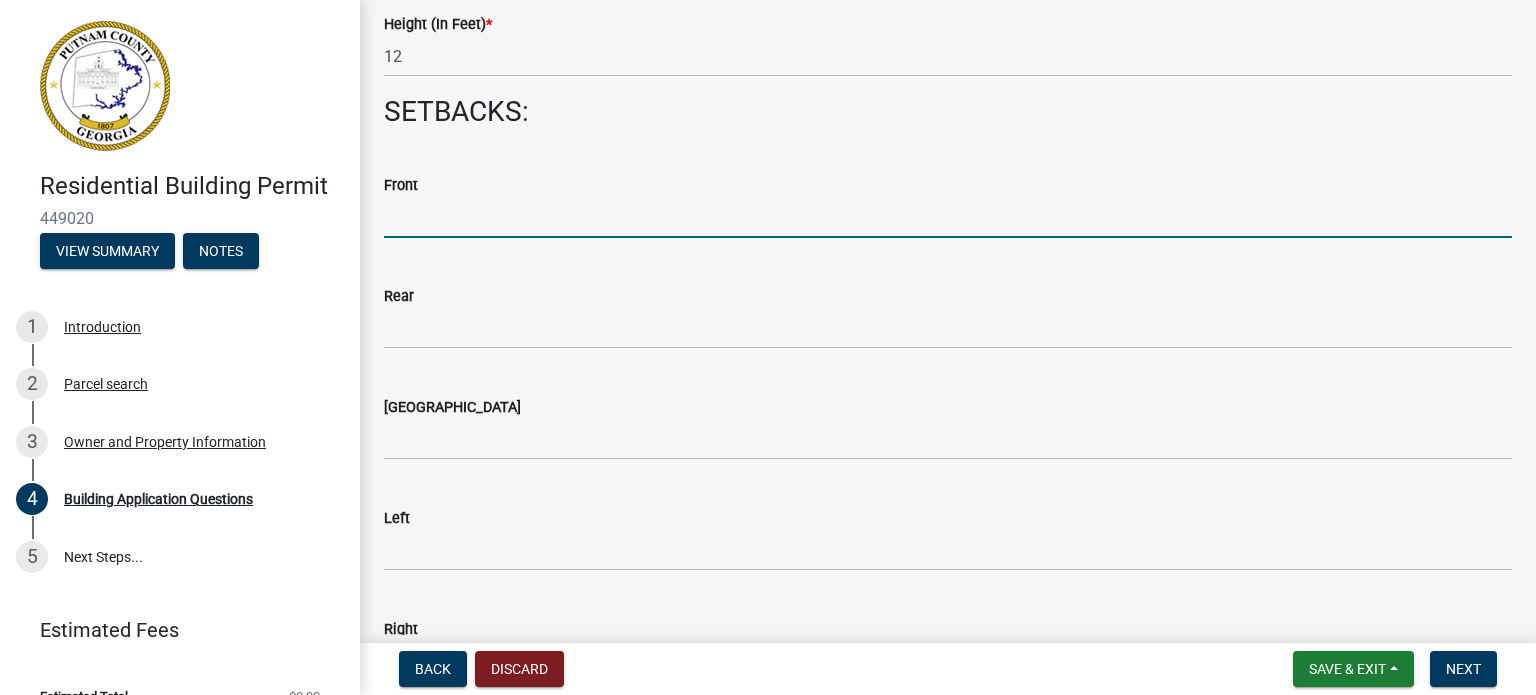 click 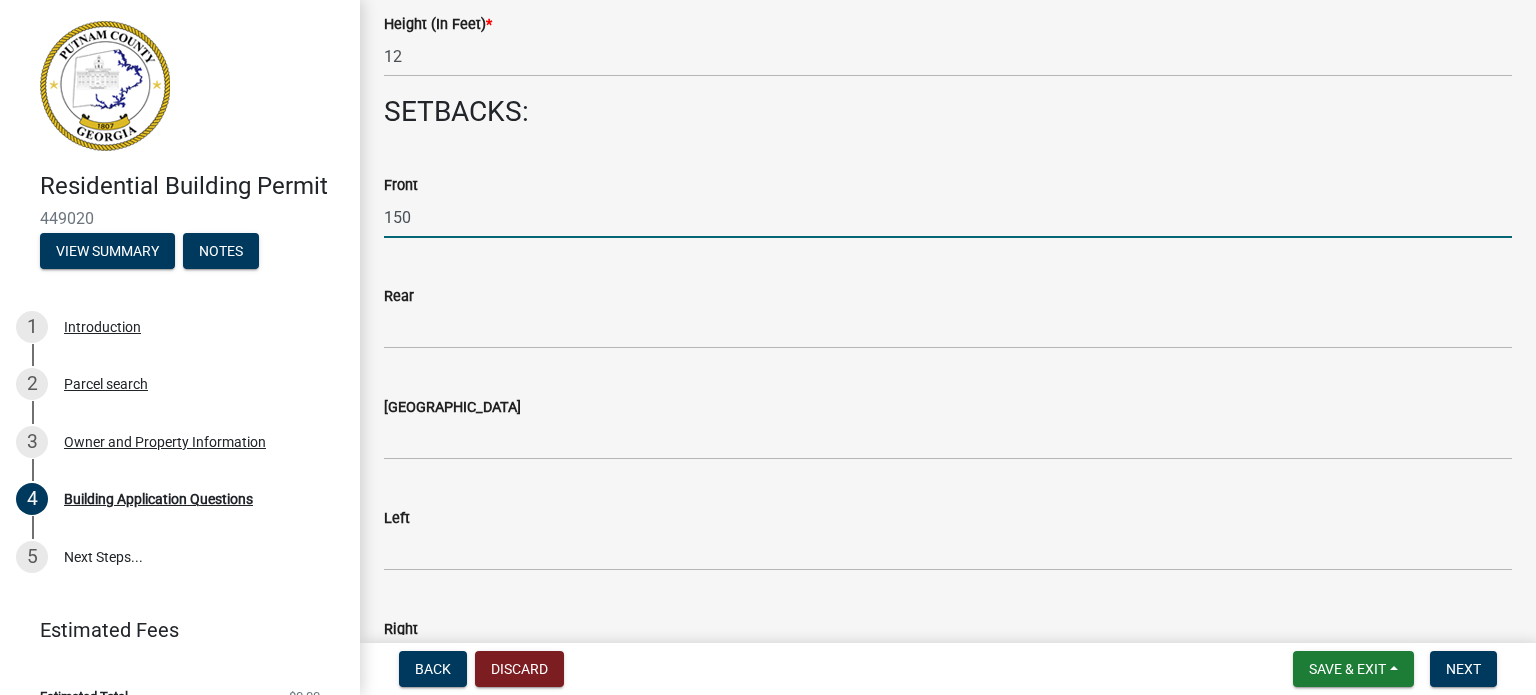 type on "150" 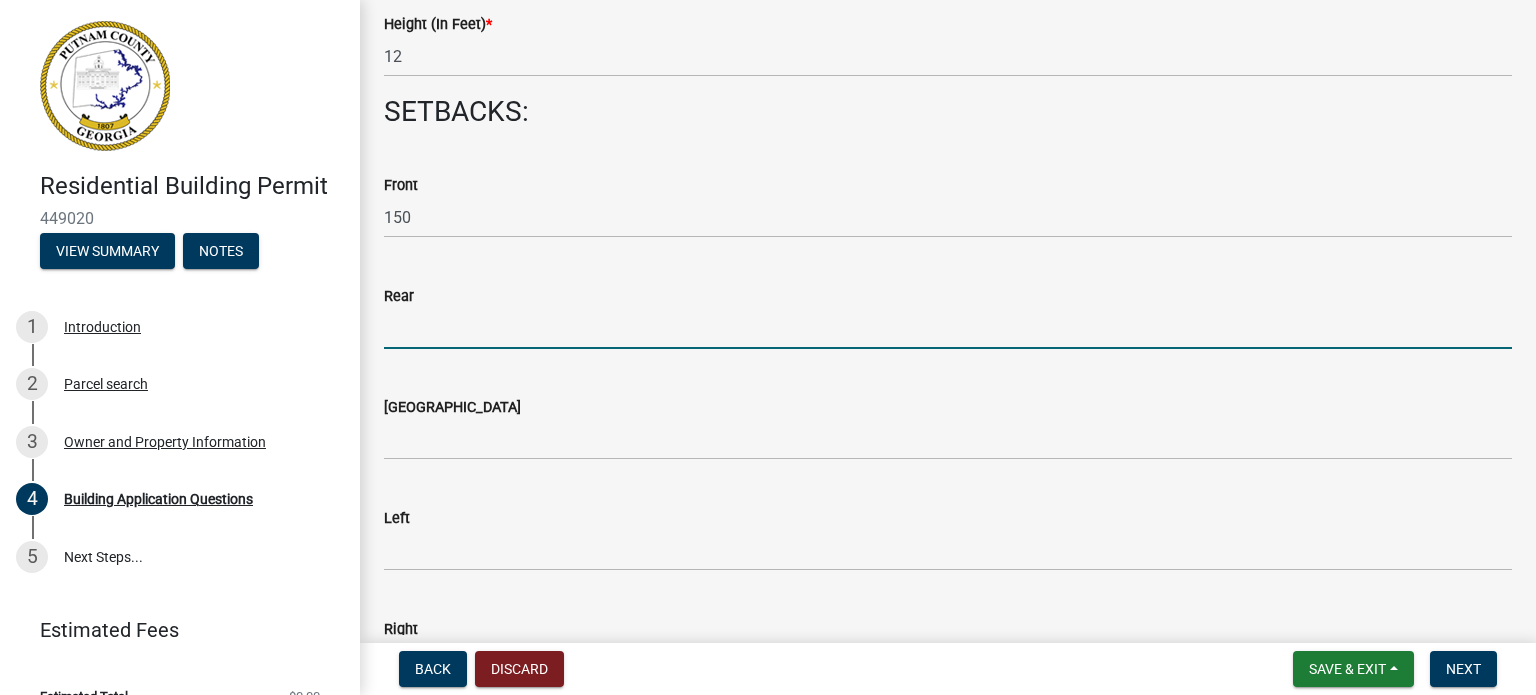 click 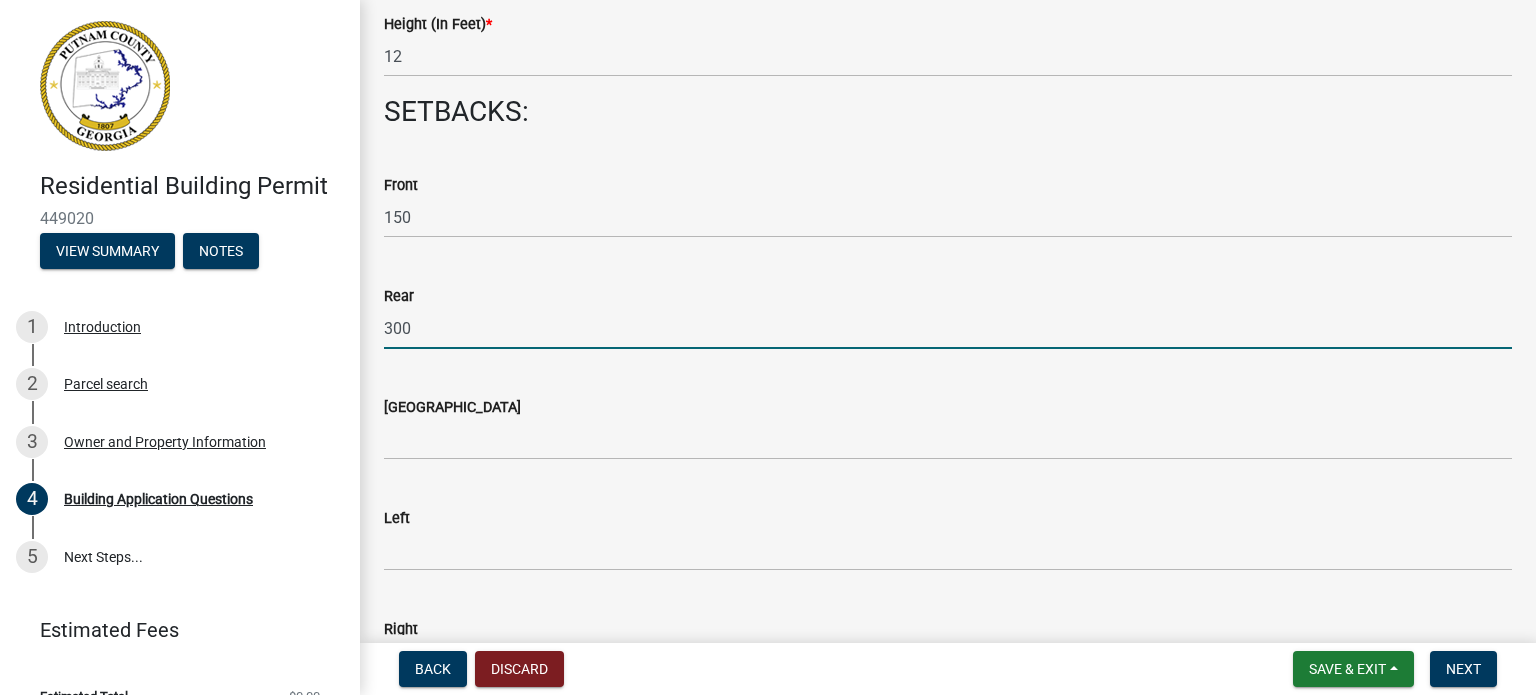 type on "300" 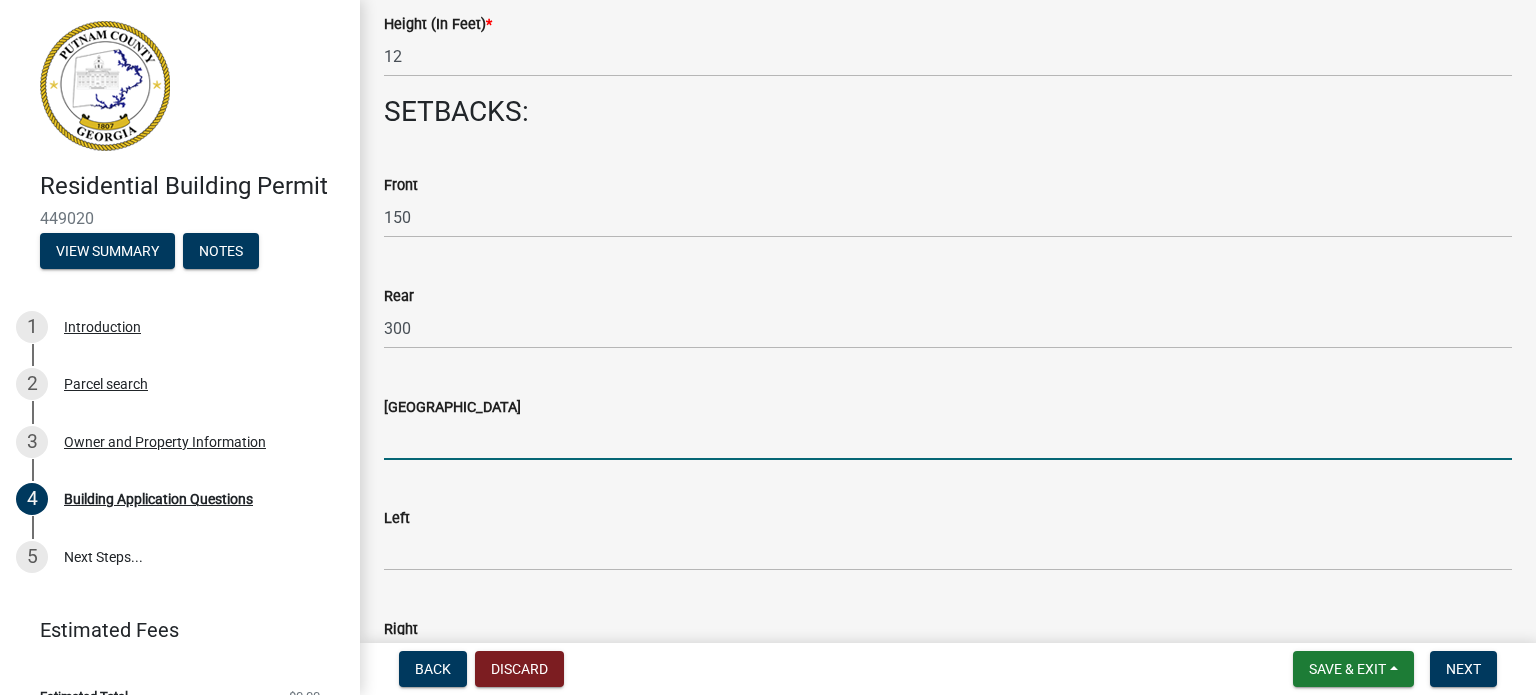 click 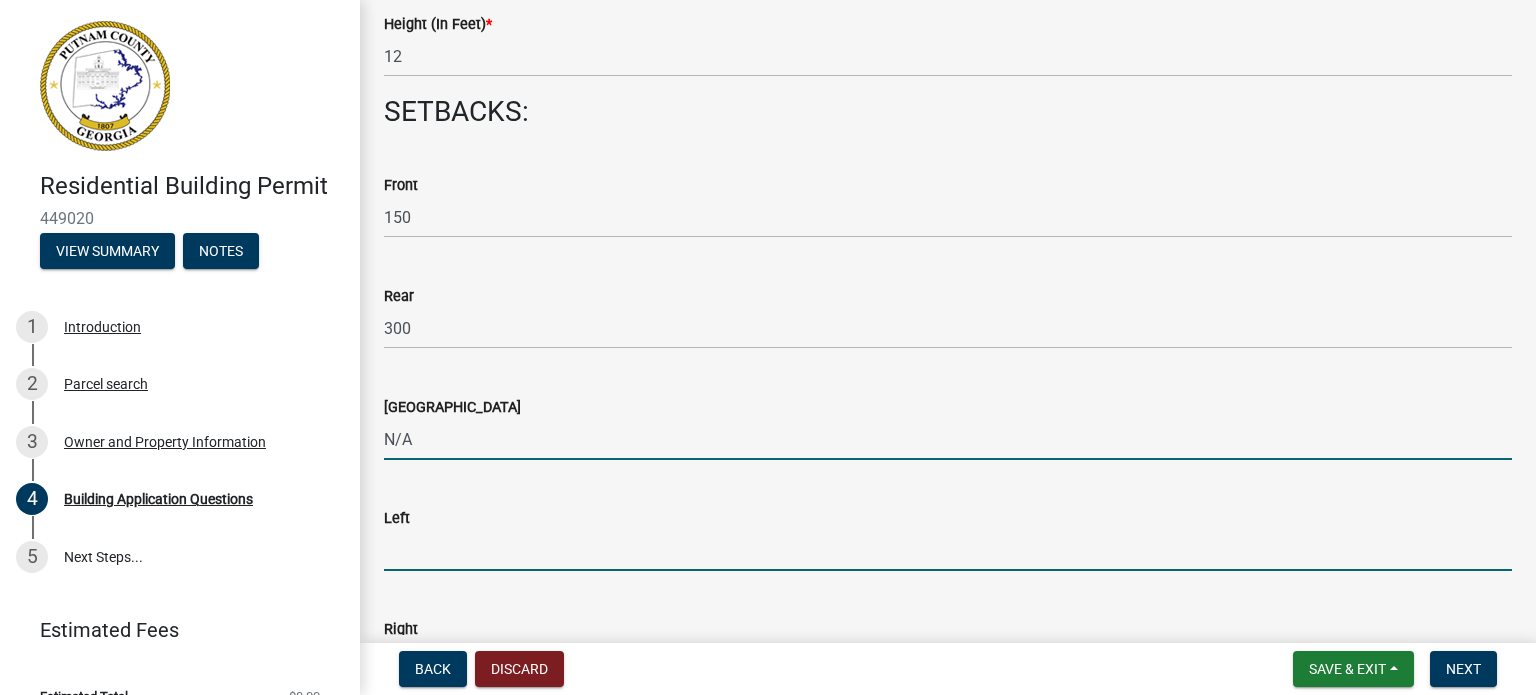 type on "0" 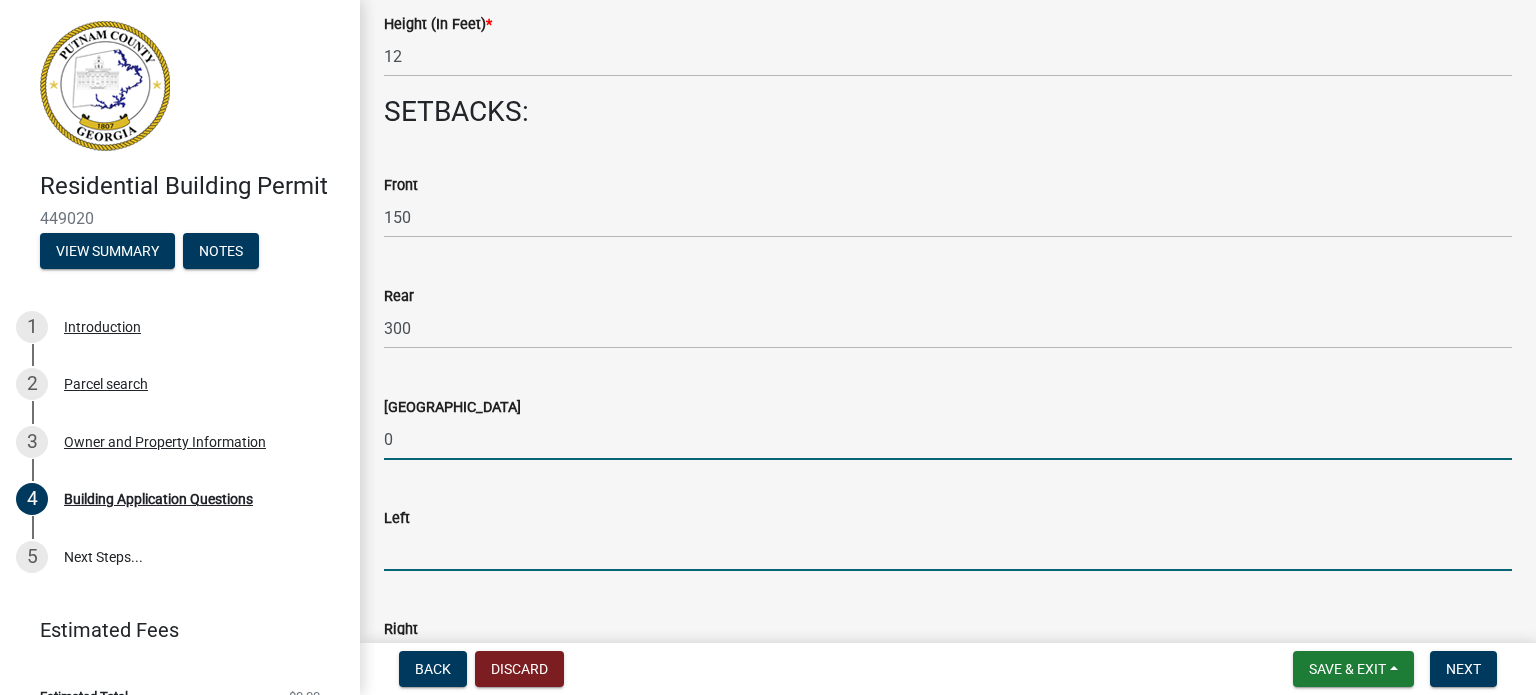 click 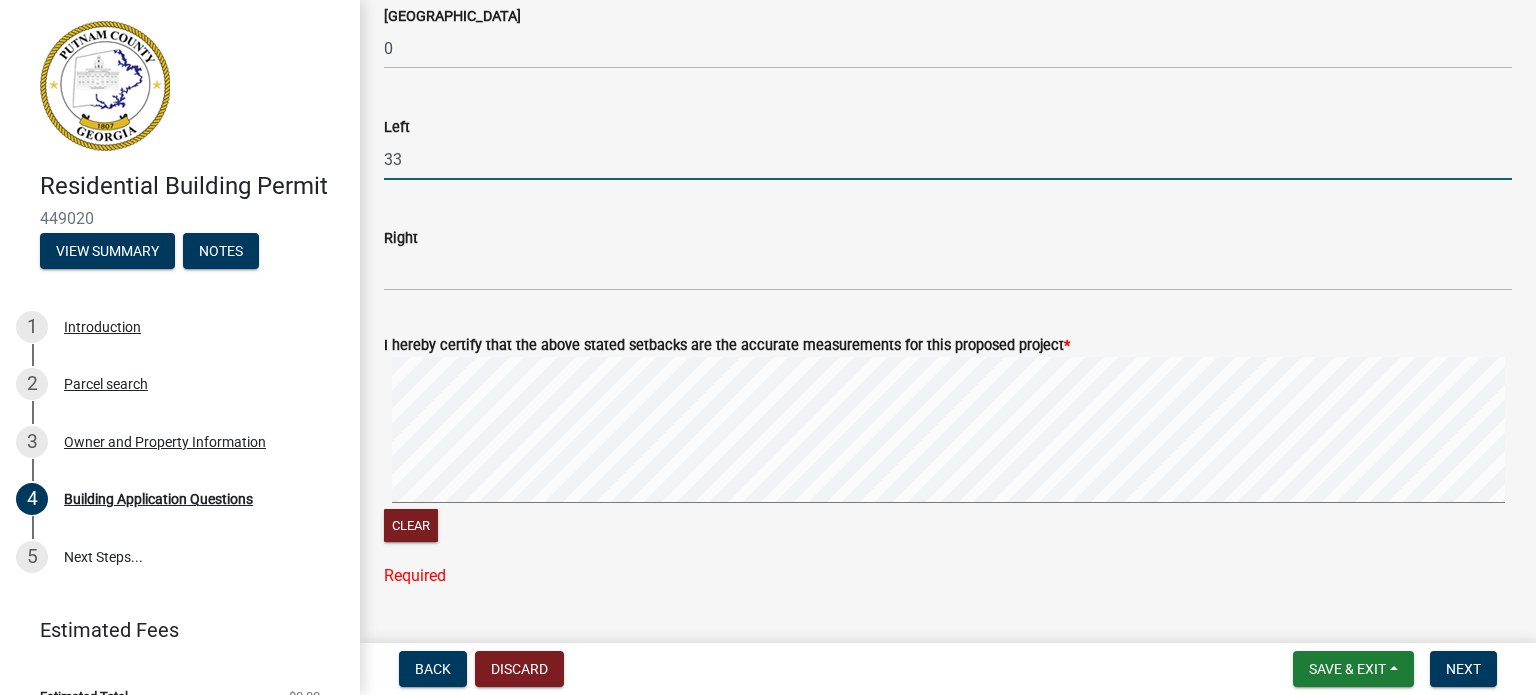 scroll, scrollTop: 3232, scrollLeft: 0, axis: vertical 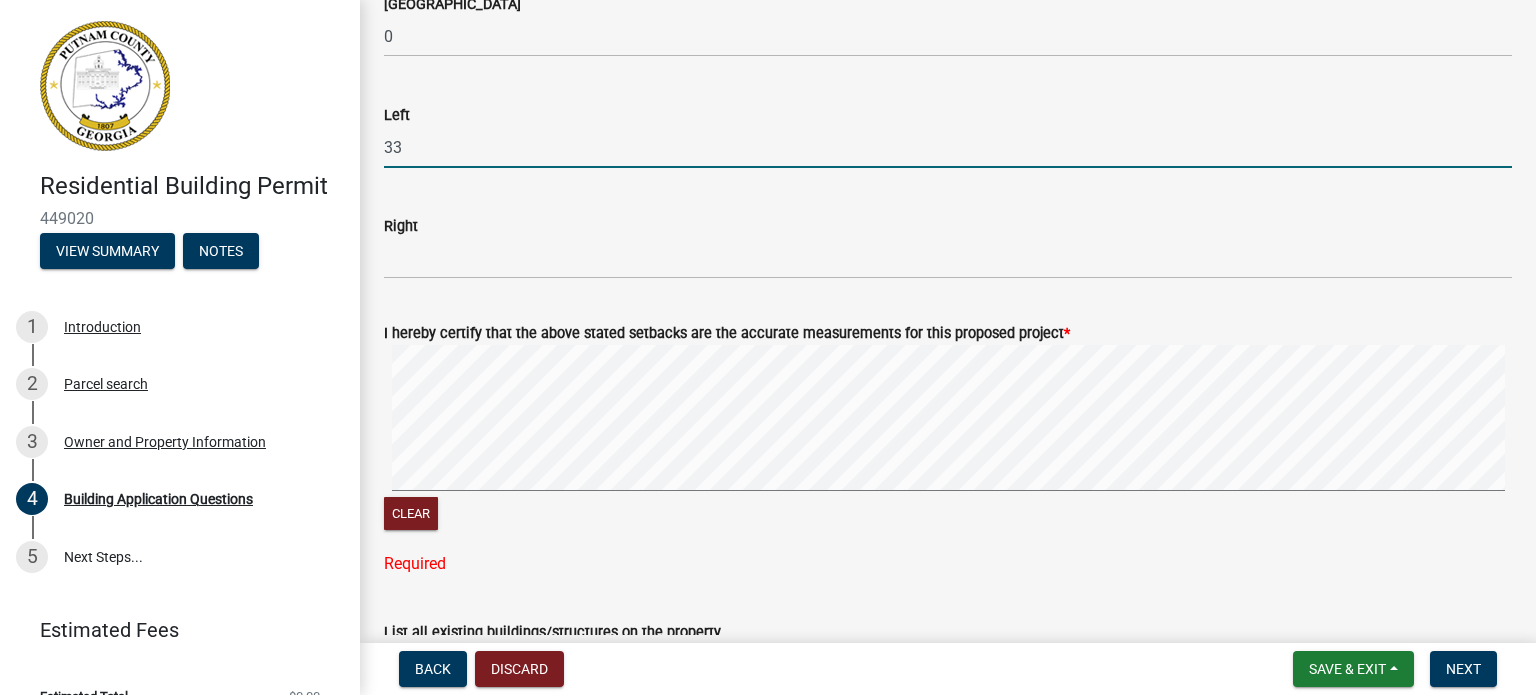 type on "33" 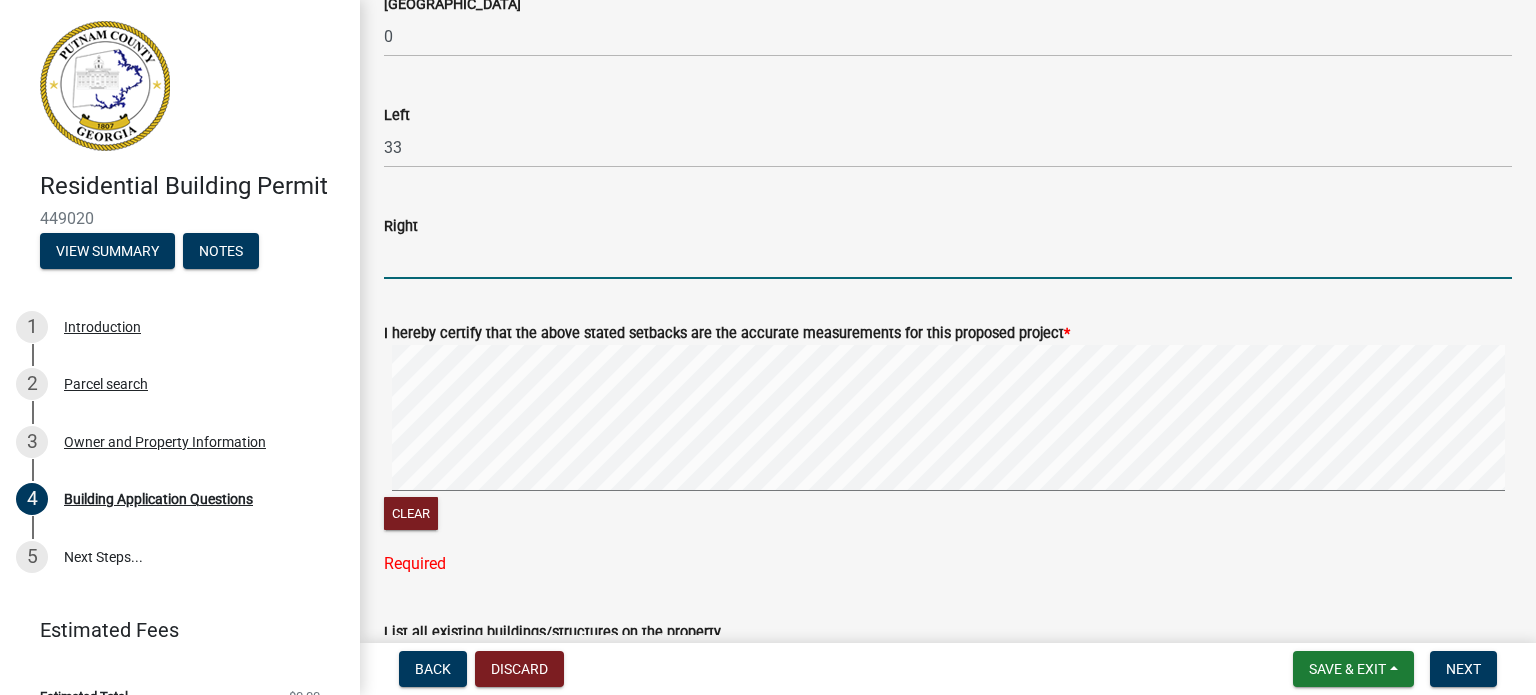 click 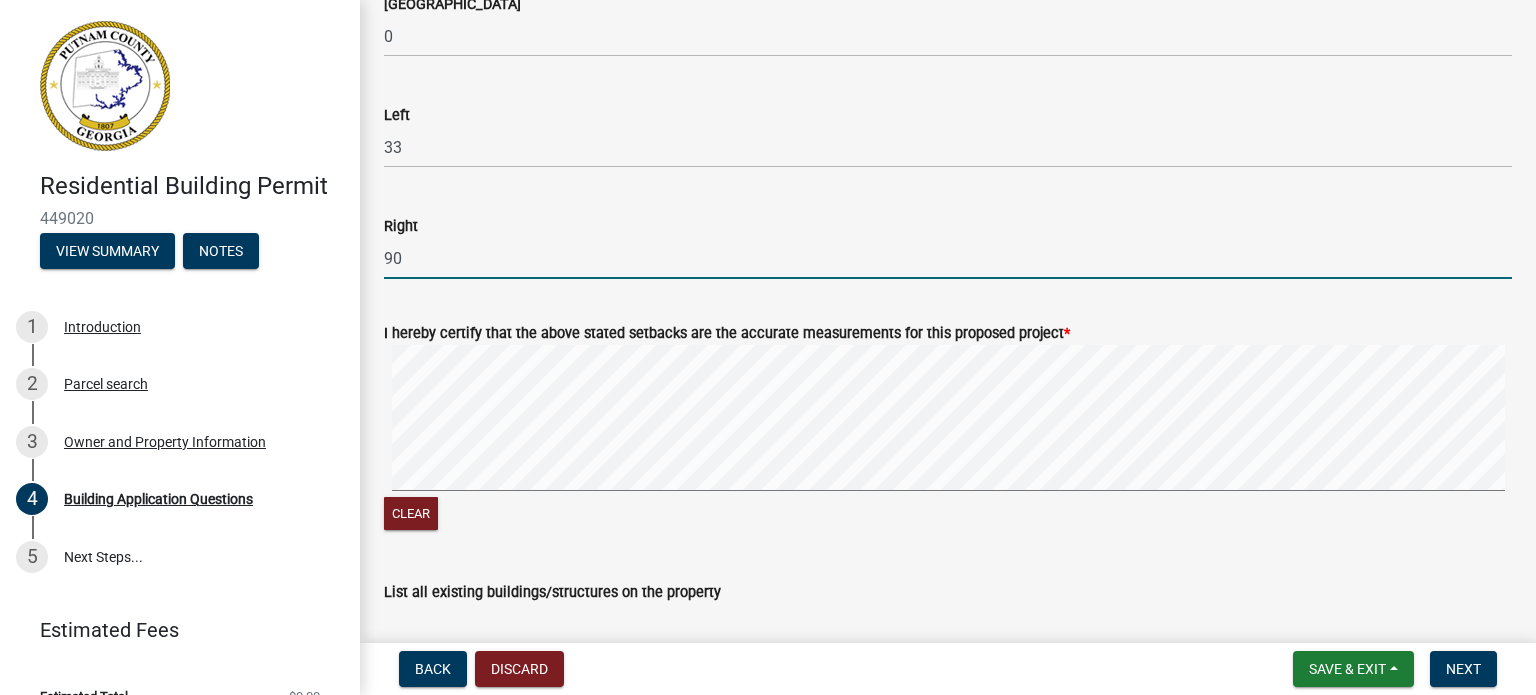 click at bounding box center (948, 421) 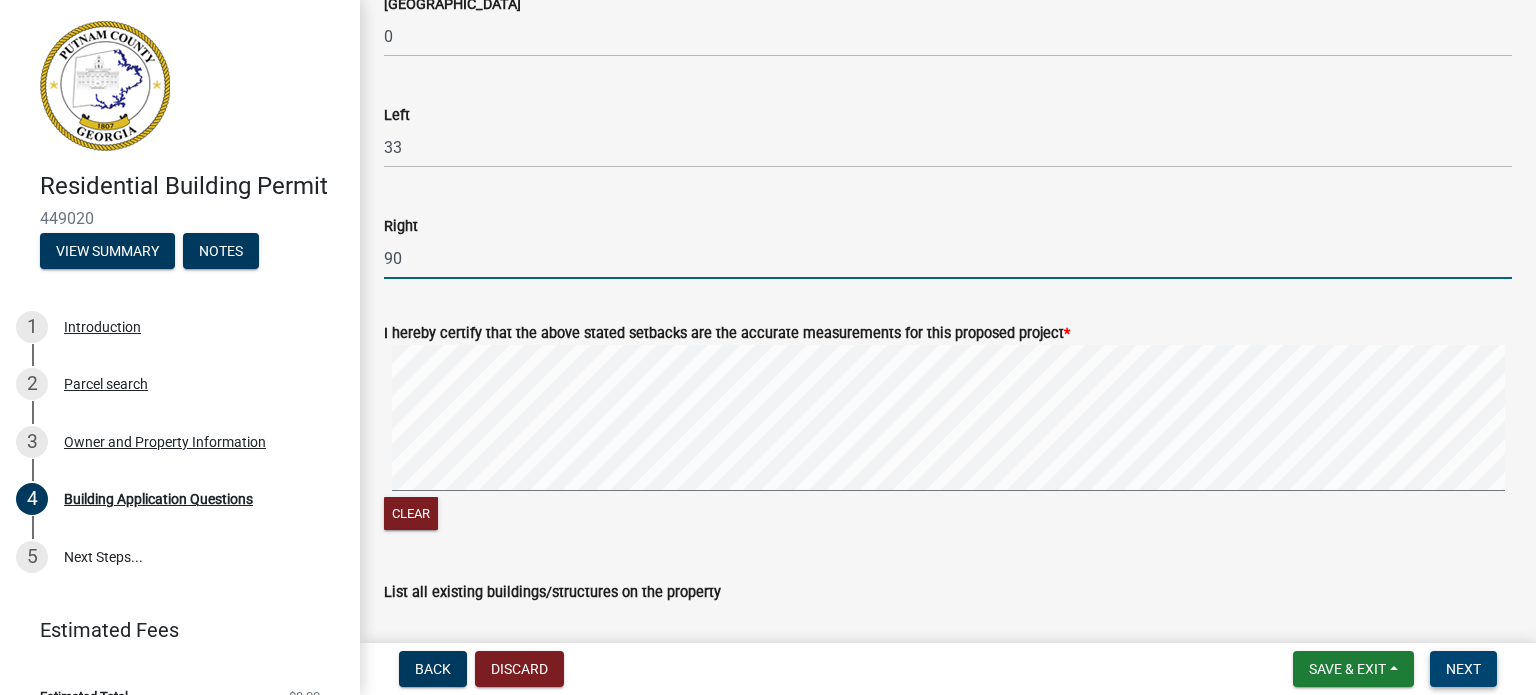 type on "90" 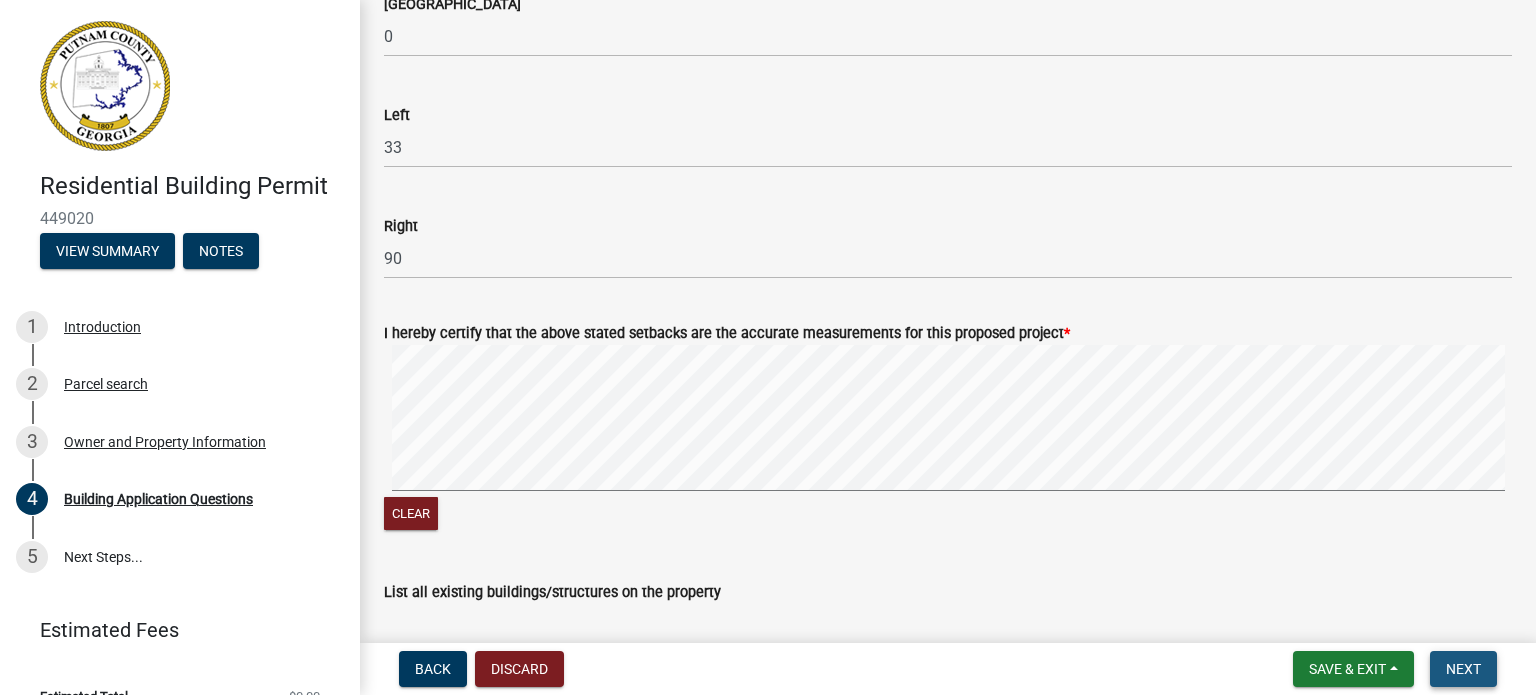 click on "Next" at bounding box center [1463, 669] 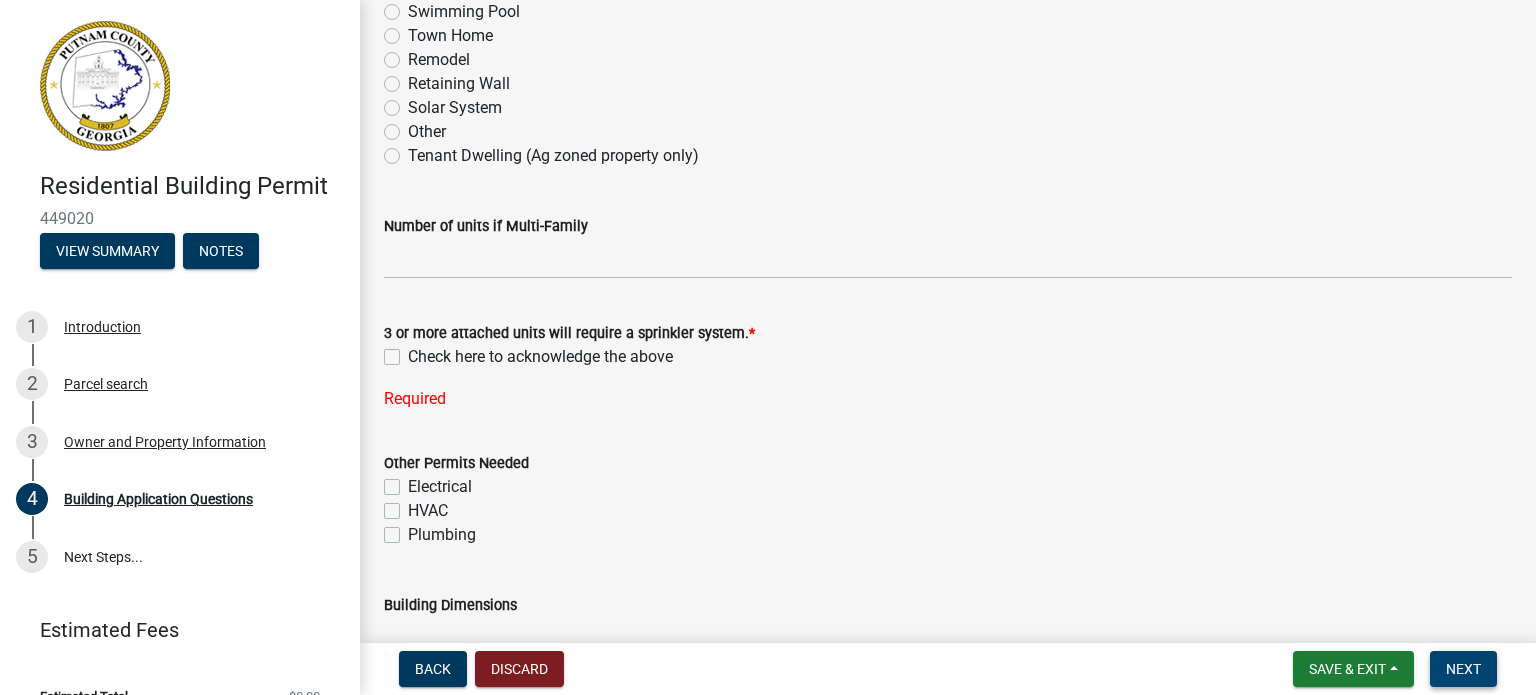 scroll, scrollTop: 483, scrollLeft: 0, axis: vertical 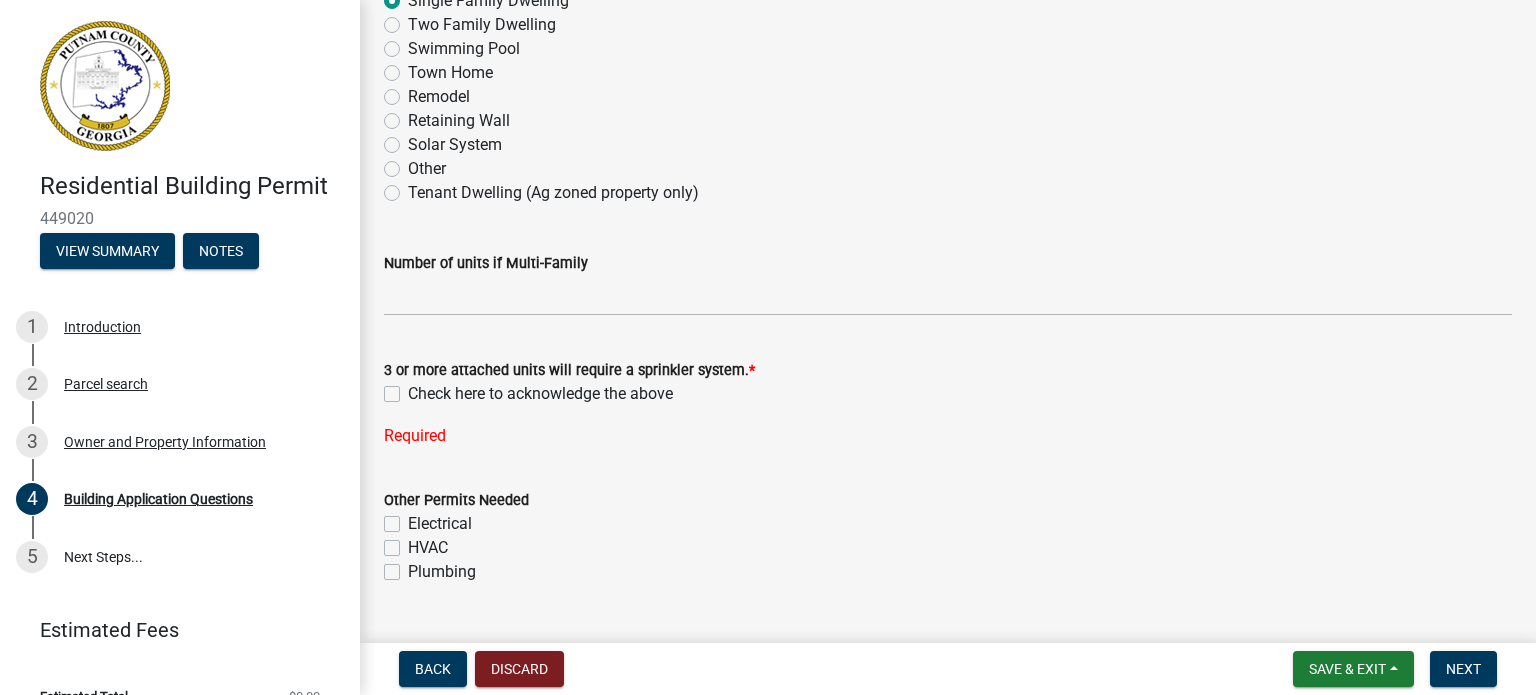 click on "Check here to acknowledge the above" 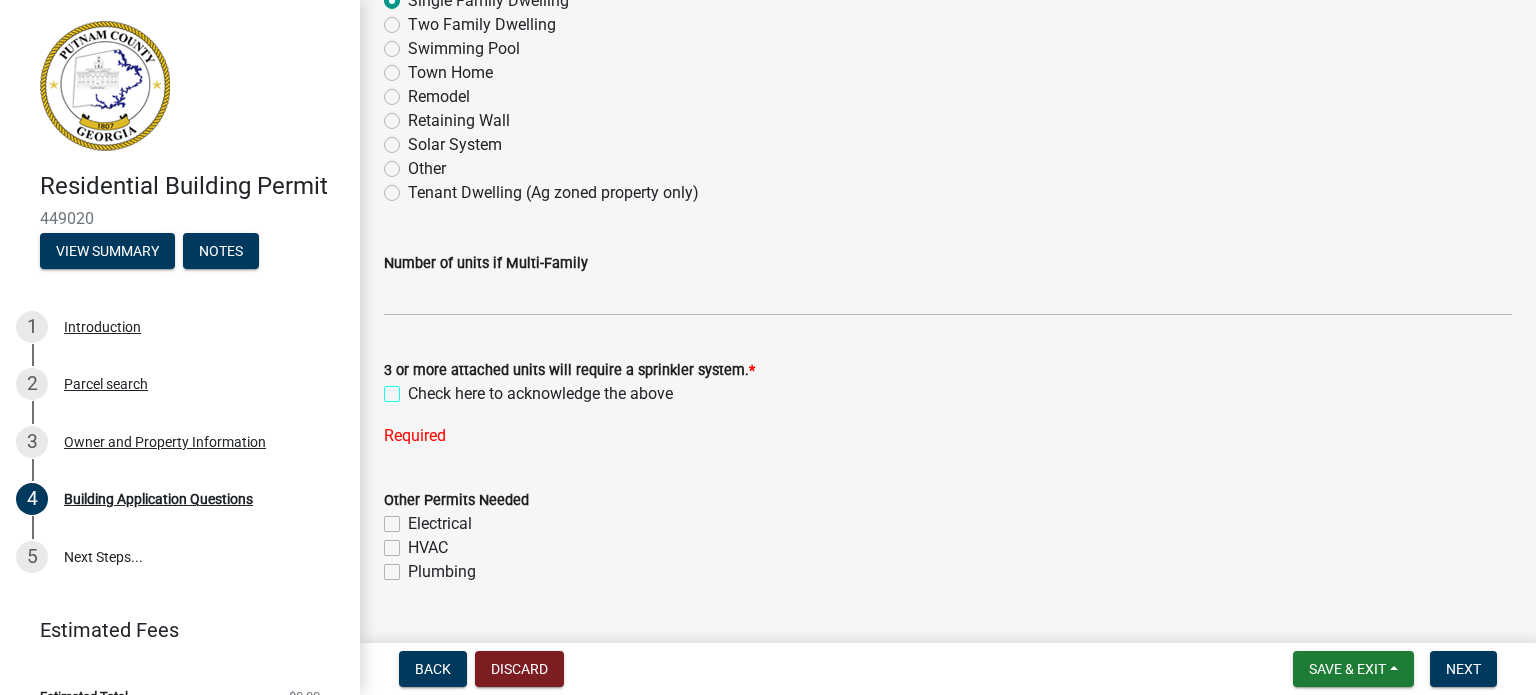 click on "Check here to acknowledge the above" at bounding box center [414, 388] 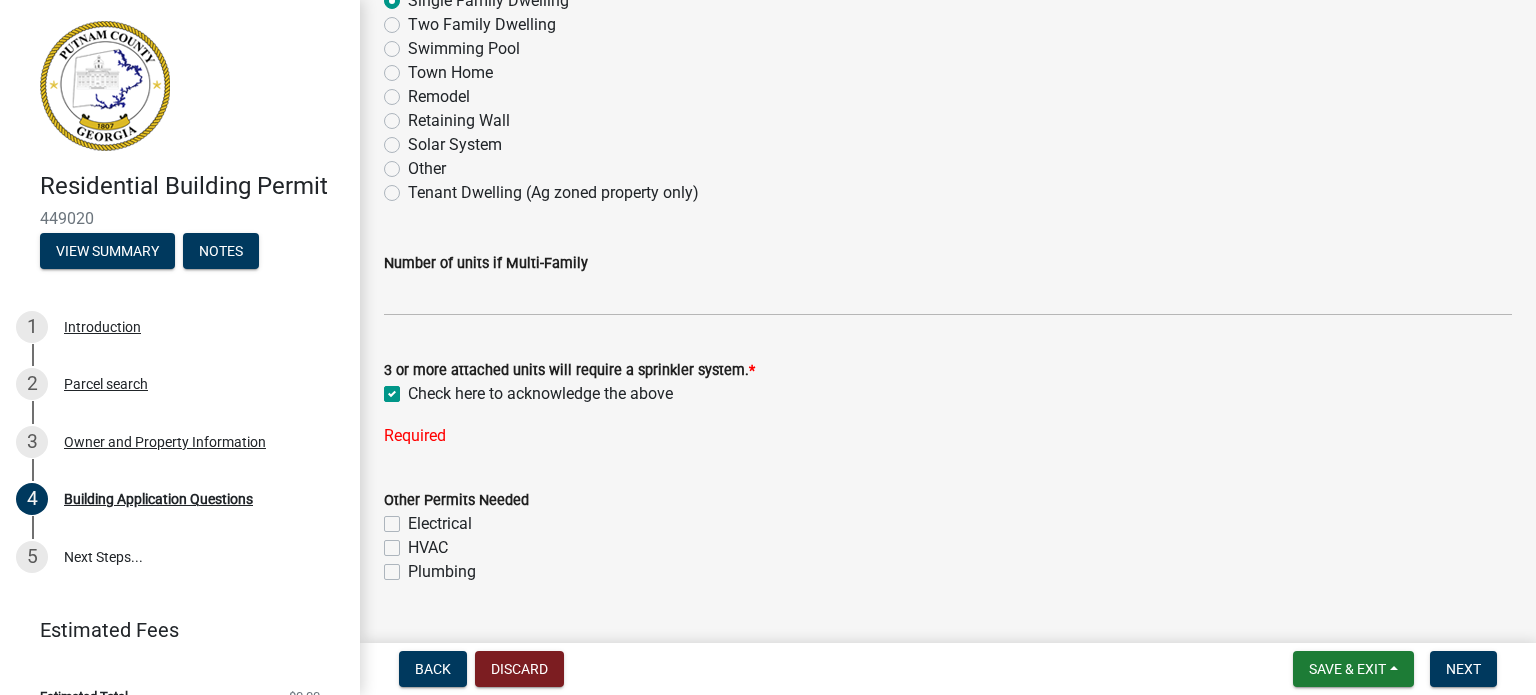 checkbox on "true" 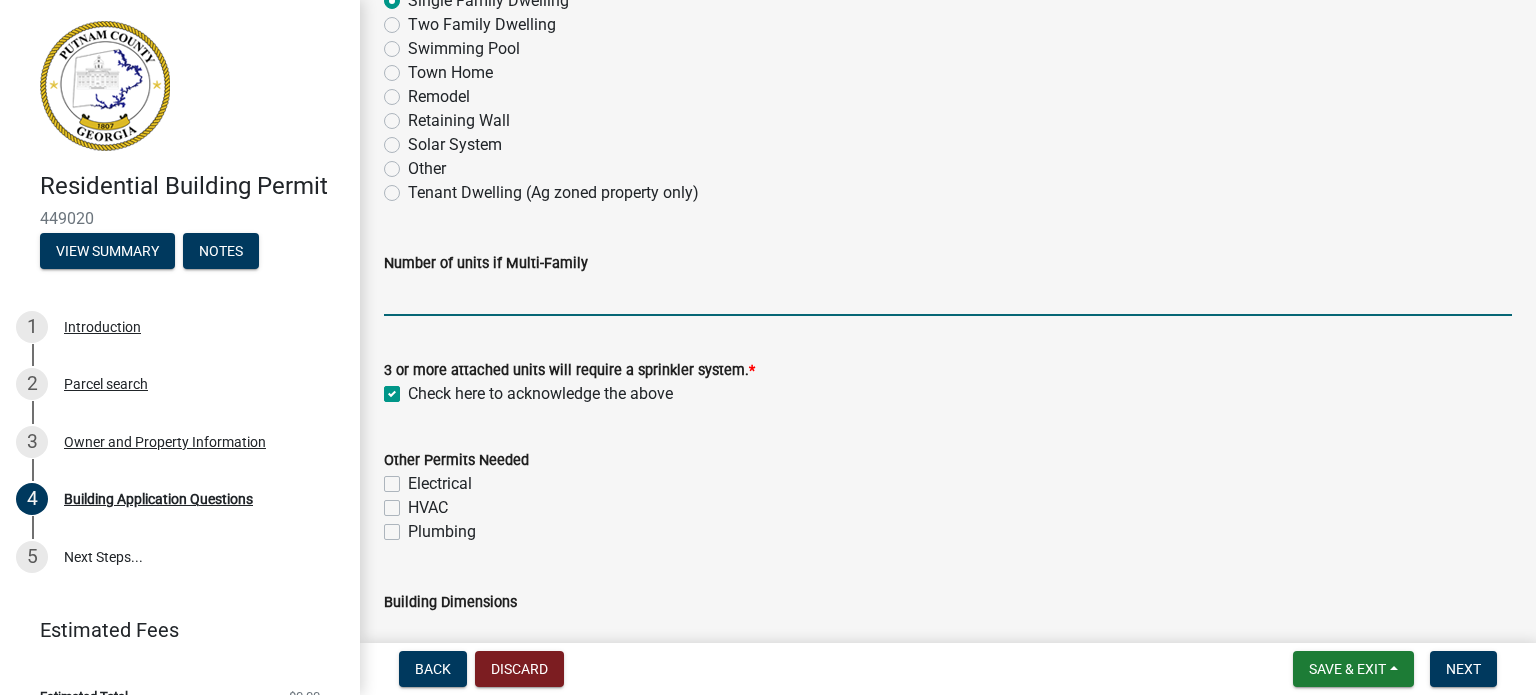 click 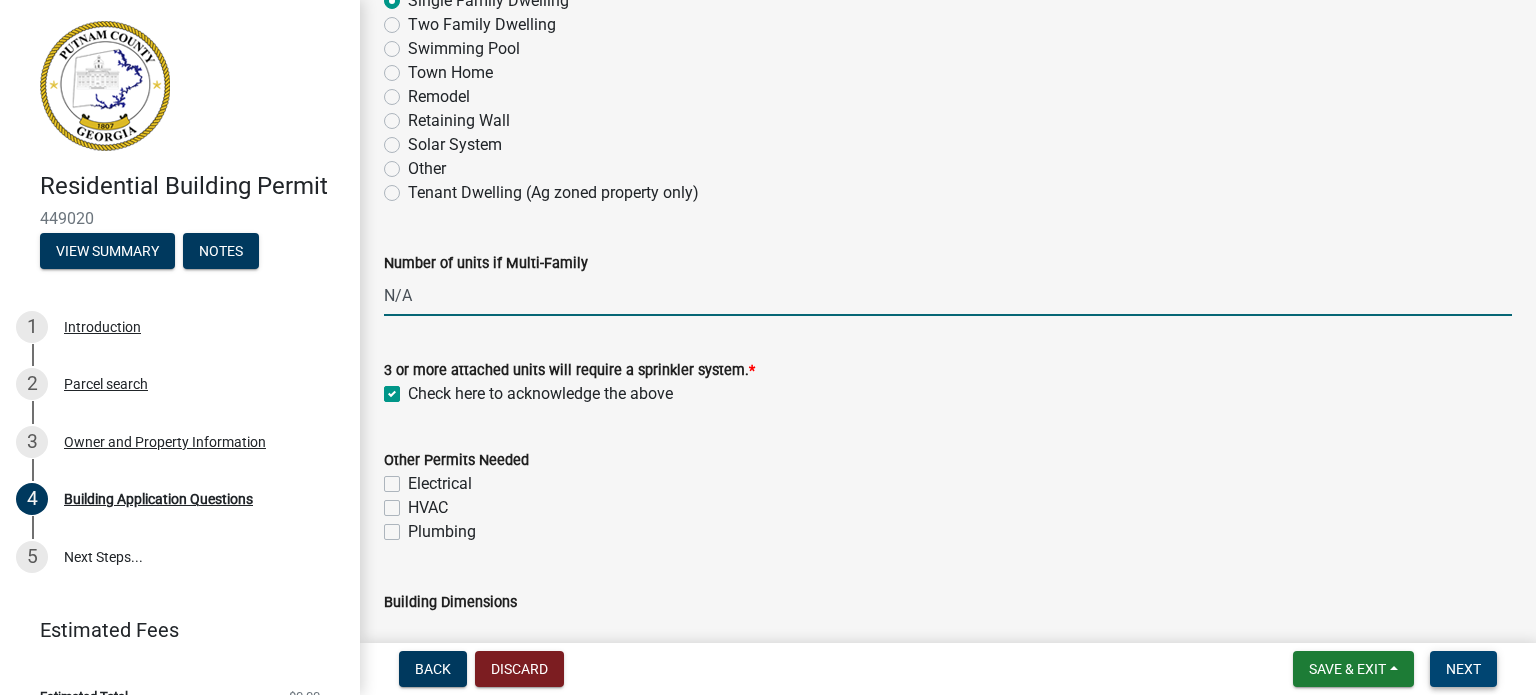 type on "0" 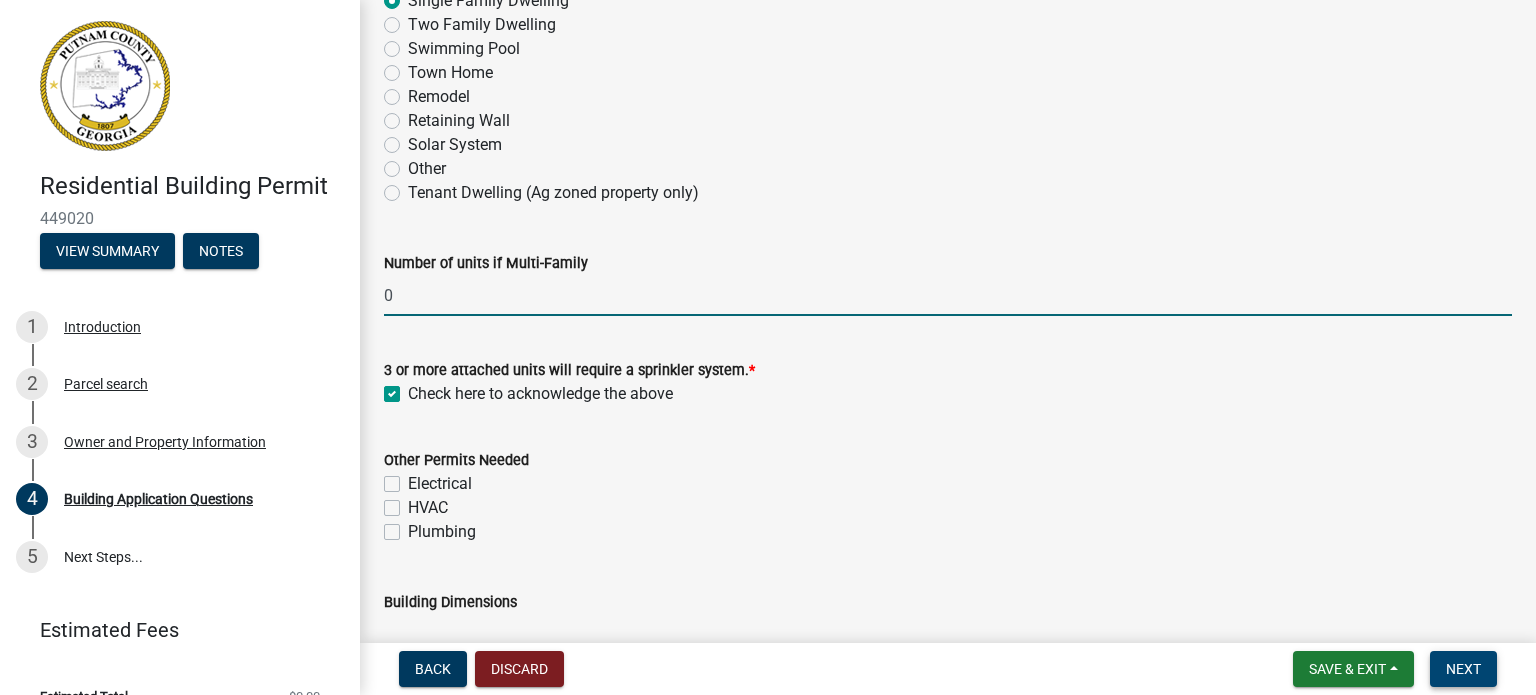 click on "Next" at bounding box center [1463, 669] 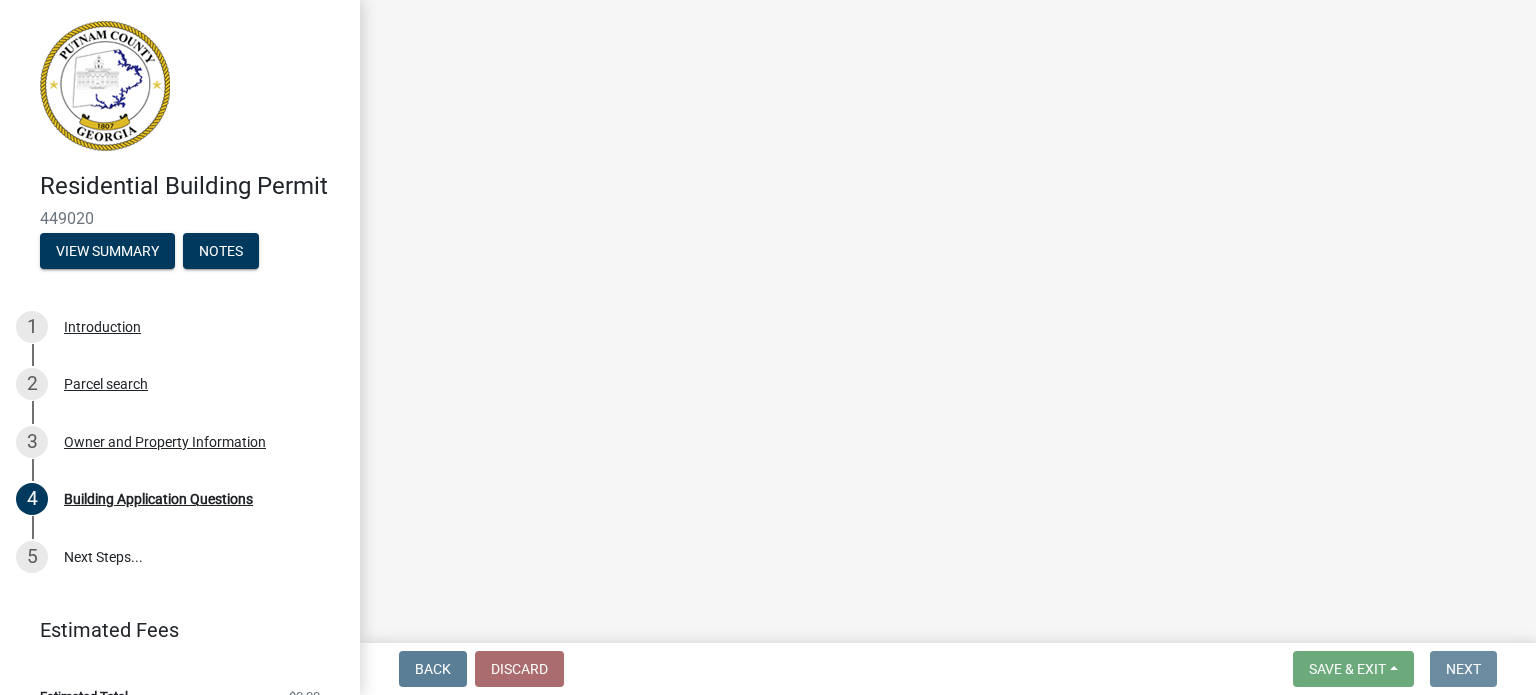scroll, scrollTop: 0, scrollLeft: 0, axis: both 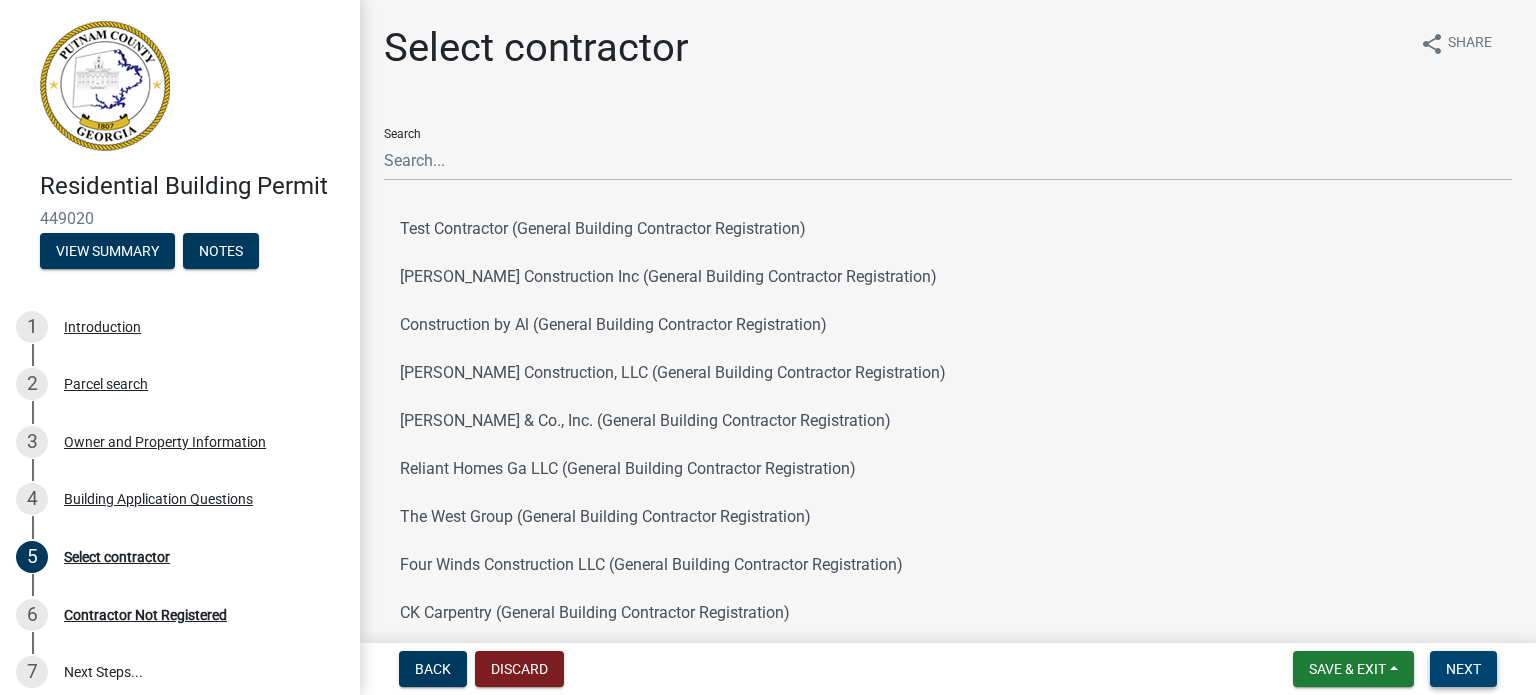click on "Next" at bounding box center (1463, 669) 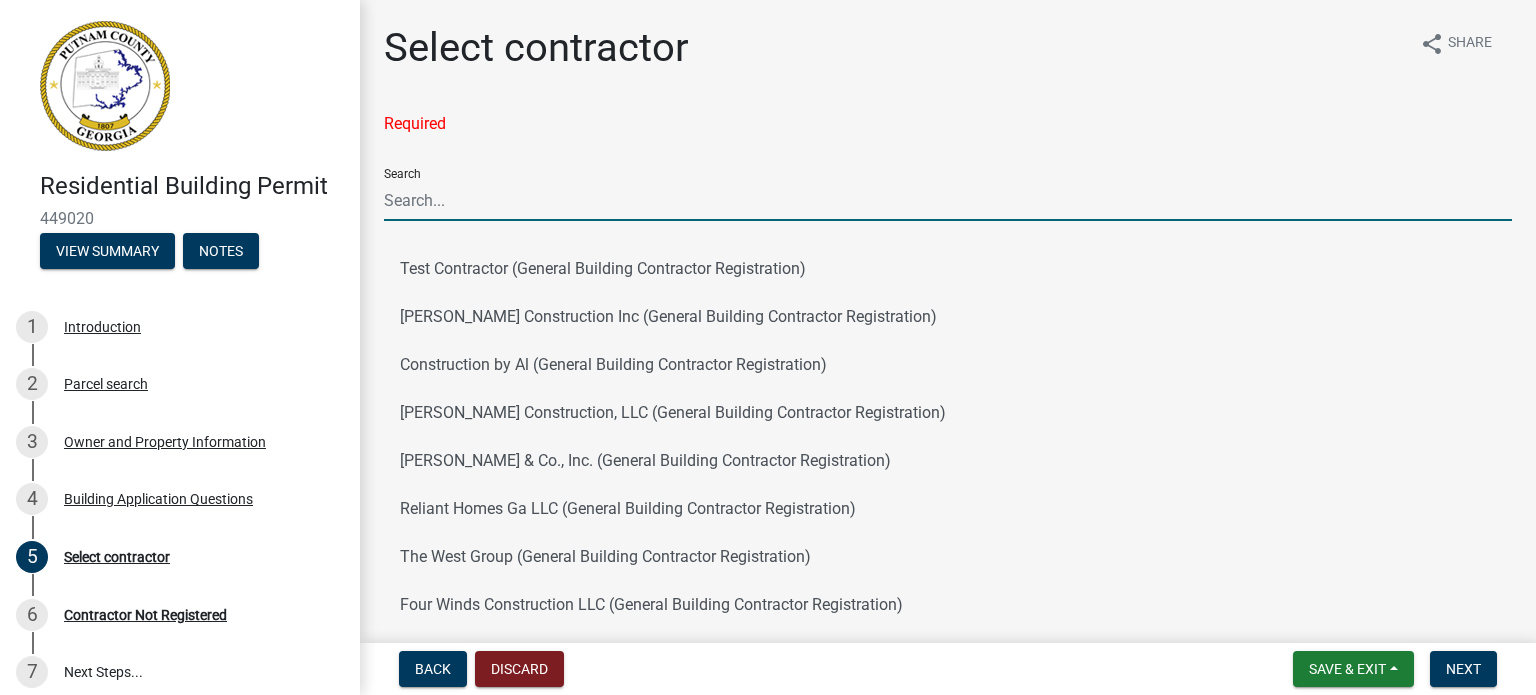click on "Search" at bounding box center [948, 200] 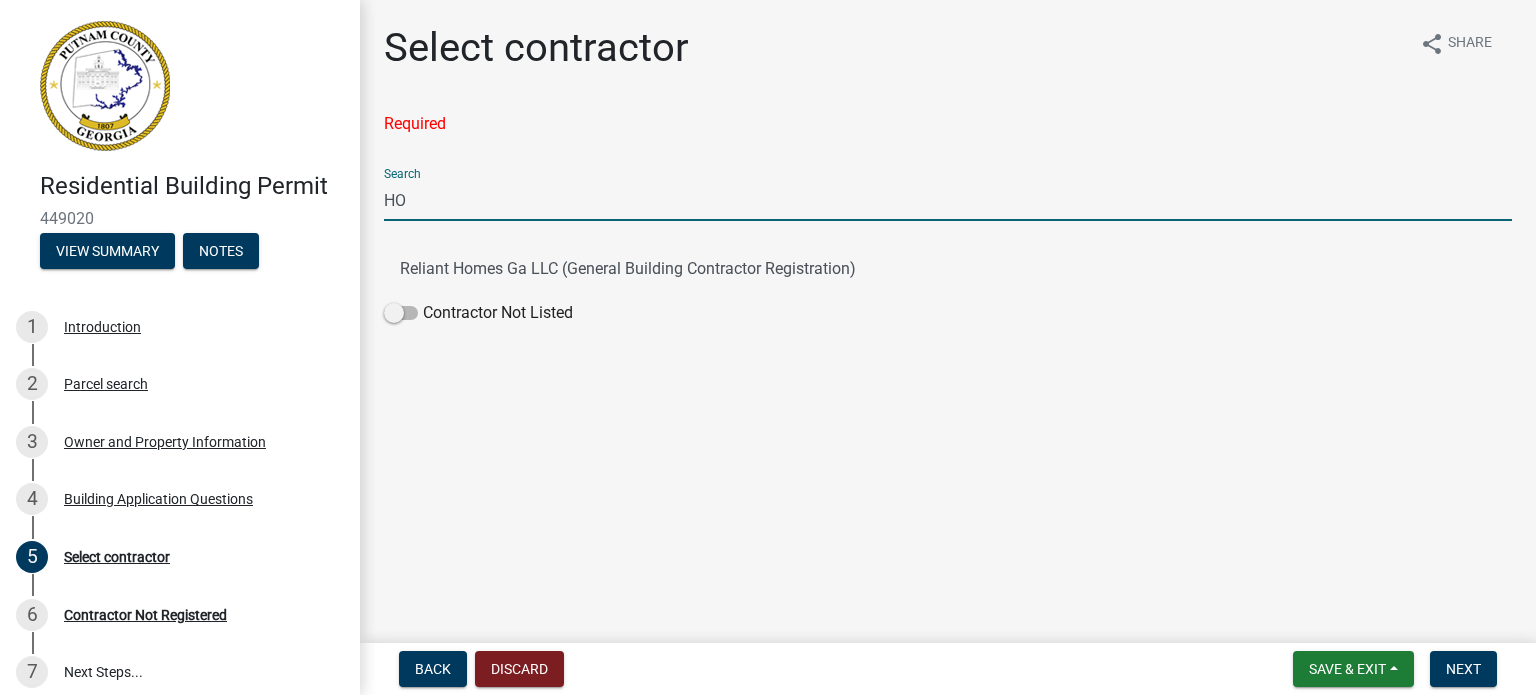 type on "H" 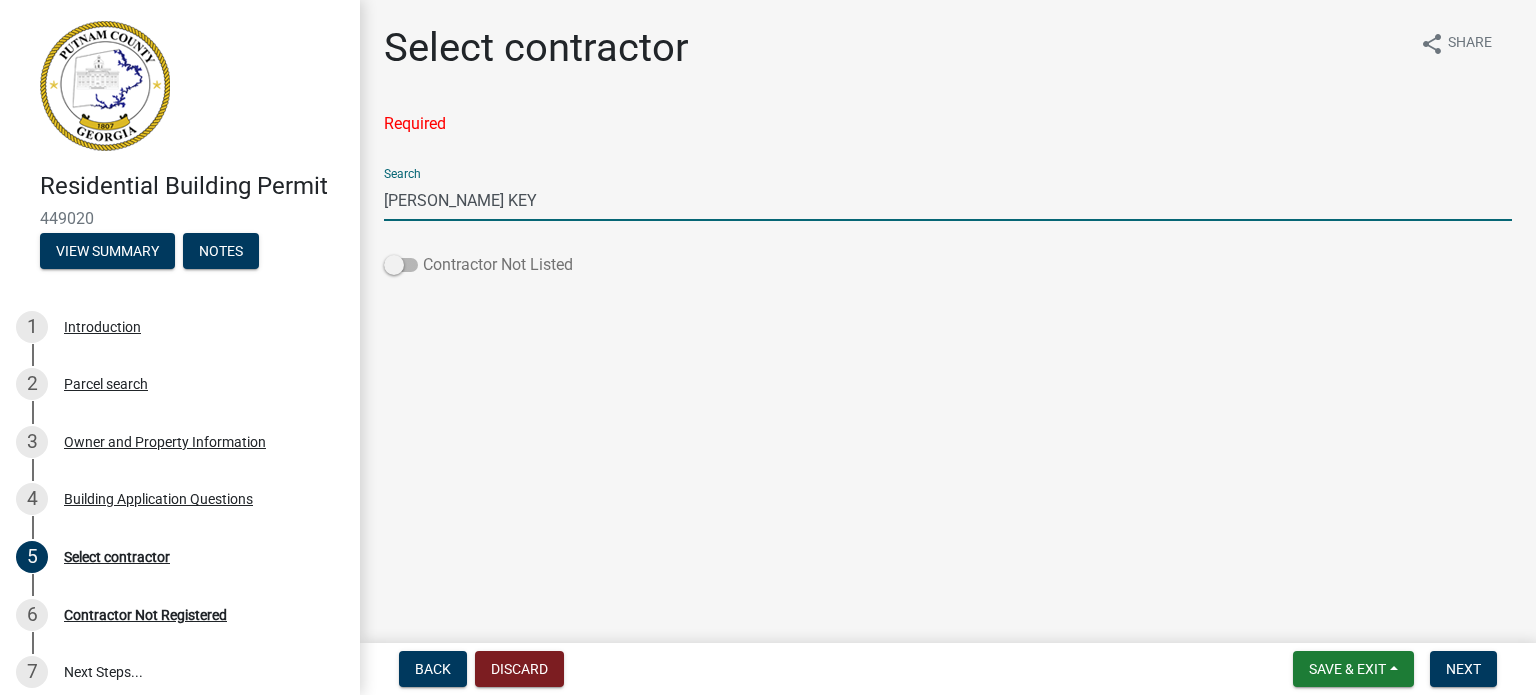 click 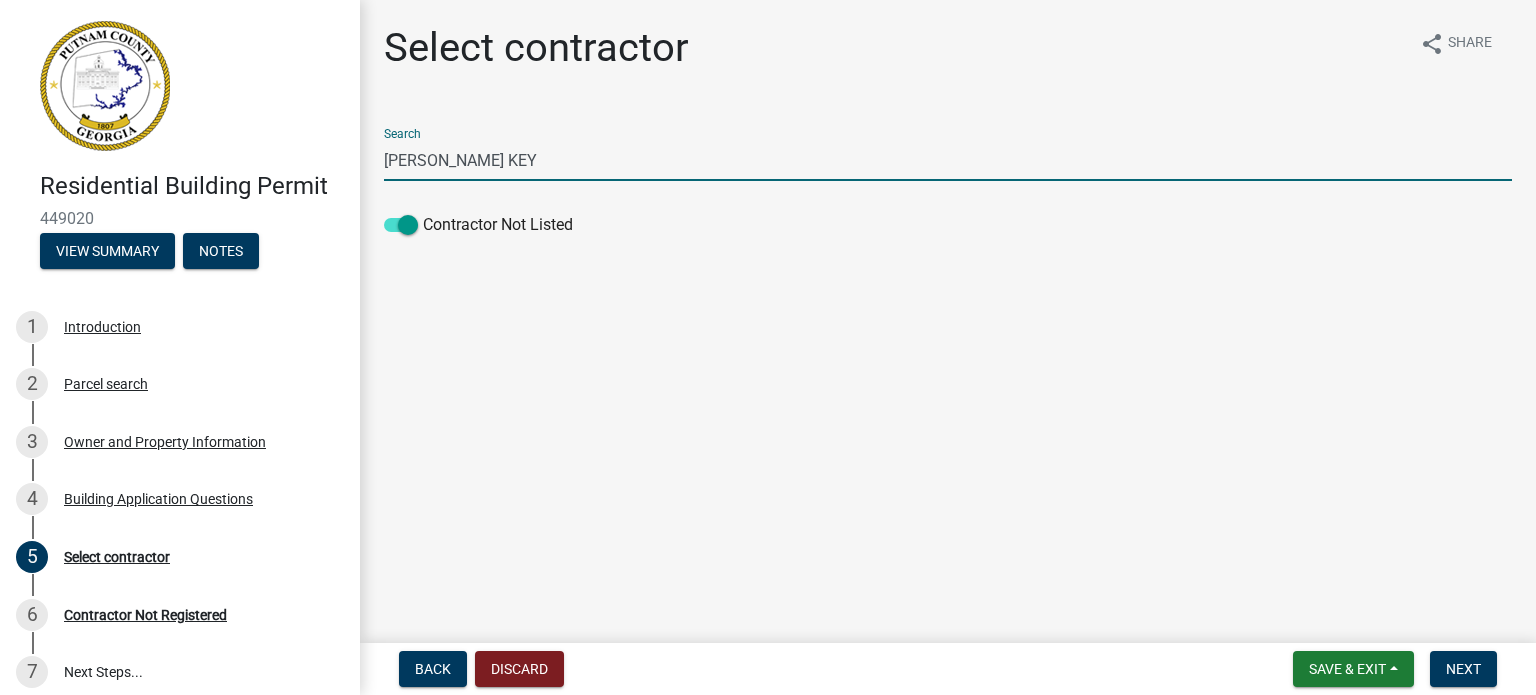 click on "[PERSON_NAME] KEY" at bounding box center (948, 160) 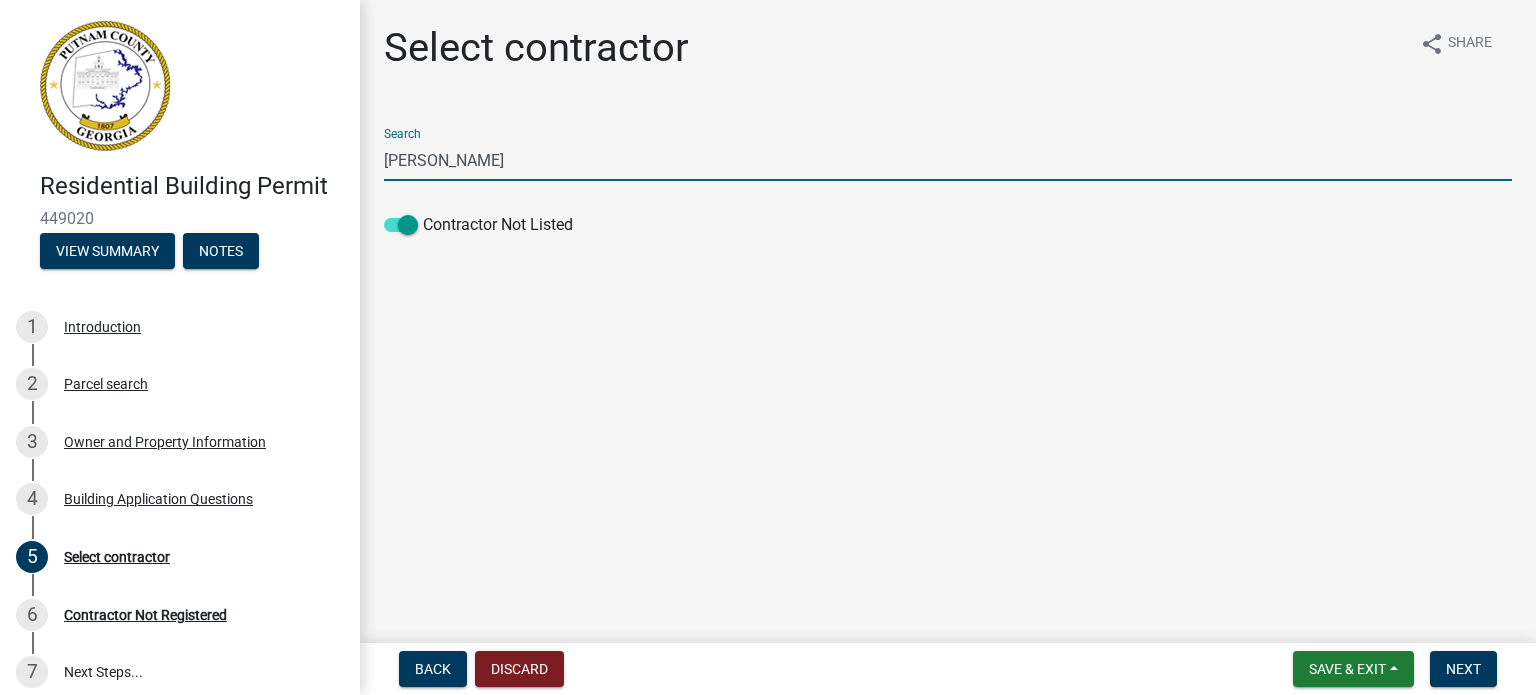 type on "J" 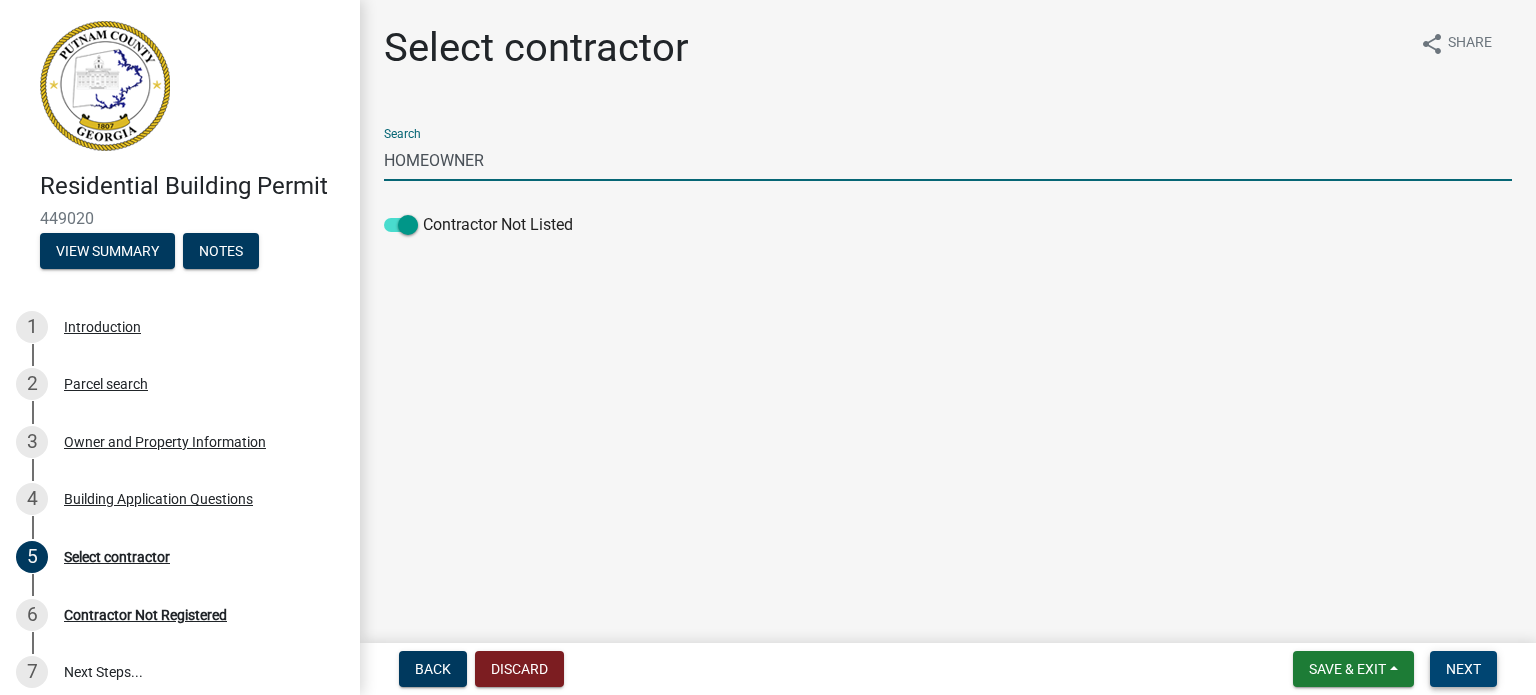 type on "HOMEOWNER" 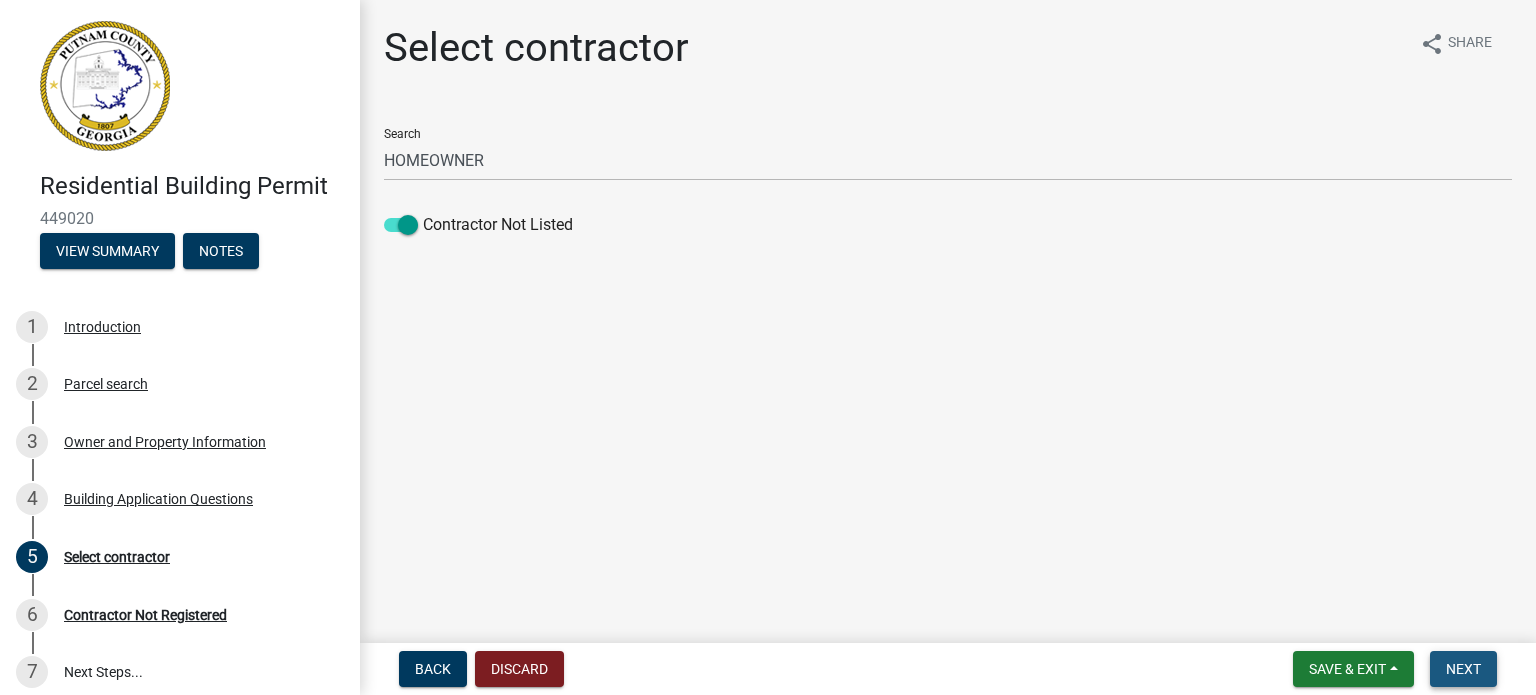 click on "Next" at bounding box center (1463, 669) 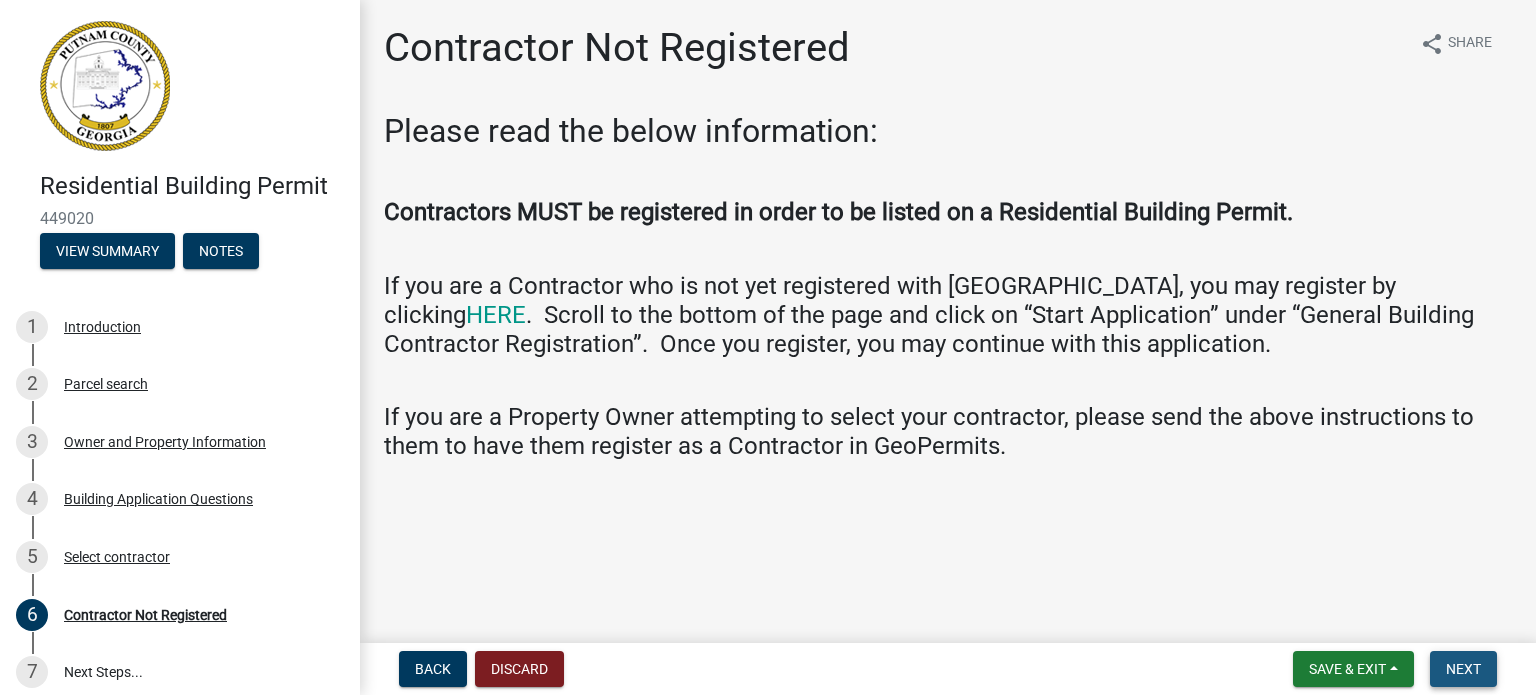 click on "Next" at bounding box center [1463, 669] 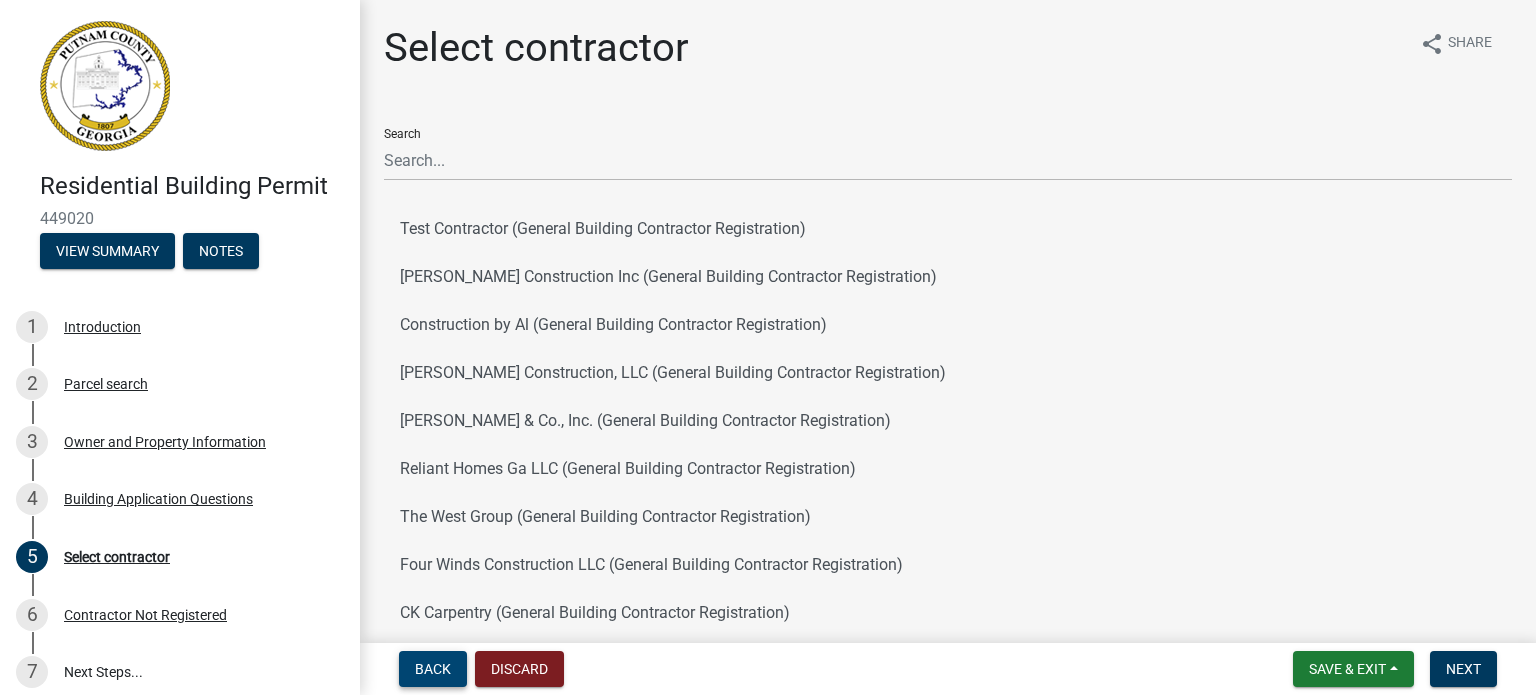 click on "Back" at bounding box center (433, 669) 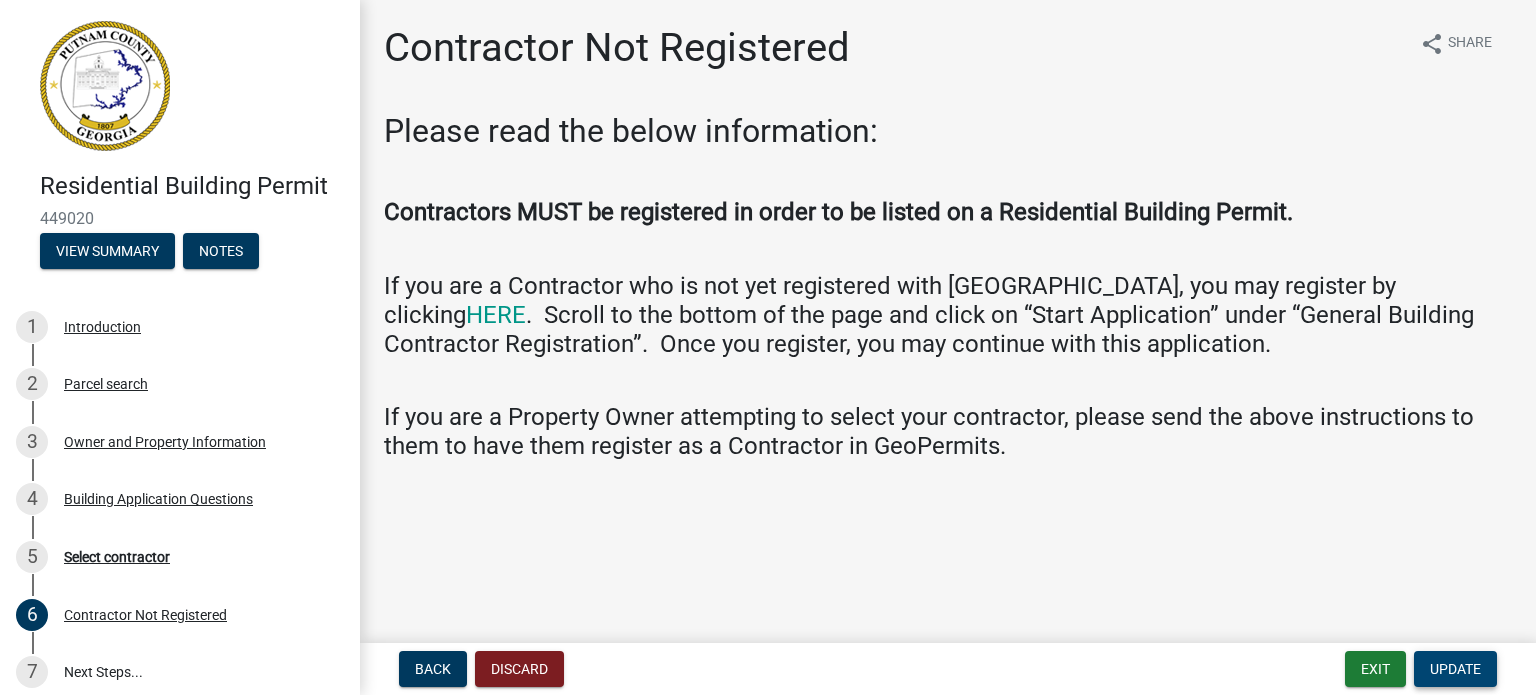 click on "Update" at bounding box center [1455, 669] 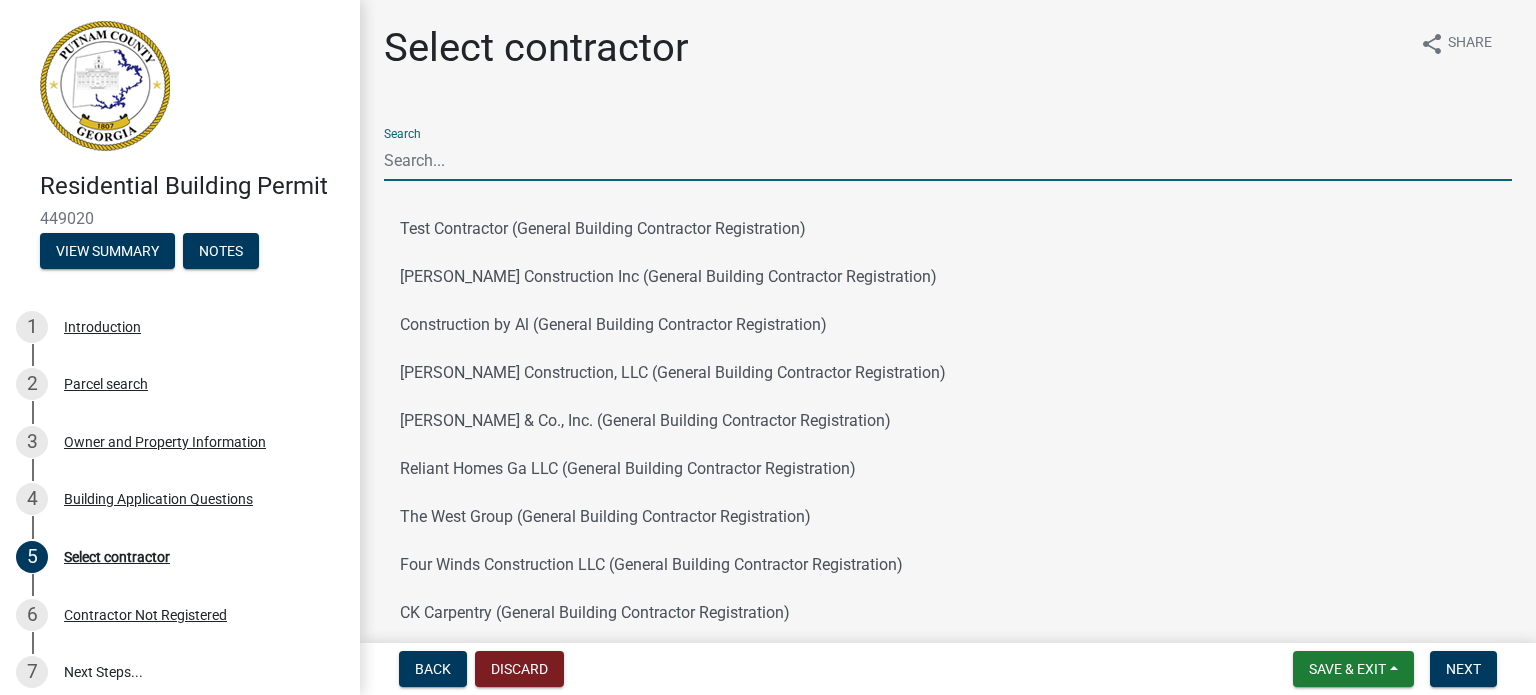 click on "Search" at bounding box center [948, 160] 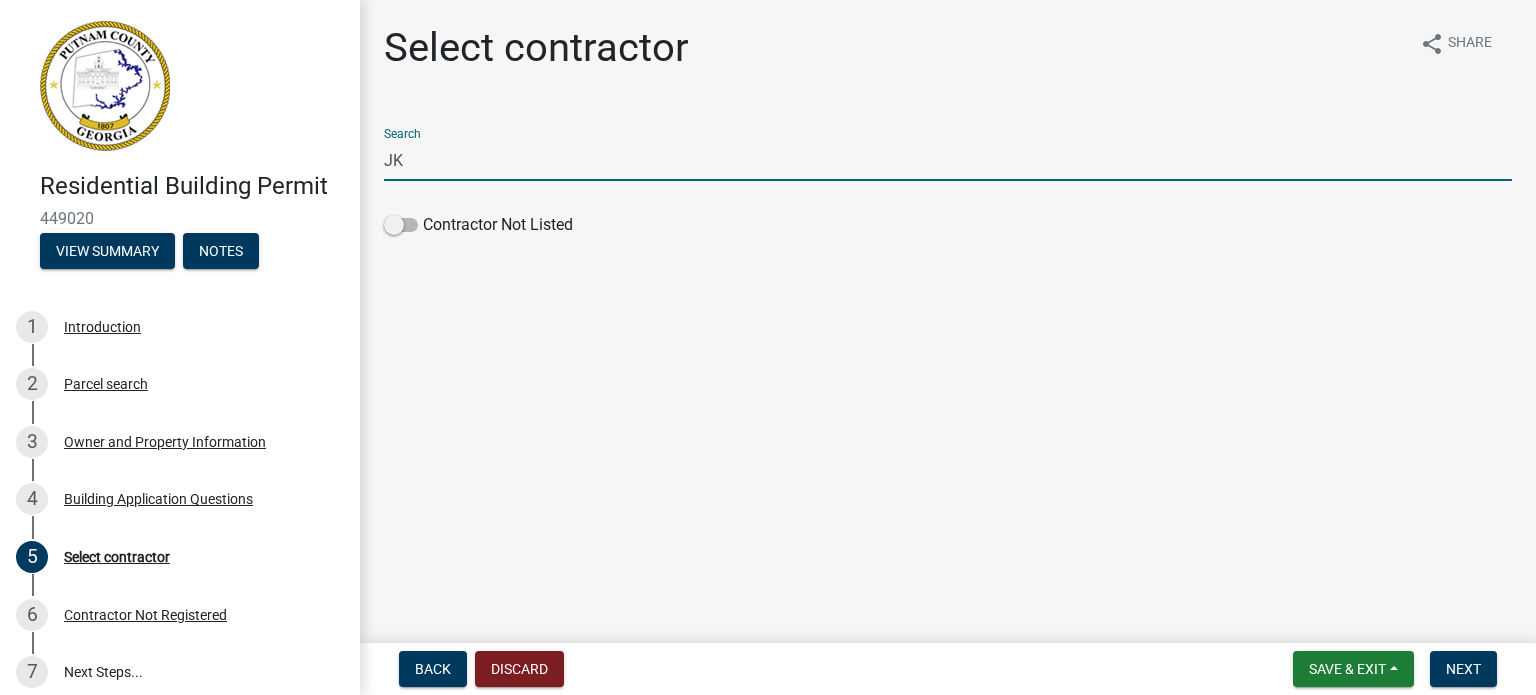 type on "J" 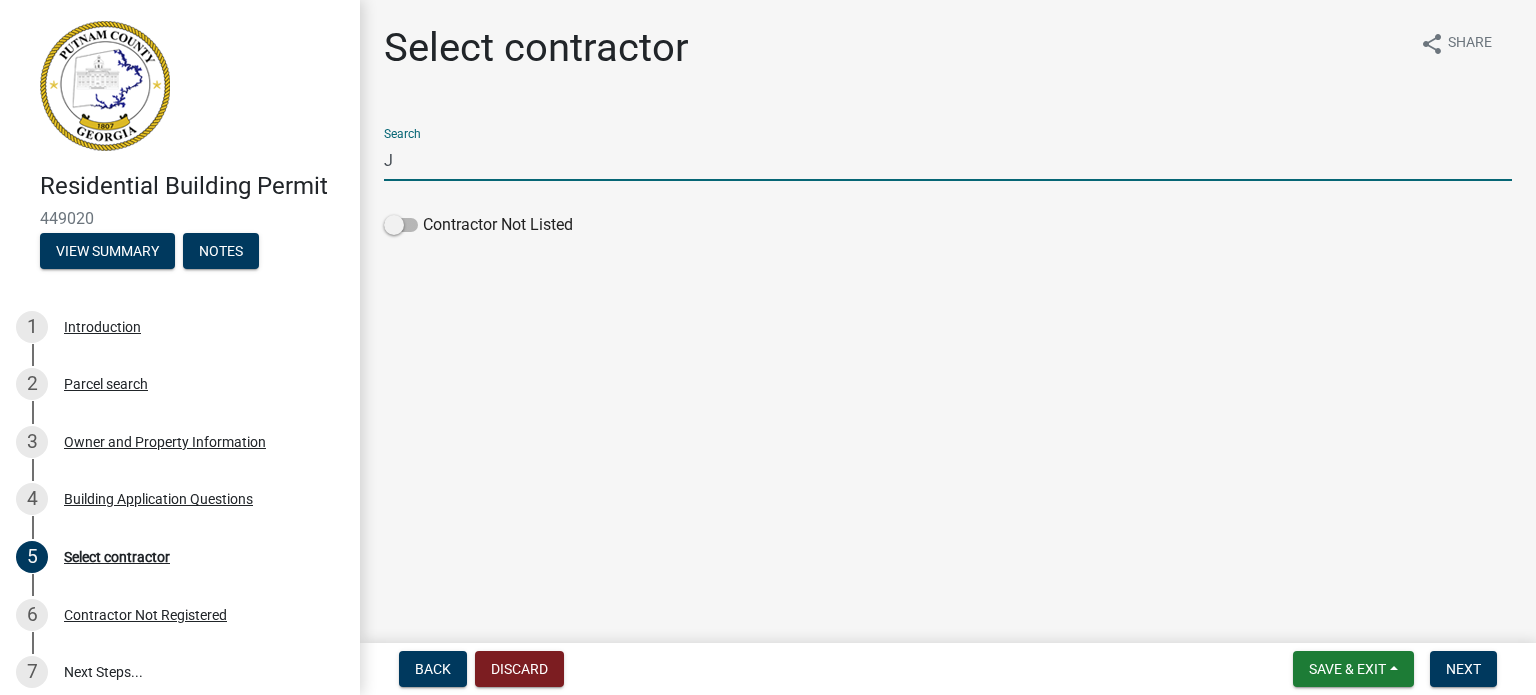 type 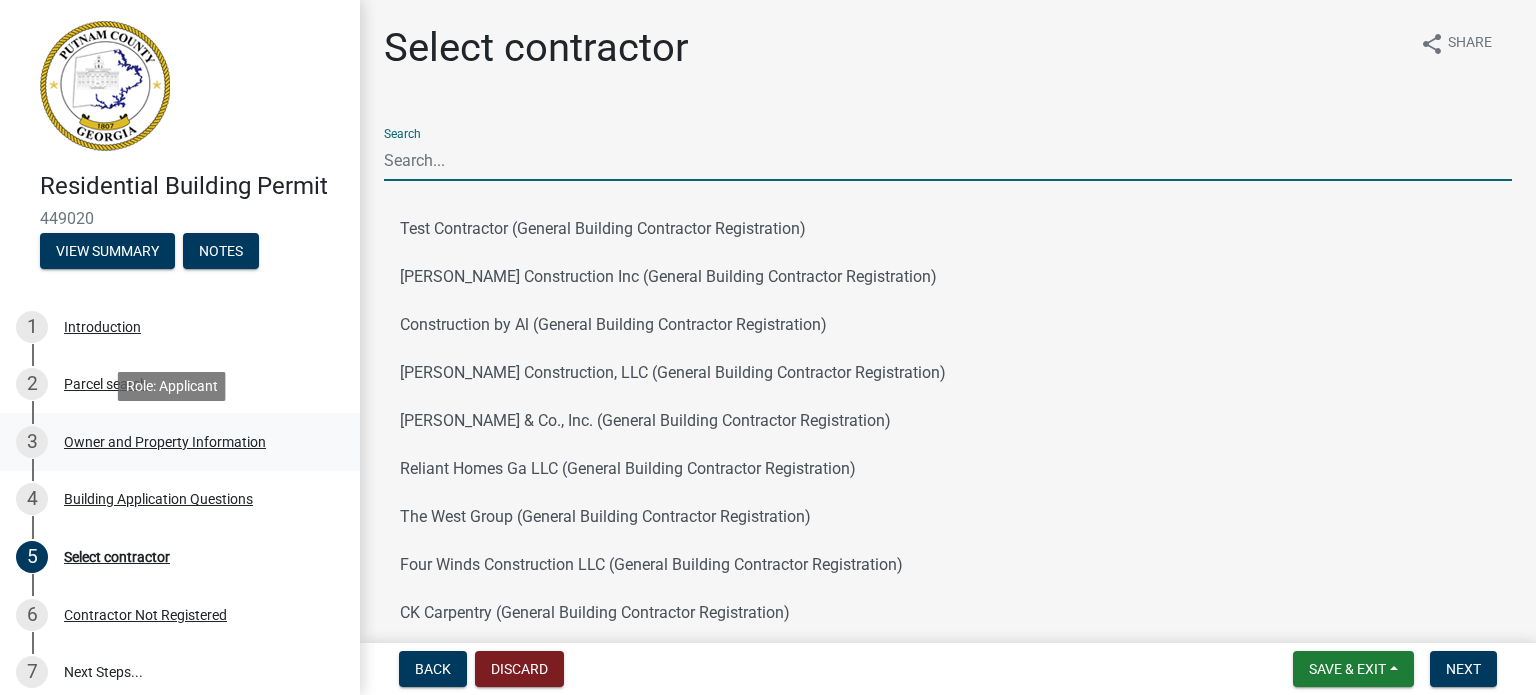 click on "Owner and Property Information" at bounding box center (165, 442) 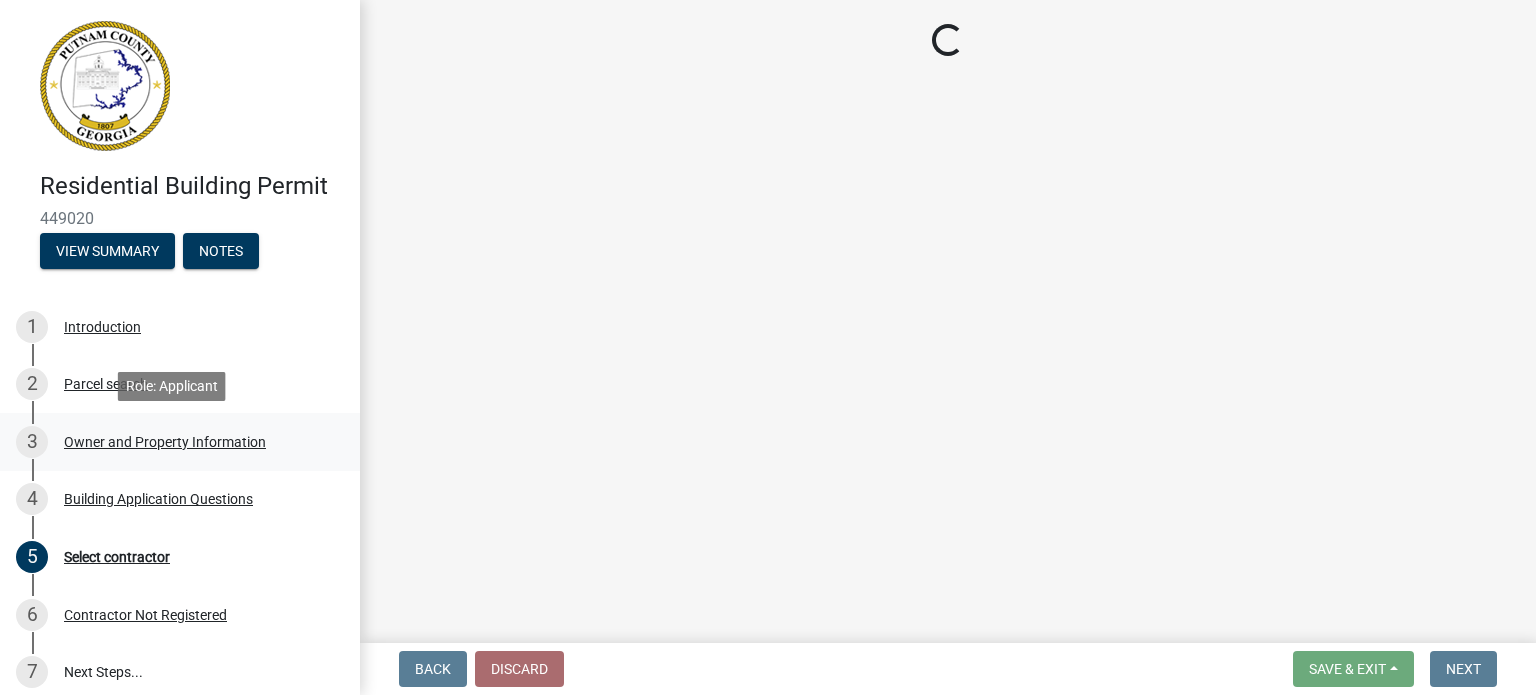 select on "78bfdc44-73ff-456e-a557-d4c99b9c08be" 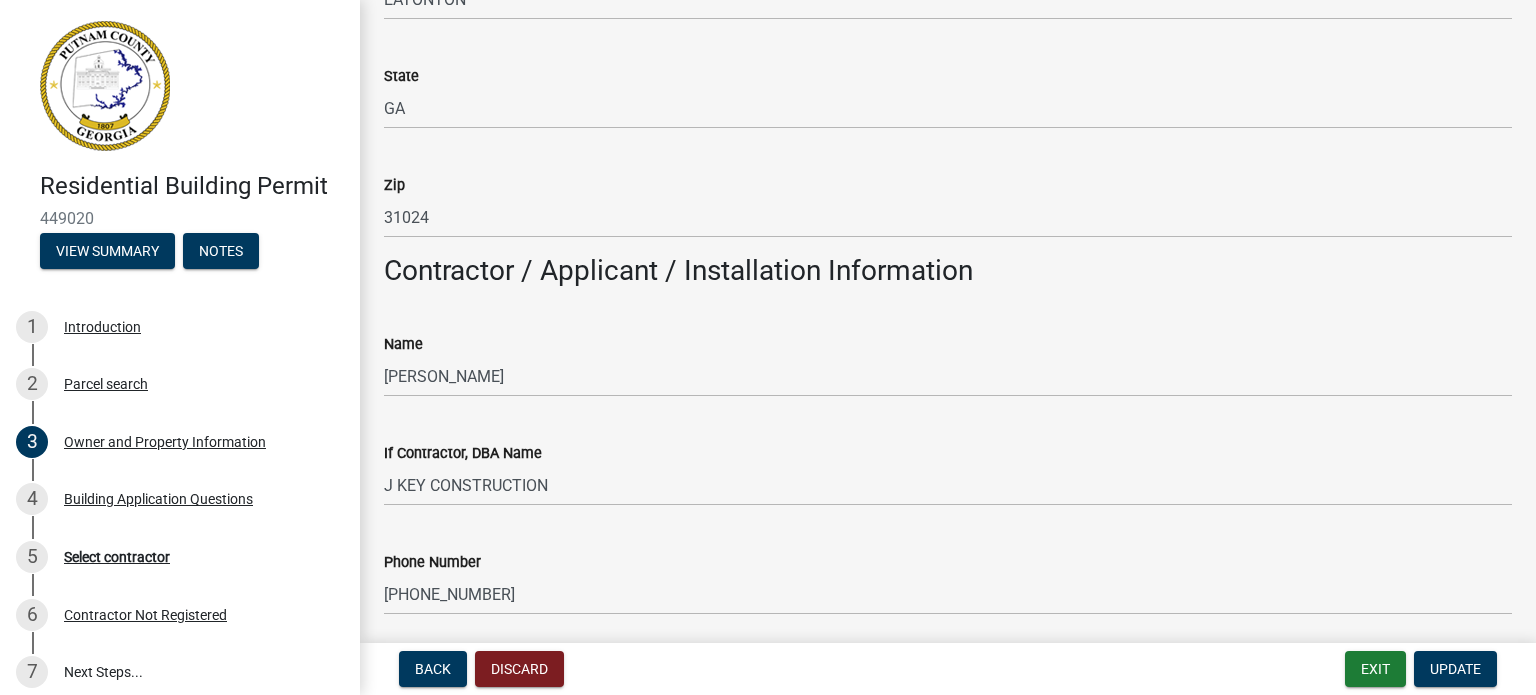 scroll, scrollTop: 1391, scrollLeft: 0, axis: vertical 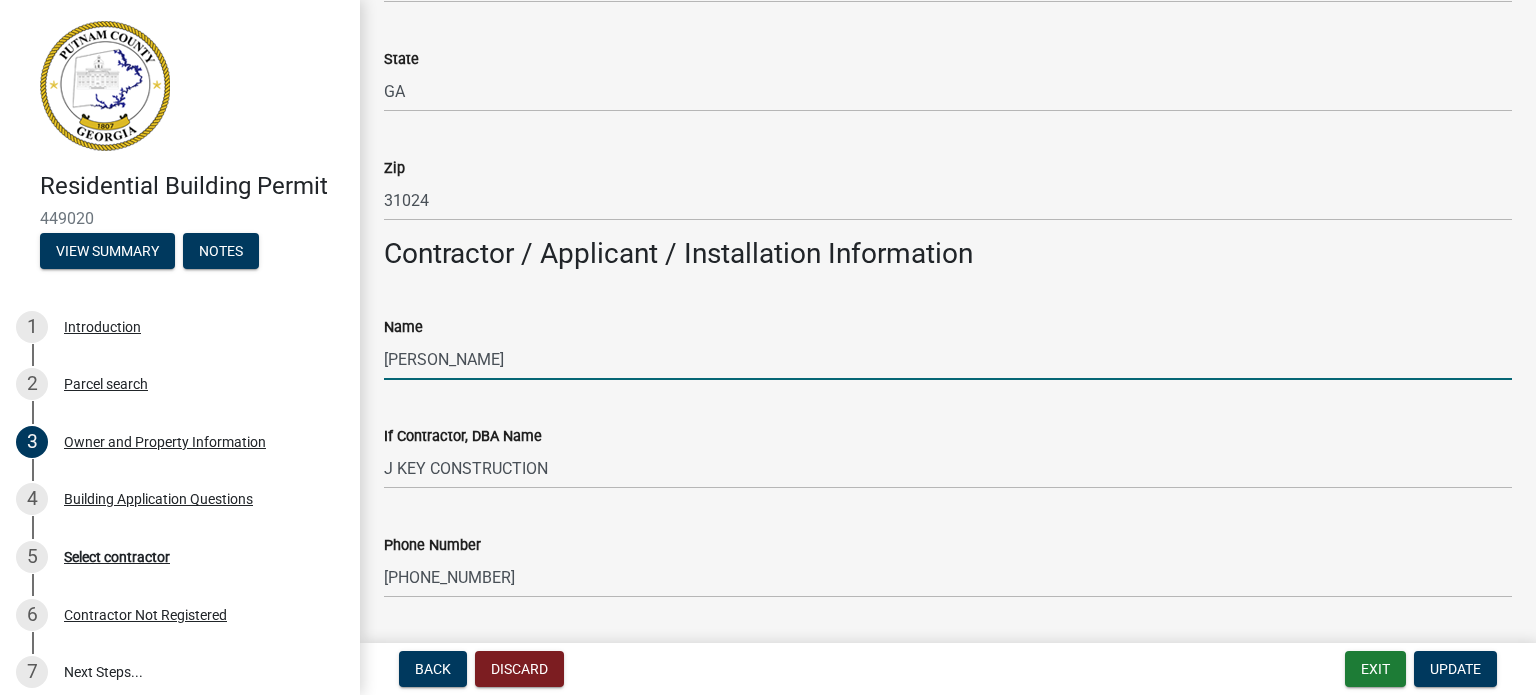 drag, startPoint x: 491, startPoint y: 352, endPoint x: 383, endPoint y: 363, distance: 108.55874 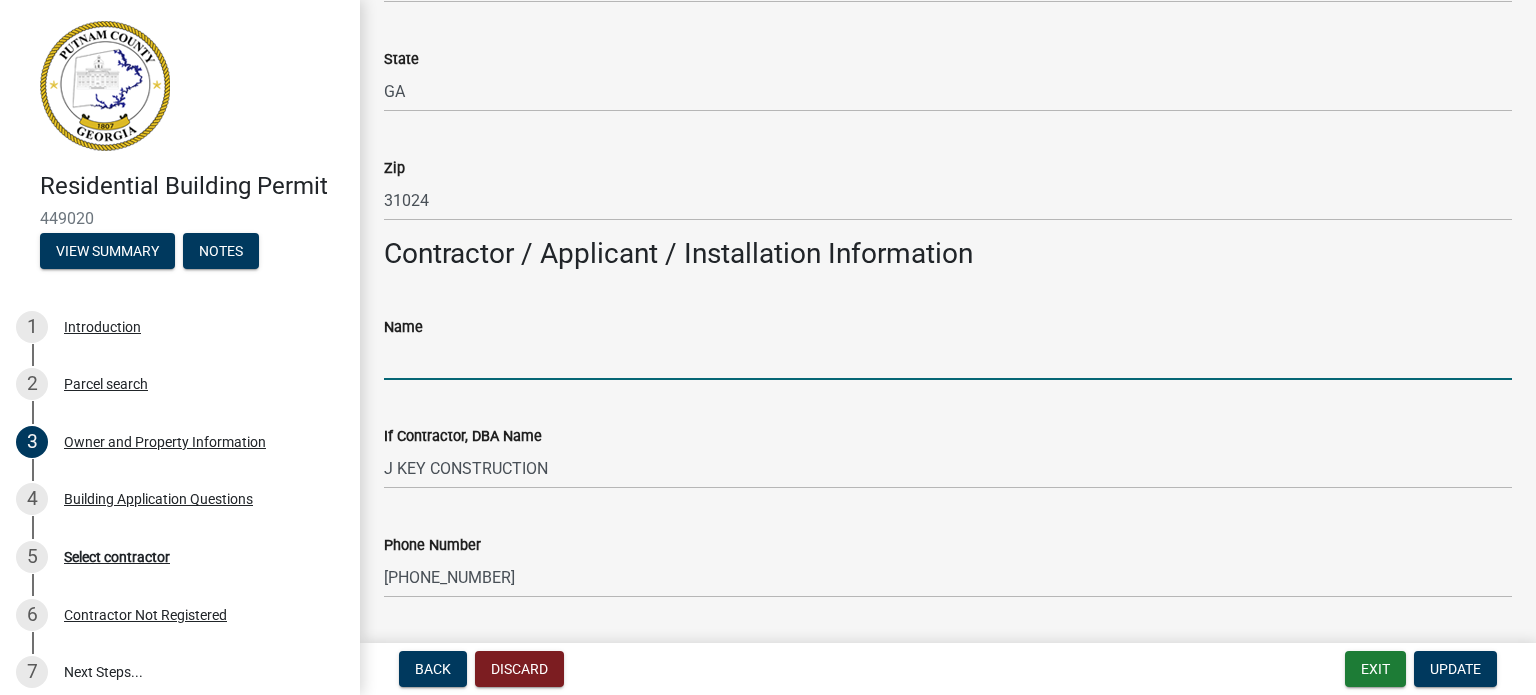 type 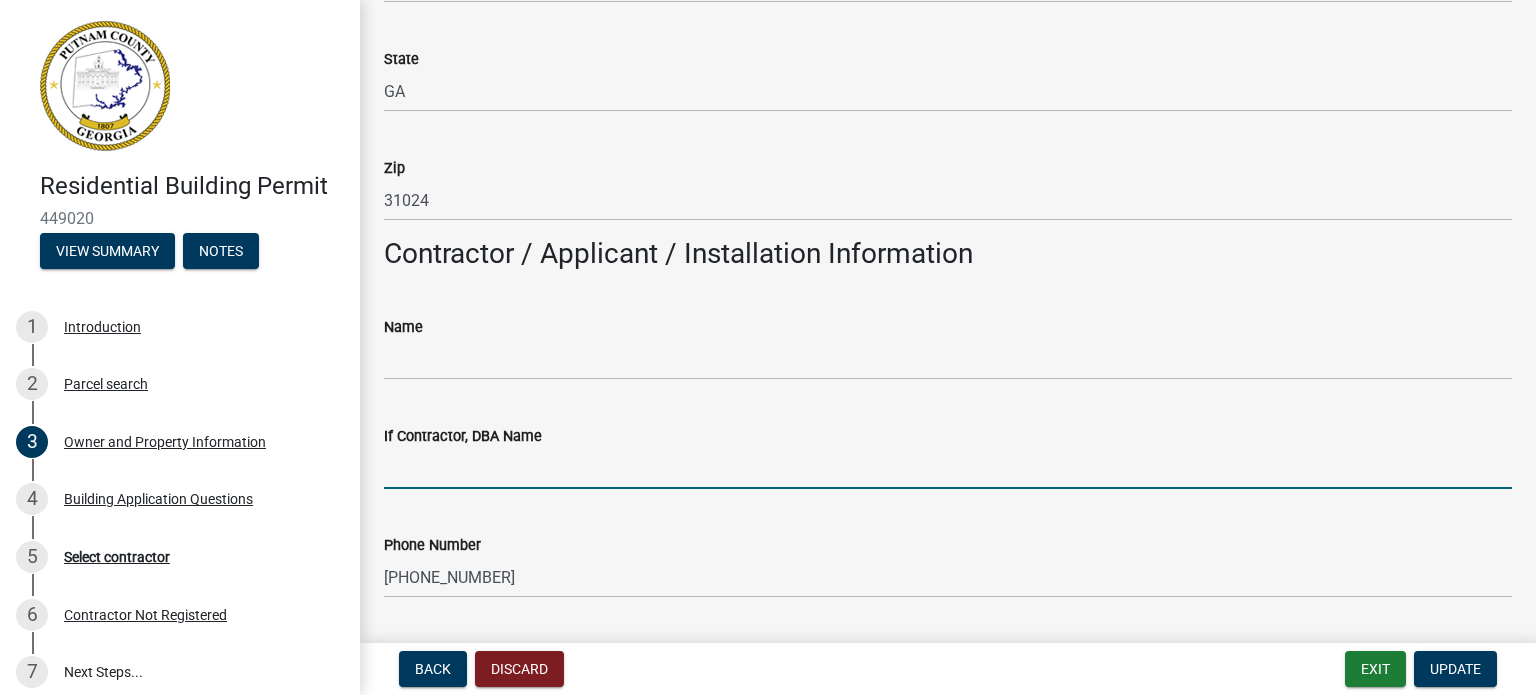 type 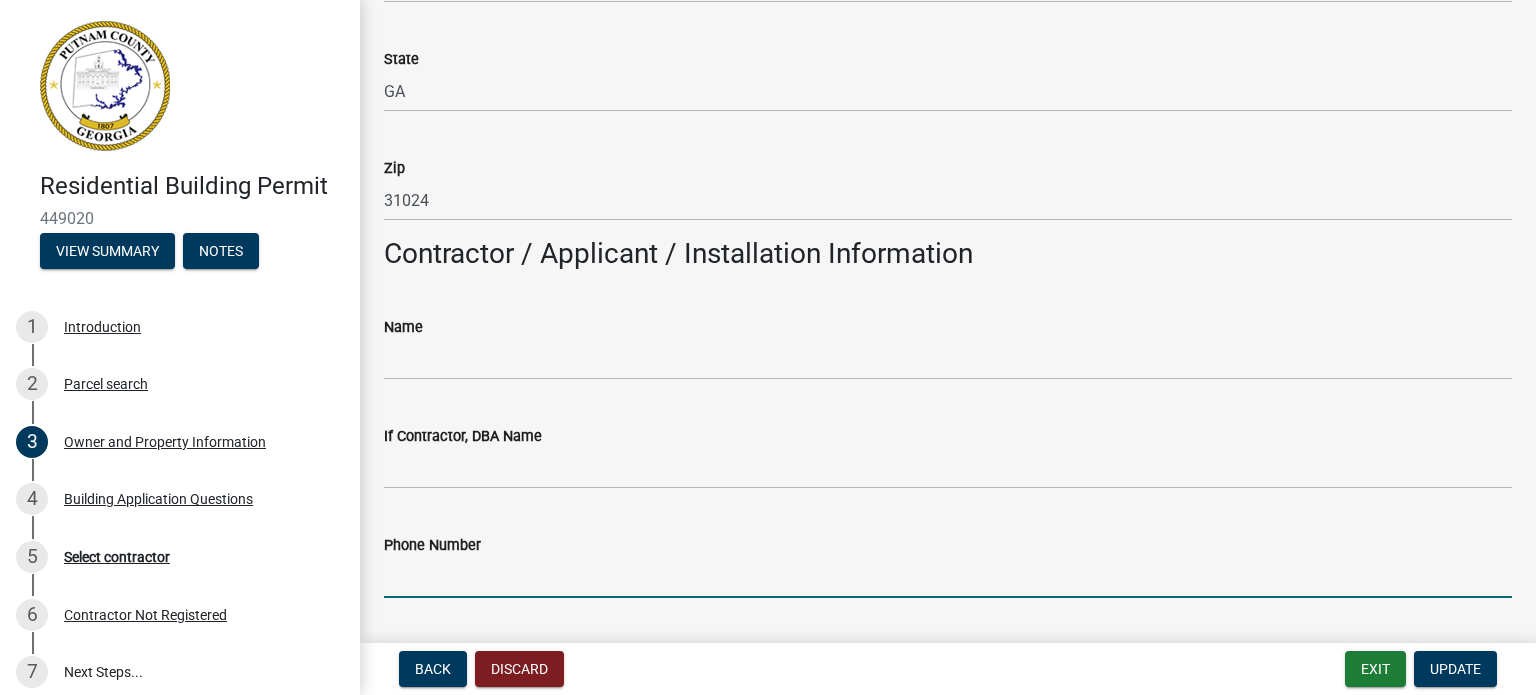 type 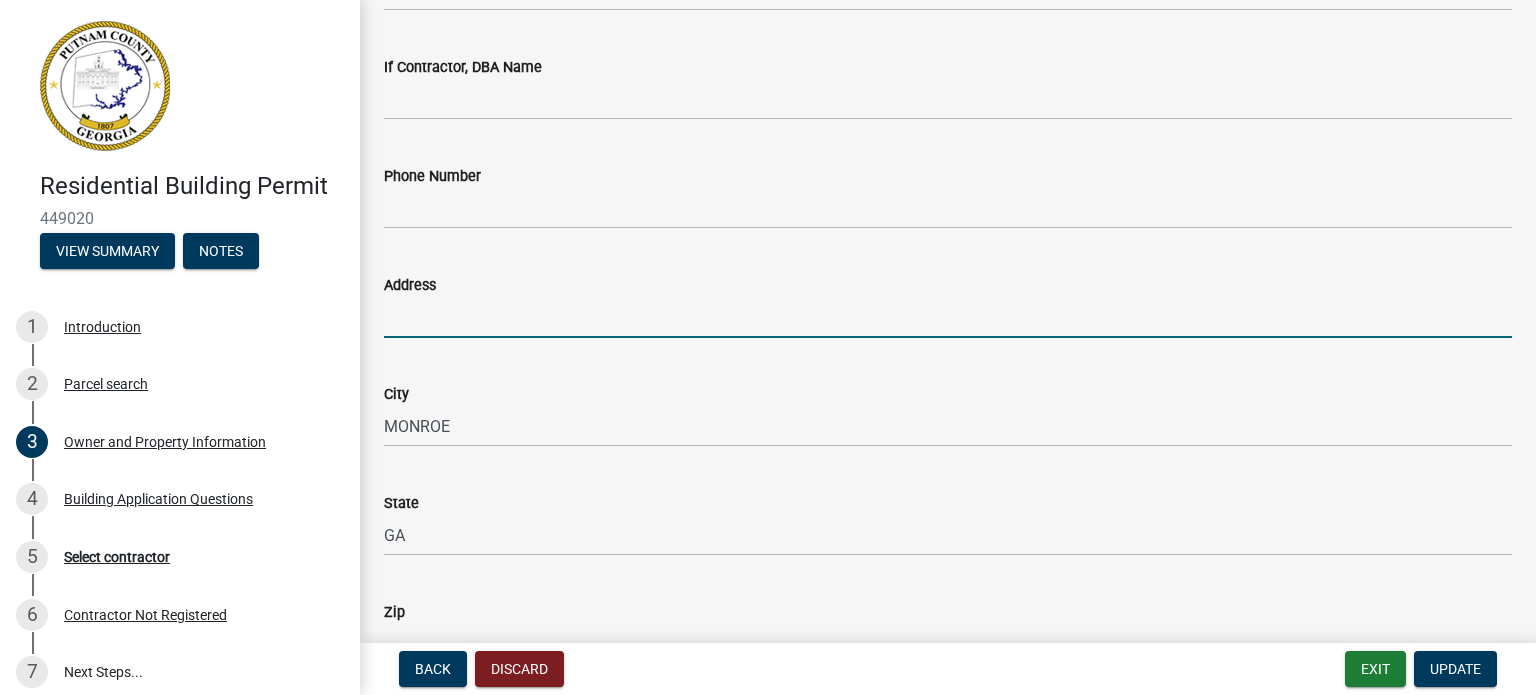 type 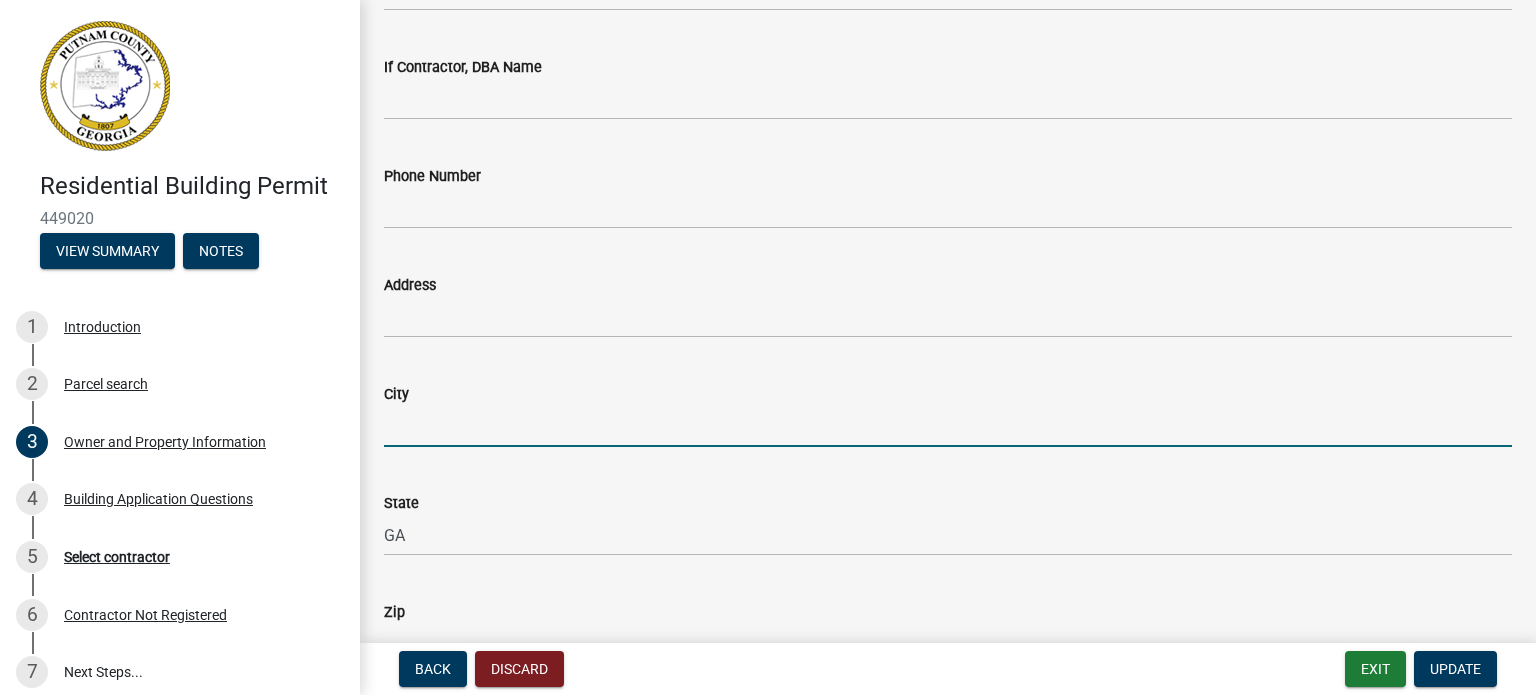 type 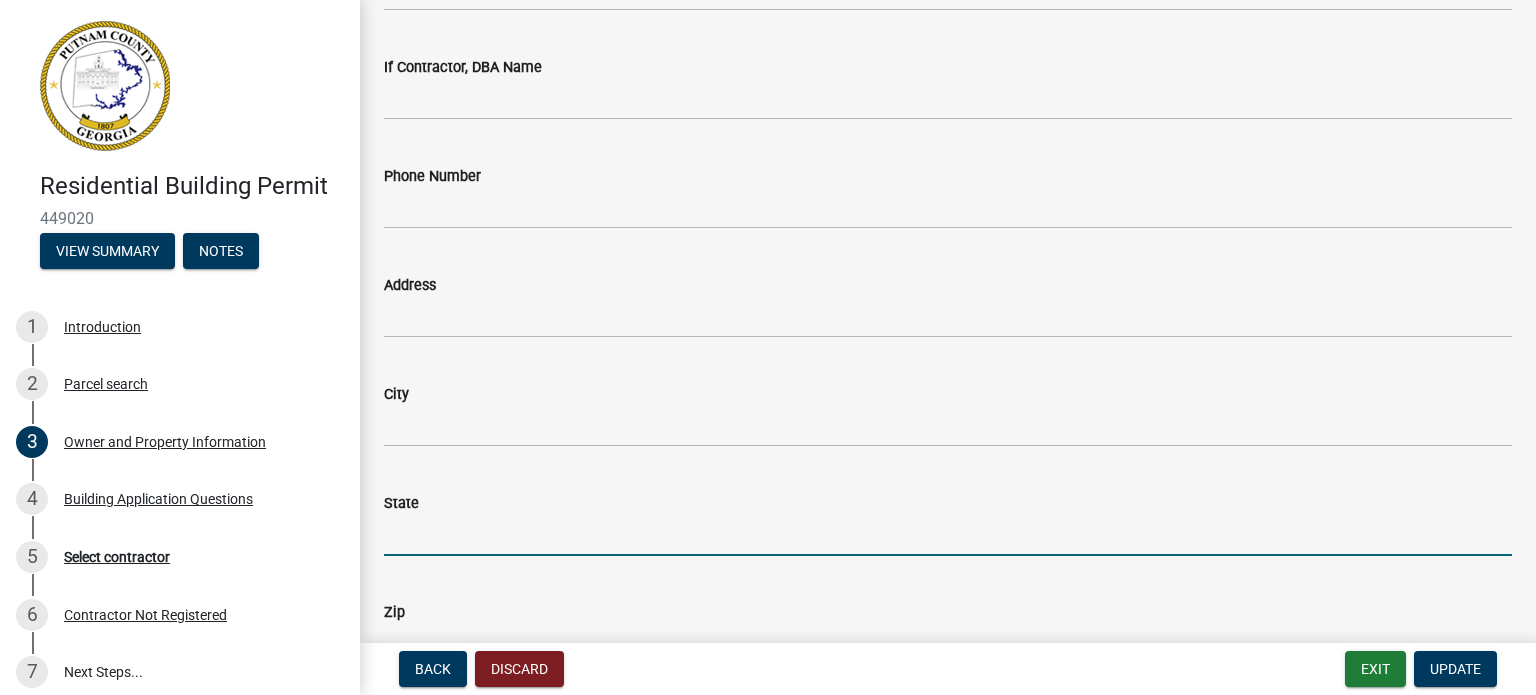 type 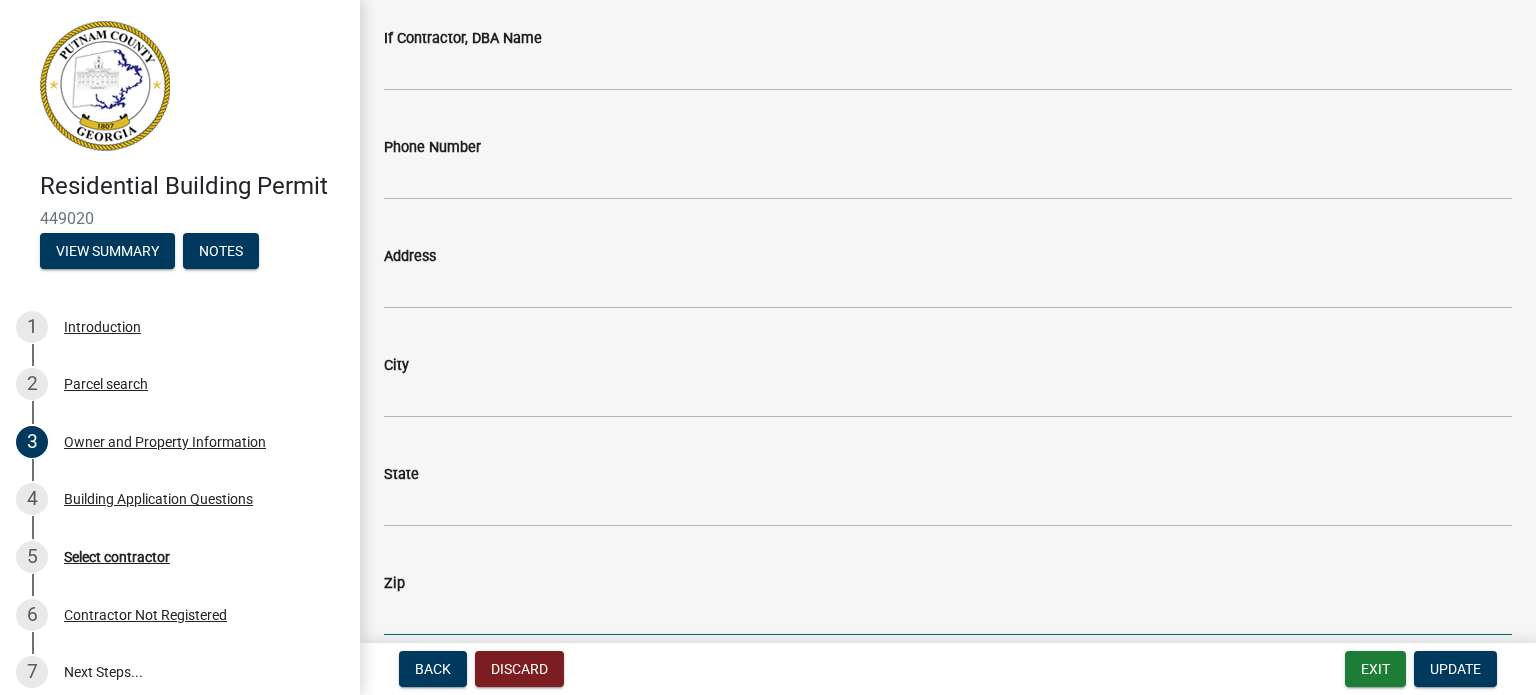 type 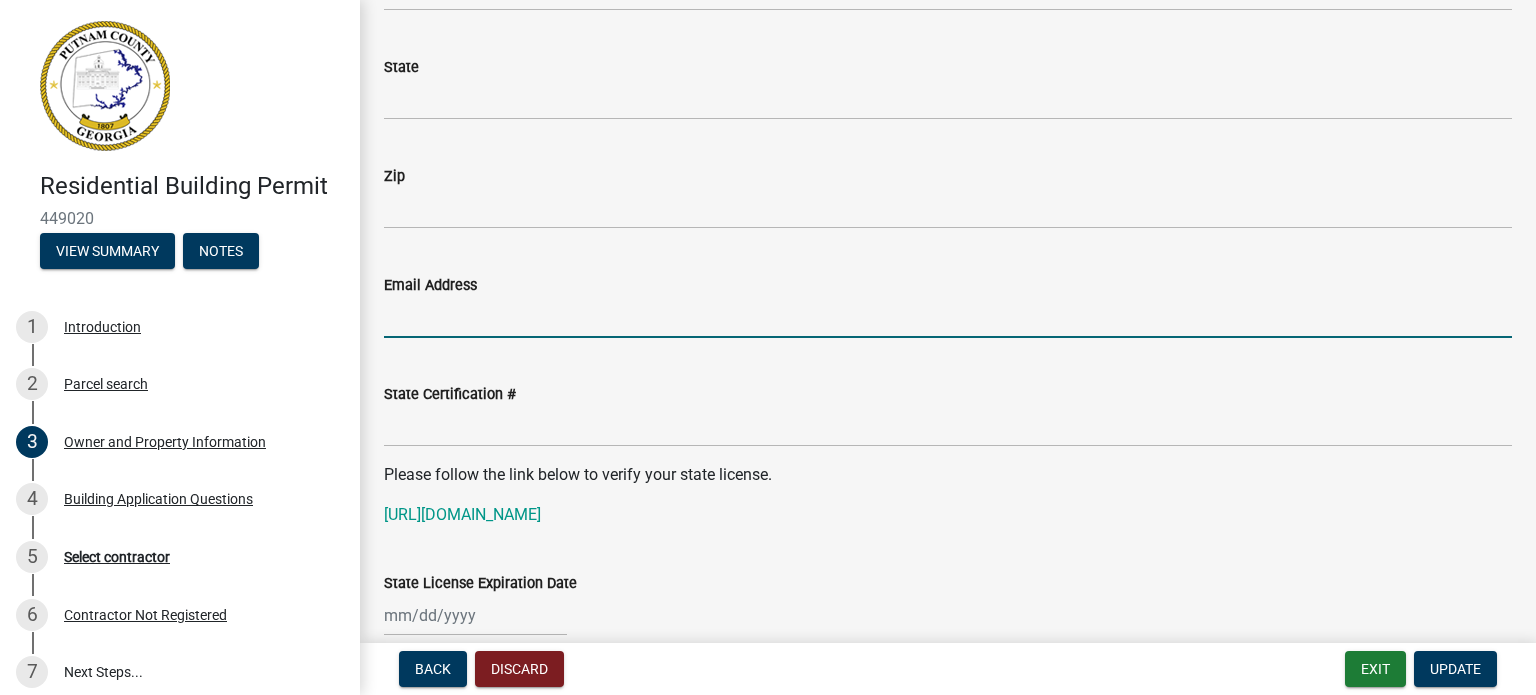 type 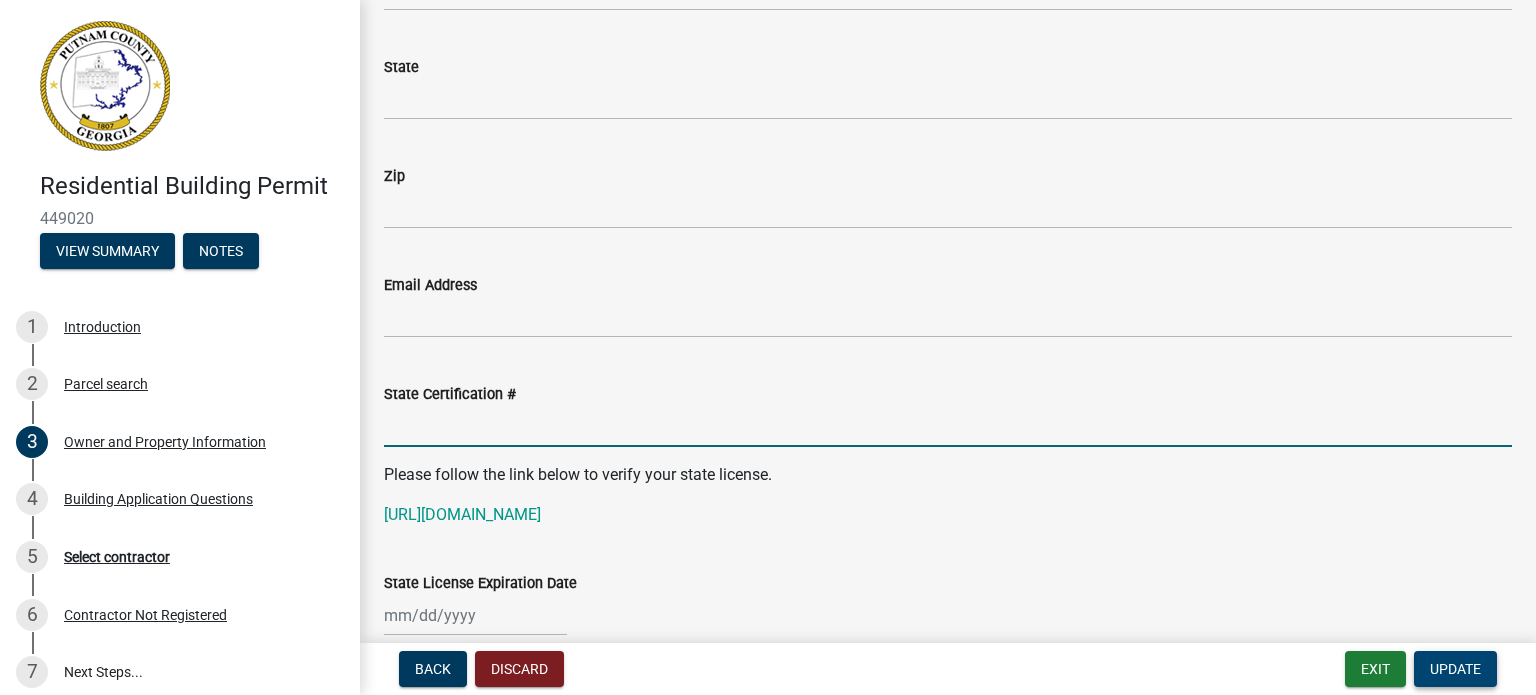 click on "Update" at bounding box center (1455, 669) 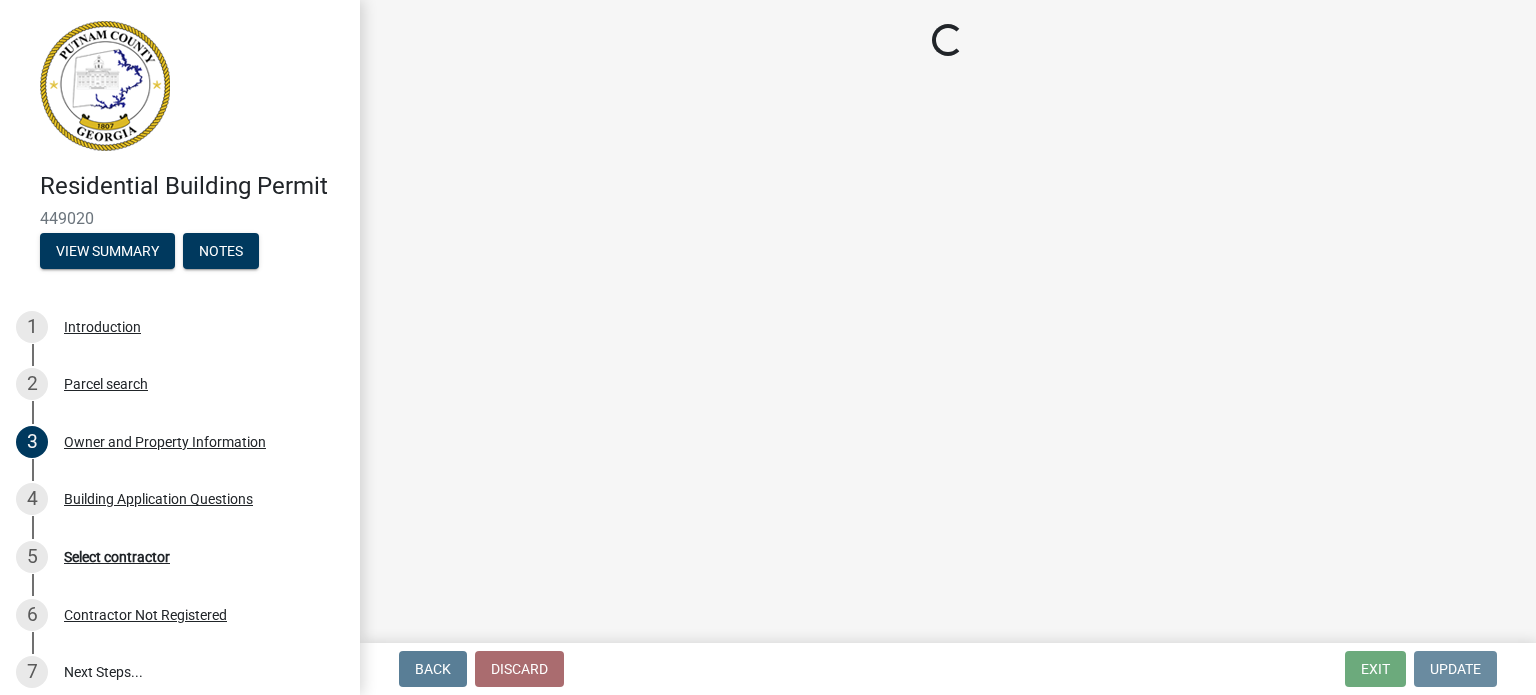 scroll, scrollTop: 0, scrollLeft: 0, axis: both 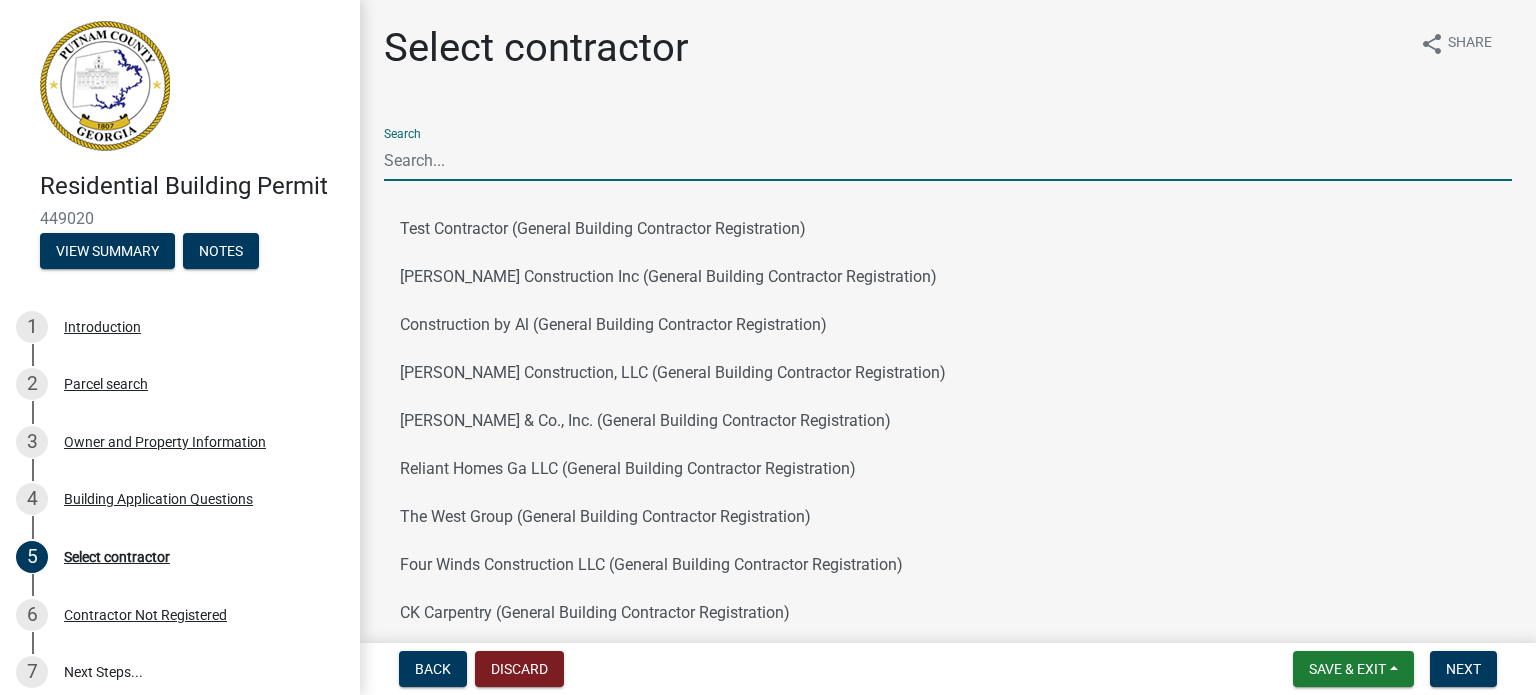 click on "Search" at bounding box center [948, 160] 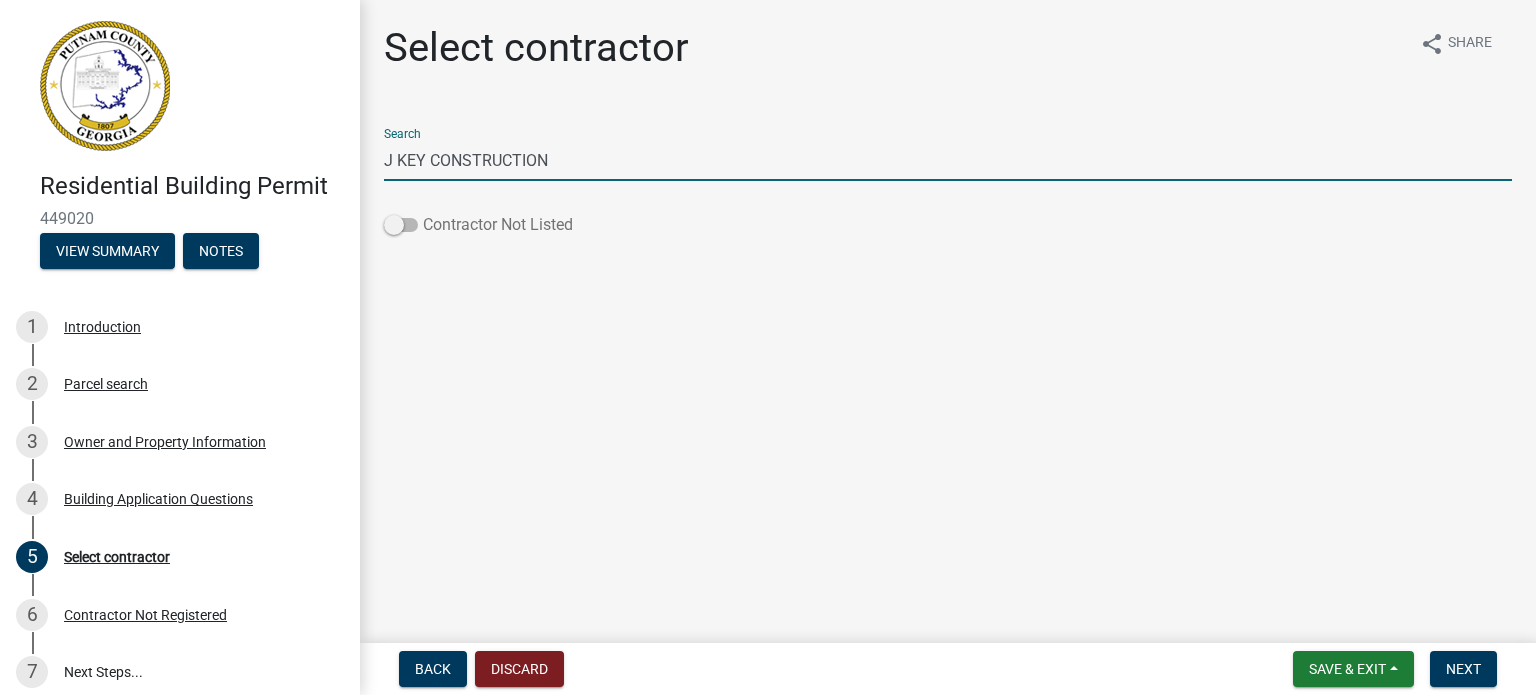 type on "J KEY CONSTRUCTION" 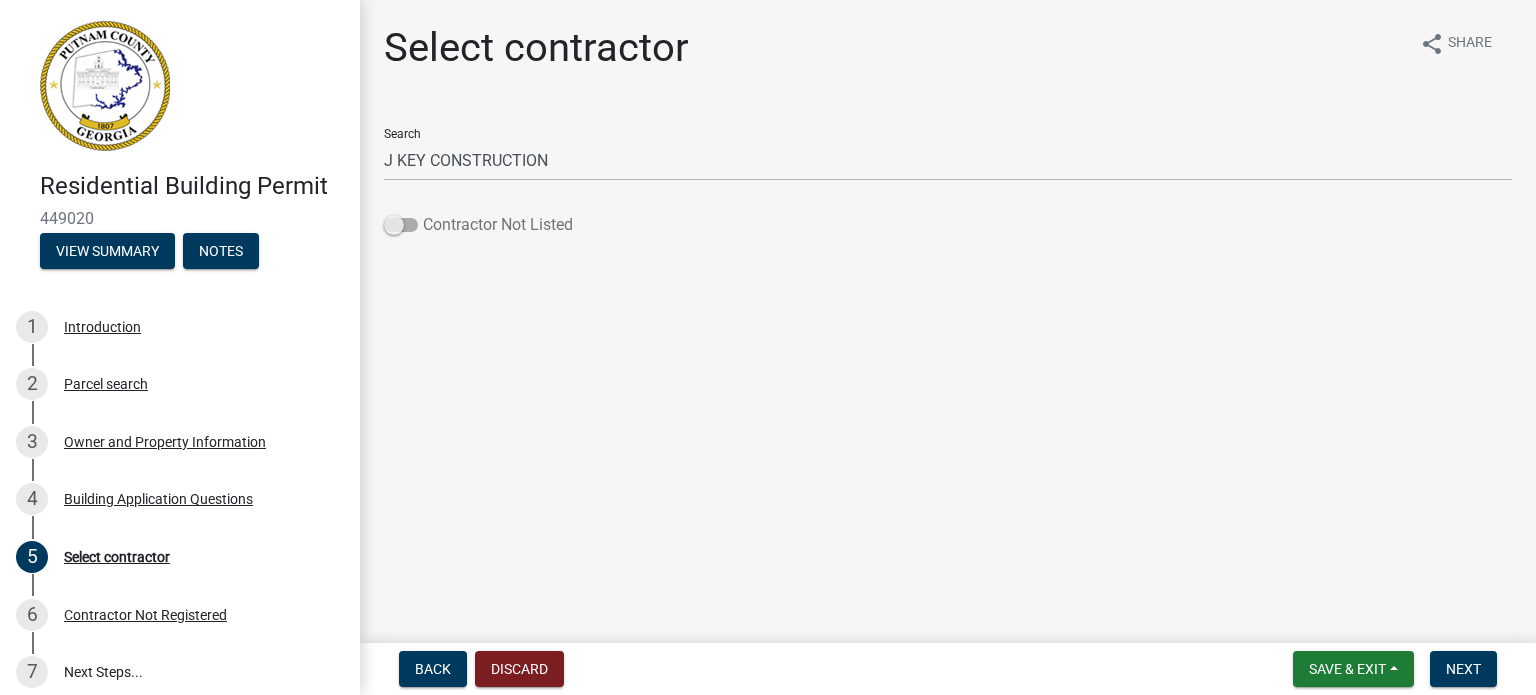 click 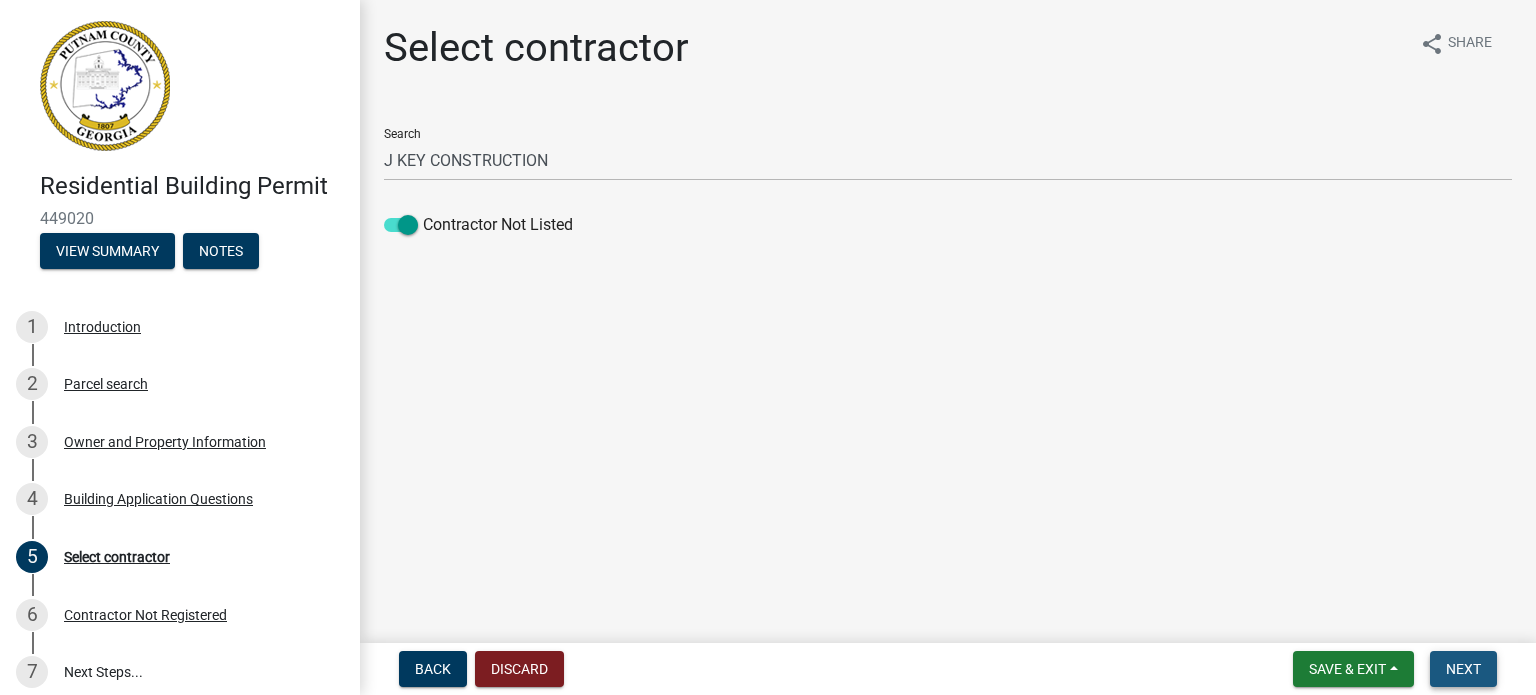 click on "Next" at bounding box center (1463, 669) 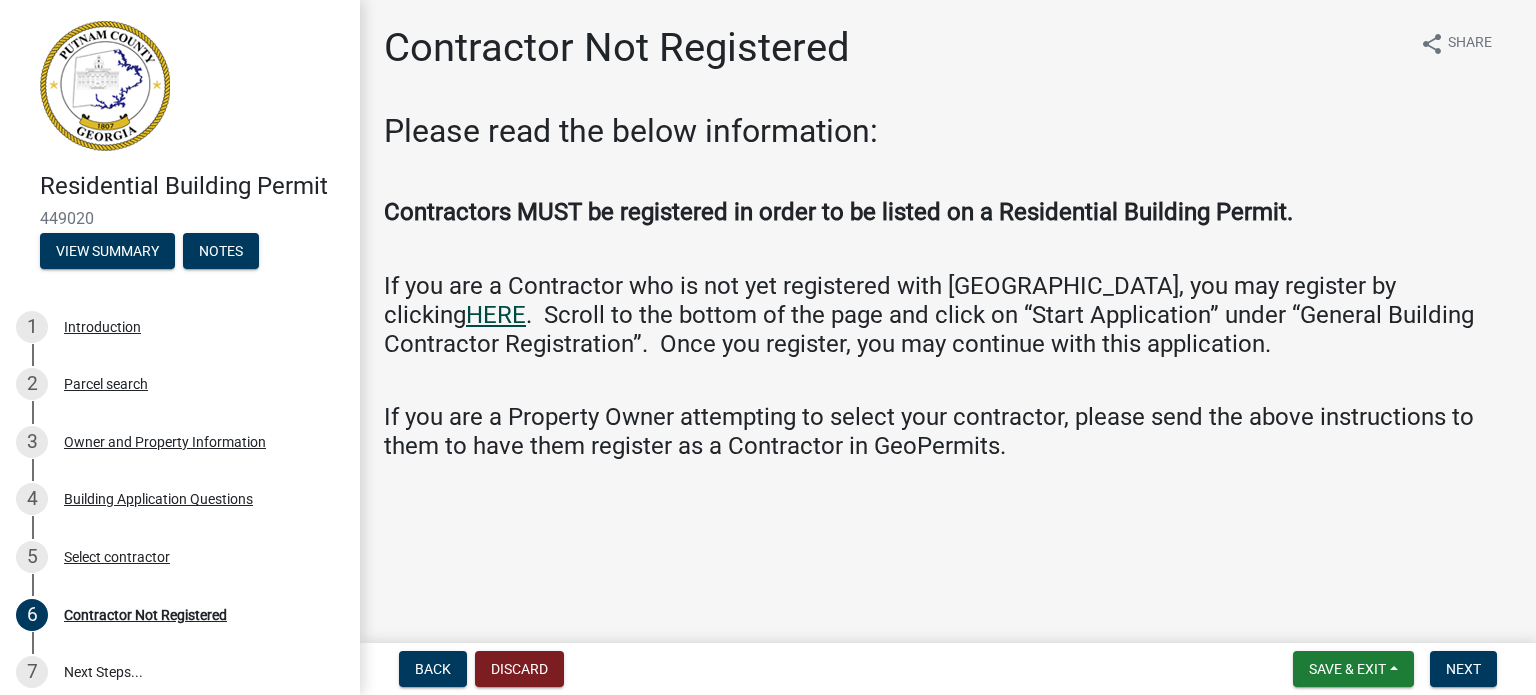 click on "HERE" 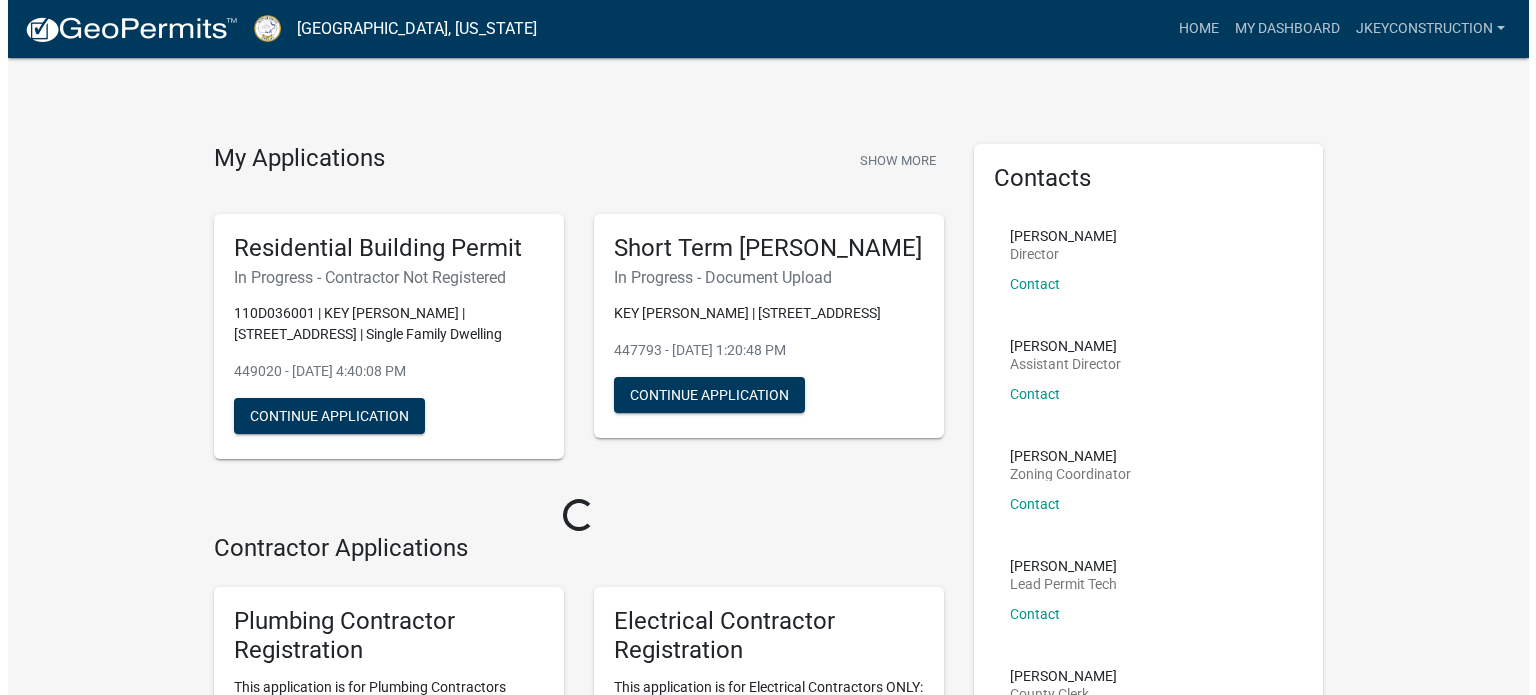 scroll, scrollTop: 0, scrollLeft: 0, axis: both 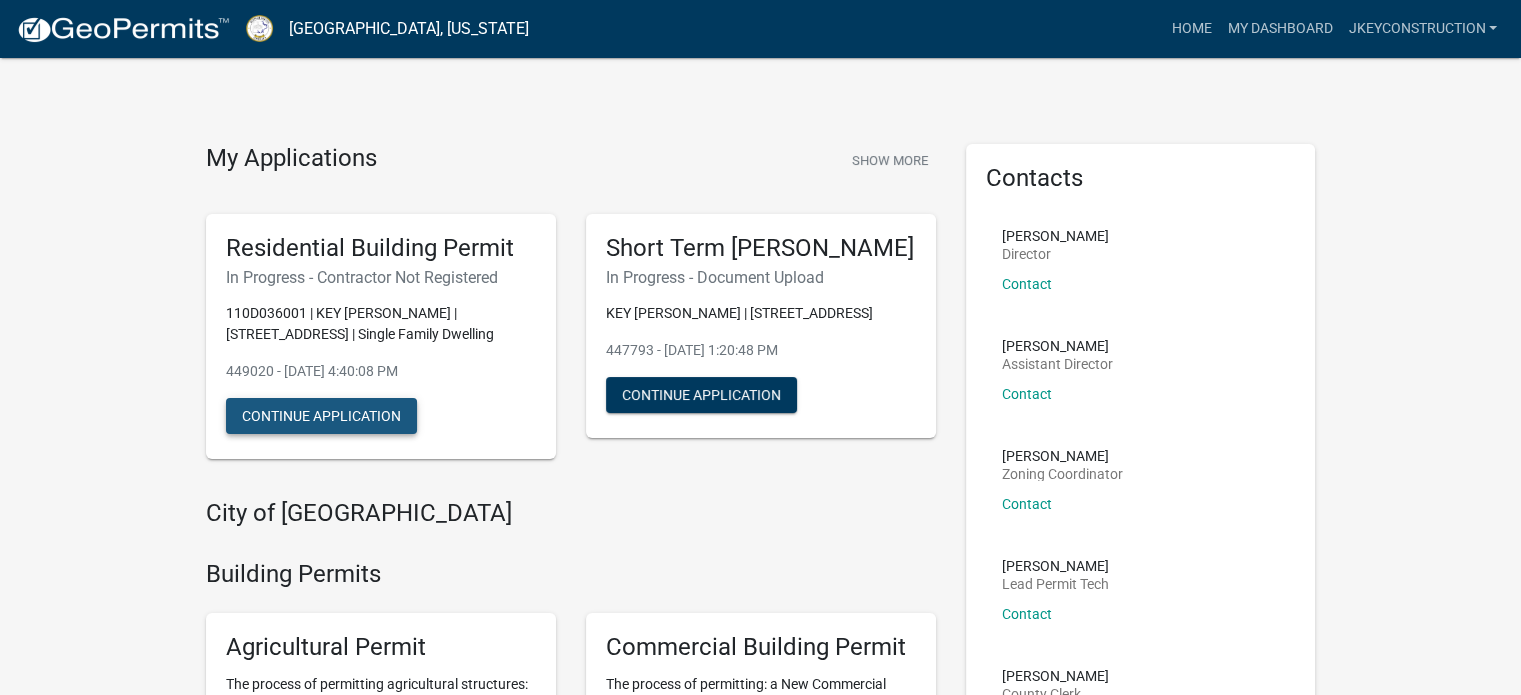 click on "Continue Application" 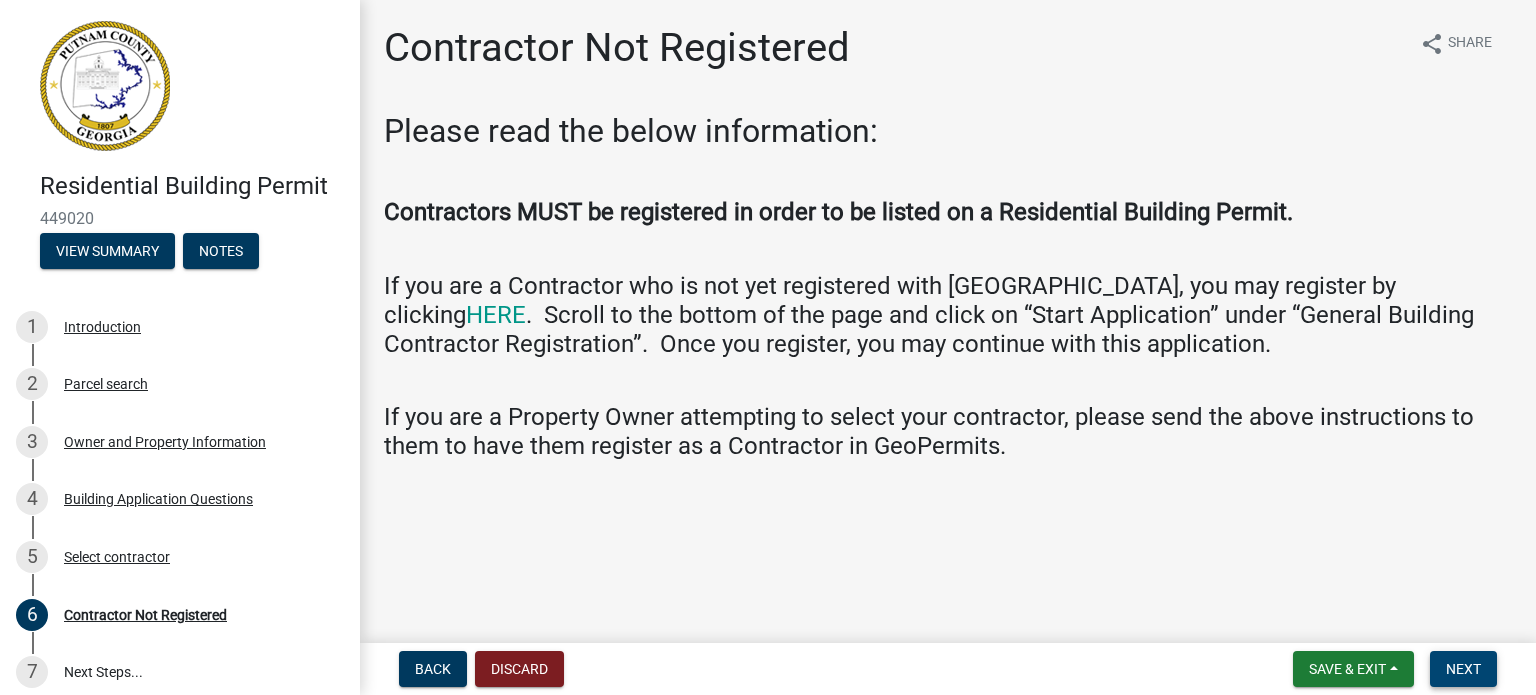 click on "Next" at bounding box center [1463, 669] 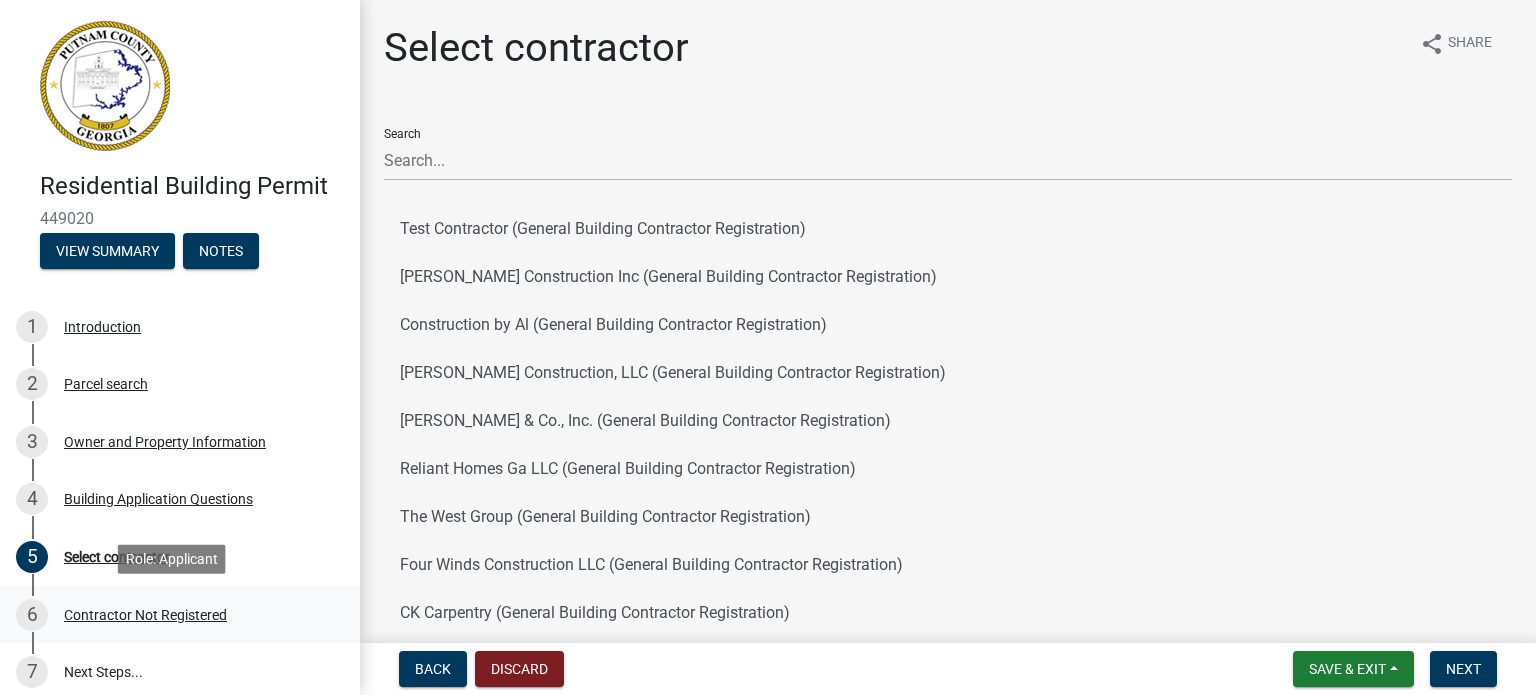 click on "Contractor Not Registered" at bounding box center (145, 615) 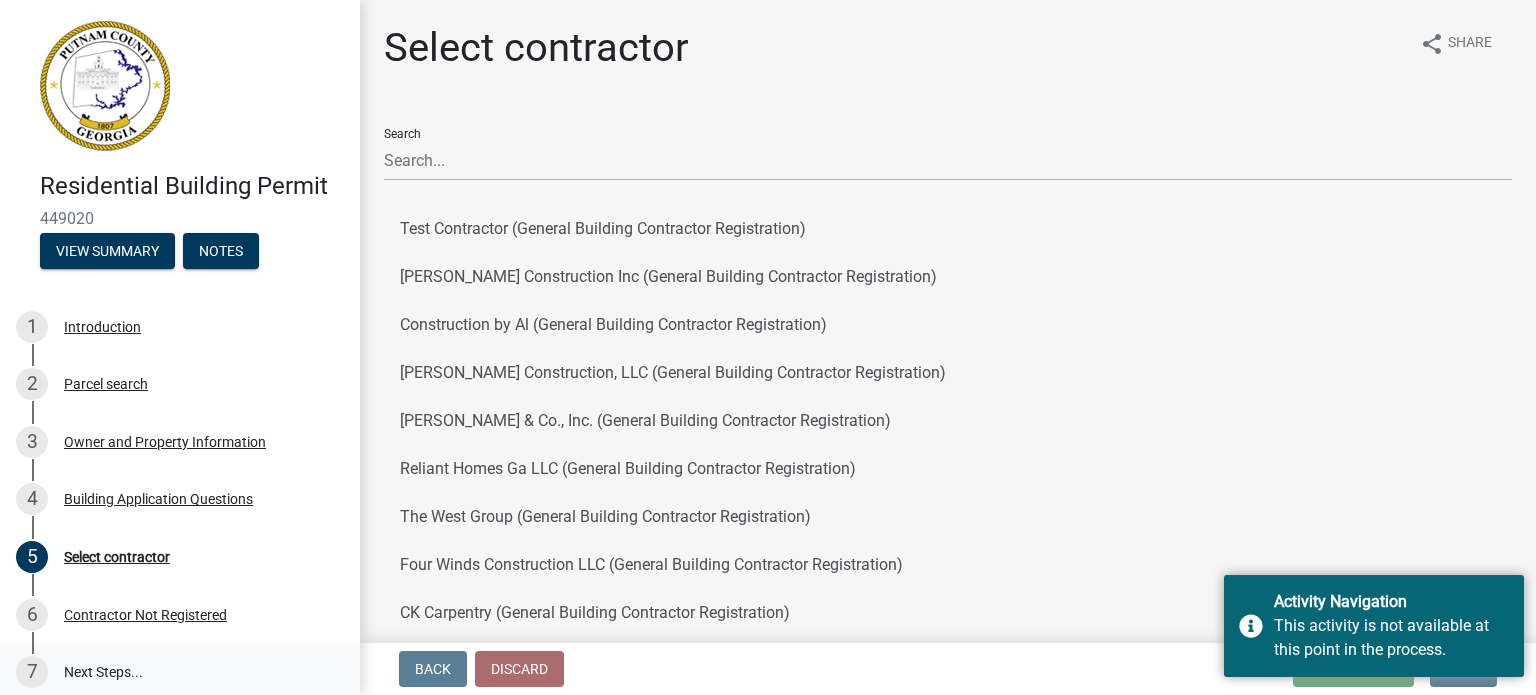click on "7   Next Steps..." at bounding box center [180, 672] 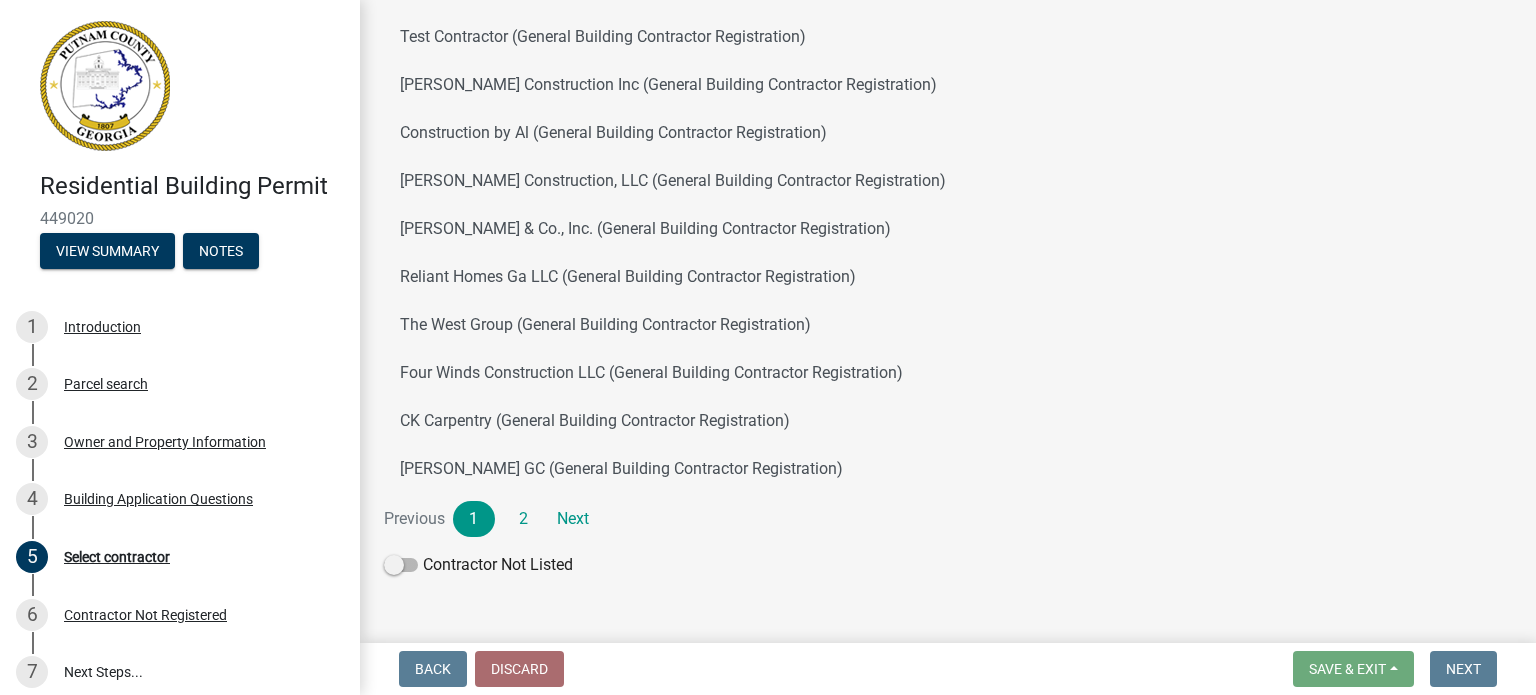 scroll, scrollTop: 220, scrollLeft: 0, axis: vertical 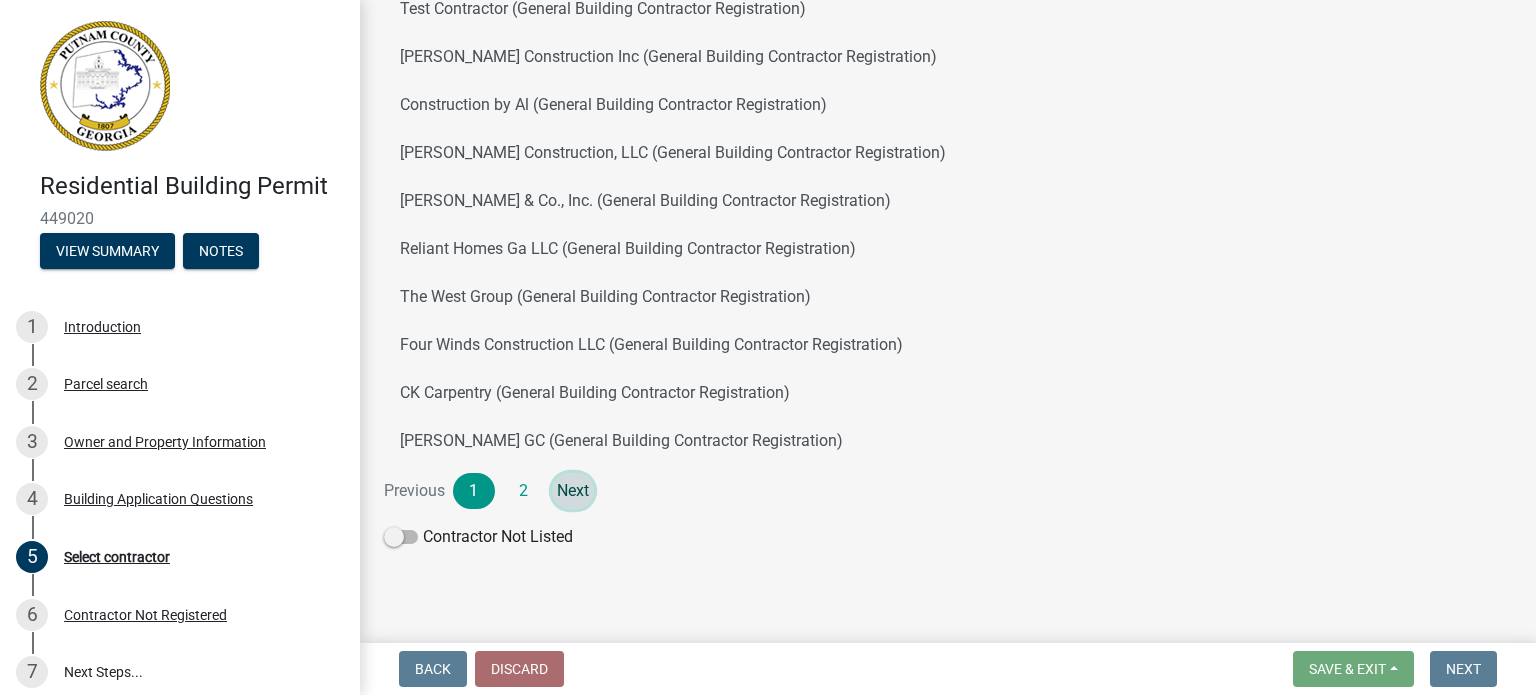 click on "Next" 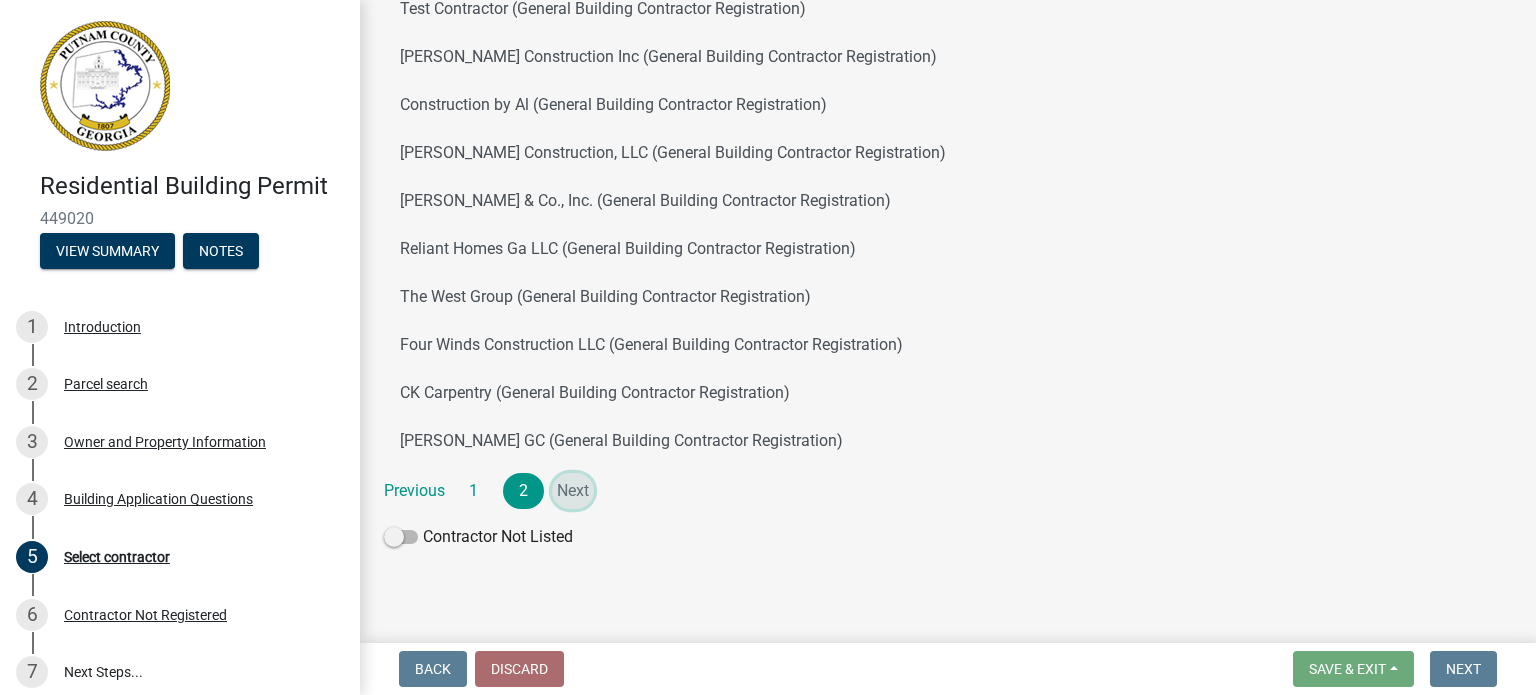scroll, scrollTop: 0, scrollLeft: 0, axis: both 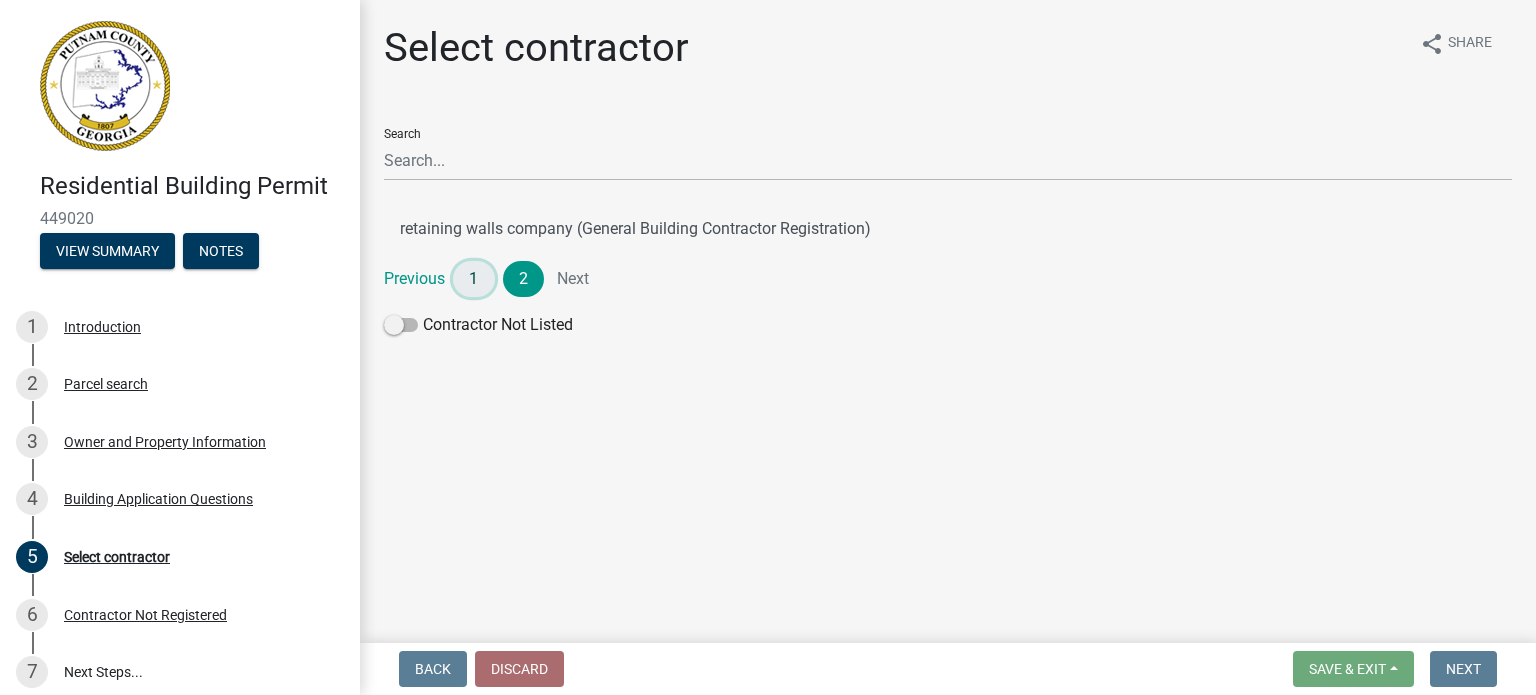 click on "1" 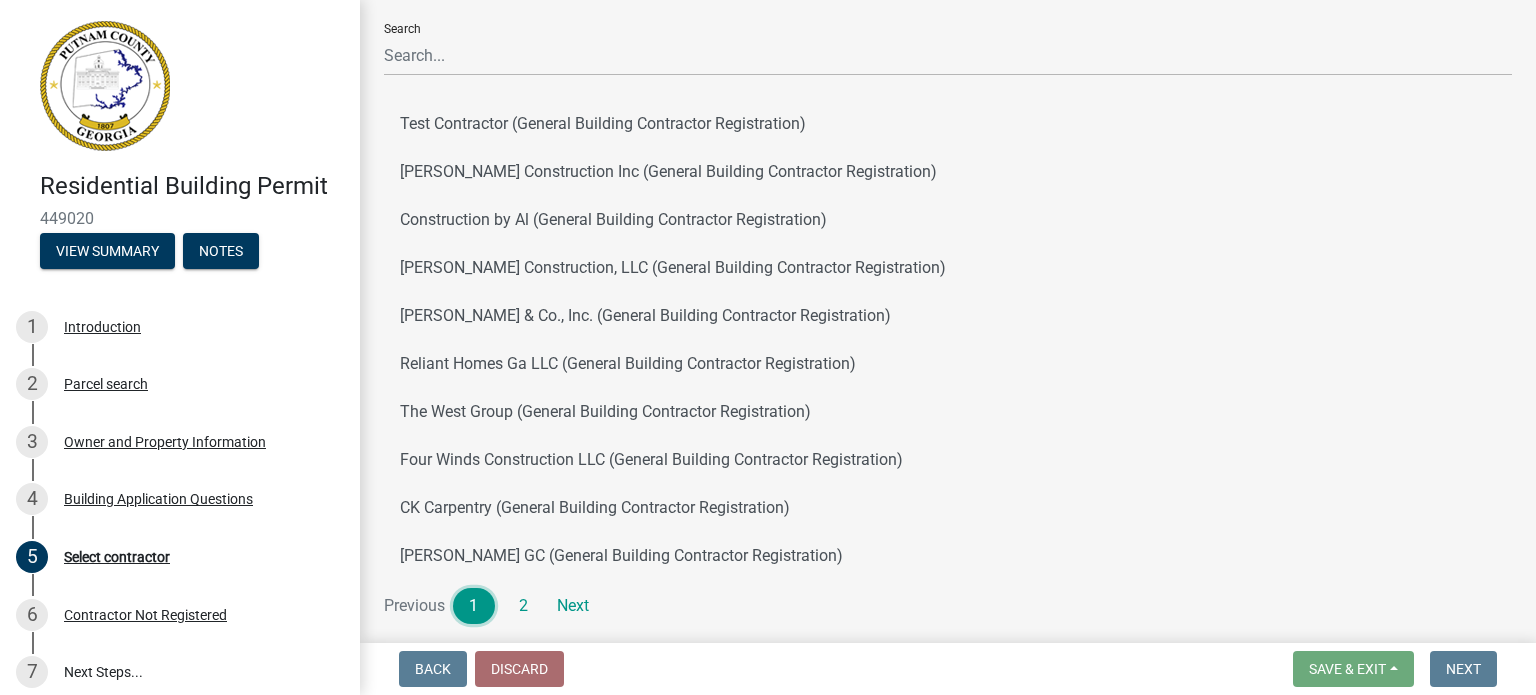 scroll, scrollTop: 92, scrollLeft: 0, axis: vertical 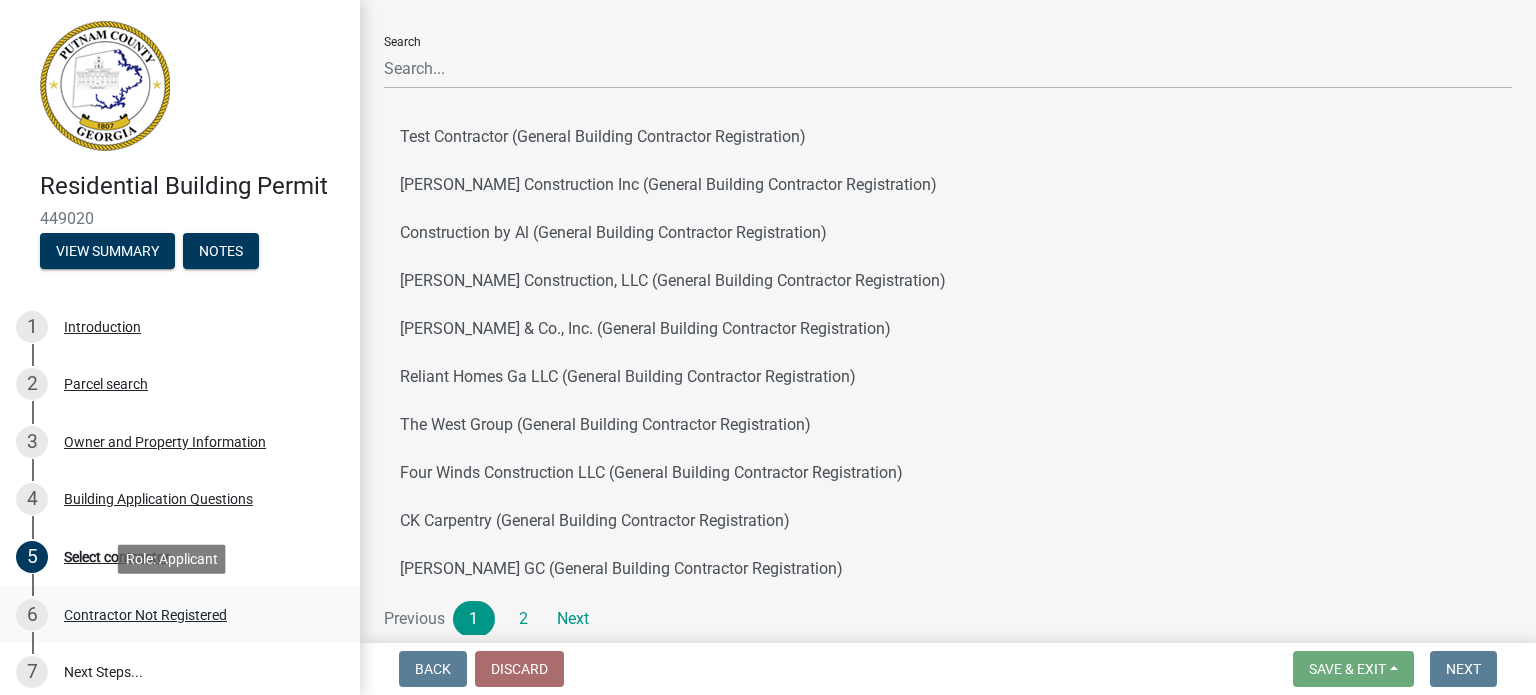click on "Contractor Not Registered" at bounding box center [145, 615] 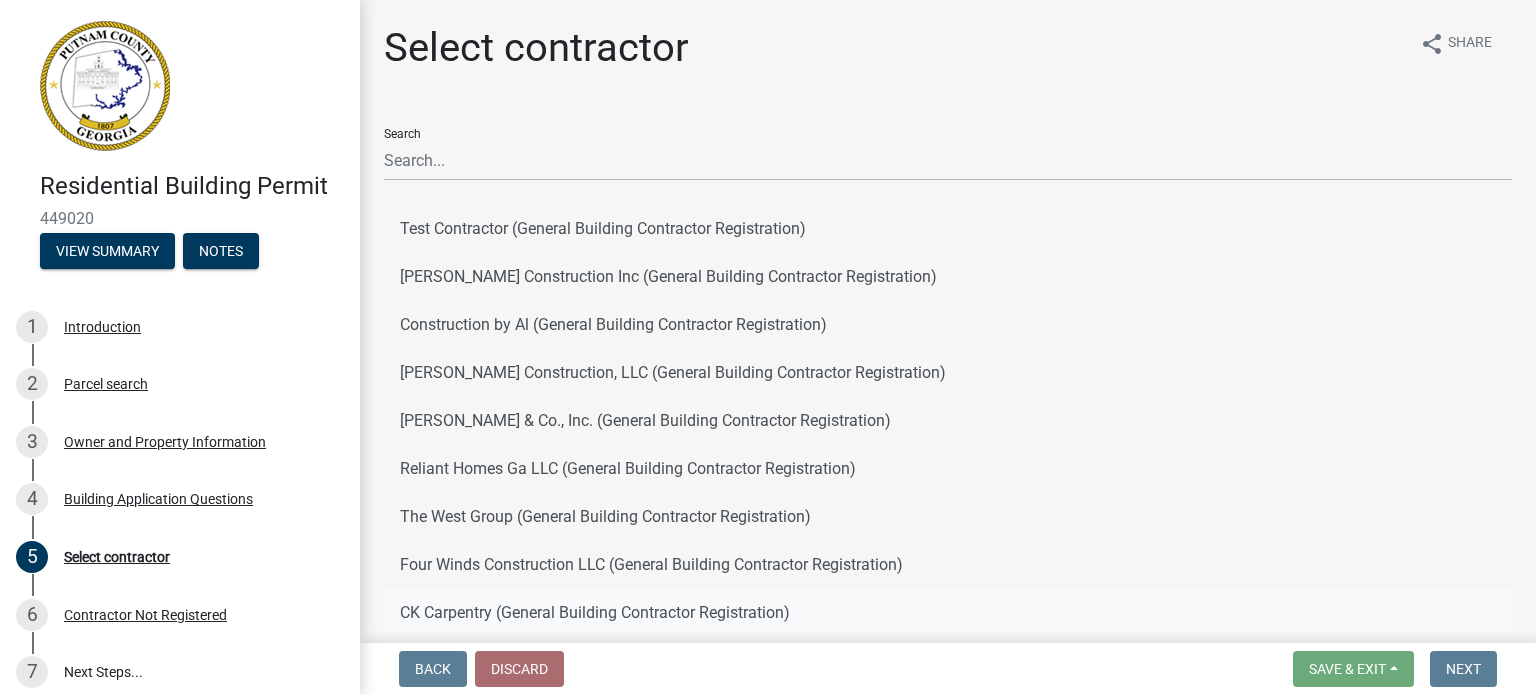 click on "CK Carpentry (General Building Contractor Registration)" 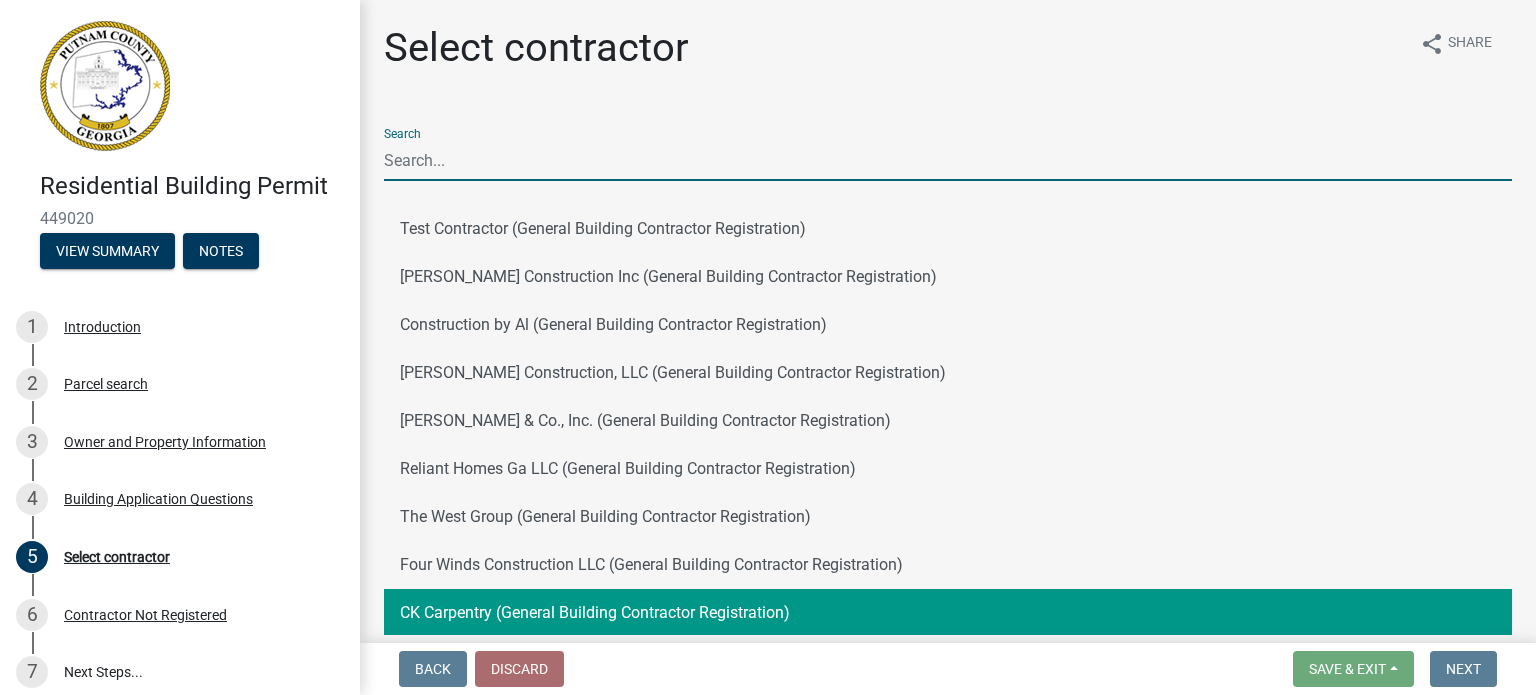 click on "Search" at bounding box center [948, 160] 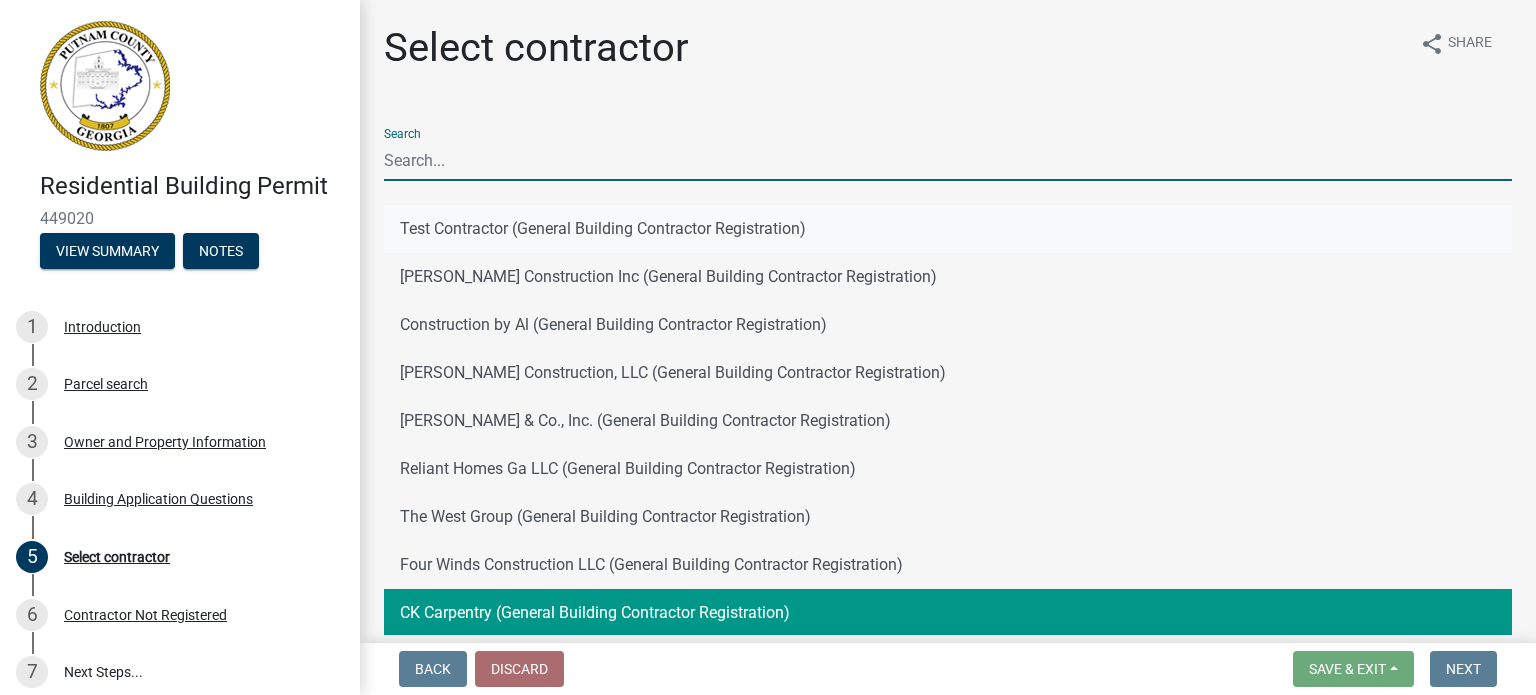 type on "J KEY CONSTRUCTION" 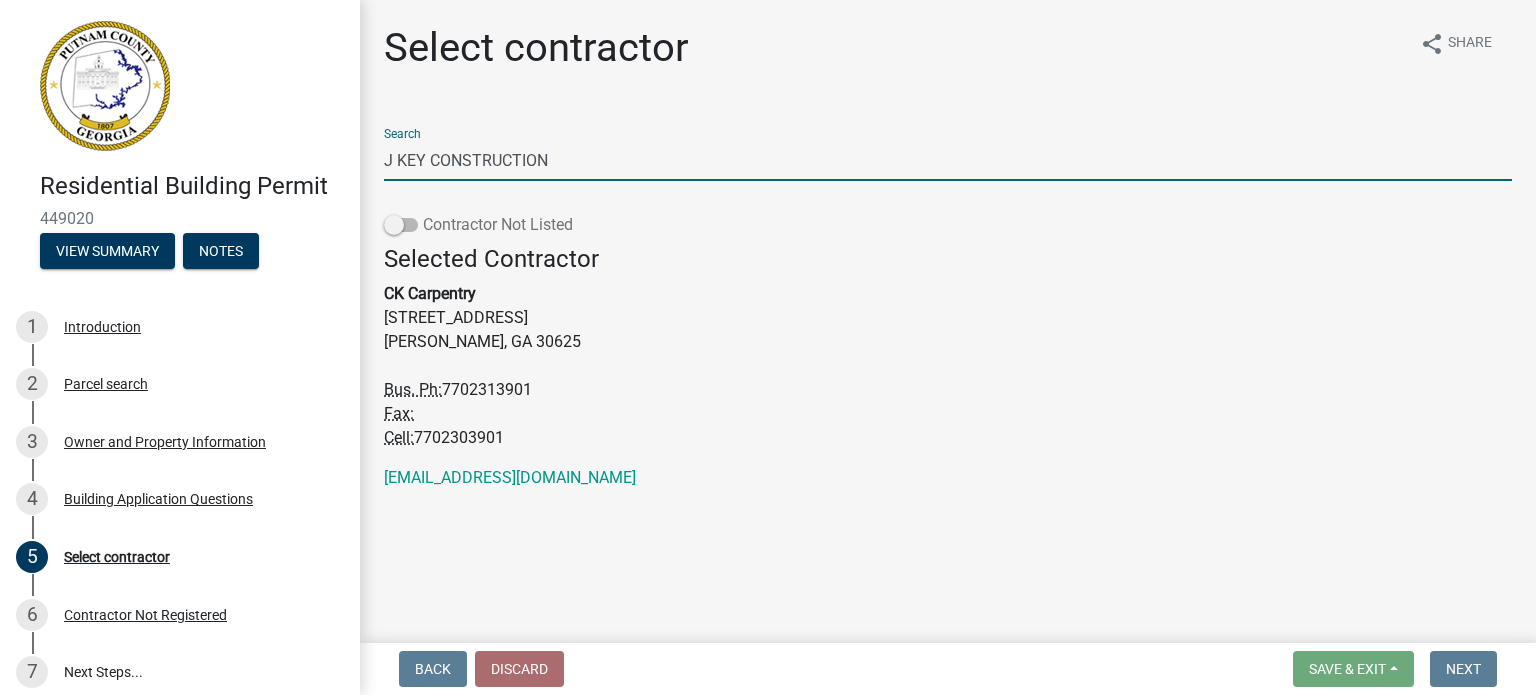 click 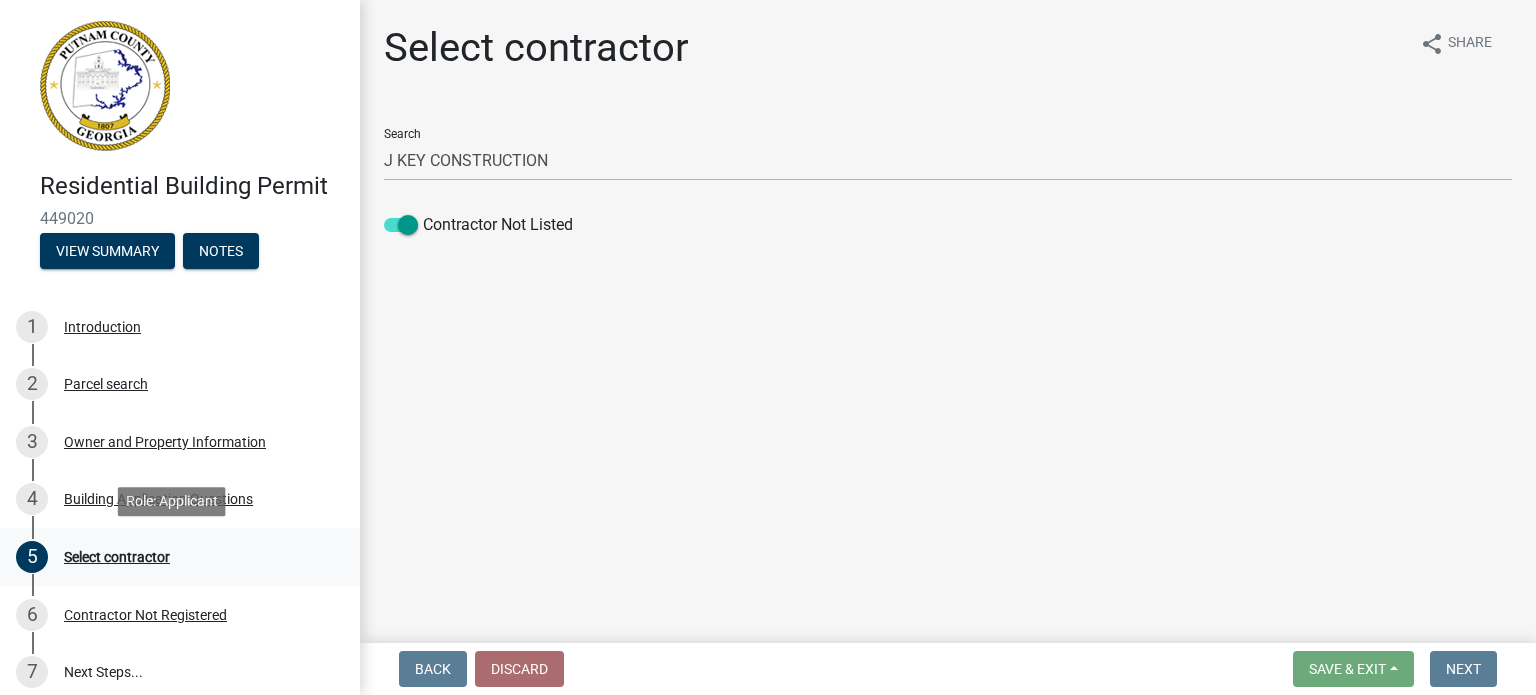 click on "Select contractor" at bounding box center (117, 557) 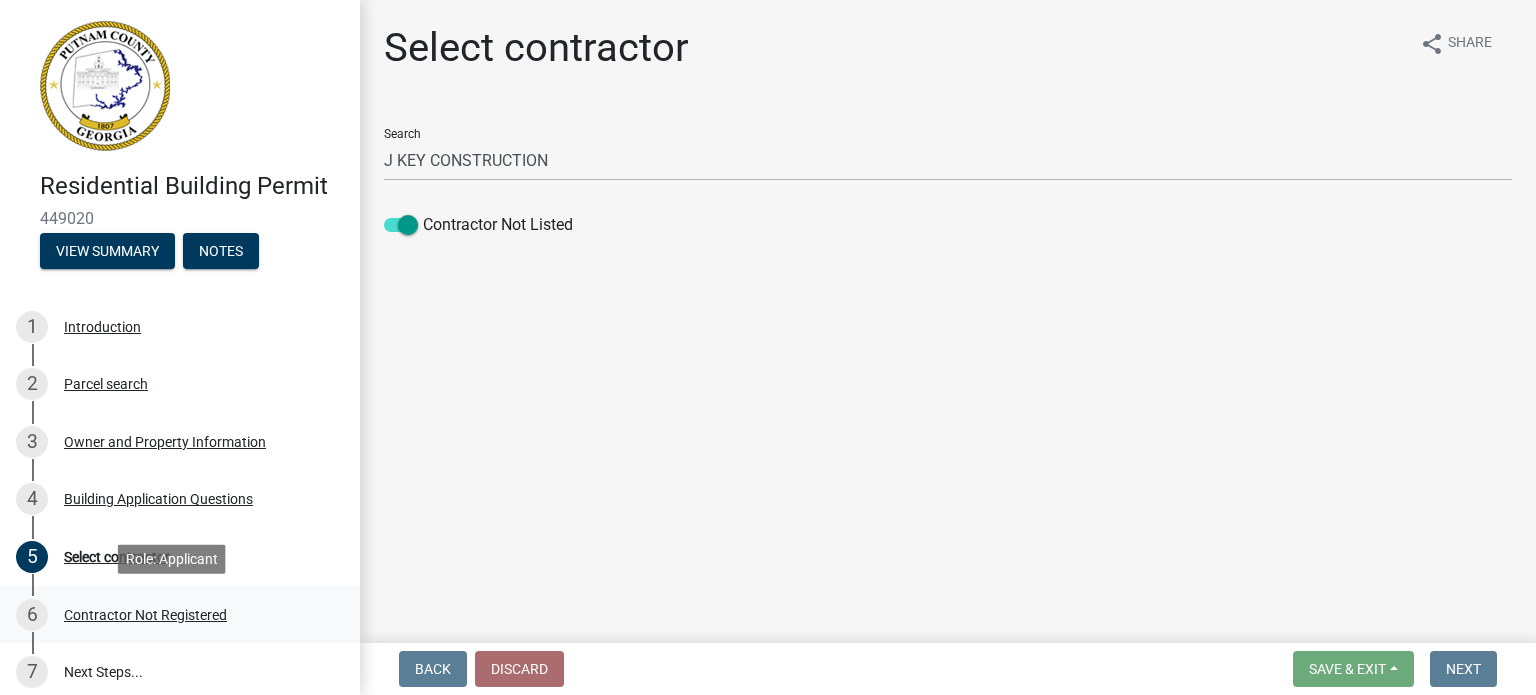 click on "Contractor Not Registered" at bounding box center [145, 615] 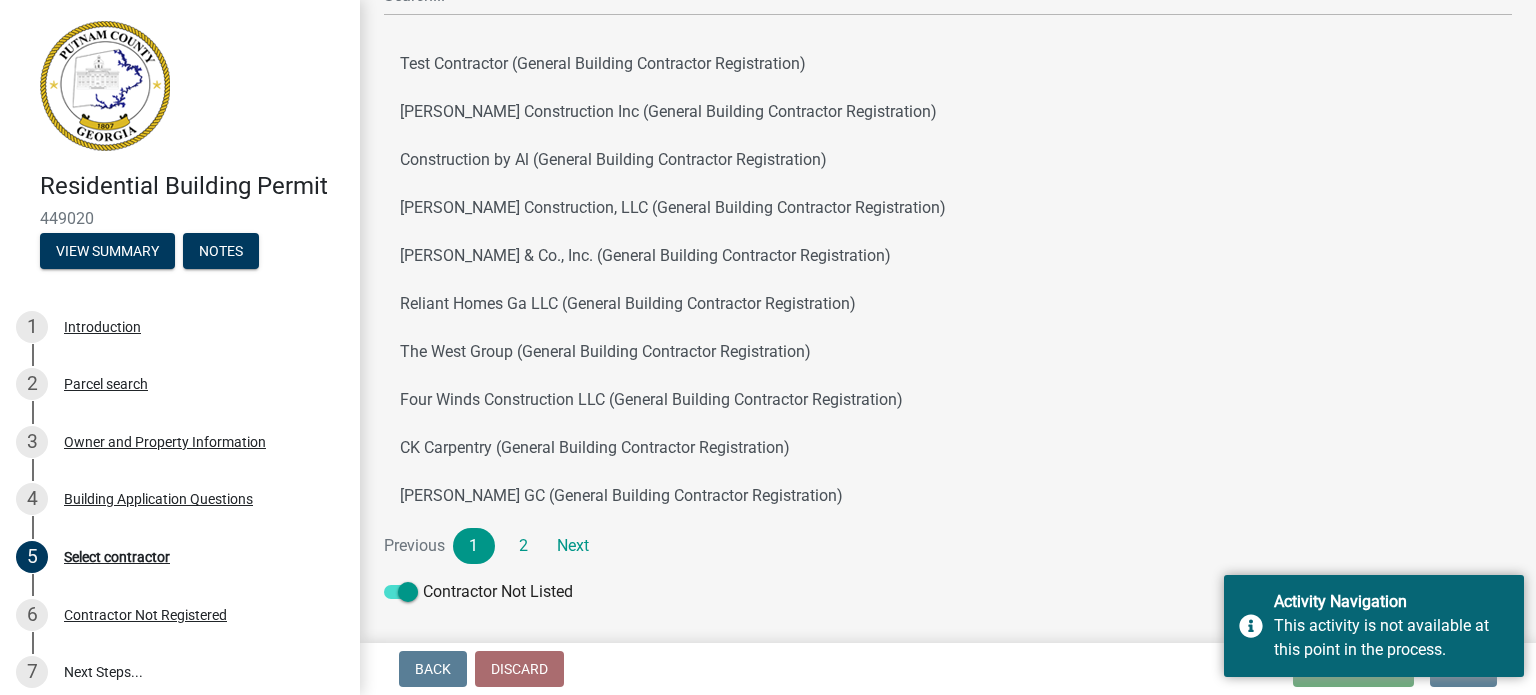 scroll, scrollTop: 173, scrollLeft: 0, axis: vertical 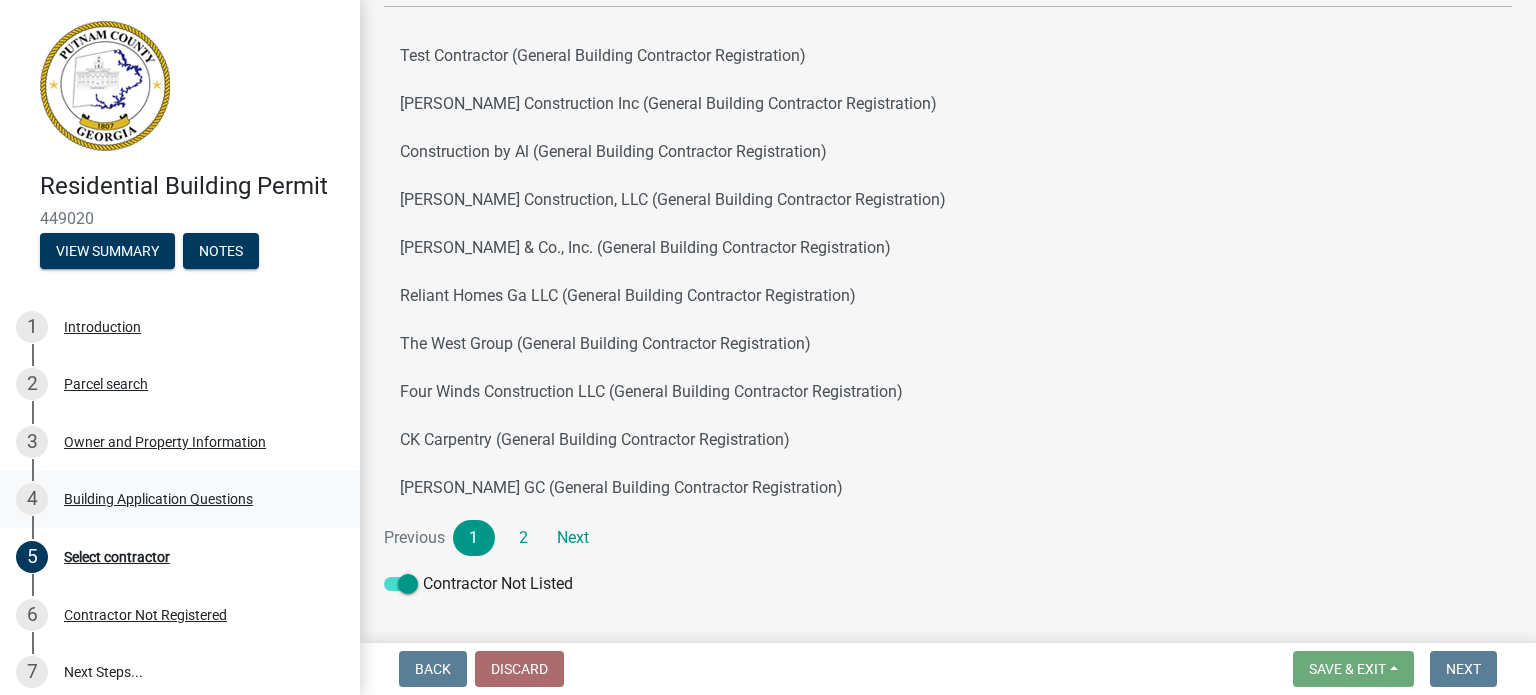 click on "Building Application Questions" at bounding box center [158, 499] 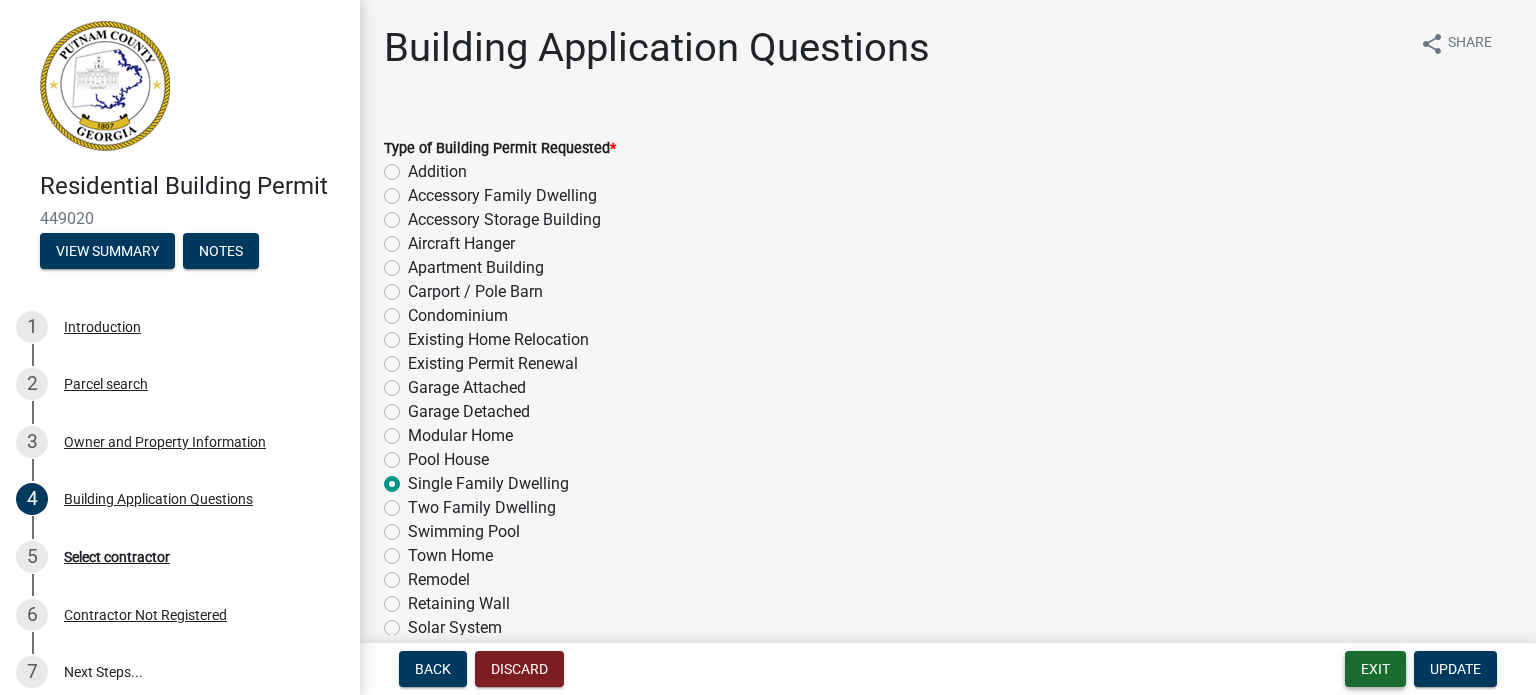 click on "Exit" at bounding box center [1375, 669] 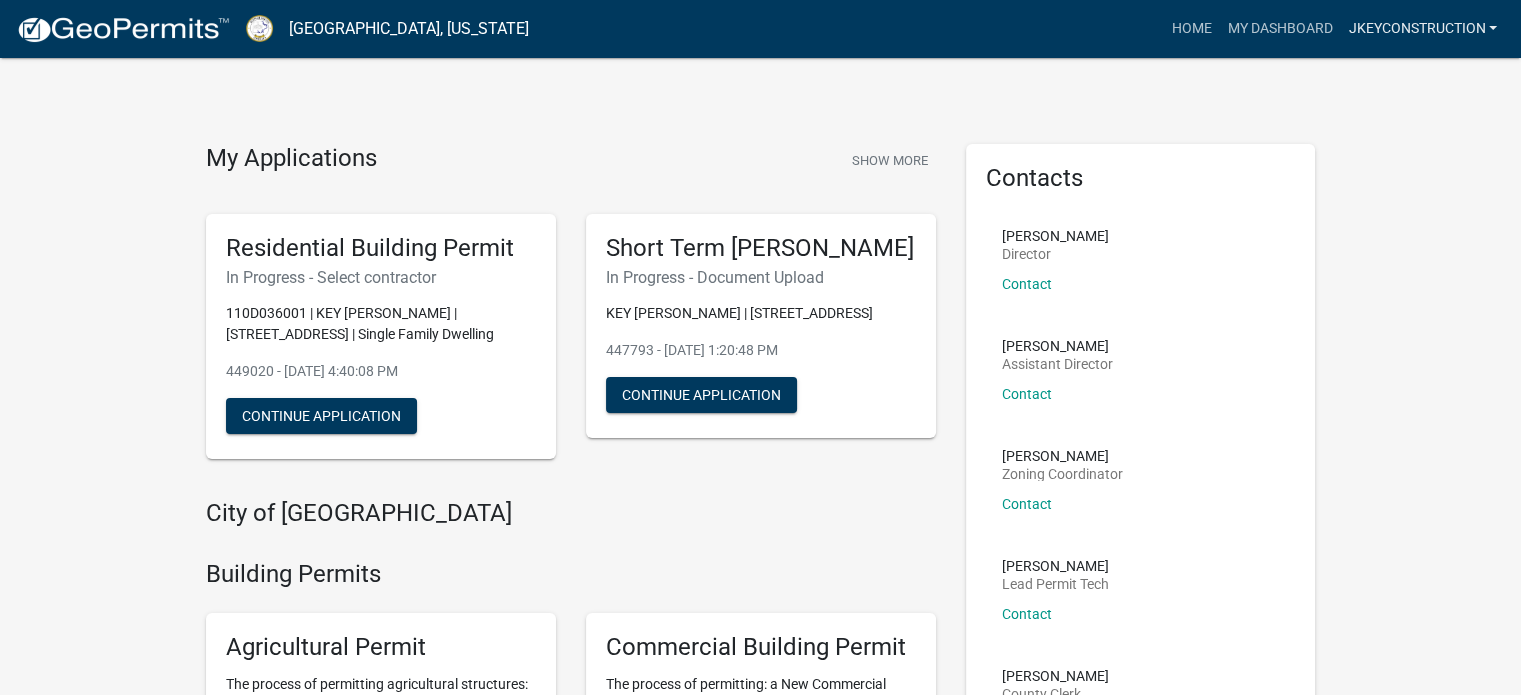 click on "jkeyconstruction" at bounding box center [1422, 29] 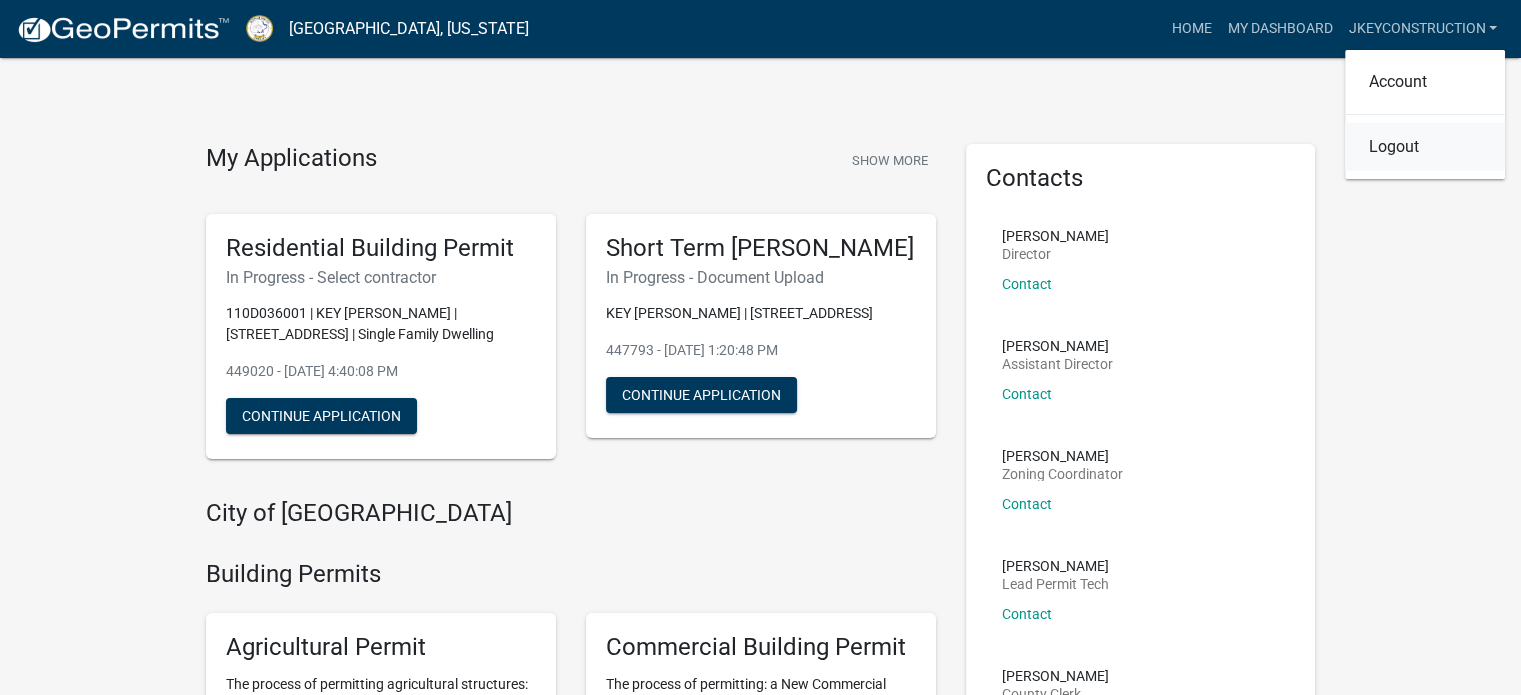 click on "Logout" at bounding box center (1425, 147) 